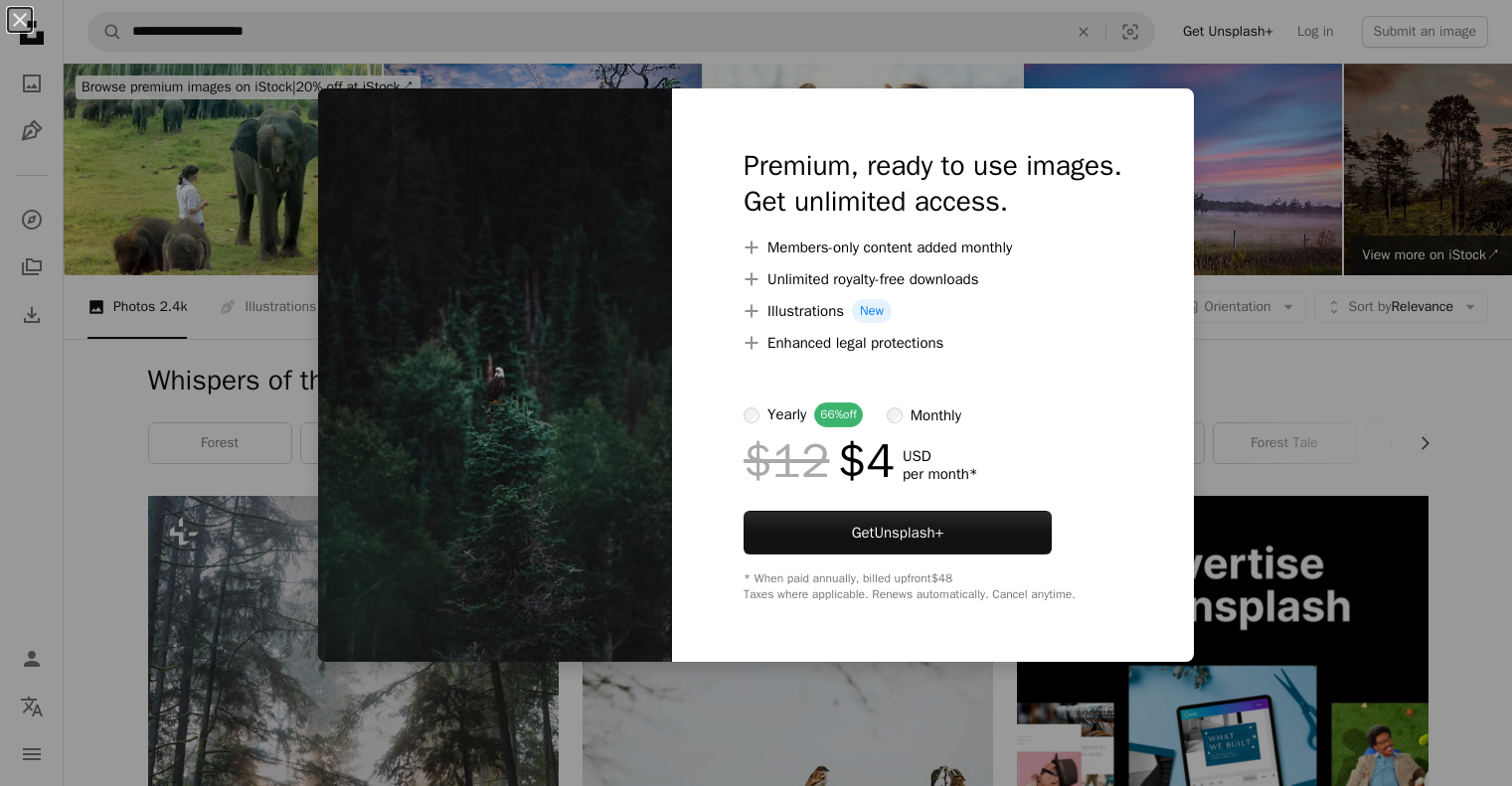scroll, scrollTop: 1979, scrollLeft: 0, axis: vertical 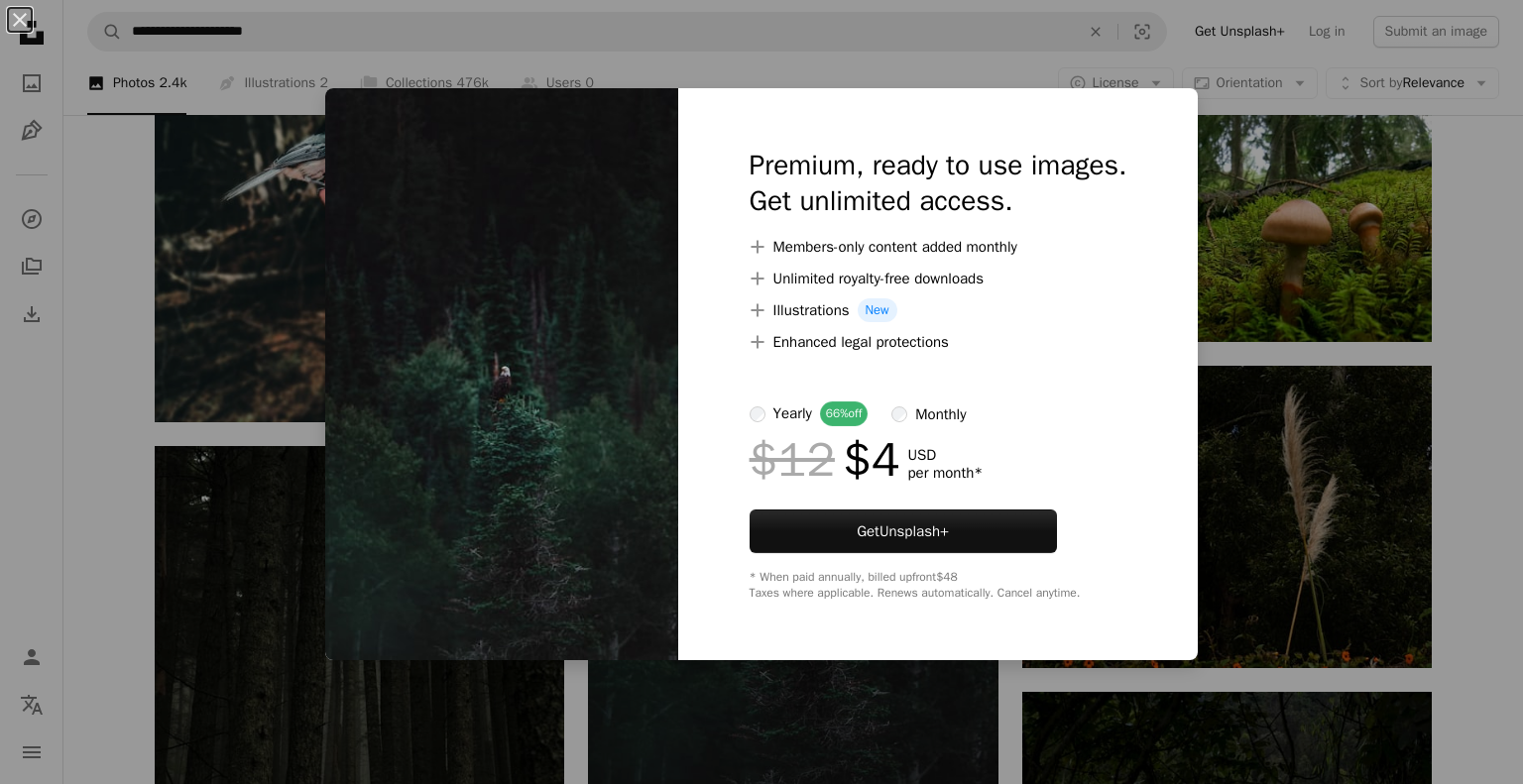 click on "An X shape Premium, ready to use images. Get unlimited access. A plus sign Members-only content added monthly A plus sign Unlimited royalty-free downloads A plus sign Illustrations  New A plus sign Enhanced legal protections yearly 66%  off monthly $12   $4 USD per month * Get  Unsplash+ * When paid annually, billed upfront  $48 Taxes where applicable. Renews automatically. Cancel anytime." at bounding box center (762, 392) 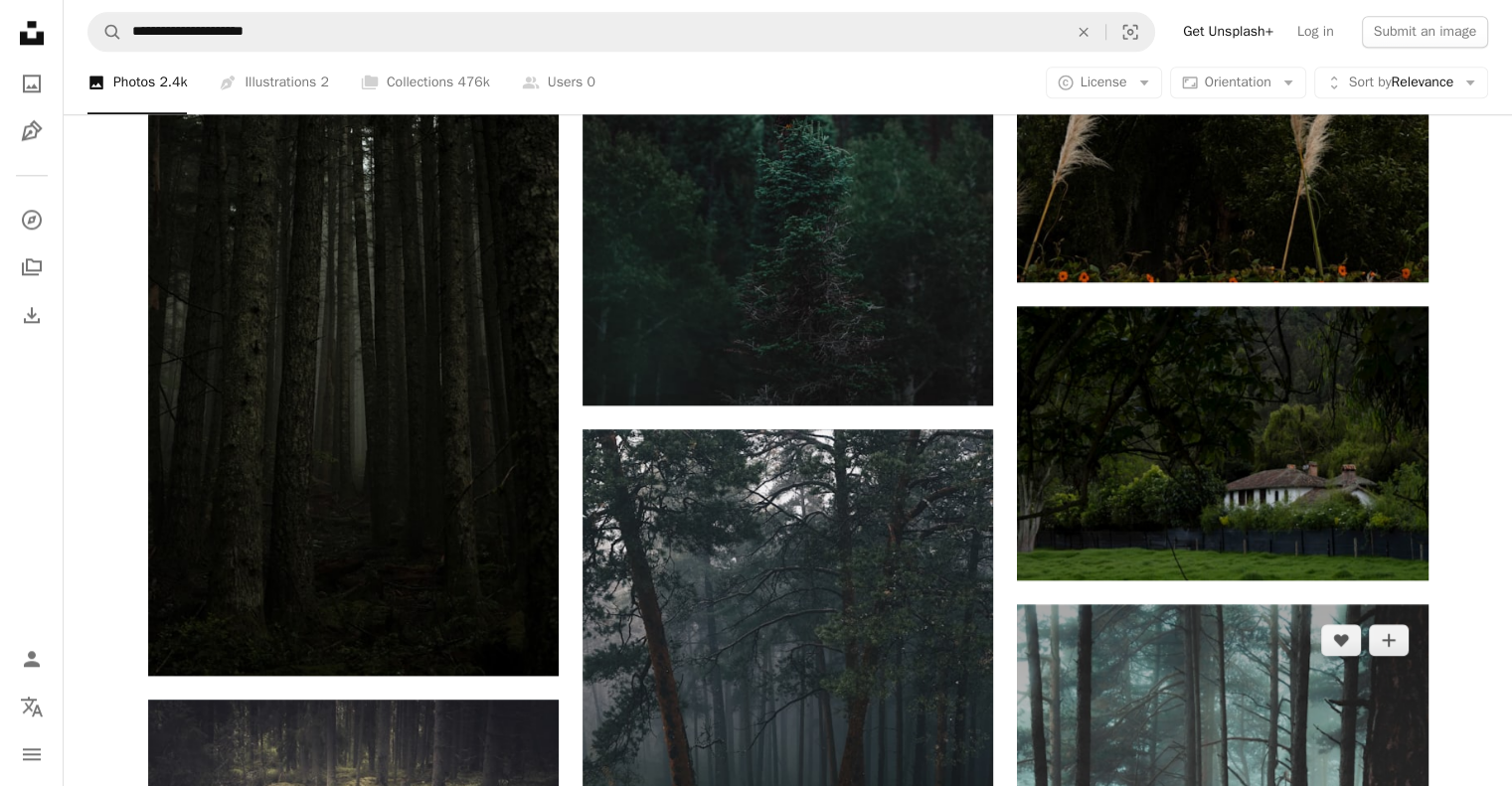 scroll, scrollTop: 2380, scrollLeft: 0, axis: vertical 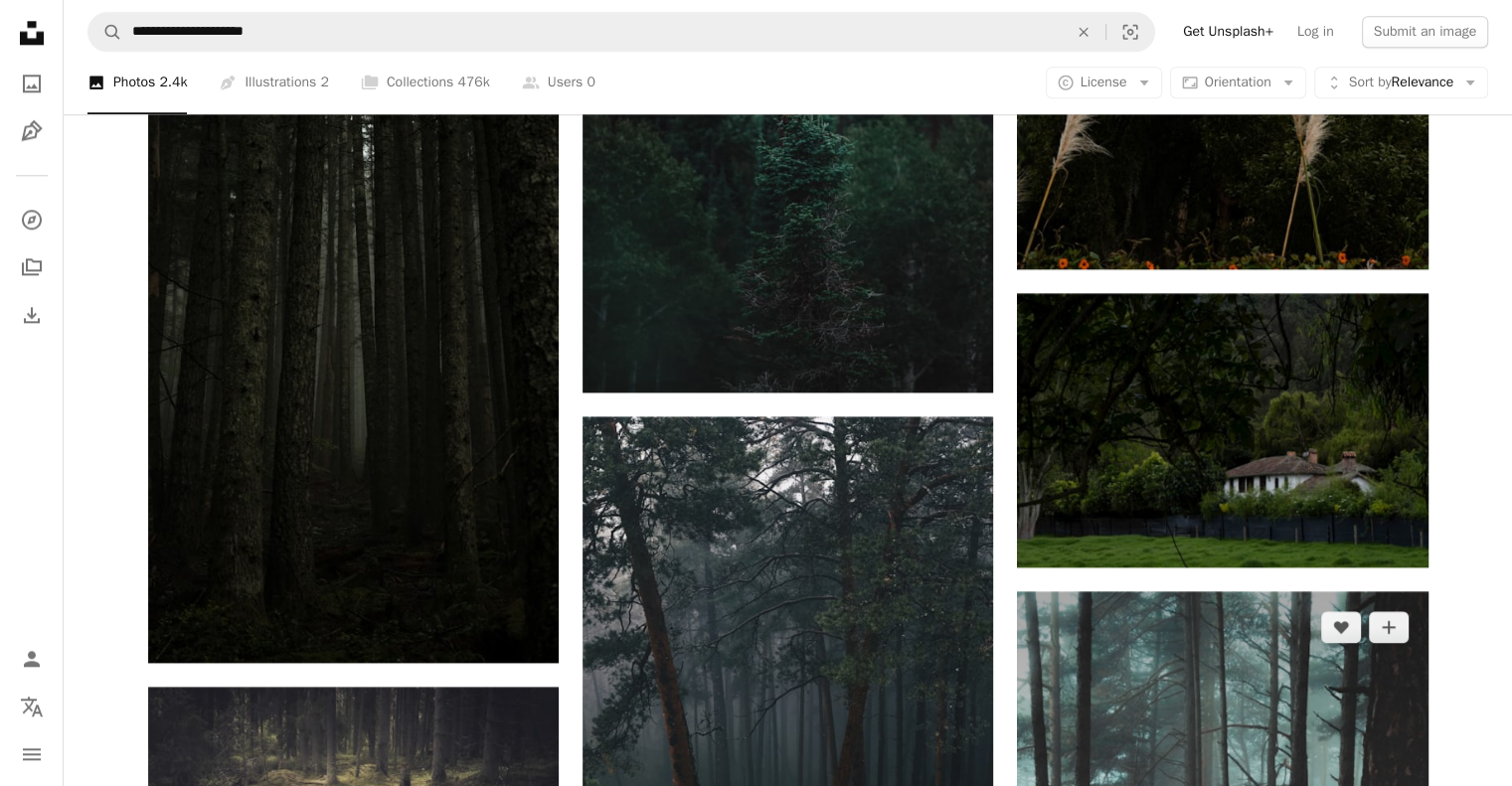 click at bounding box center [1222, 899] 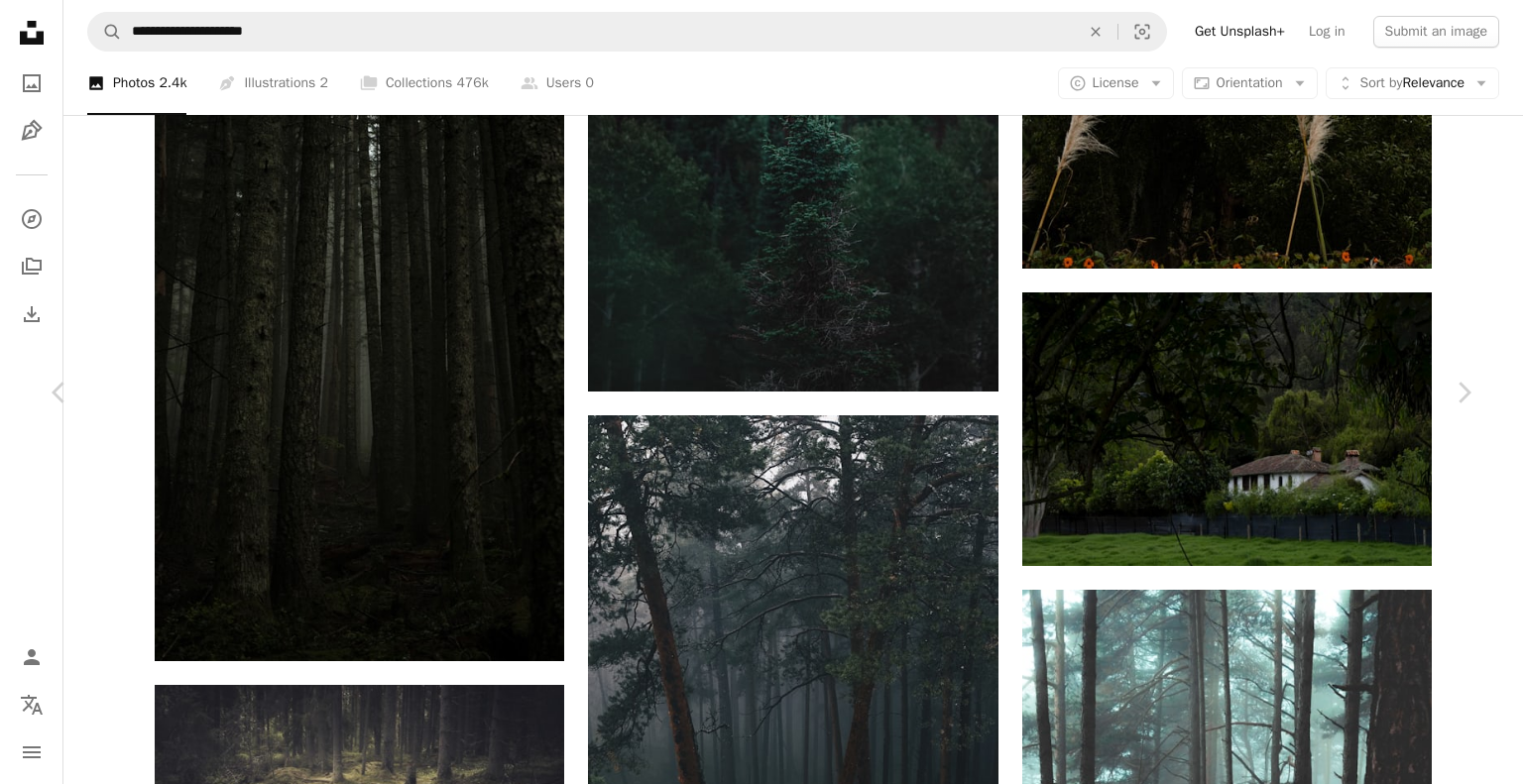 click on "An X shape" at bounding box center [20, 20] 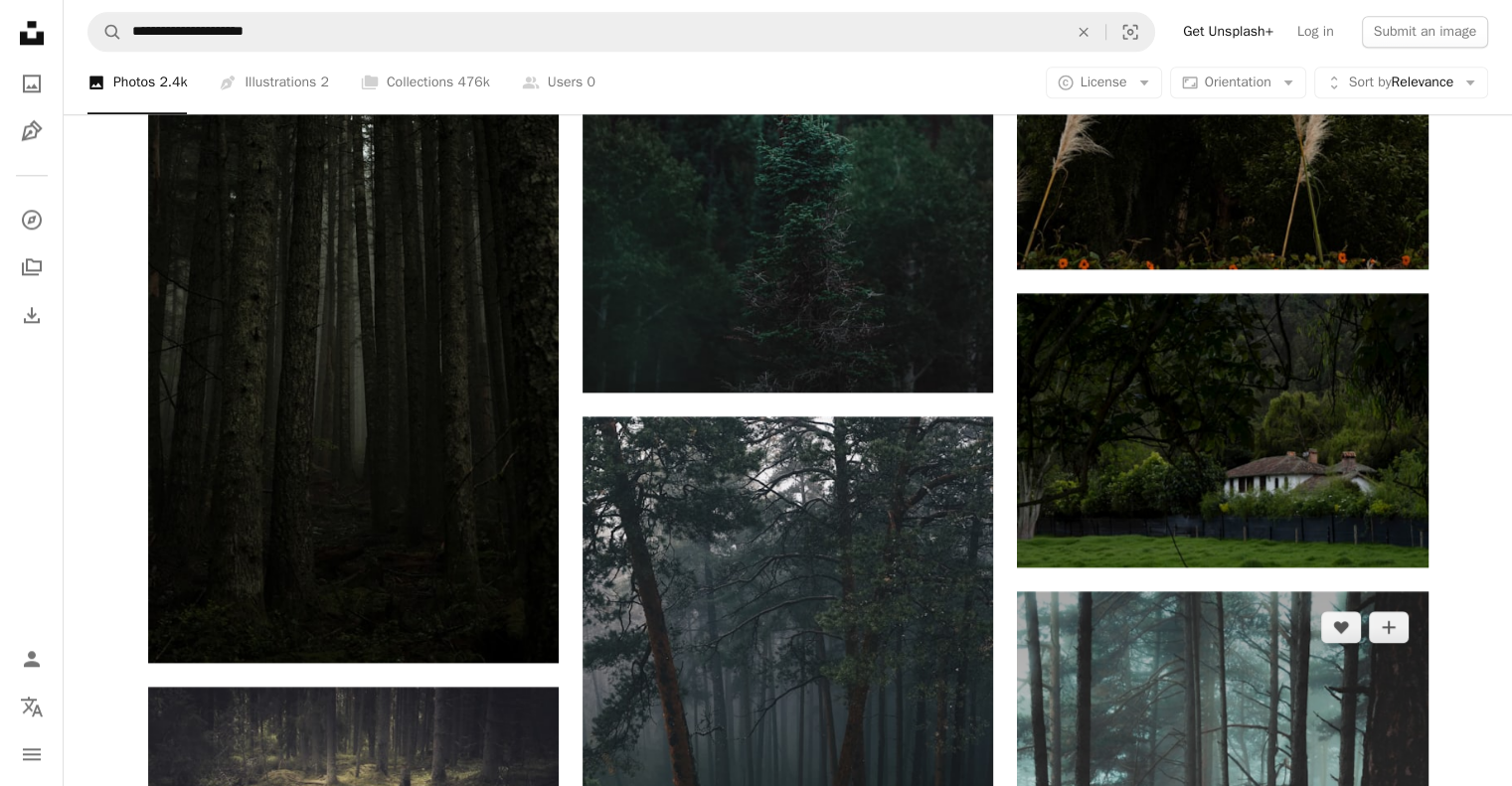 click on "Arrow pointing down" 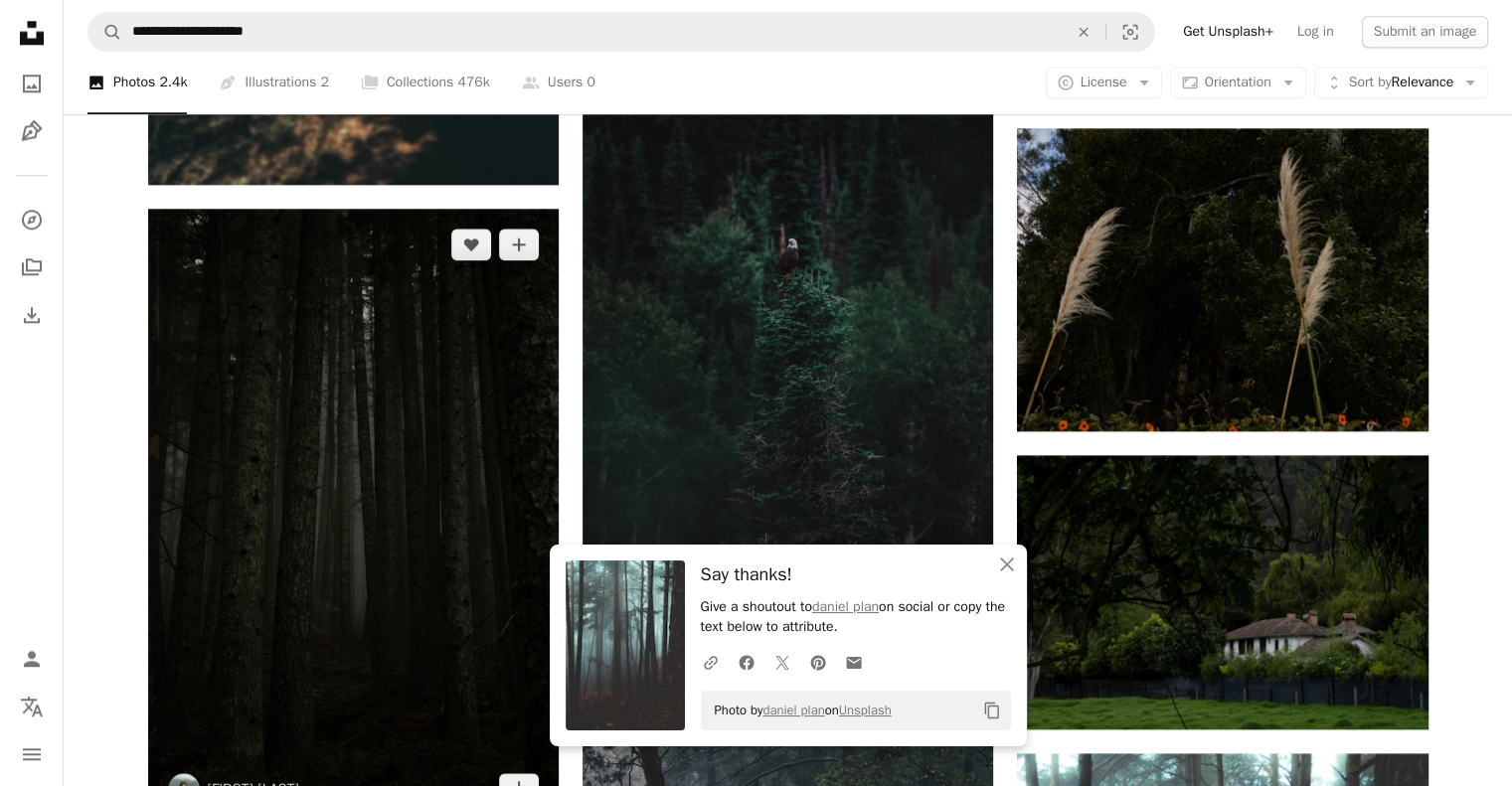 scroll, scrollTop: 2217, scrollLeft: 0, axis: vertical 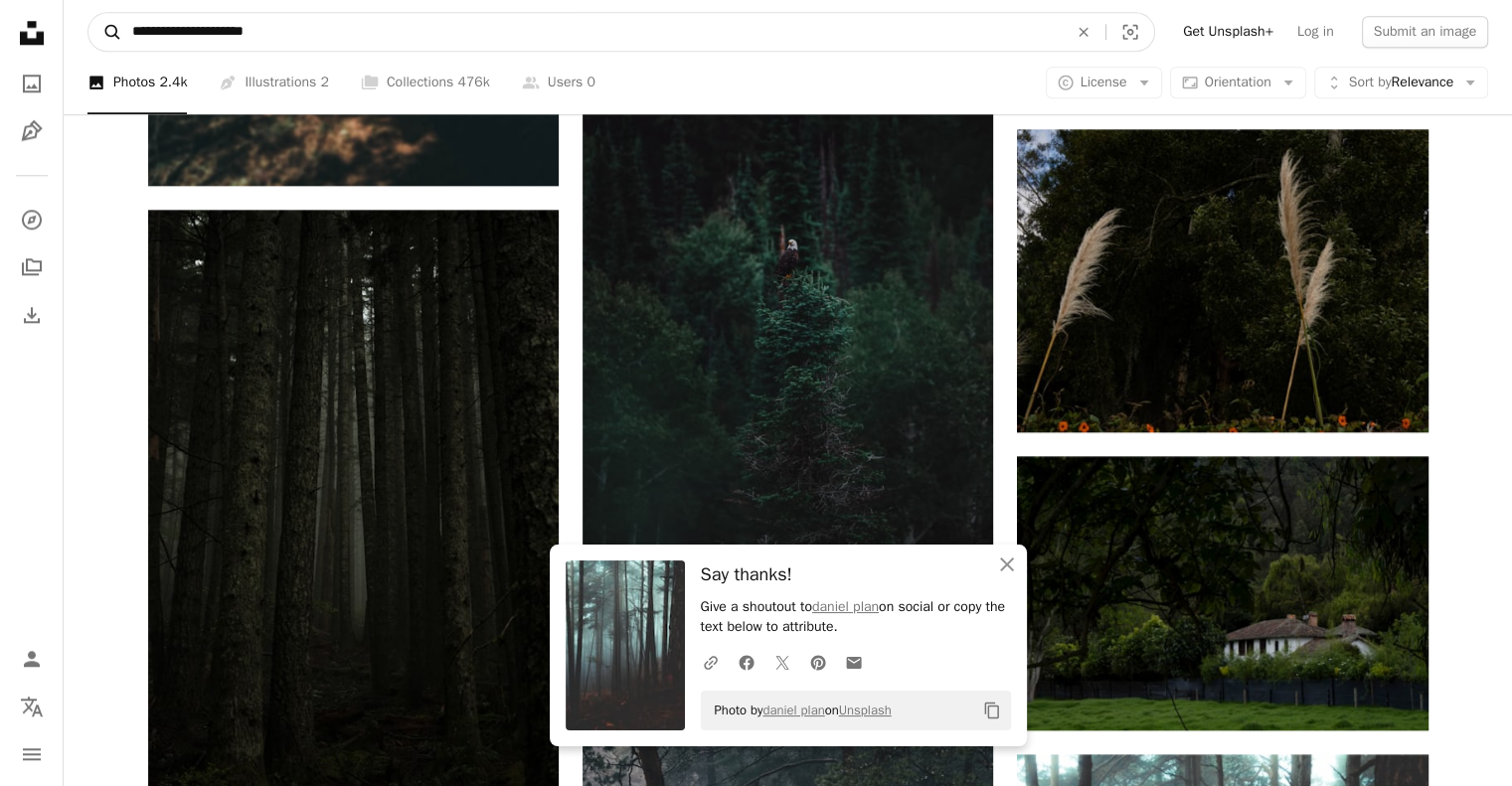 drag, startPoint x: 317, startPoint y: 28, endPoint x: 87, endPoint y: 19, distance: 230.17602 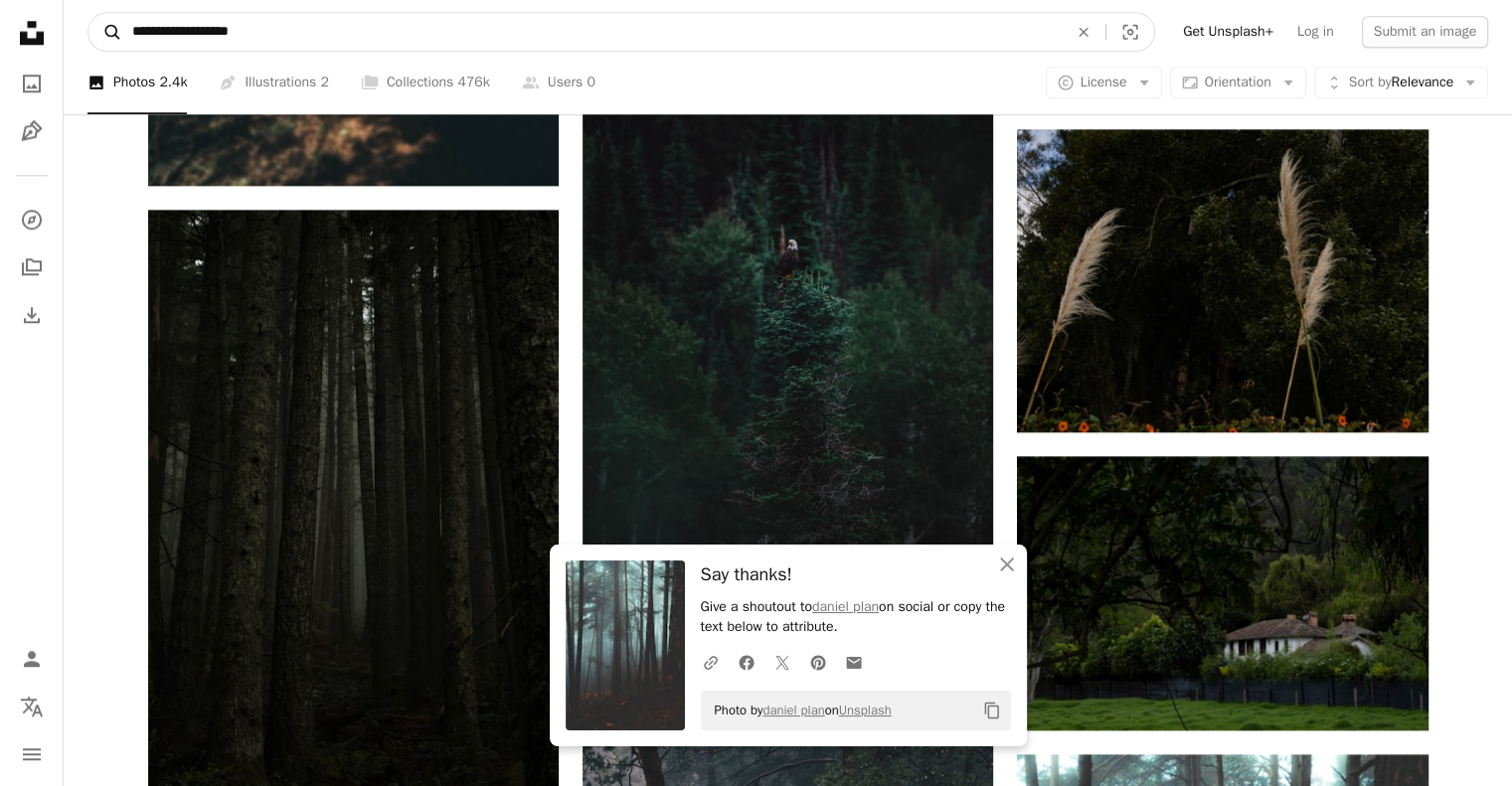 click on "A magnifying glass" at bounding box center (105, 32) 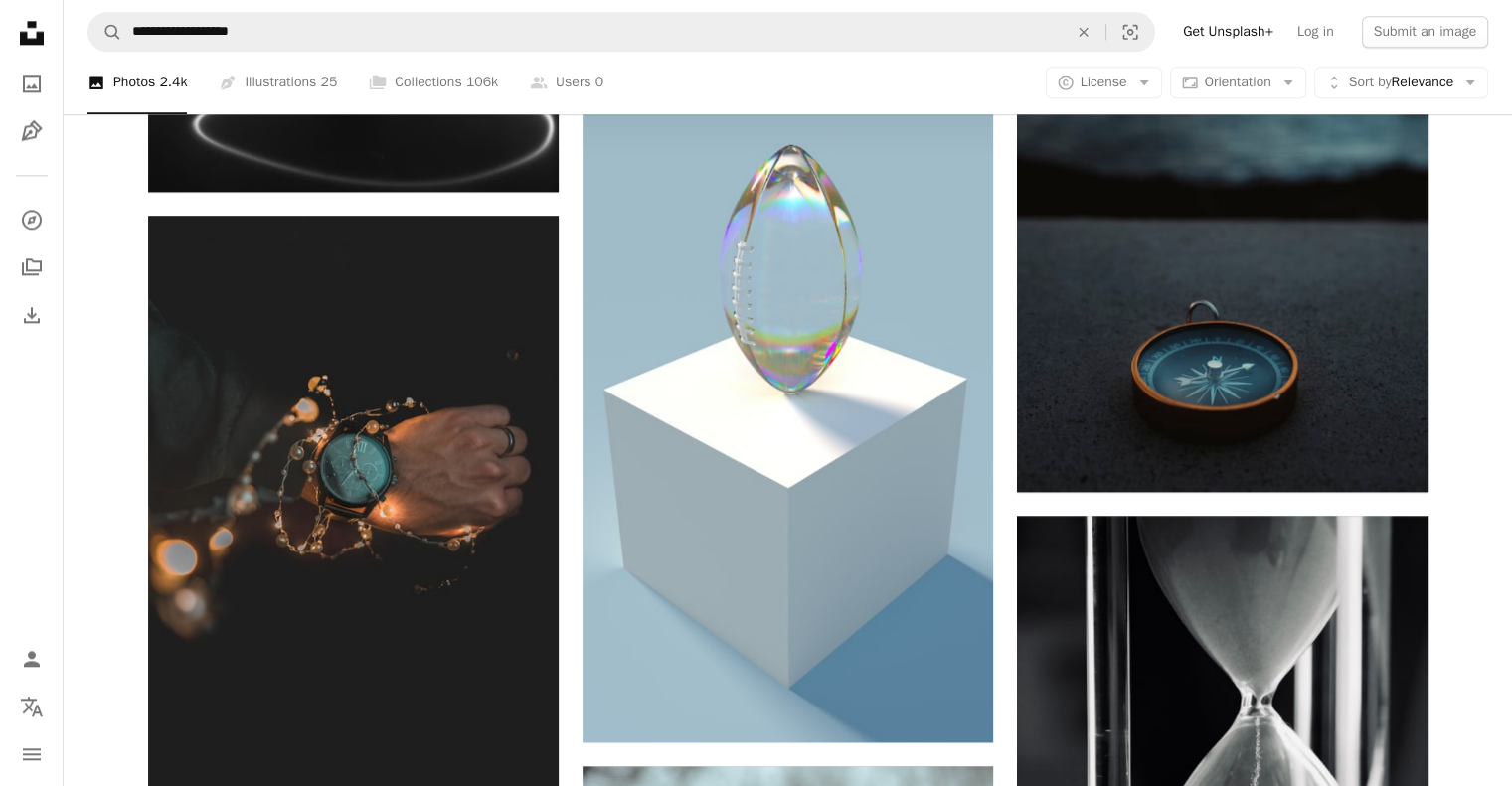 scroll, scrollTop: 2470, scrollLeft: 0, axis: vertical 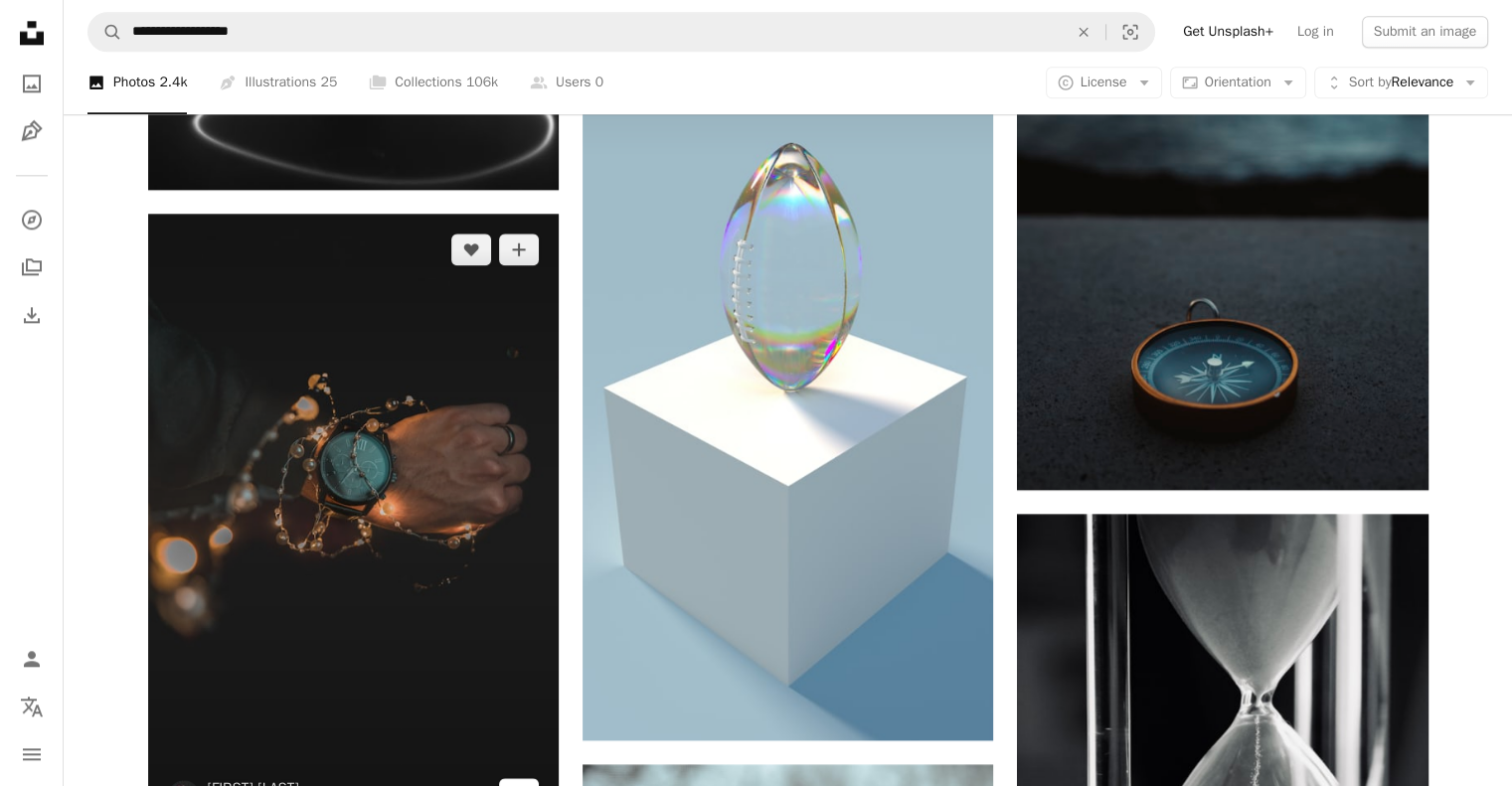 click on "Arrow pointing down" 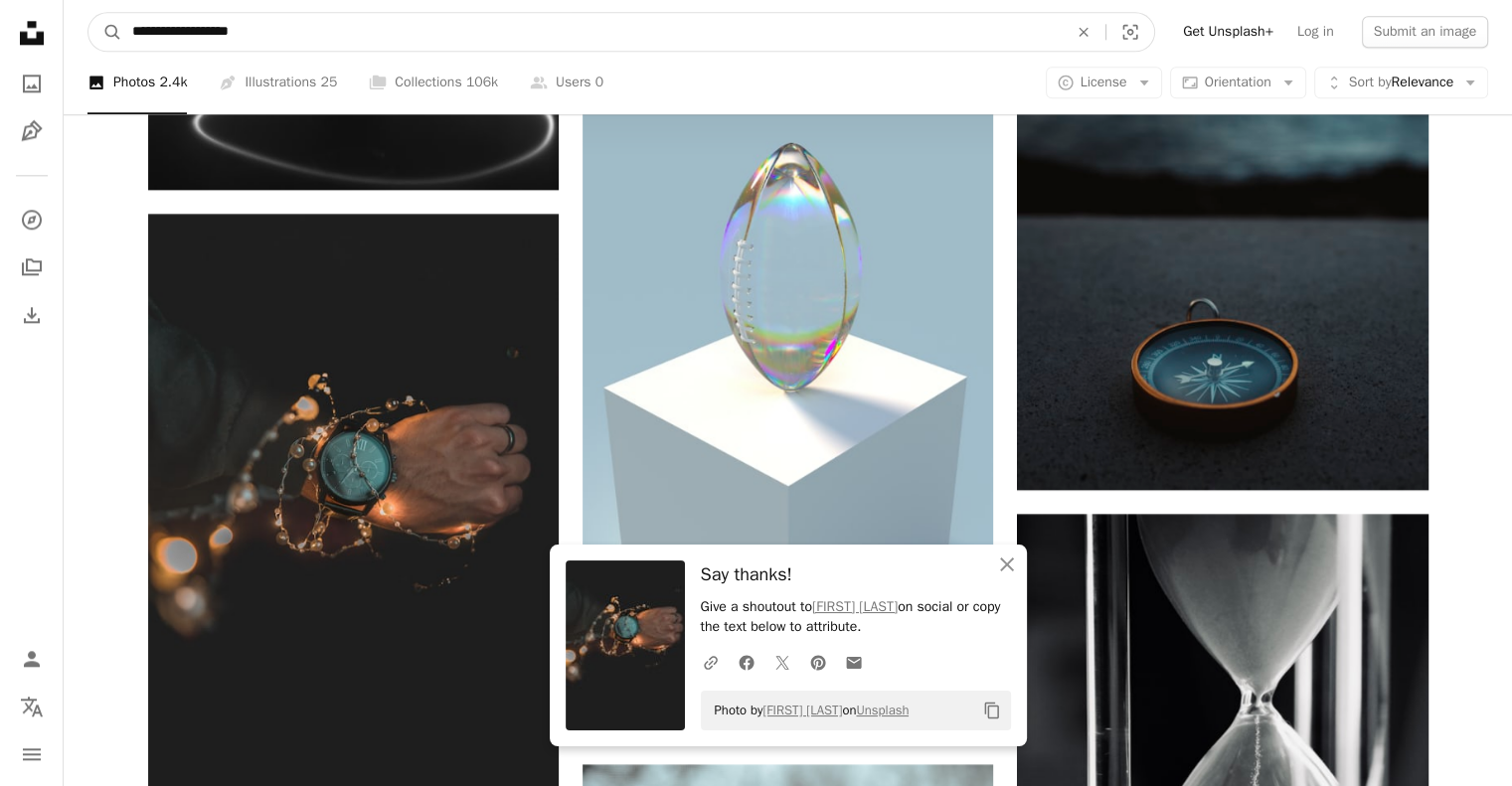 drag, startPoint x: 334, startPoint y: 37, endPoint x: 80, endPoint y: 37, distance: 254 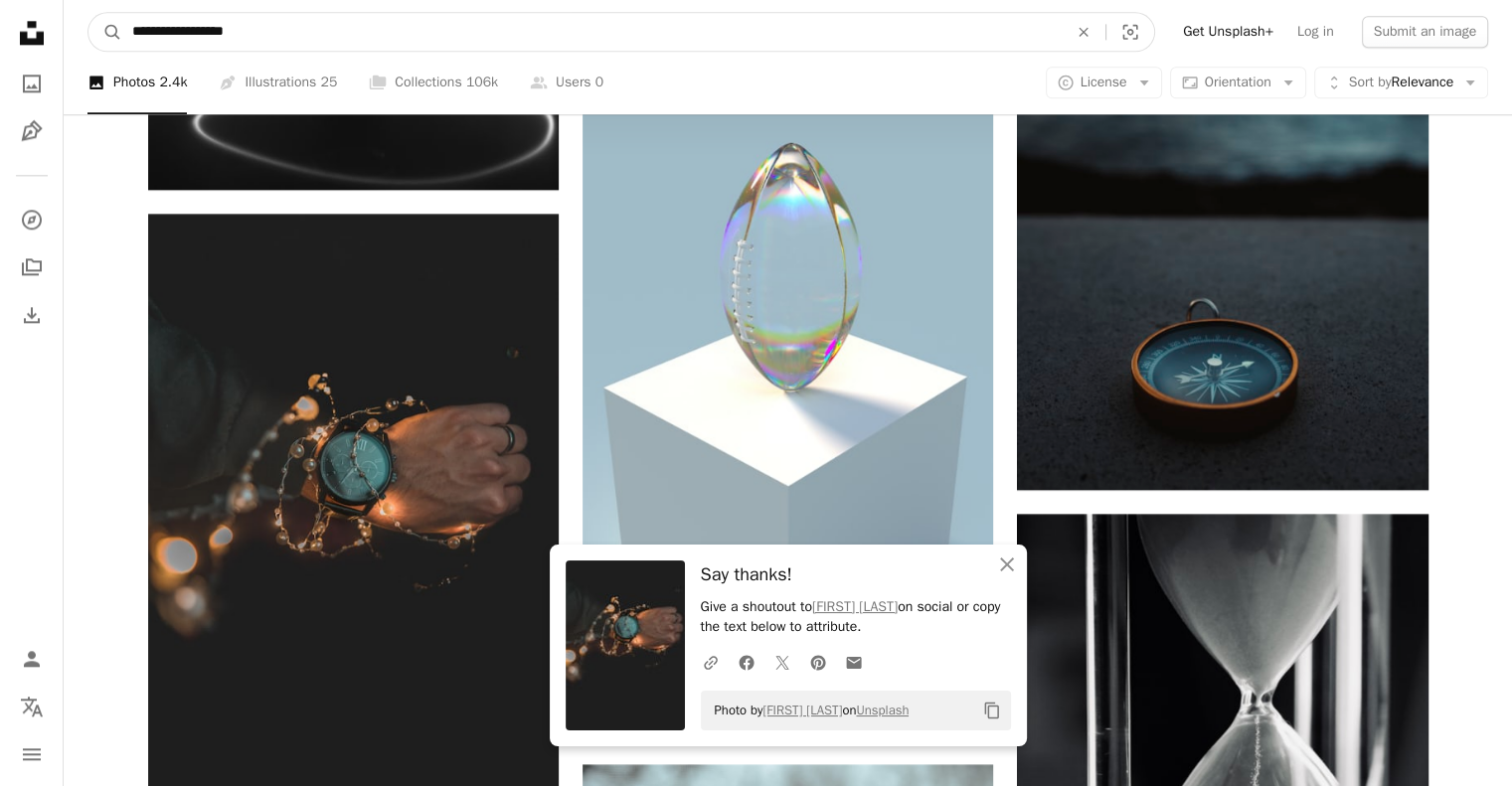 click on "A magnifying glass" at bounding box center [105, 32] 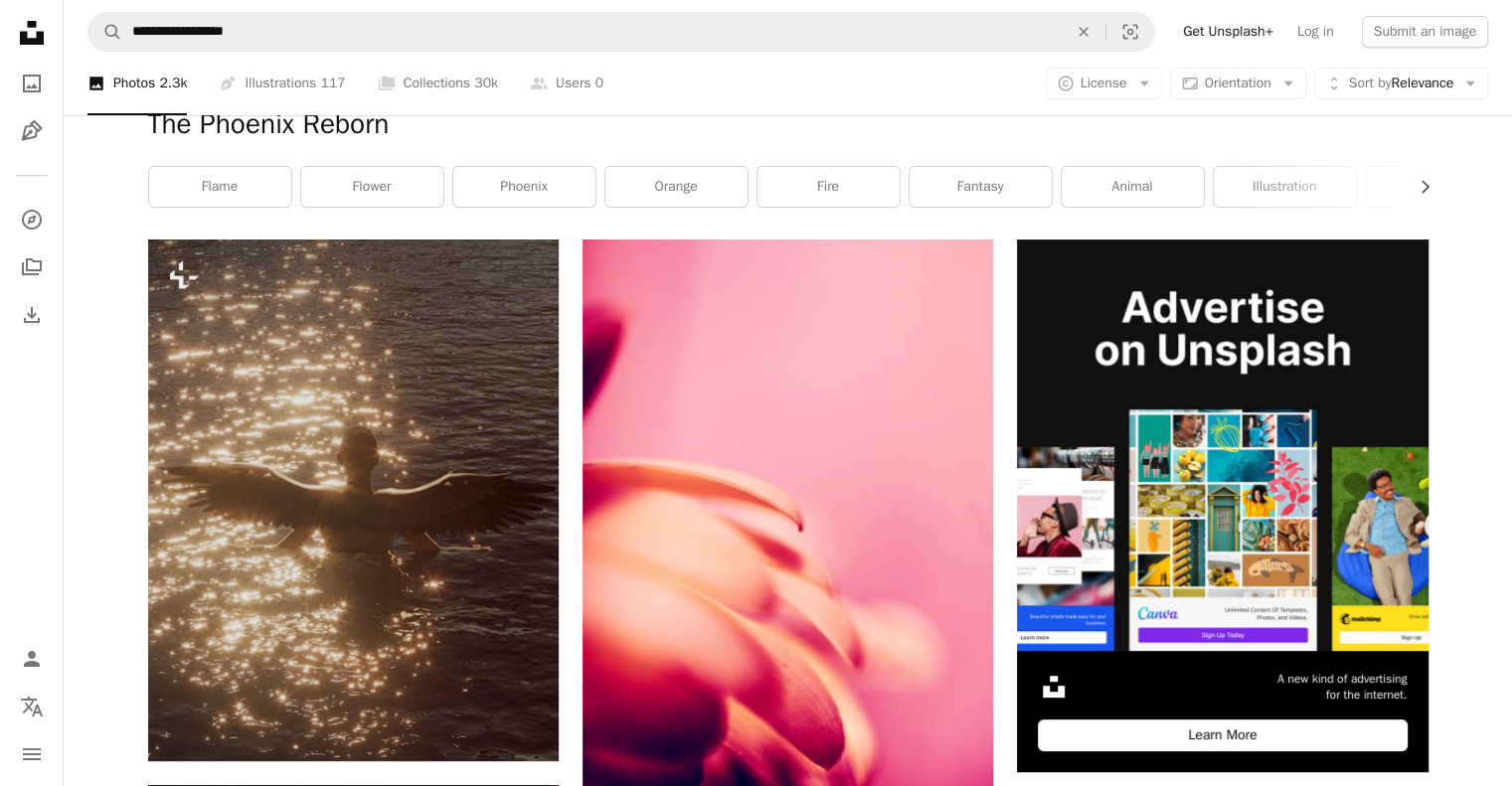 scroll, scrollTop: 183, scrollLeft: 0, axis: vertical 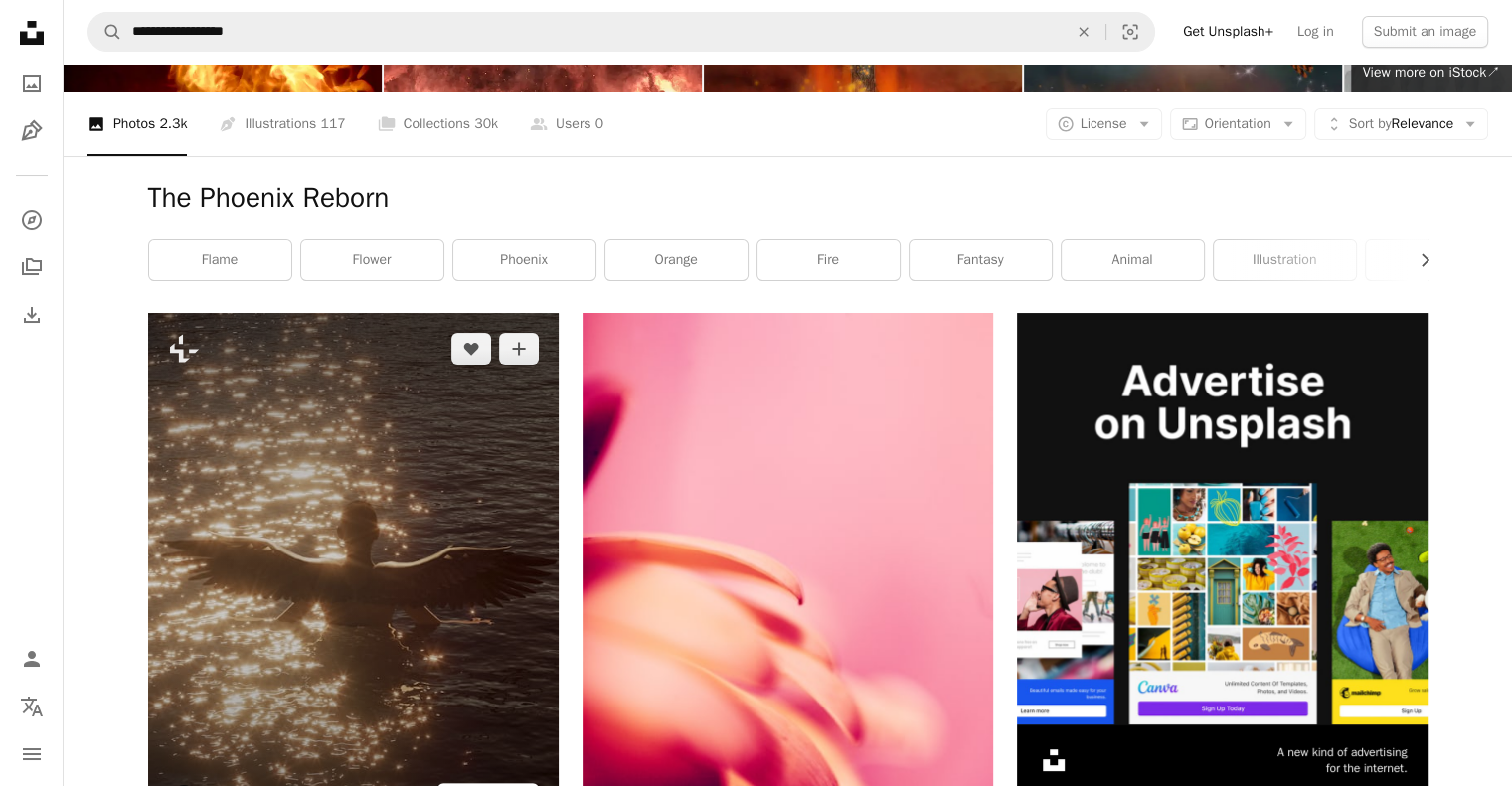 click on "A lock Download" at bounding box center (488, 799) 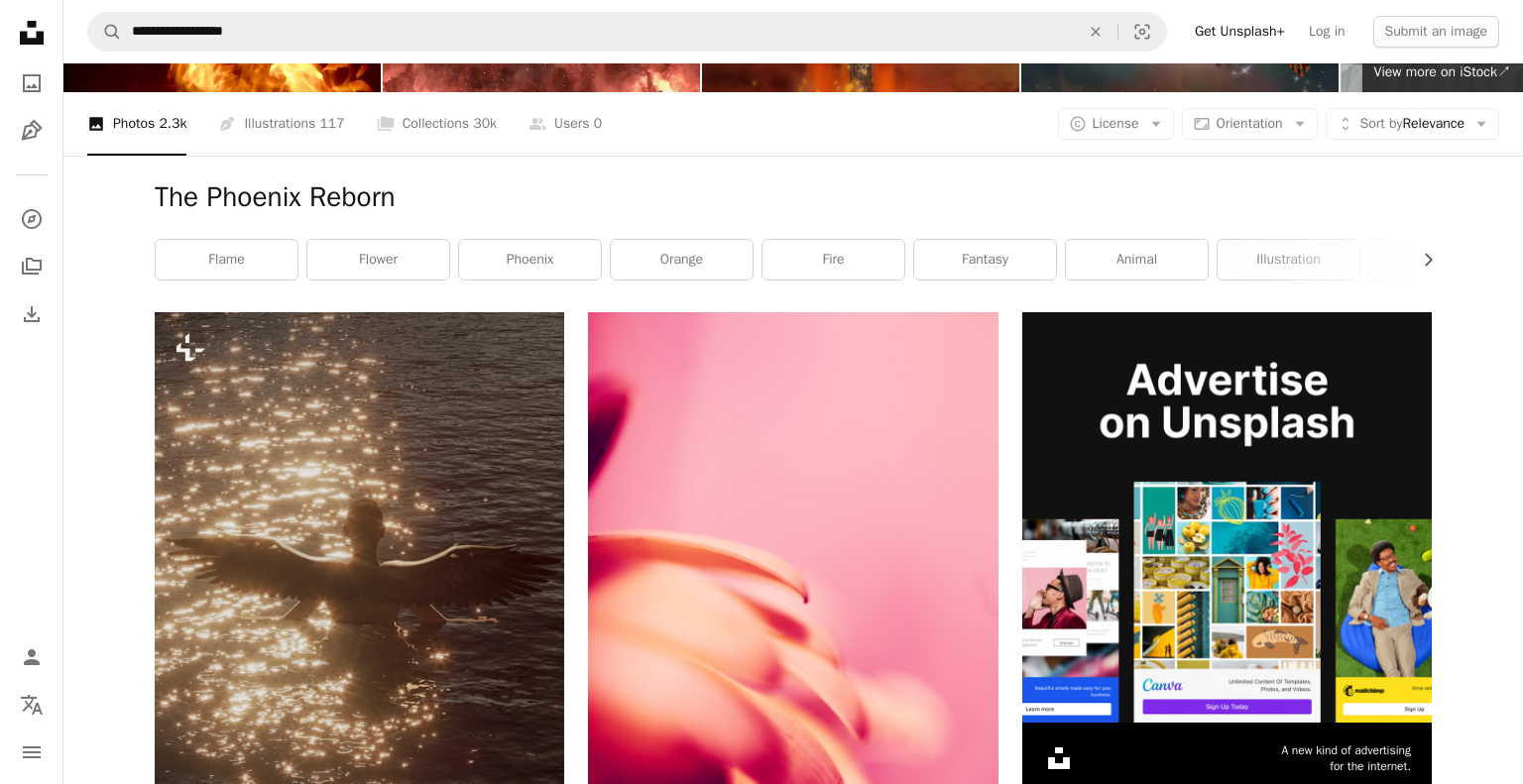 click on "An X shape Premium, ready to use images. Get unlimited access. A plus sign Members-only content added monthly A plus sign Unlimited royalty-free downloads A plus sign Illustrations  New A plus sign Enhanced legal protections yearly 66%  off monthly $12   $4 USD per month * Get  Unsplash+ * When paid annually, billed upfront  $48 Taxes where applicable. Renews automatically. Cancel anytime." at bounding box center (762, 5100) 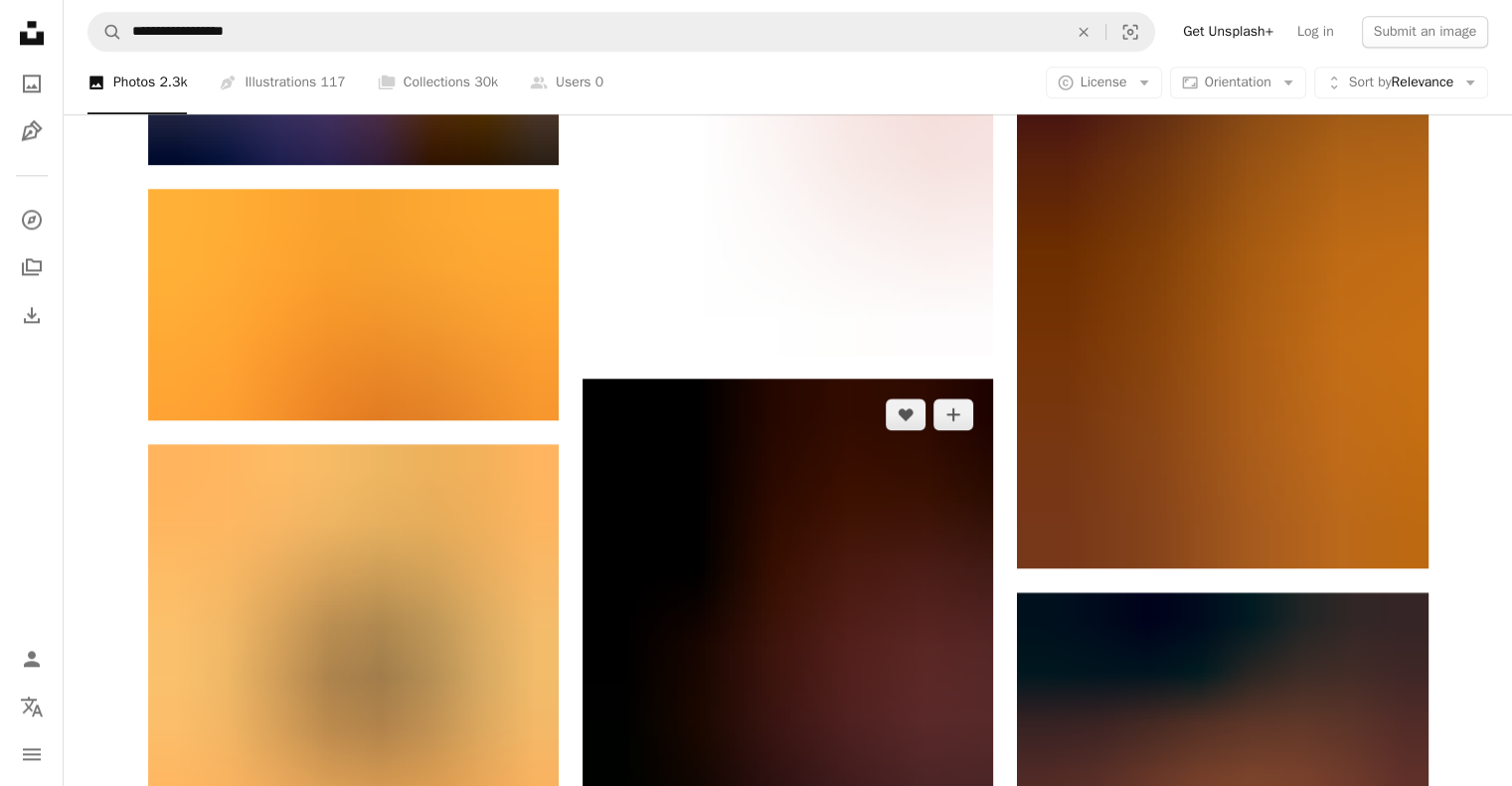 scroll, scrollTop: 2480, scrollLeft: 0, axis: vertical 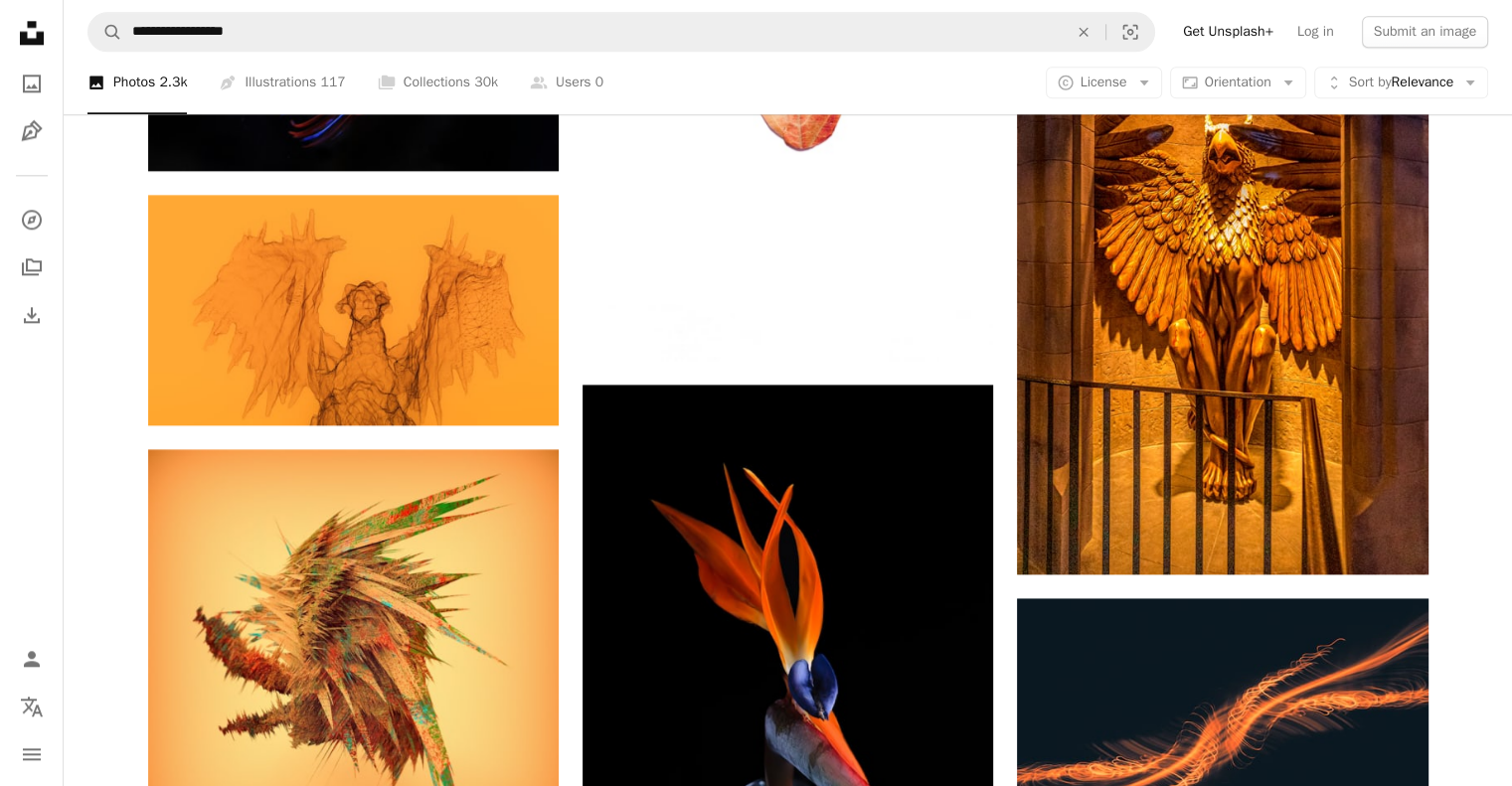 click on "A lock Download" at bounding box center [1358, 1477] 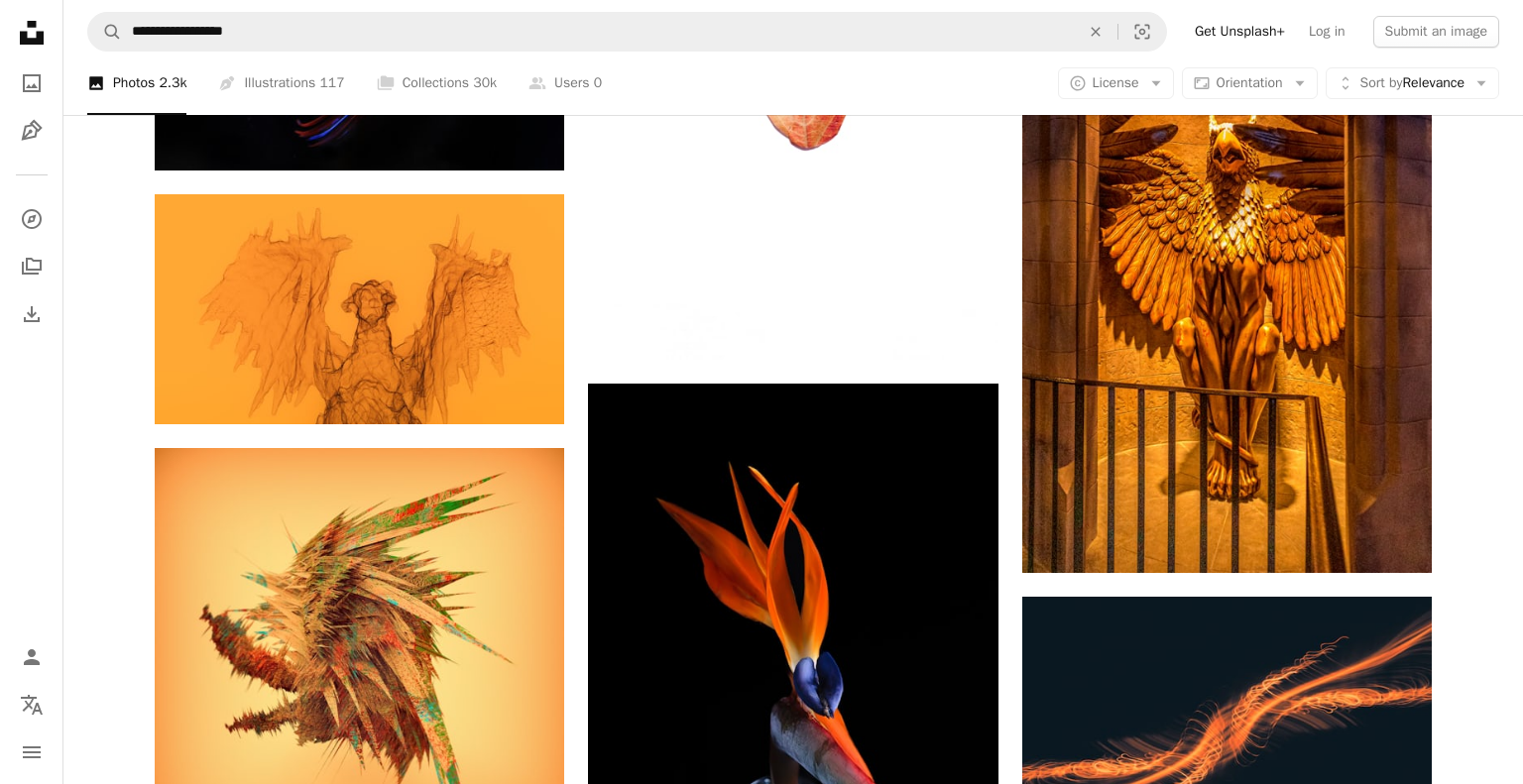 click on "An X shape Premium, ready to use images. Get unlimited access. A plus sign Members-only content added monthly A plus sign Unlimited royalty-free downloads A plus sign Illustrations  New A plus sign Enhanced legal protections yearly 66%  off monthly $12   $4 USD per month * Get  Unsplash+ * When paid annually, billed upfront  $48 Taxes where applicable. Renews automatically. Cancel anytime." at bounding box center [762, 2809] 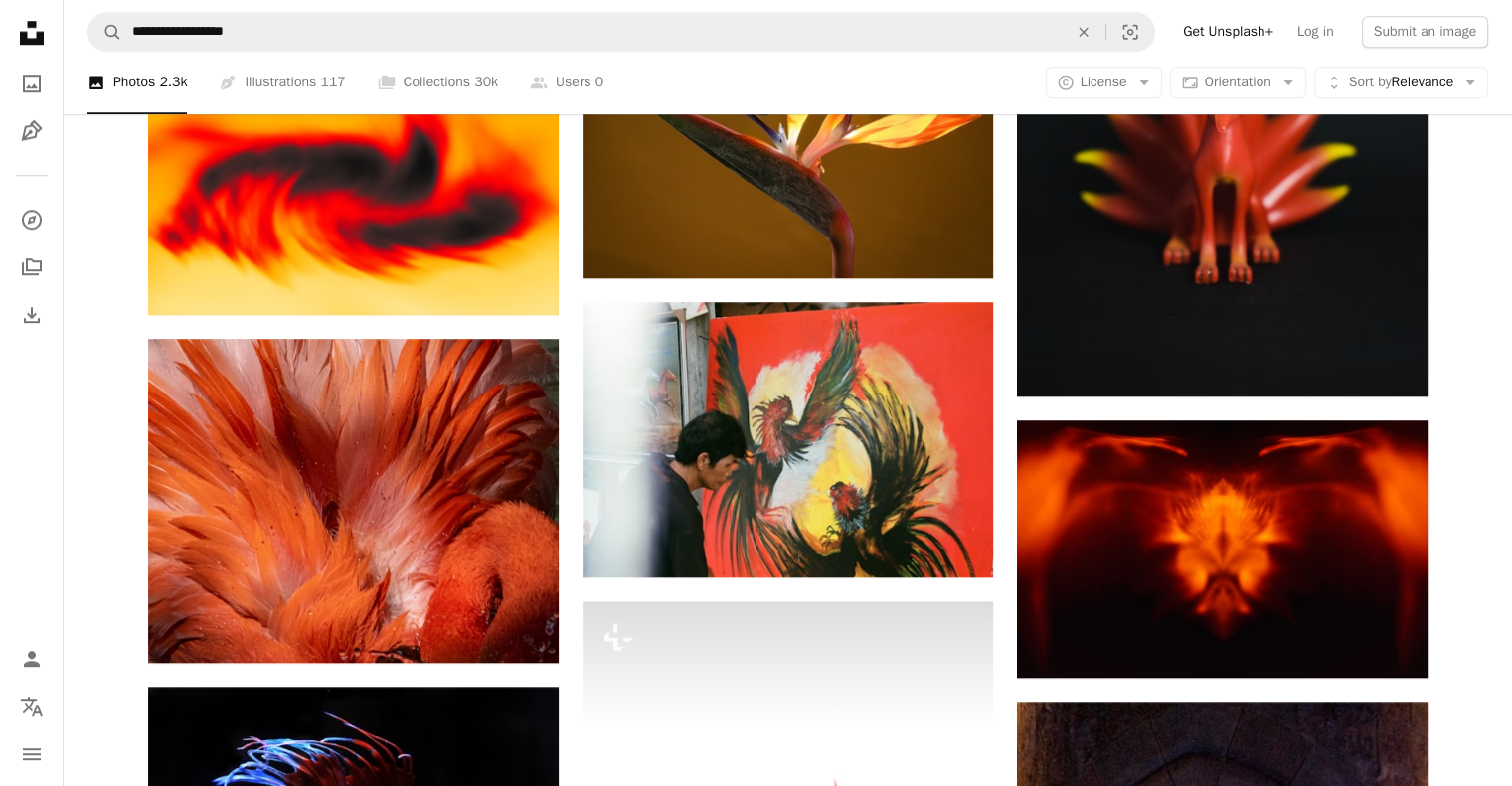 scroll, scrollTop: 1529, scrollLeft: 0, axis: vertical 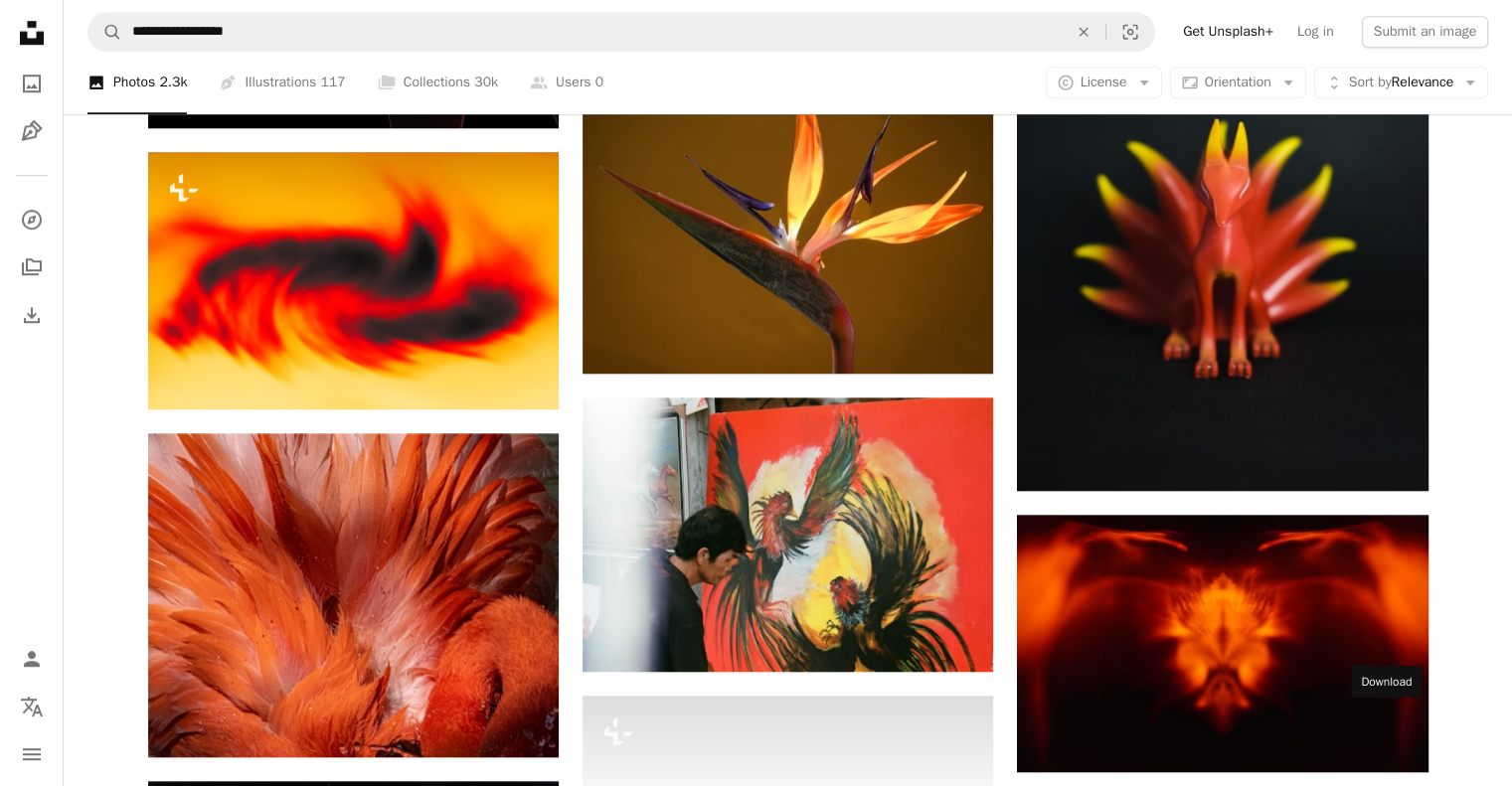 click 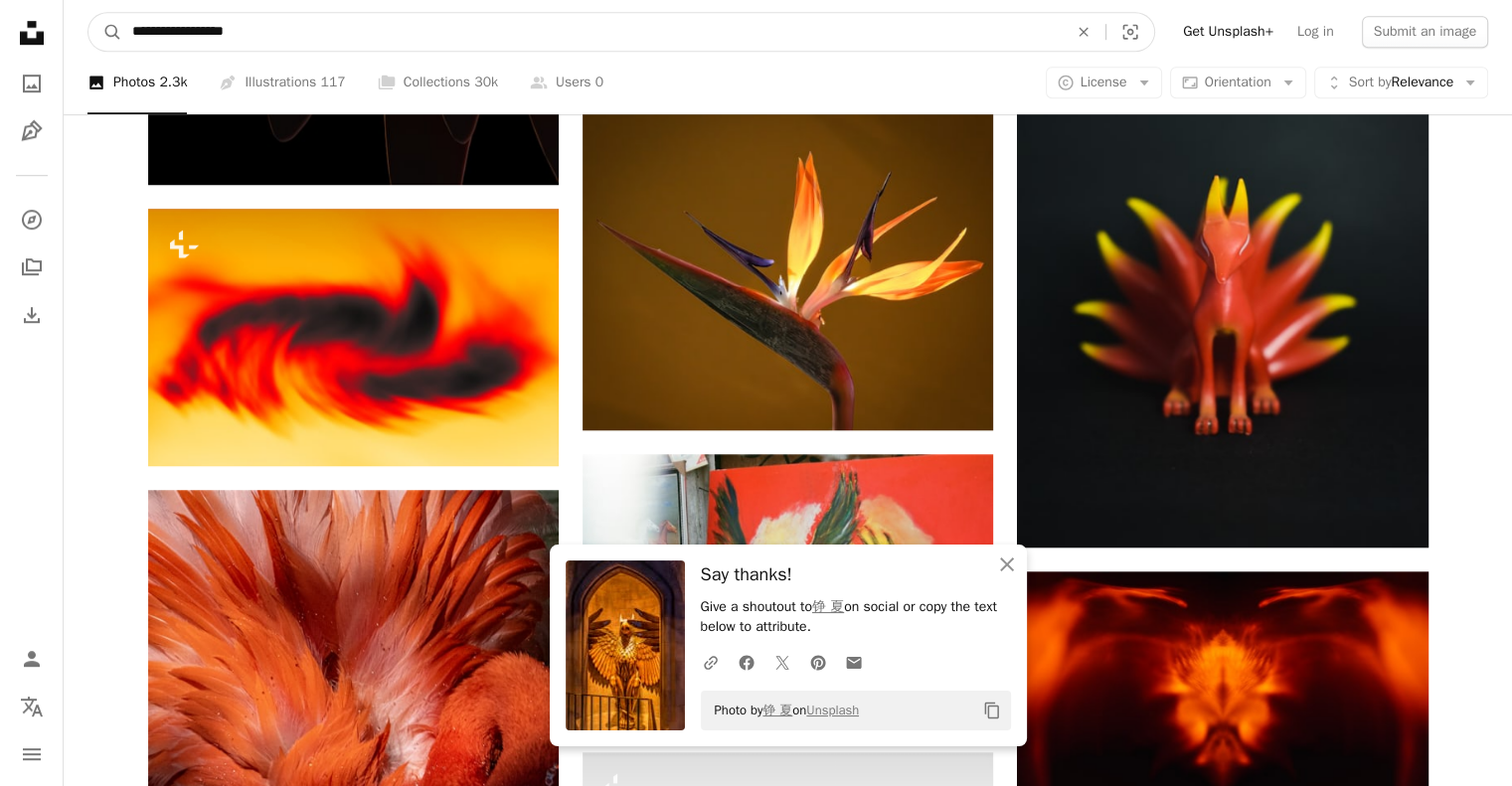 drag, startPoint x: 264, startPoint y: 39, endPoint x: 37, endPoint y: -9, distance: 232.0194 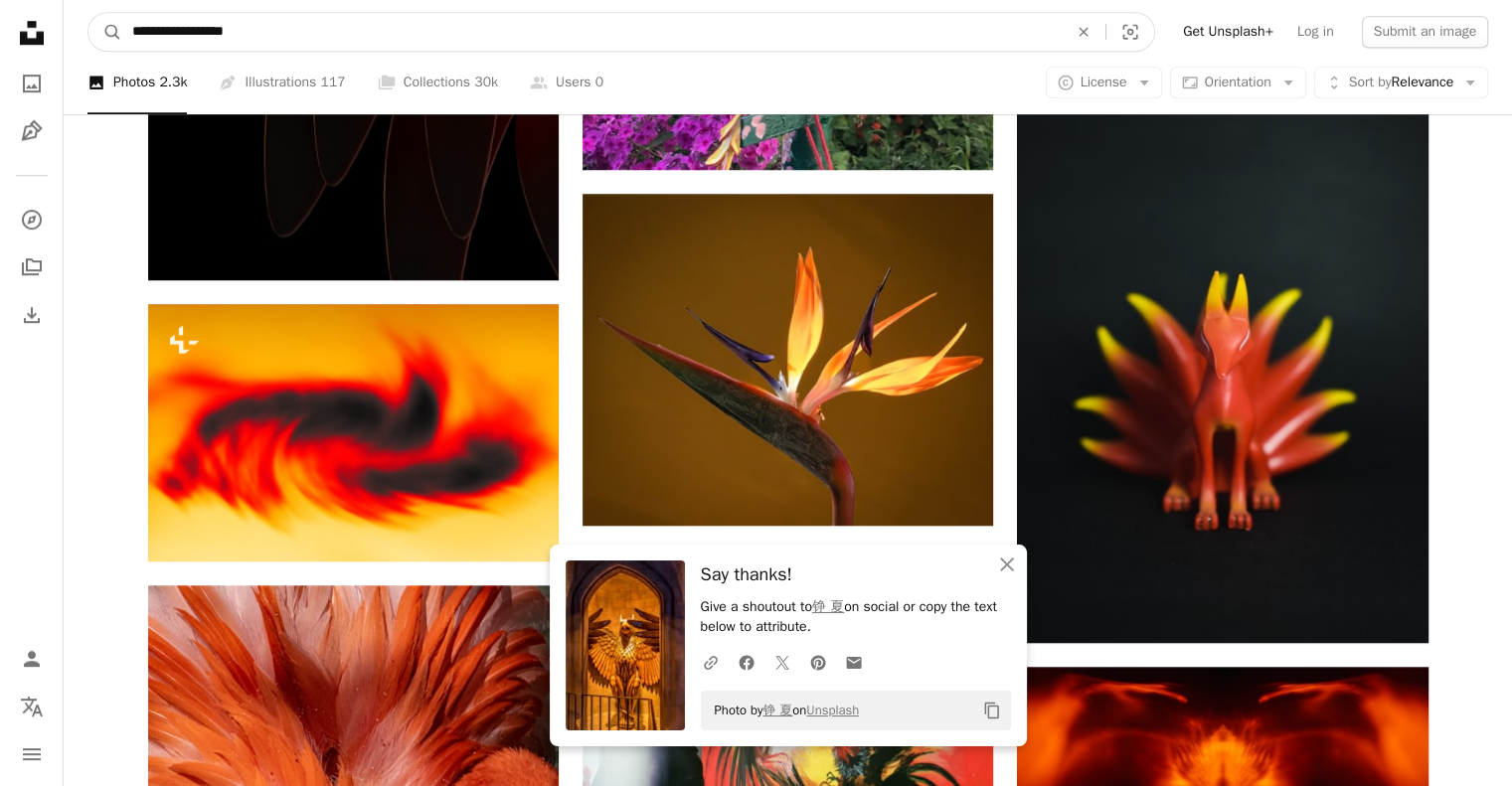 paste 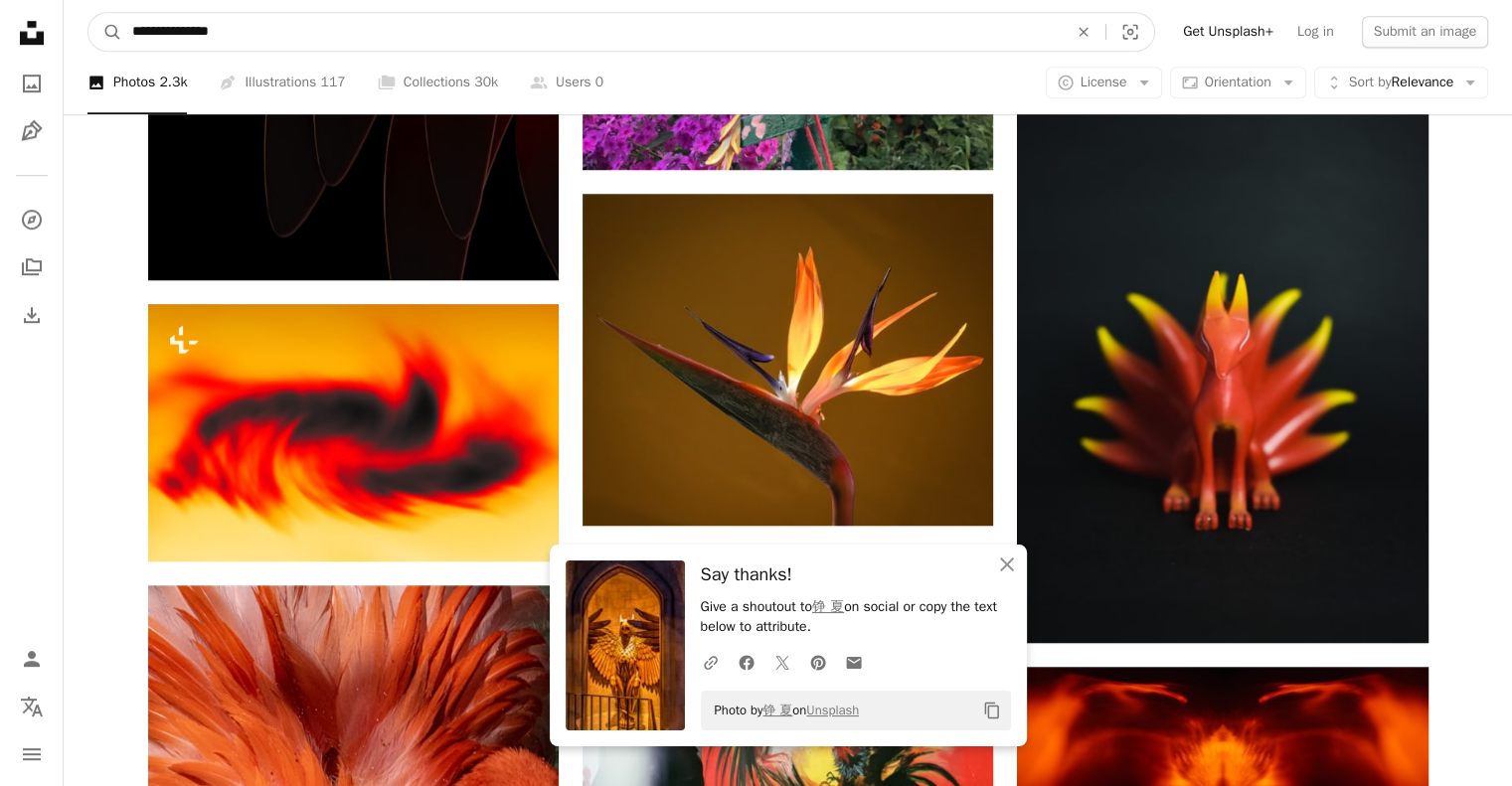 type on "**********" 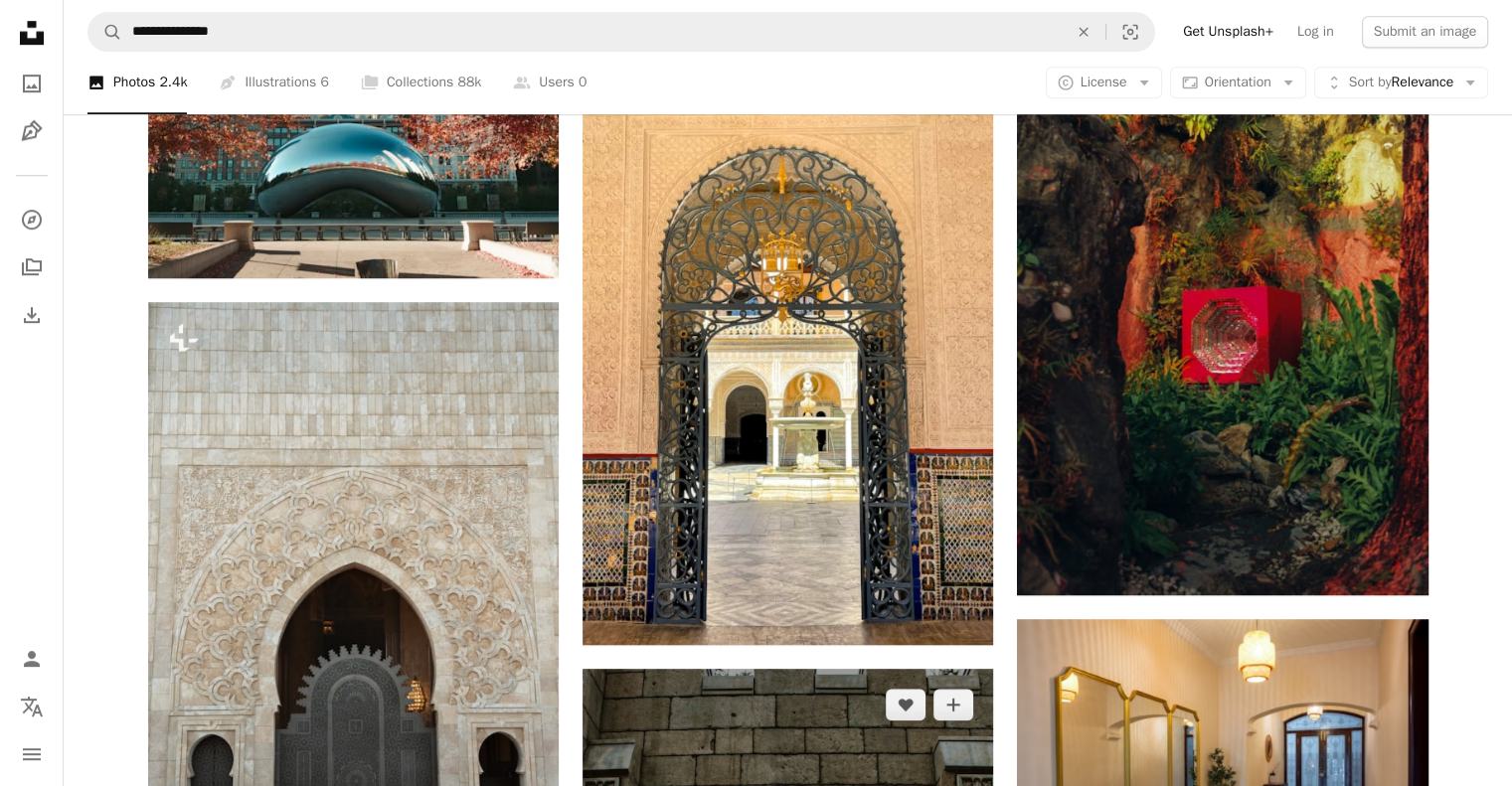 scroll, scrollTop: 1653, scrollLeft: 0, axis: vertical 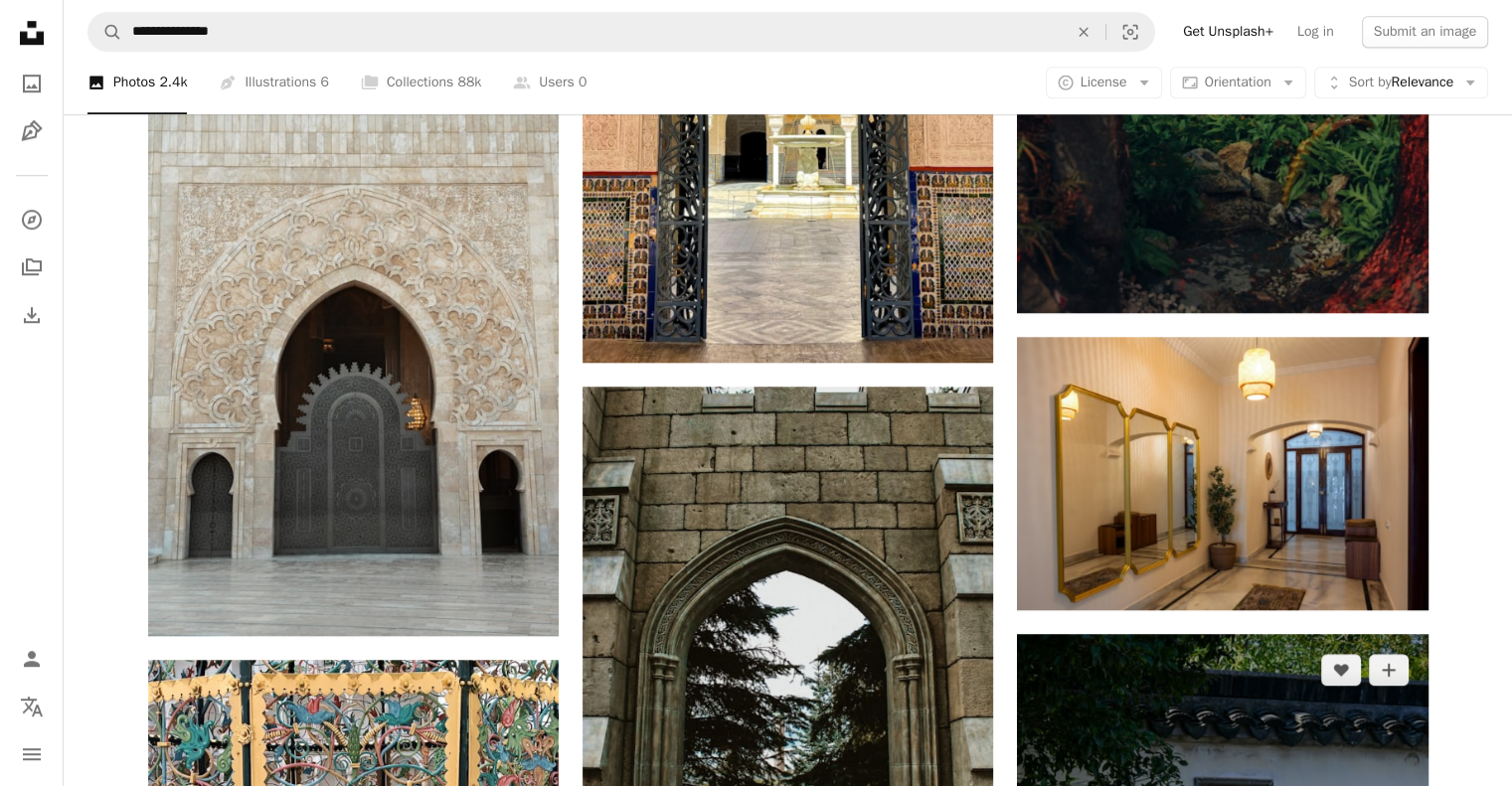click on "Arrow pointing down" at bounding box center [1389, 1214] 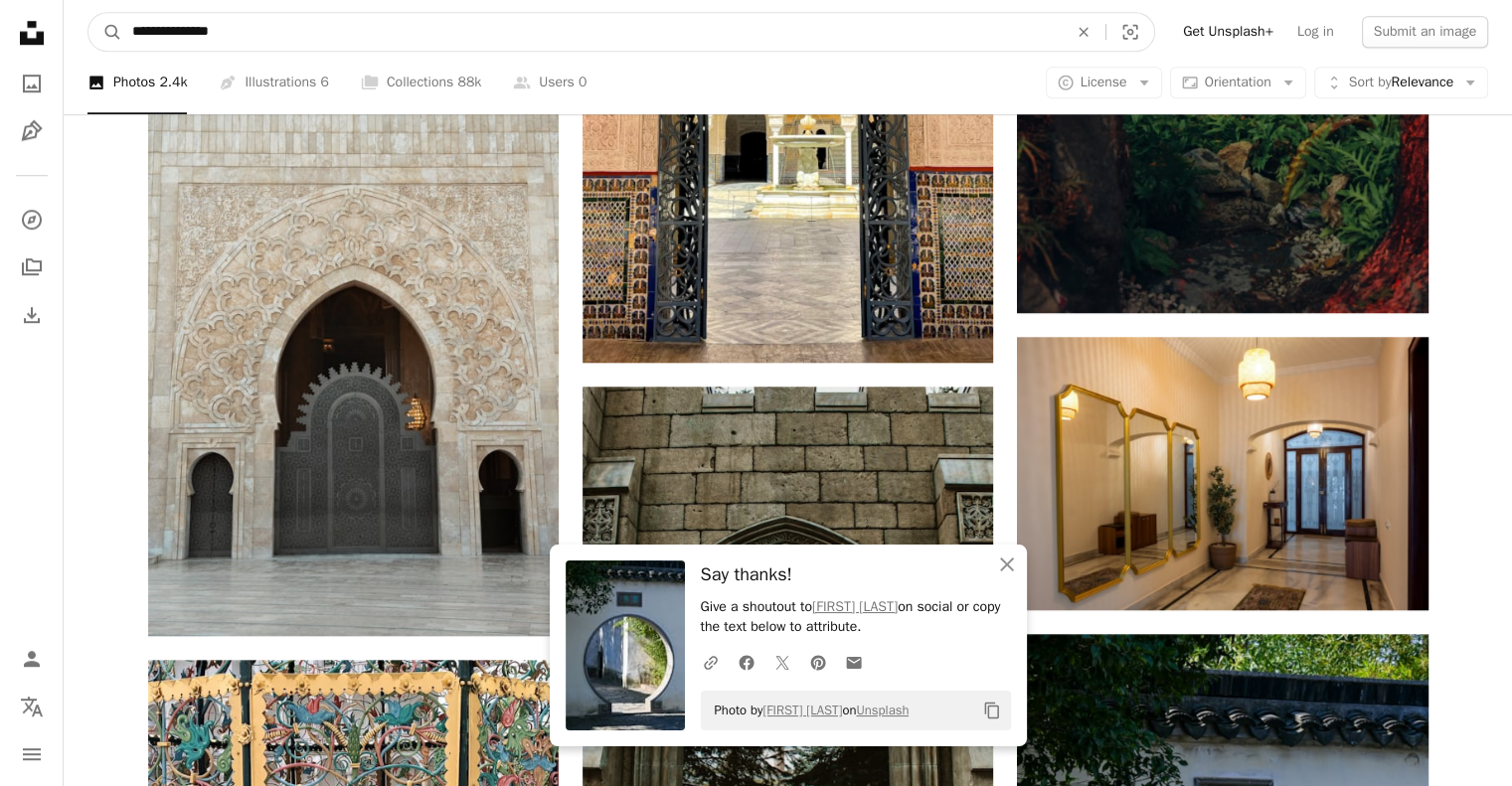 click on "**********" at bounding box center (591, 32) 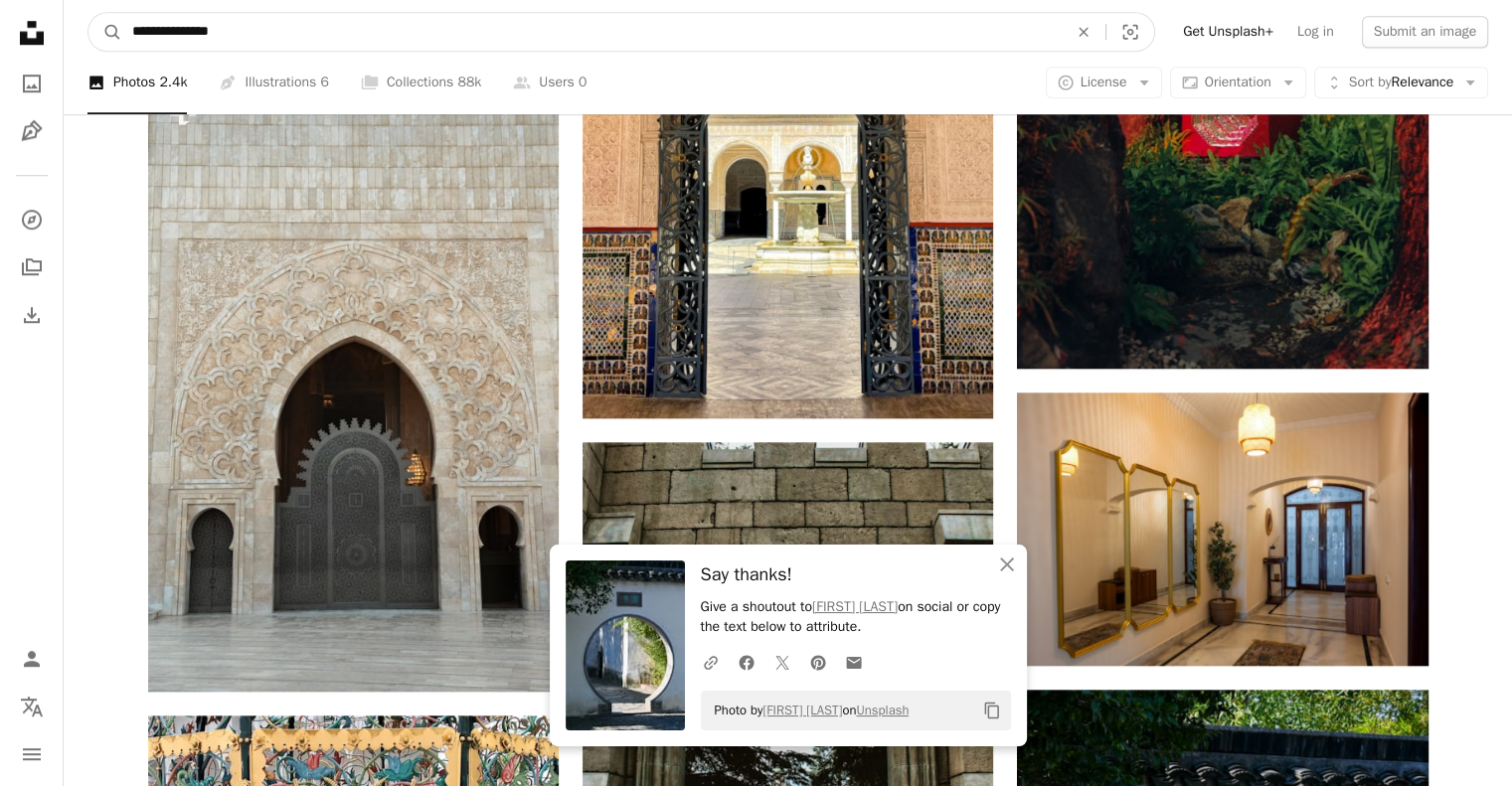 drag, startPoint x: 260, startPoint y: 24, endPoint x: 0, endPoint y: 3, distance: 260.8467 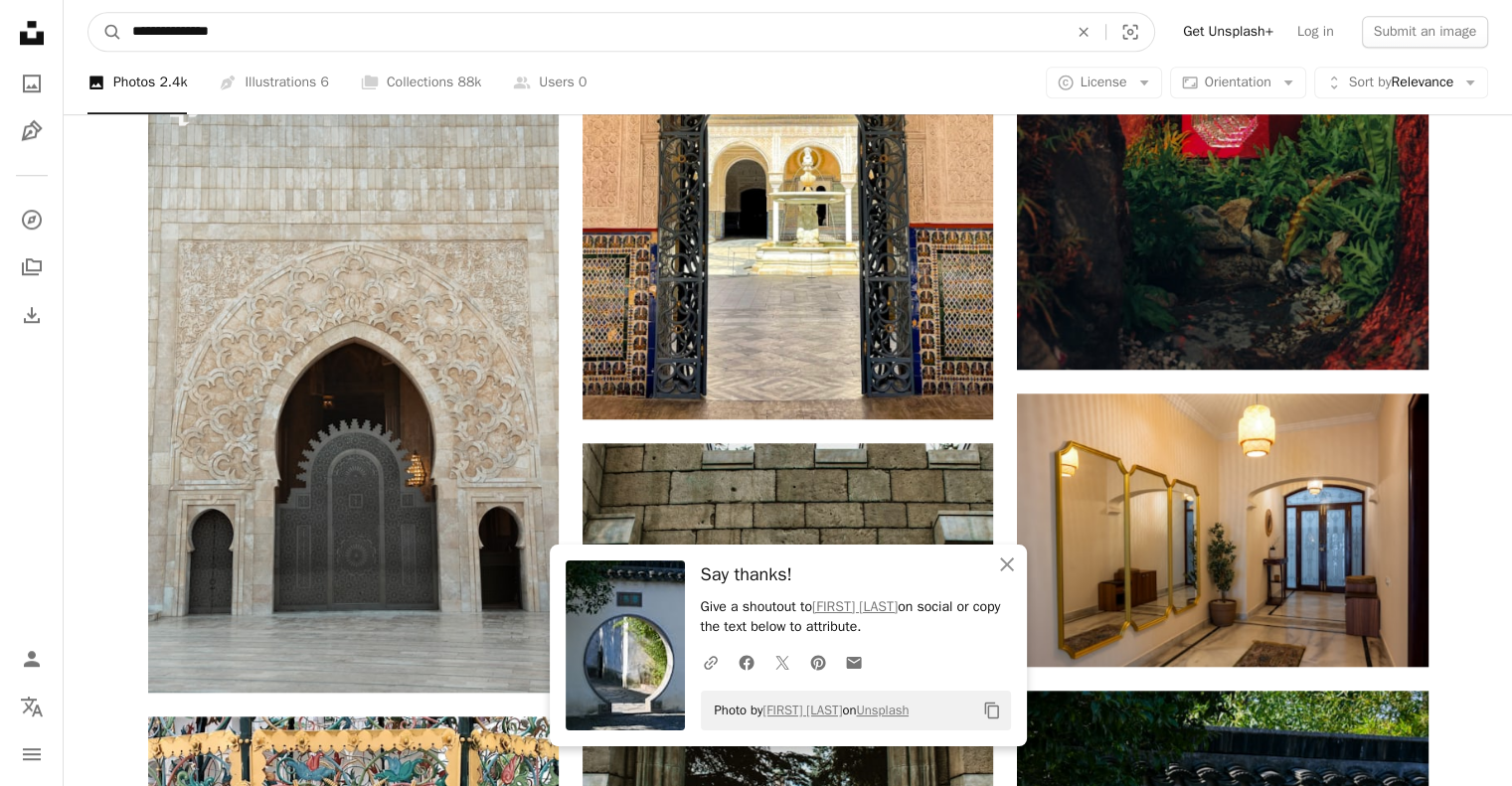 click on "Getty Images" at bounding box center (756, 1046) 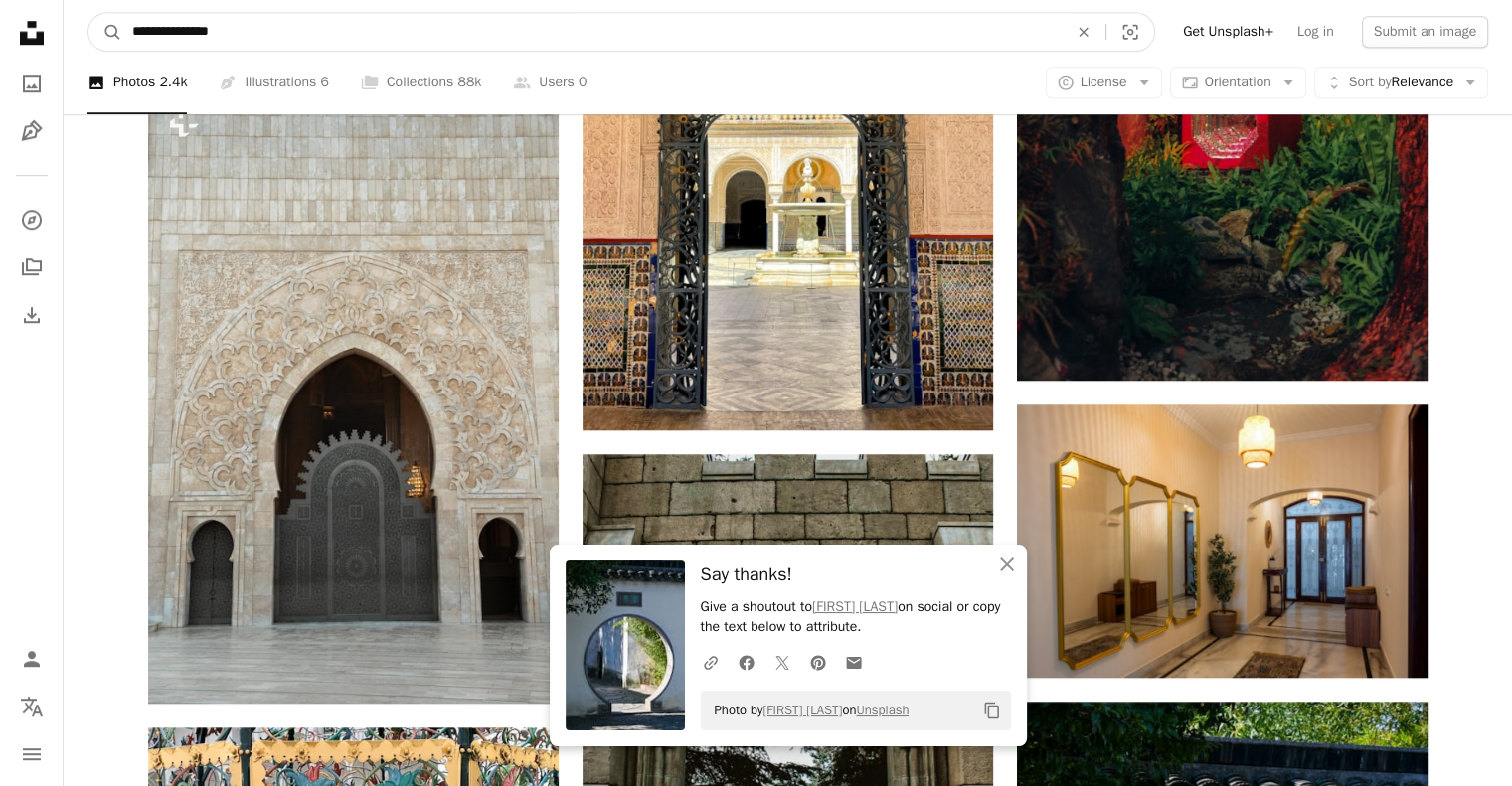 paste on "**" 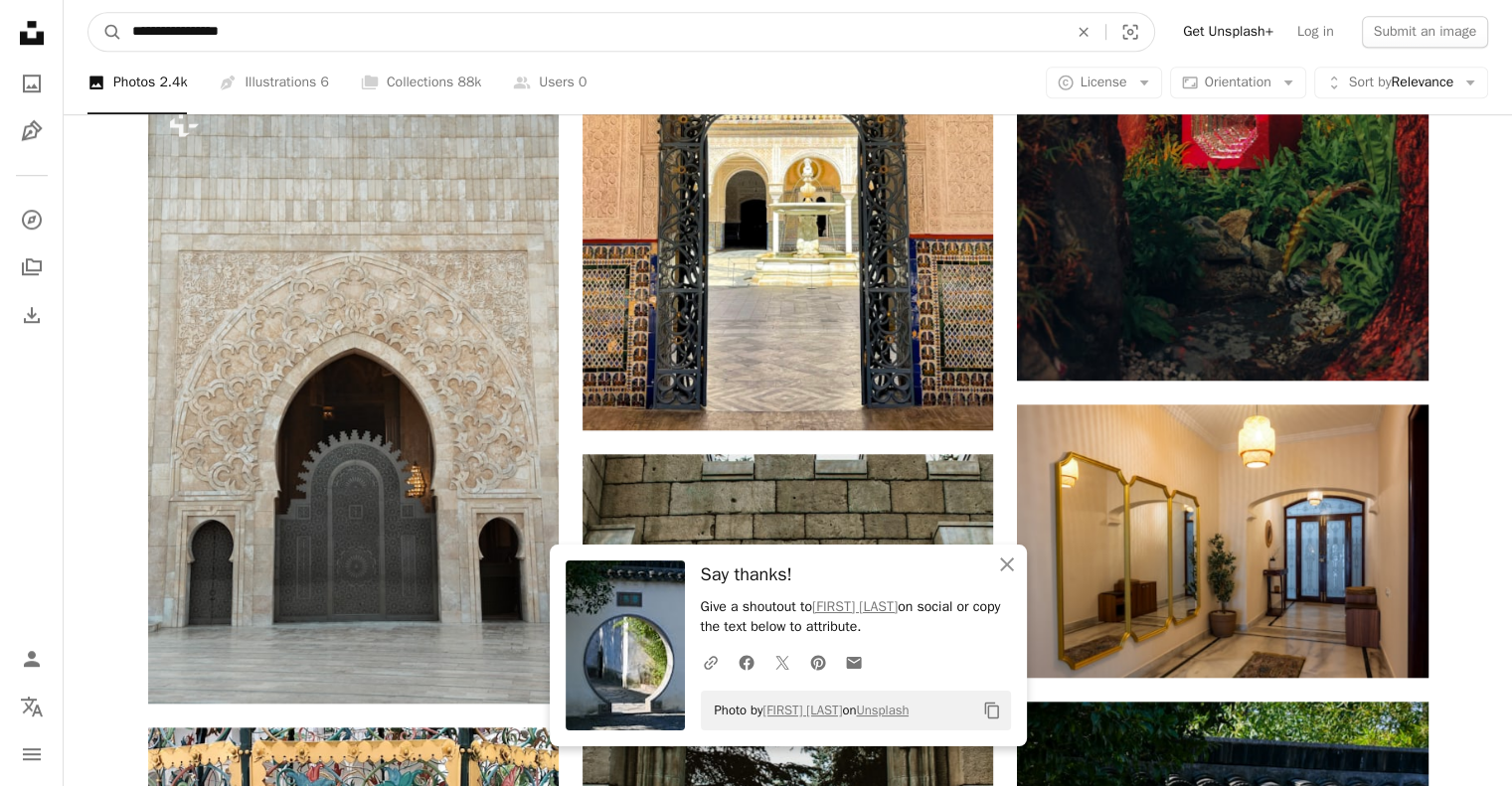 click on "A magnifying glass" at bounding box center (105, 32) 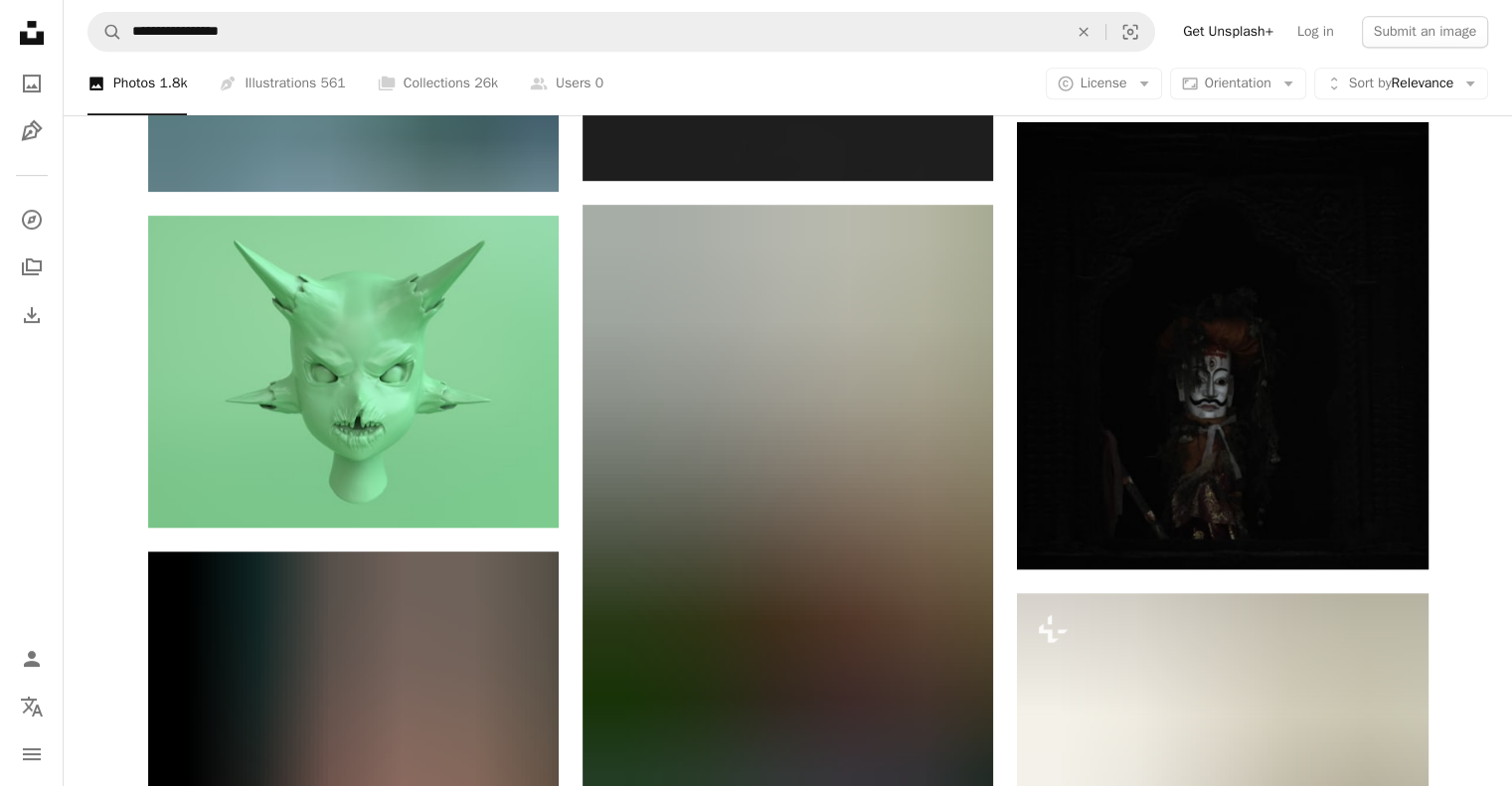 scroll, scrollTop: 957, scrollLeft: 0, axis: vertical 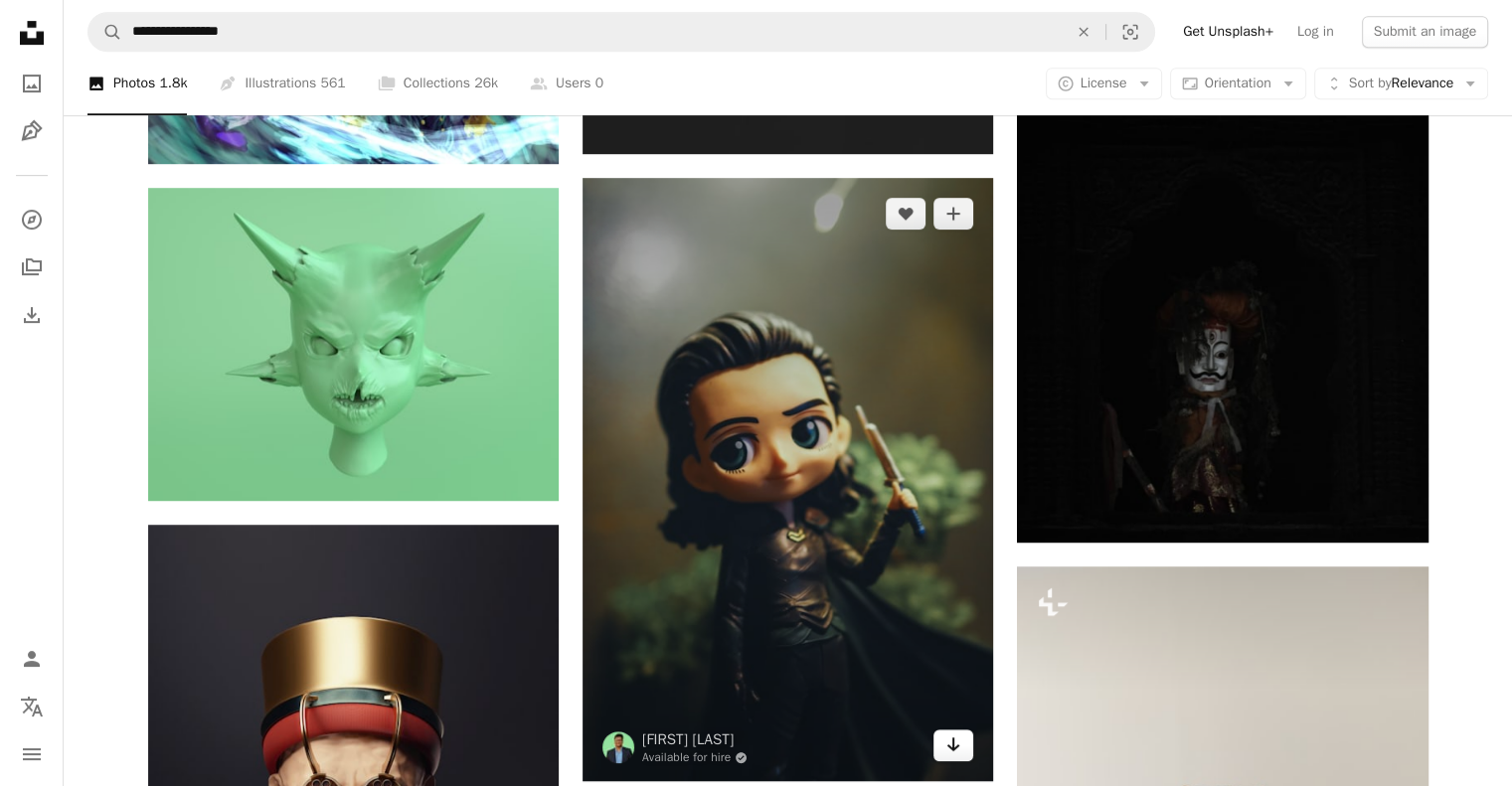 click on "Arrow pointing down" 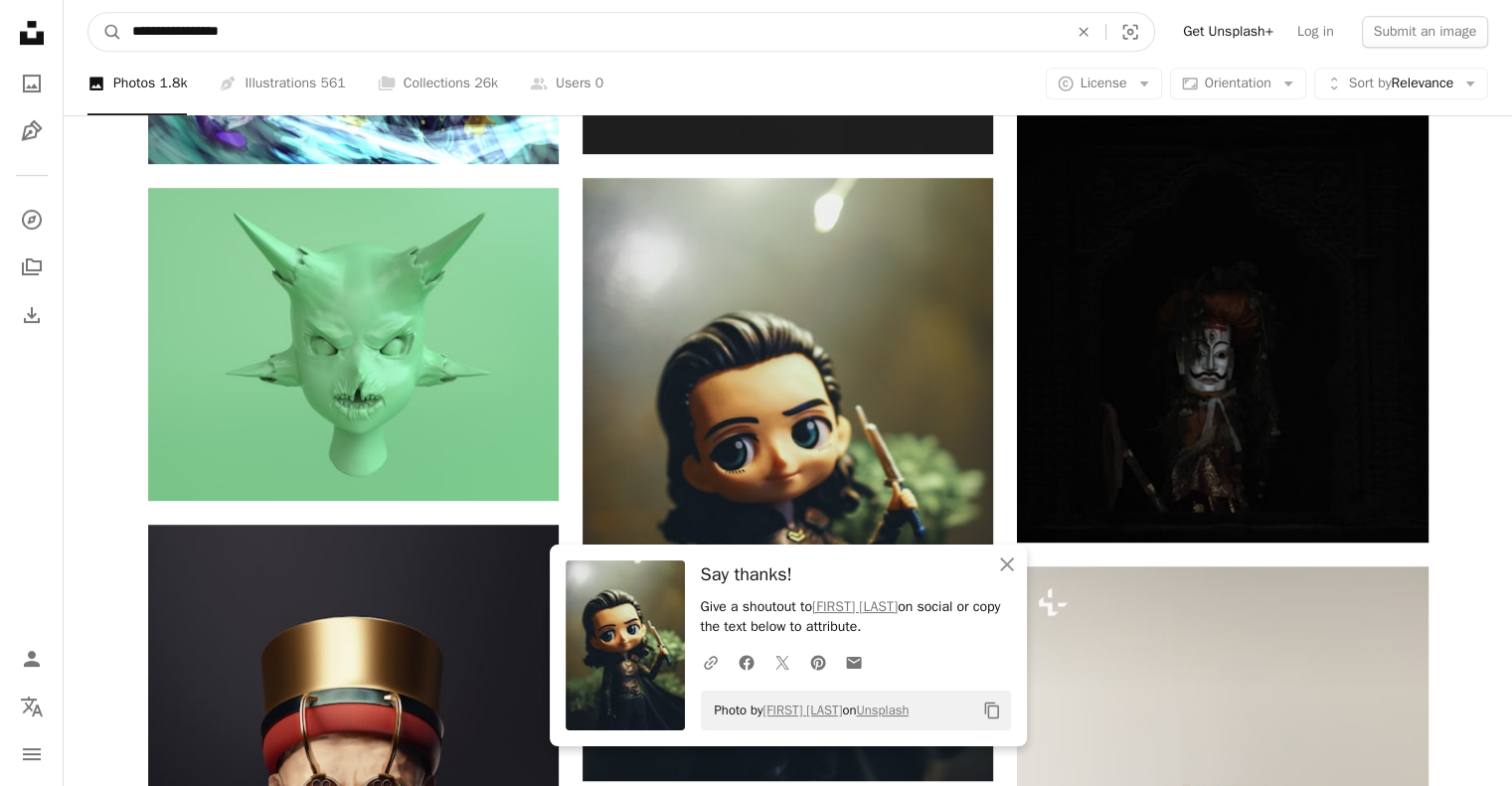 drag, startPoint x: 386, startPoint y: 23, endPoint x: 76, endPoint y: 19, distance: 310.02581 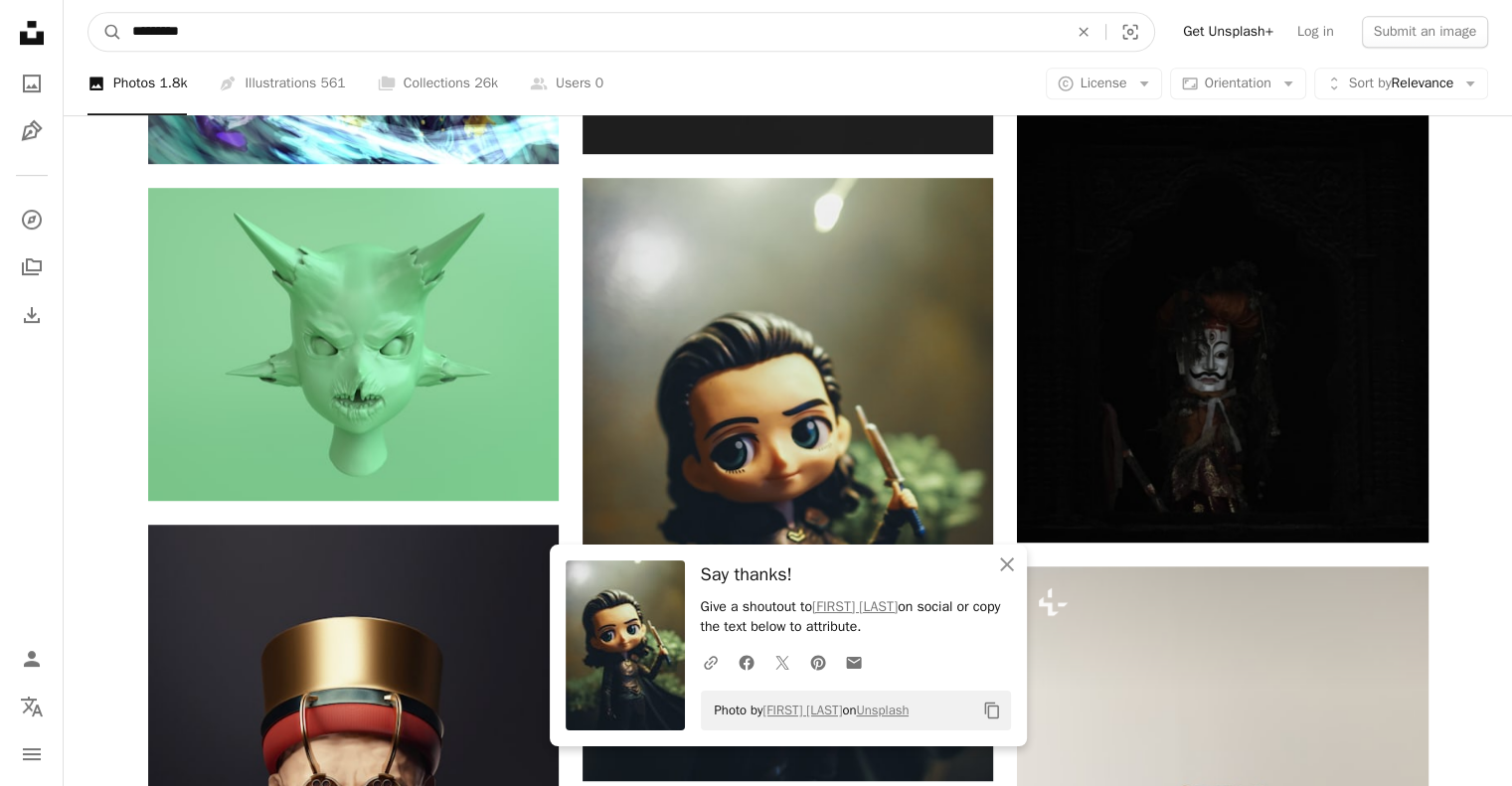 click on "A magnifying glass" at bounding box center (105, 32) 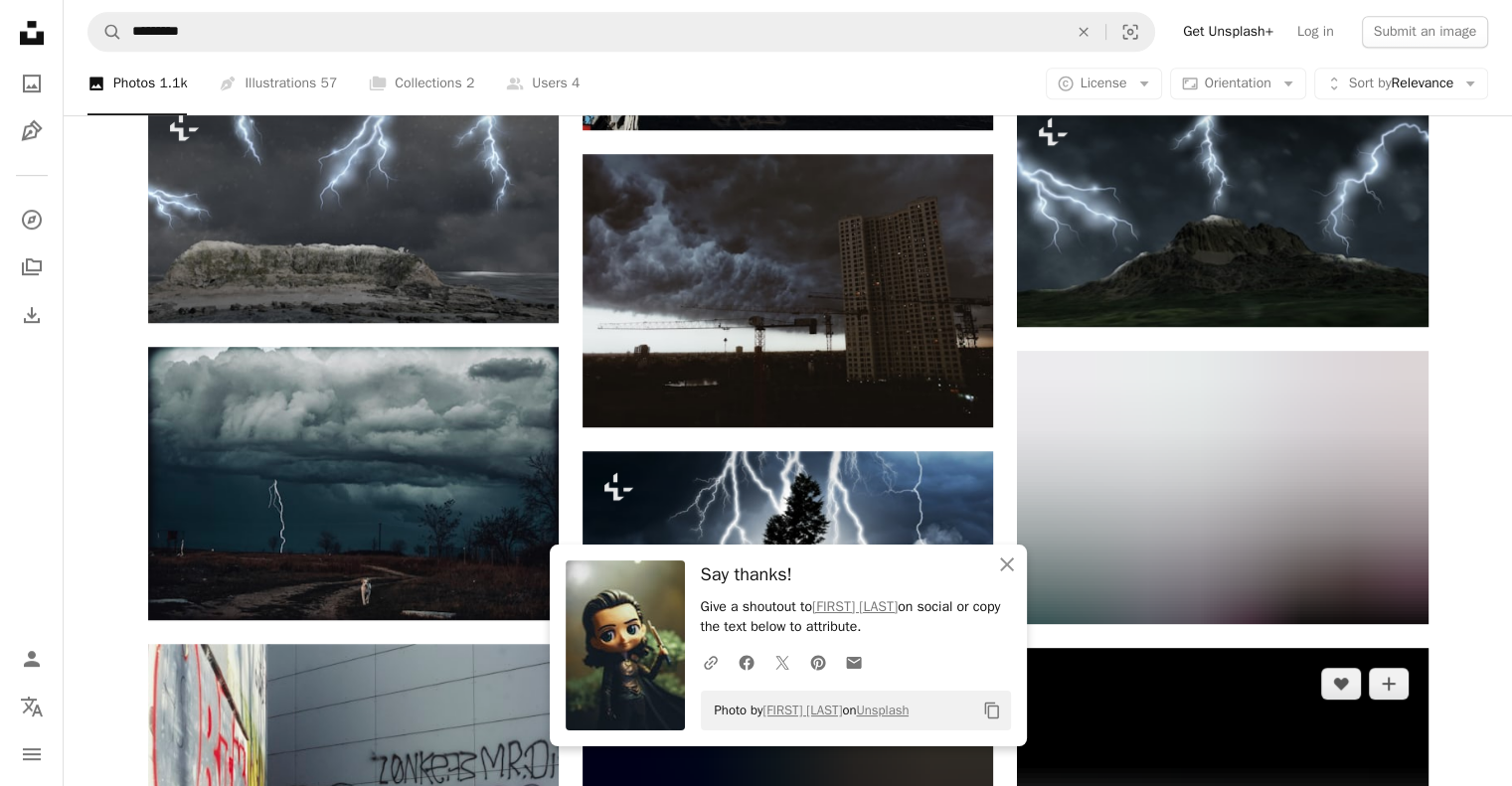 scroll, scrollTop: 1223, scrollLeft: 0, axis: vertical 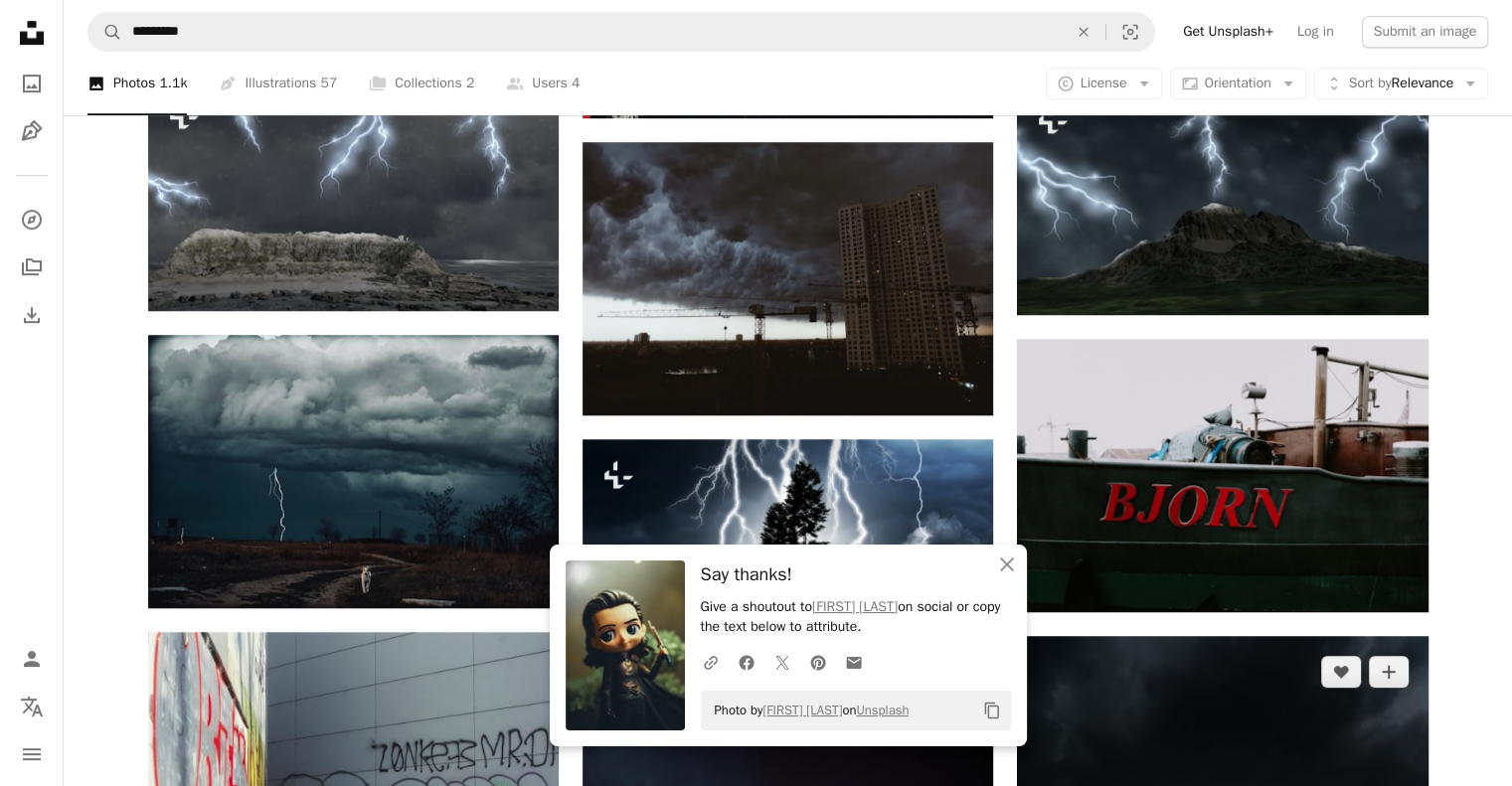 click on "Arrow pointing down" 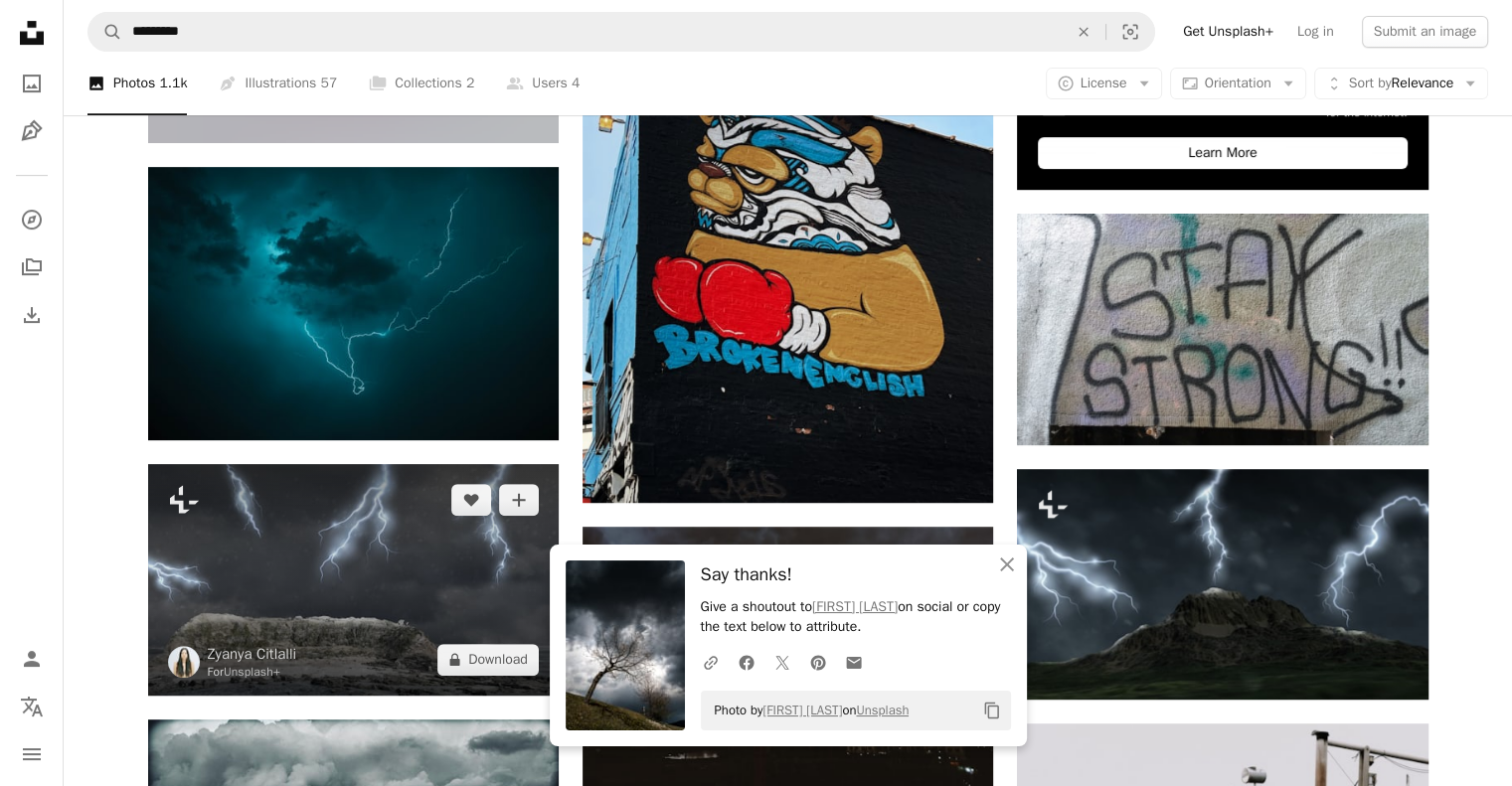 scroll, scrollTop: 556, scrollLeft: 0, axis: vertical 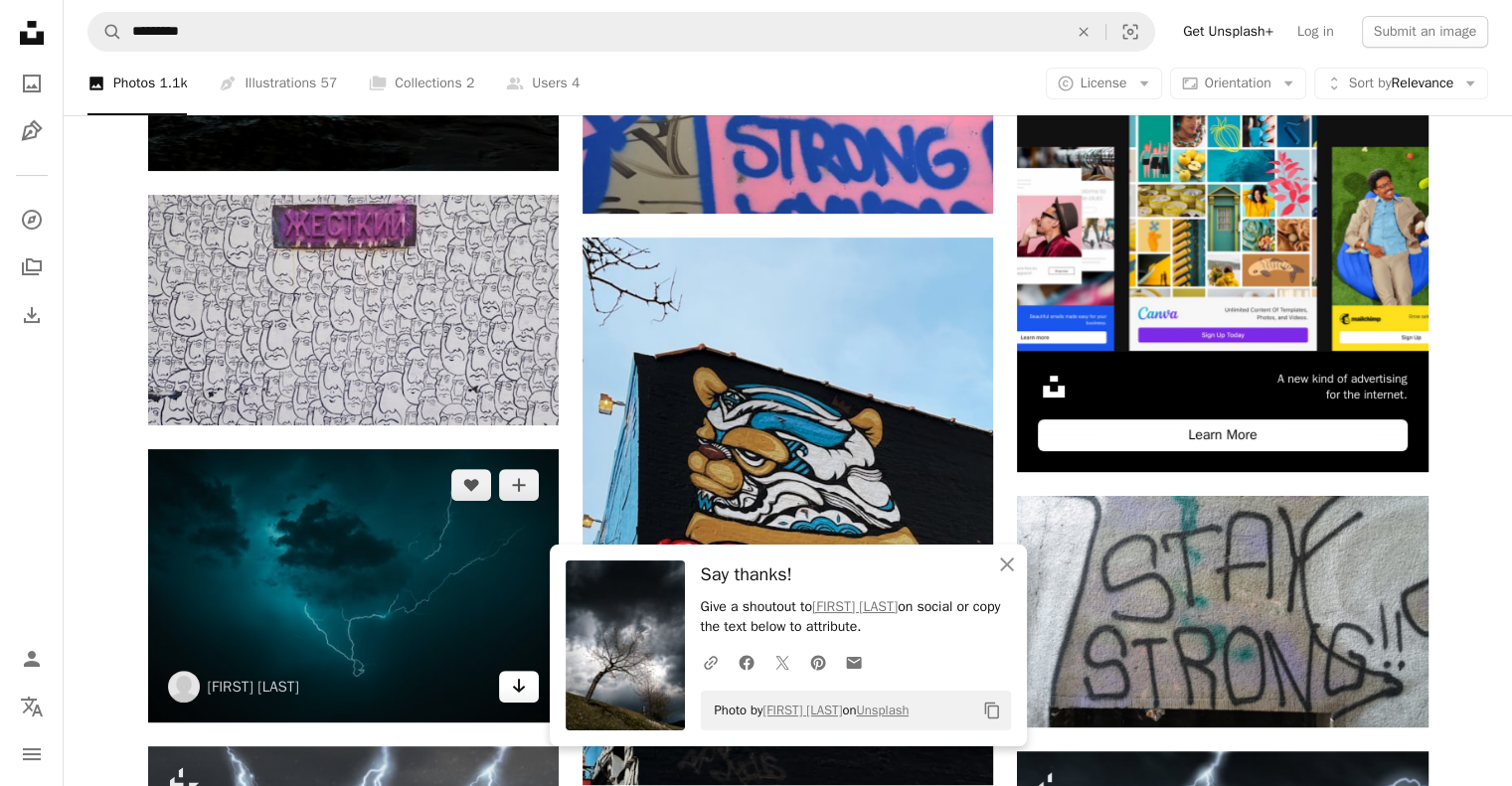 click on "Arrow pointing down" 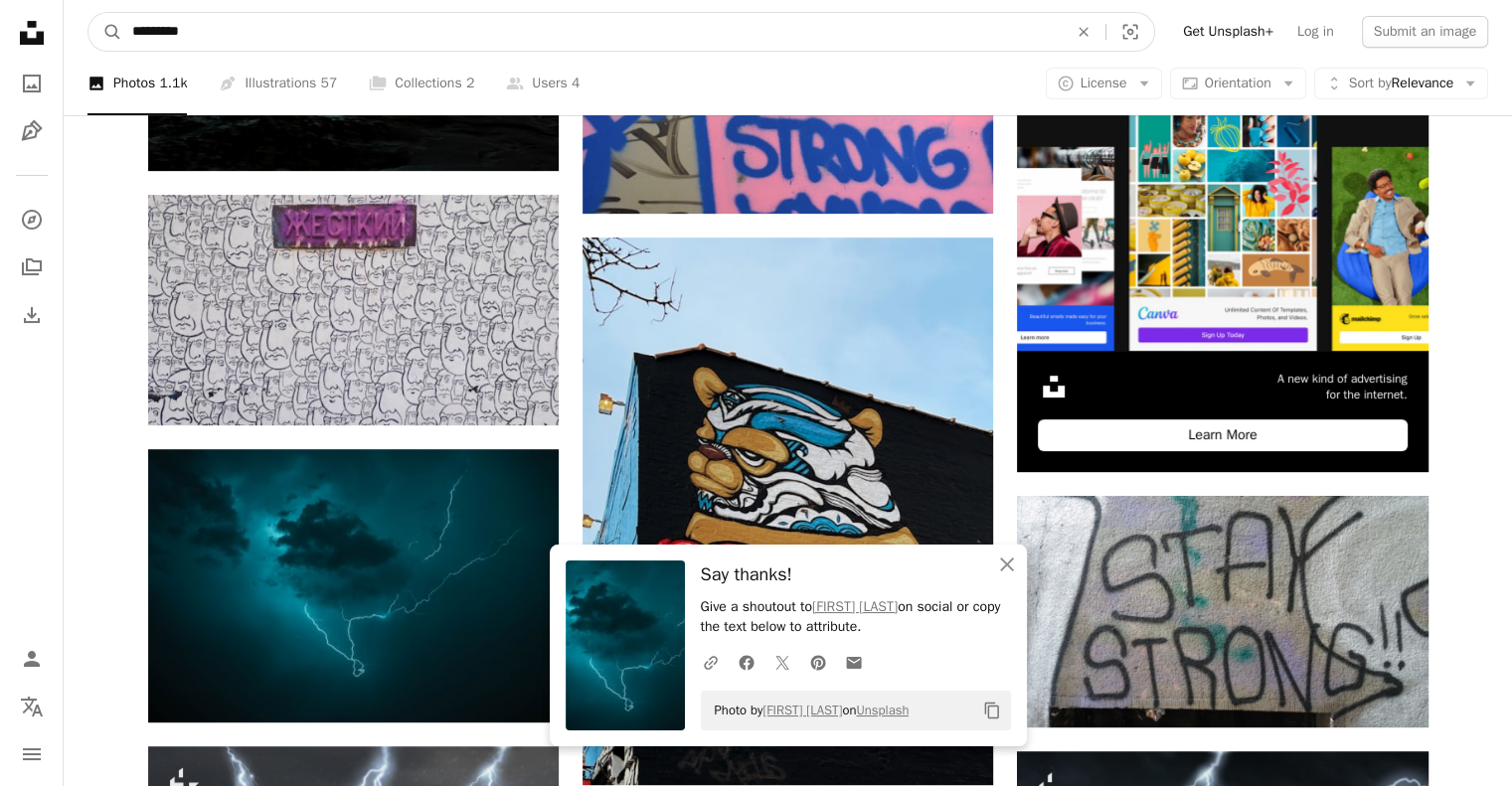 drag, startPoint x: 261, startPoint y: 35, endPoint x: 60, endPoint y: 12, distance: 202.3116 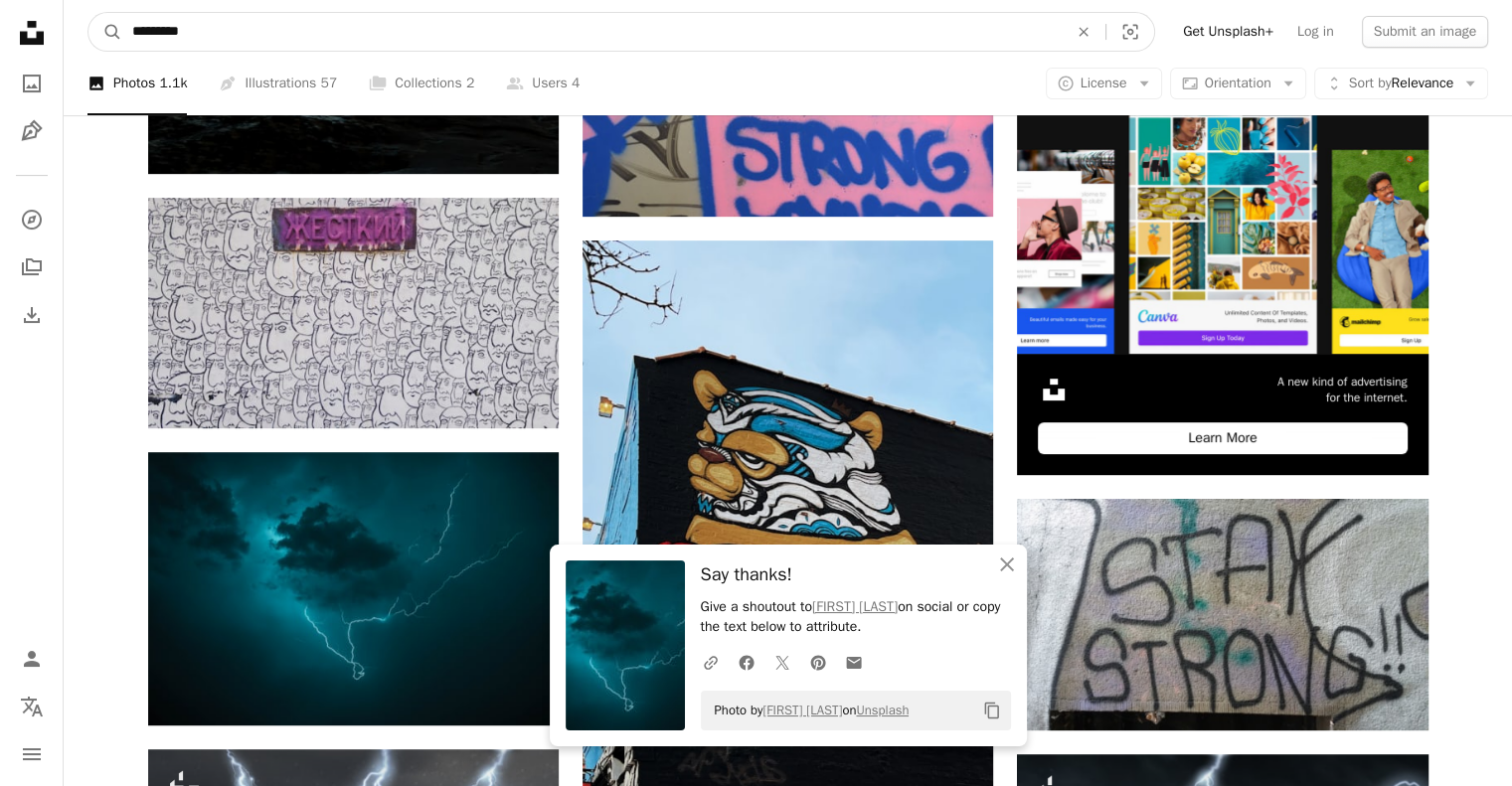 paste on "******" 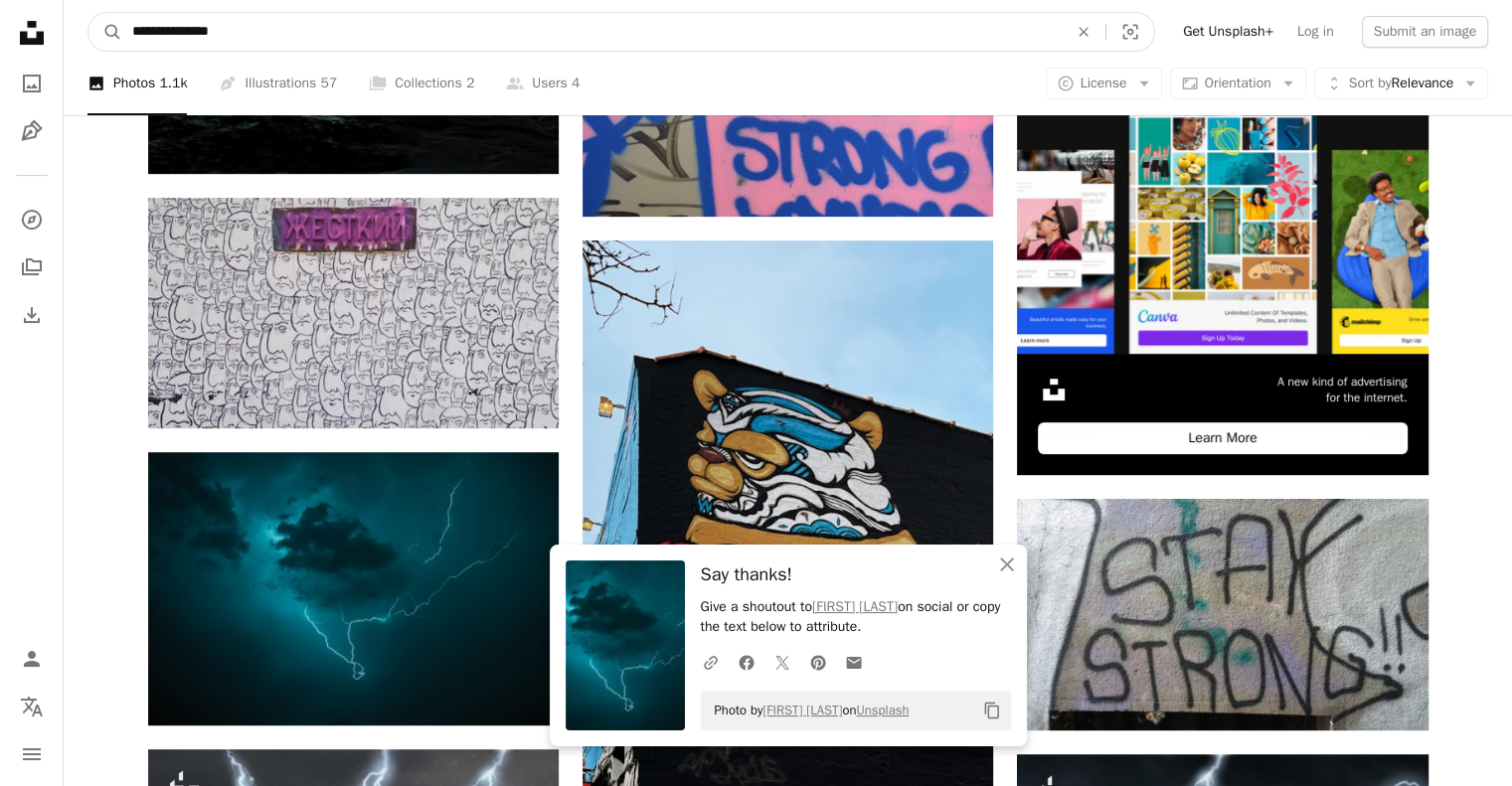 click on "A magnifying glass" at bounding box center (105, 32) 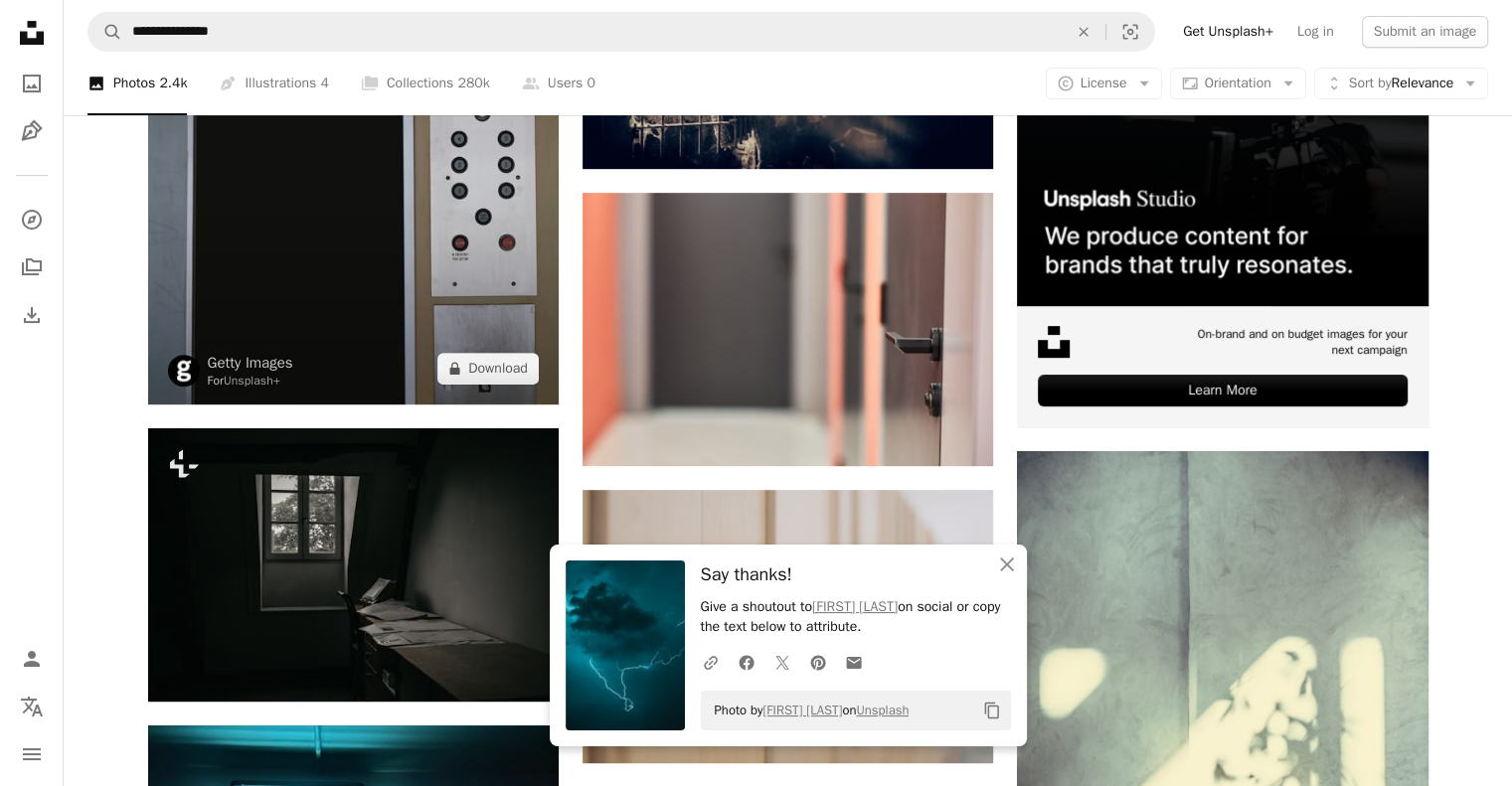 scroll, scrollTop: 646, scrollLeft: 0, axis: vertical 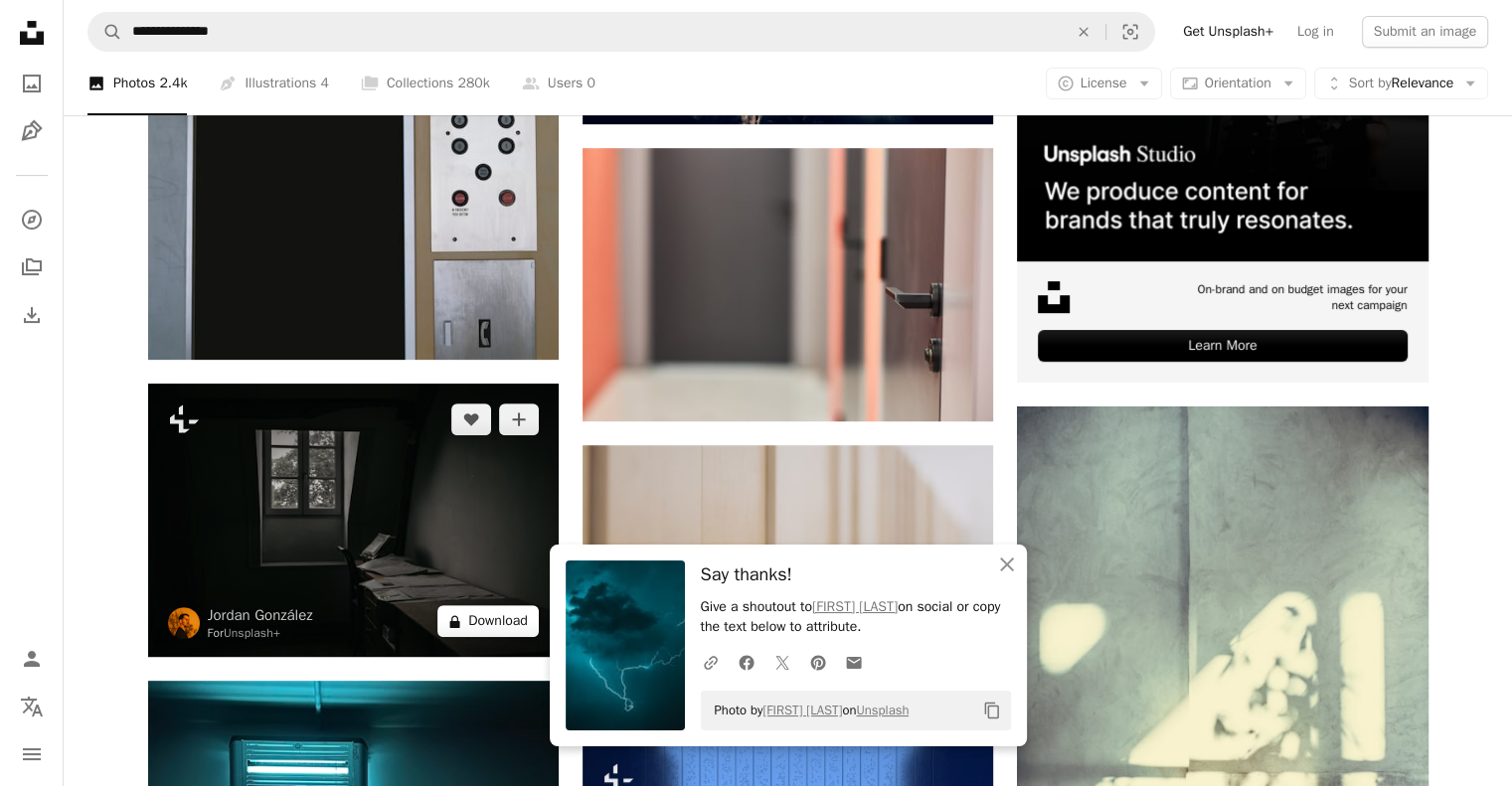 click on "A lock Download" at bounding box center (488, 621) 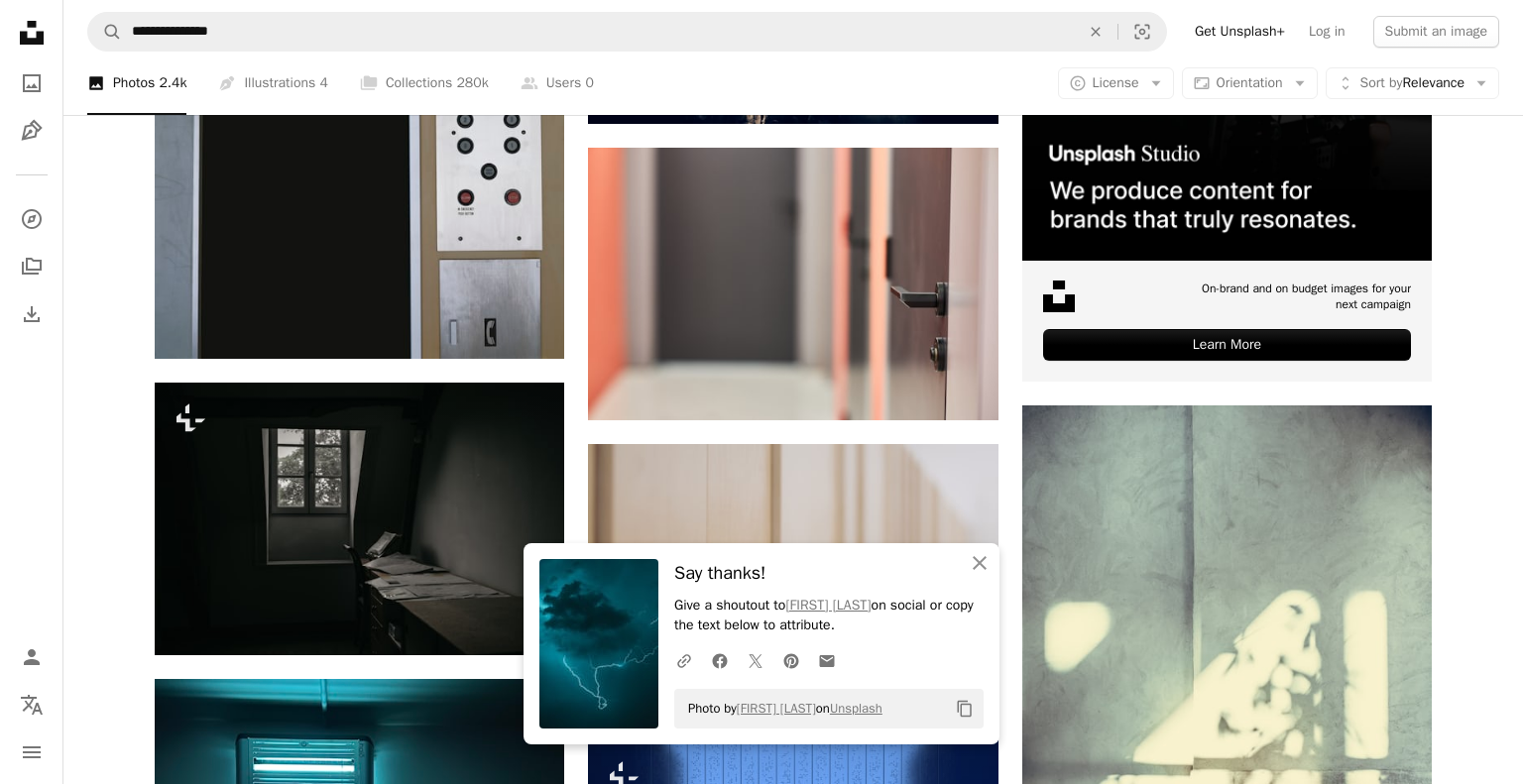 click on "An X shape An X shape Close Say thanks! Give a shoutout to  [FIRST] [LAST]  on social or copy the text below to attribute. A URL sharing icon (chains) Facebook icon X (formerly Twitter) icon Pinterest icon An envelope Photo by  [FIRST] [LAST]  on  Unsplash
Copy content Premium, ready to use images. Get unlimited access. A plus sign Members-only content added monthly A plus sign Unlimited royalty-free downloads A plus sign Illustrations  New A plus sign Enhanced legal protections yearly 66%  off monthly $12   $4 USD per month * Get  Unsplash+ * When paid annually, billed upfront  $48 Taxes where applicable. Renews automatically. Cancel anytime." at bounding box center (762, 4540) 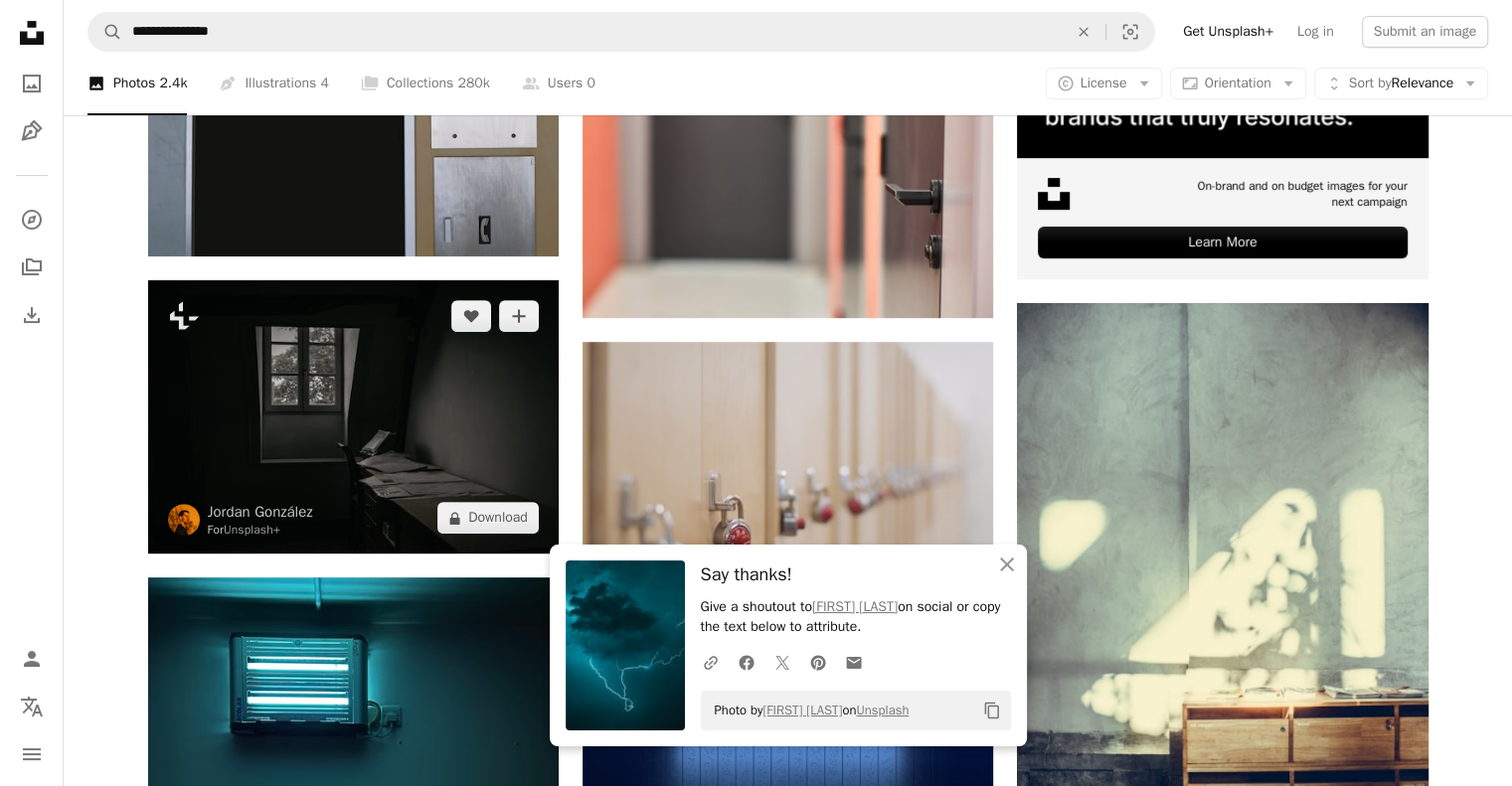 scroll, scrollTop: 768, scrollLeft: 0, axis: vertical 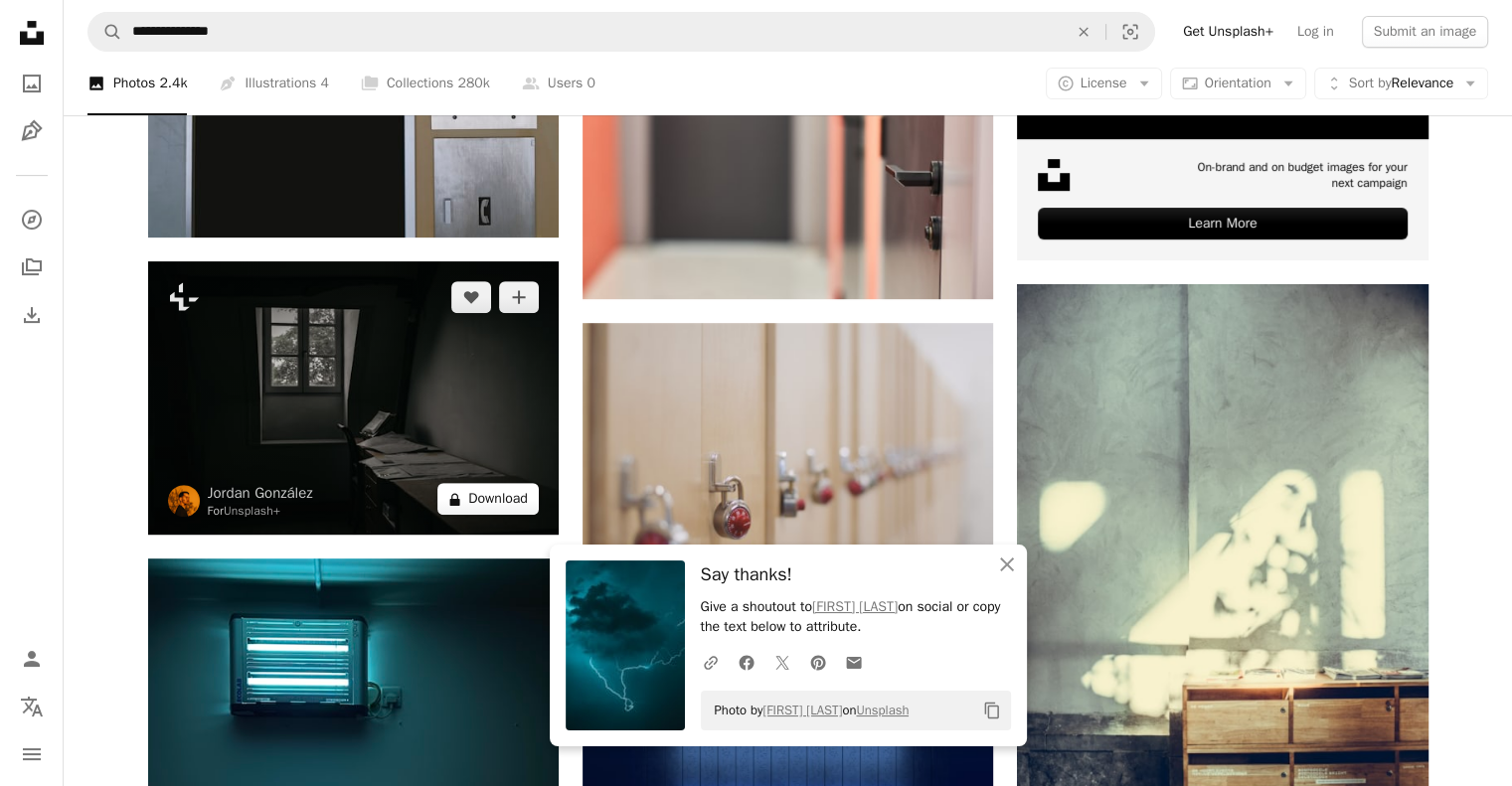 click on "A lock Download" at bounding box center (488, 499) 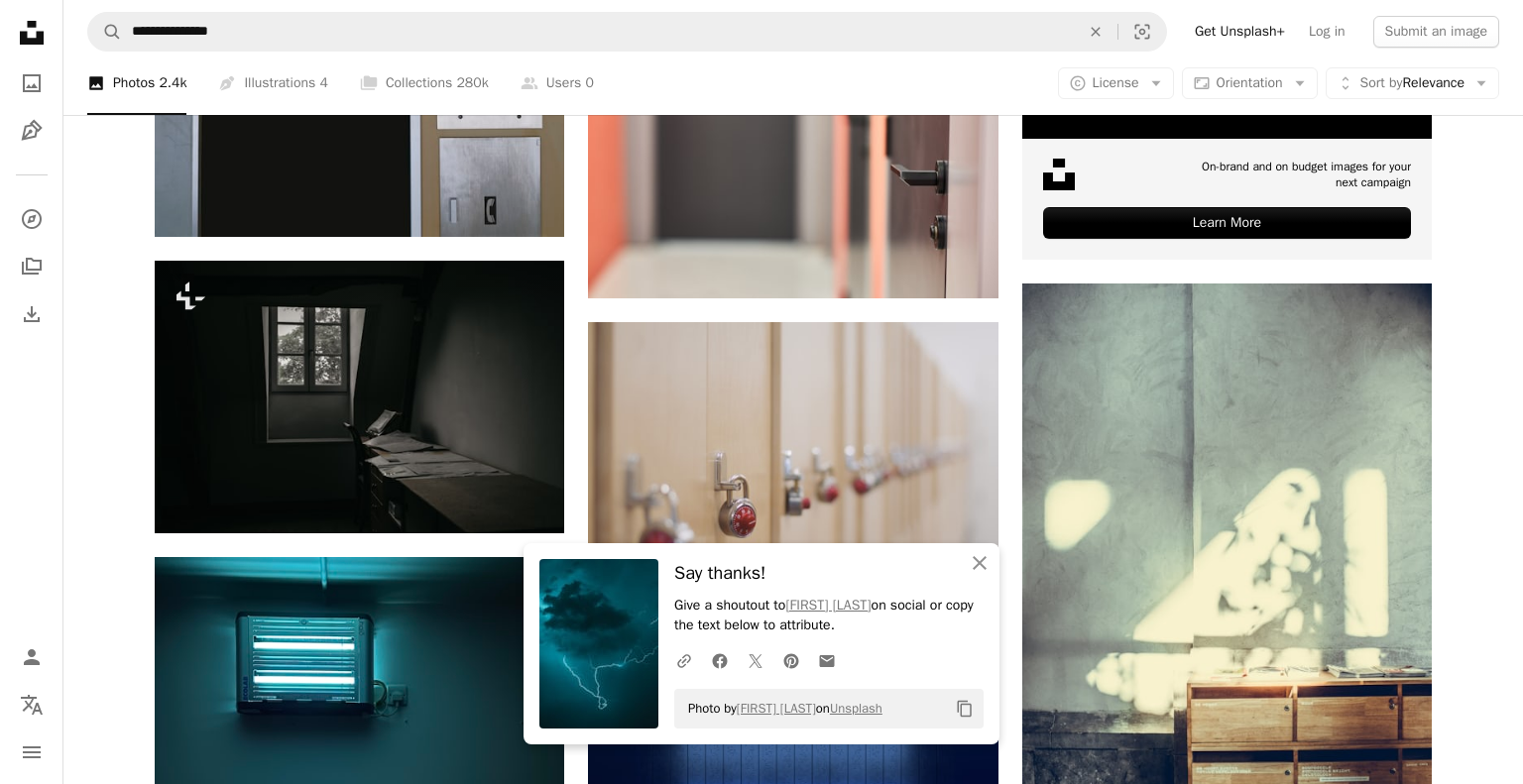click on "An X shape An X shape Close Say thanks! Give a shoutout to  [FIRST] [LAST]  on social or copy the text below to attribute. A URL sharing icon (chains) Facebook icon X (formerly Twitter) icon Pinterest icon An envelope Photo by  [FIRST] [LAST]  on  Unsplash
Copy content Premium, ready to use images. Get unlimited access. A plus sign Members-only content added monthly A plus sign Unlimited royalty-free downloads A plus sign Illustrations  New A plus sign Enhanced legal protections yearly 66%  off monthly $12   $4 USD per month * Get  Unsplash+ * When paid annually, billed upfront  $48 Taxes where applicable. Renews automatically. Cancel anytime." at bounding box center [762, 4419] 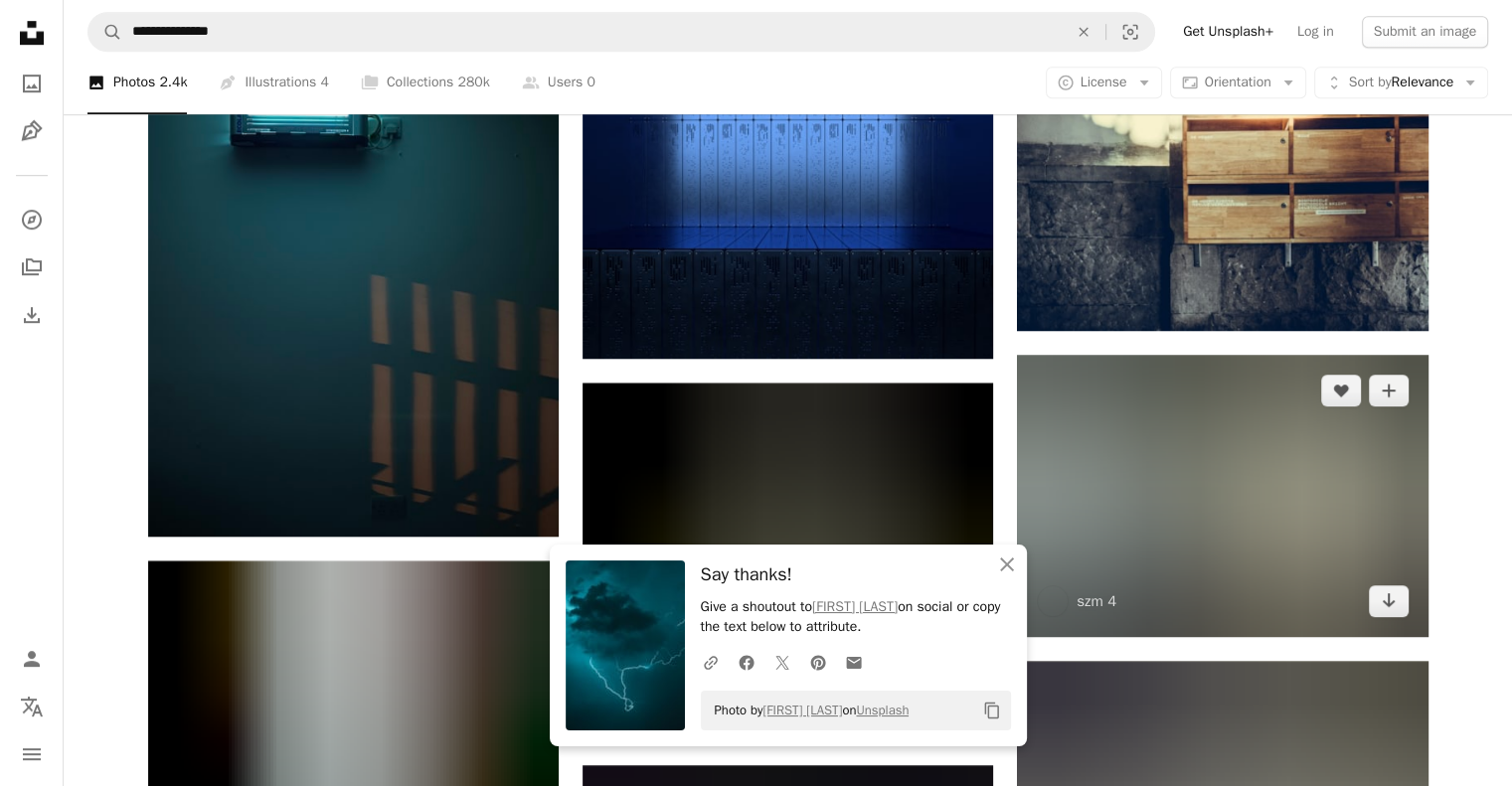 scroll, scrollTop: 1339, scrollLeft: 0, axis: vertical 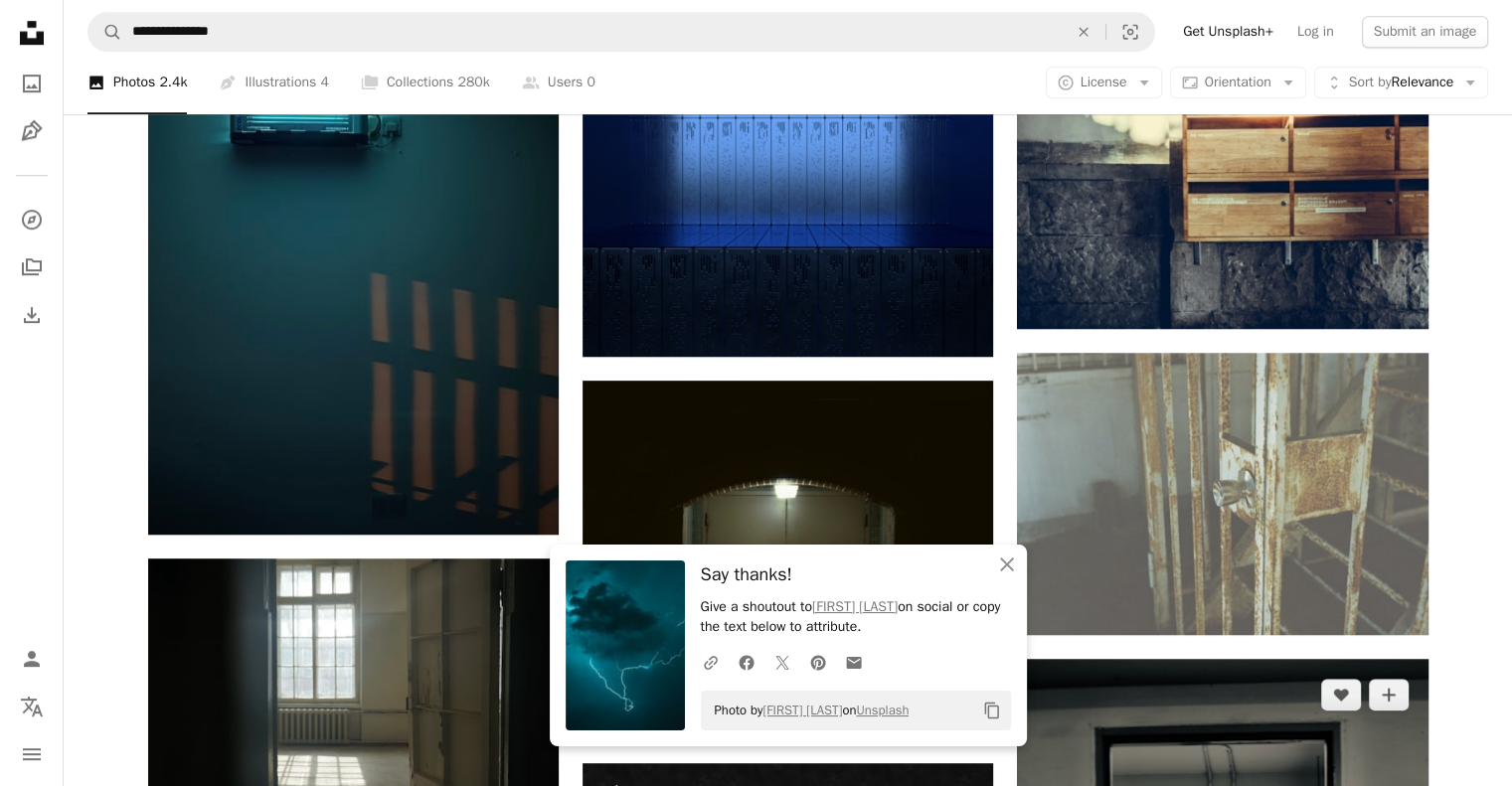 click on "Arrow pointing down" at bounding box center (1389, 1239) 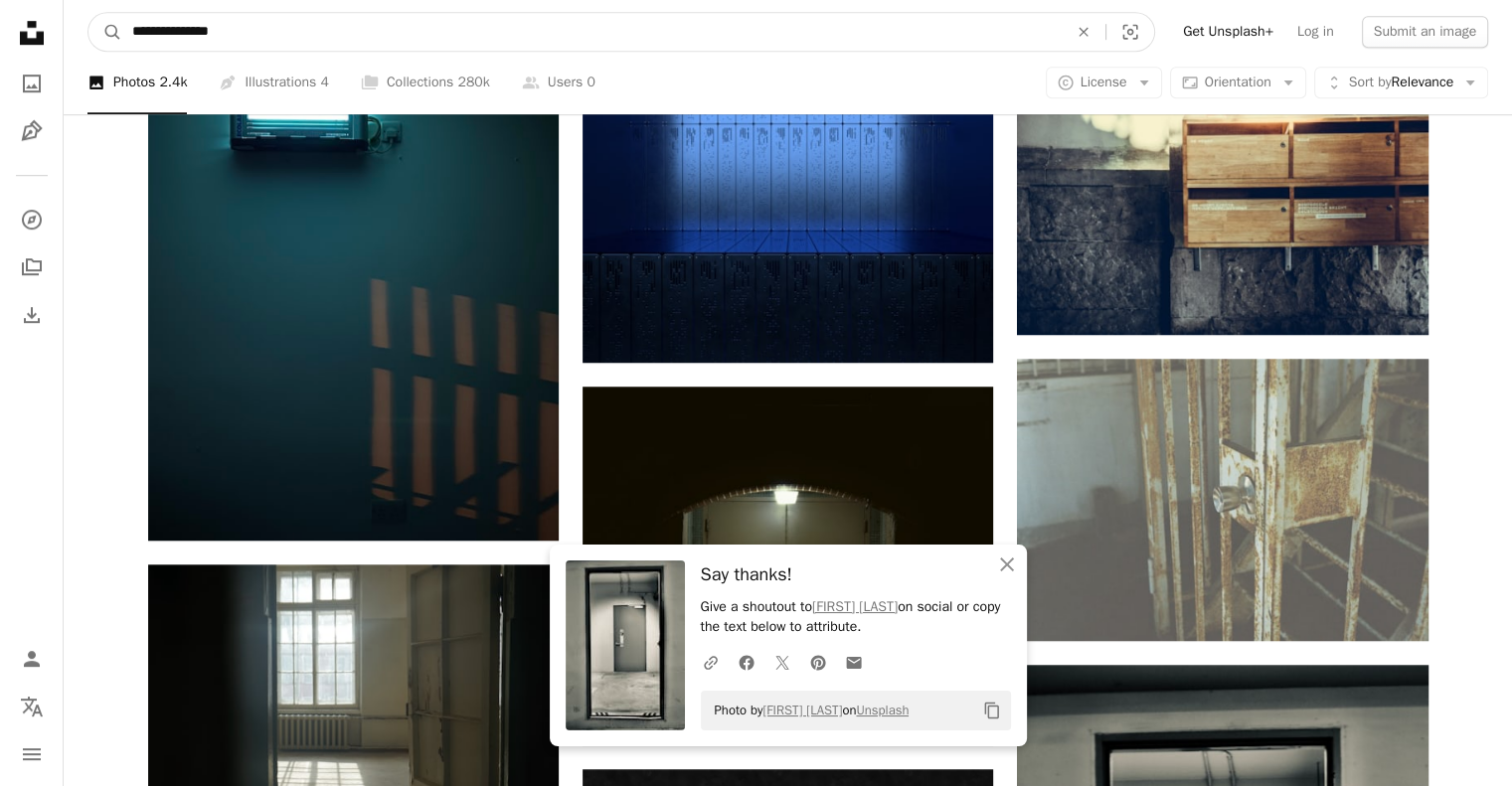 drag, startPoint x: 280, startPoint y: 37, endPoint x: 85, endPoint y: 15, distance: 196.2371 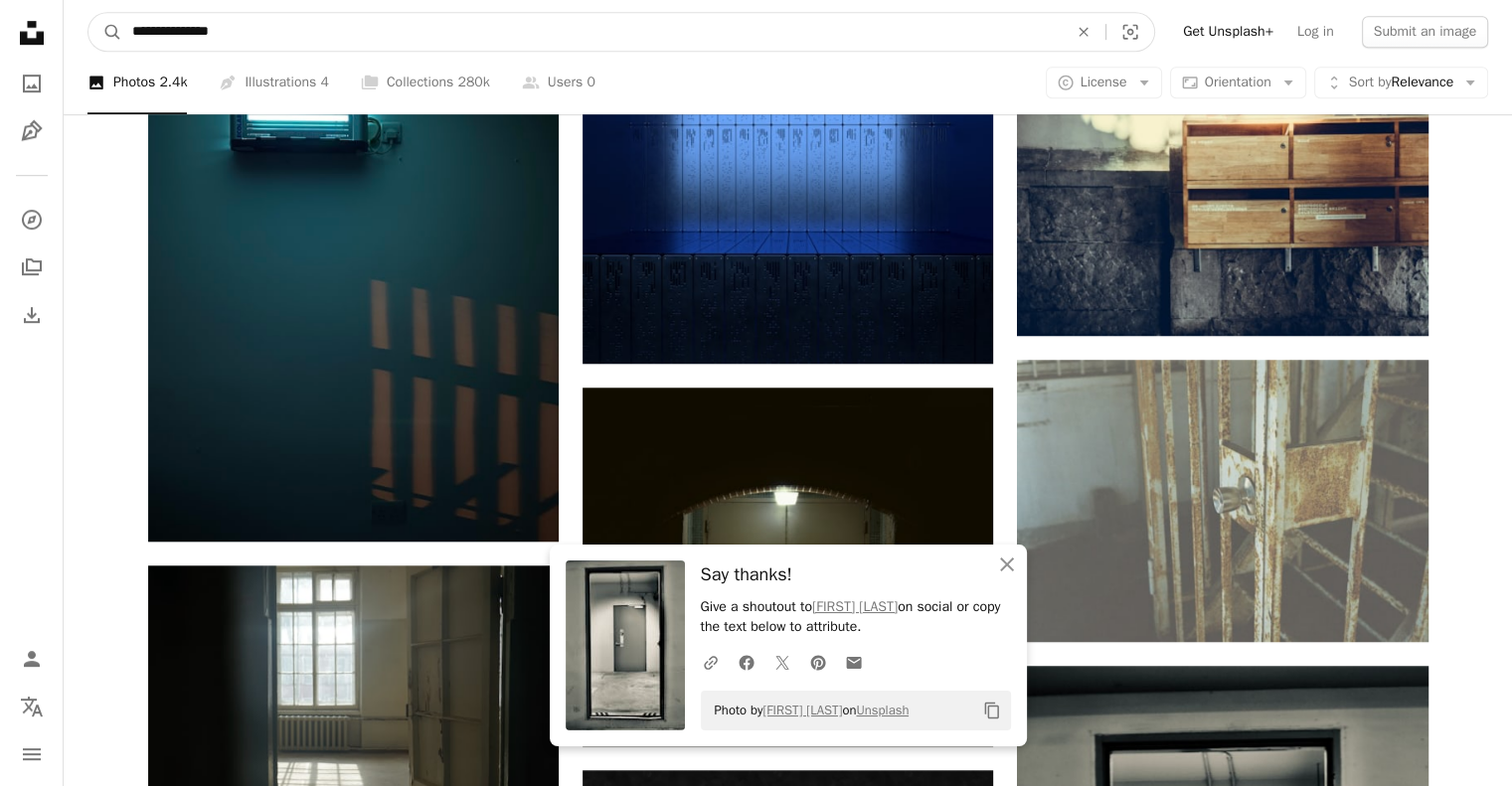 paste on "****" 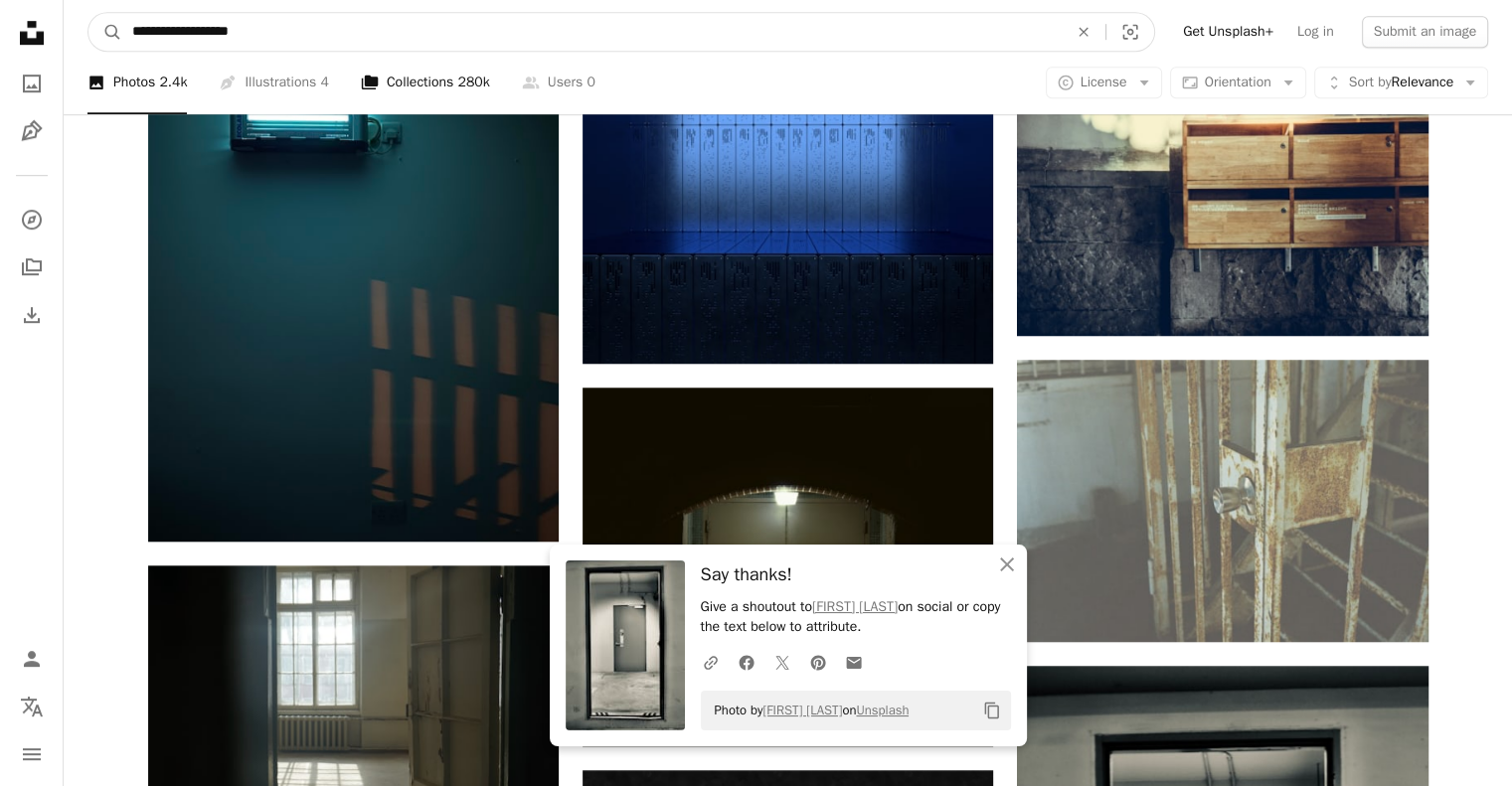 type on "**********" 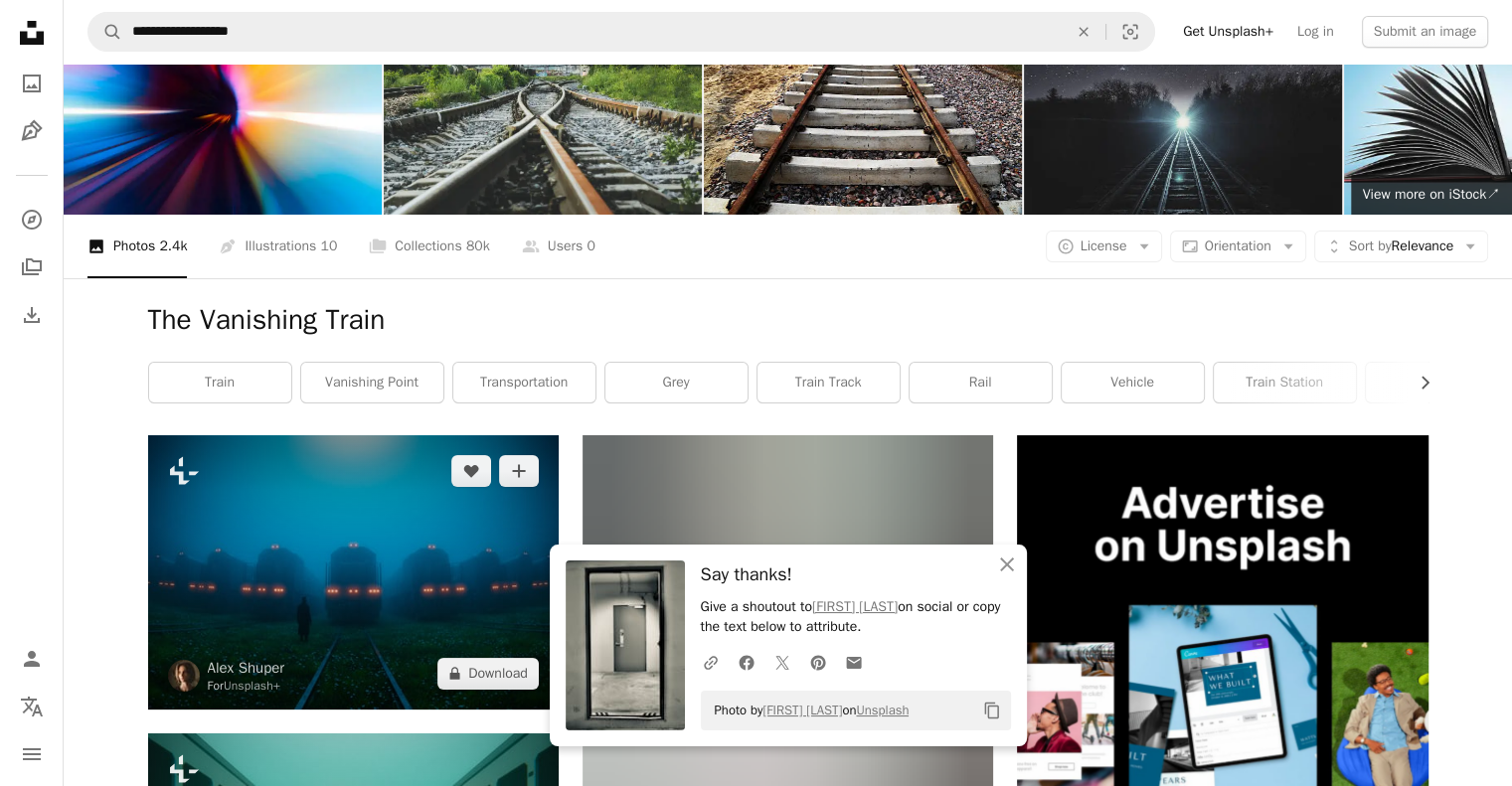 scroll, scrollTop: 65, scrollLeft: 0, axis: vertical 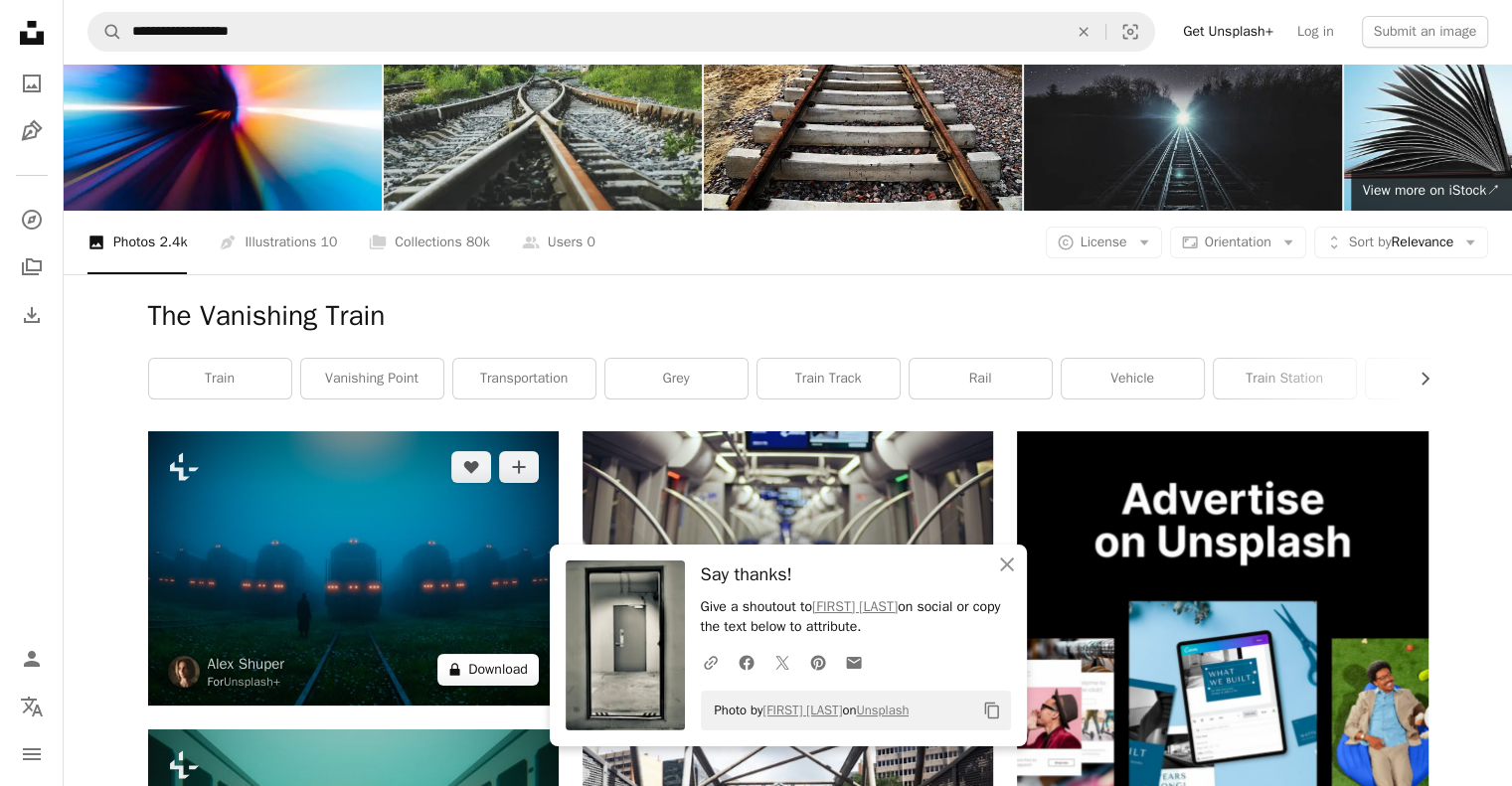 click on "A lock Download" at bounding box center [488, 670] 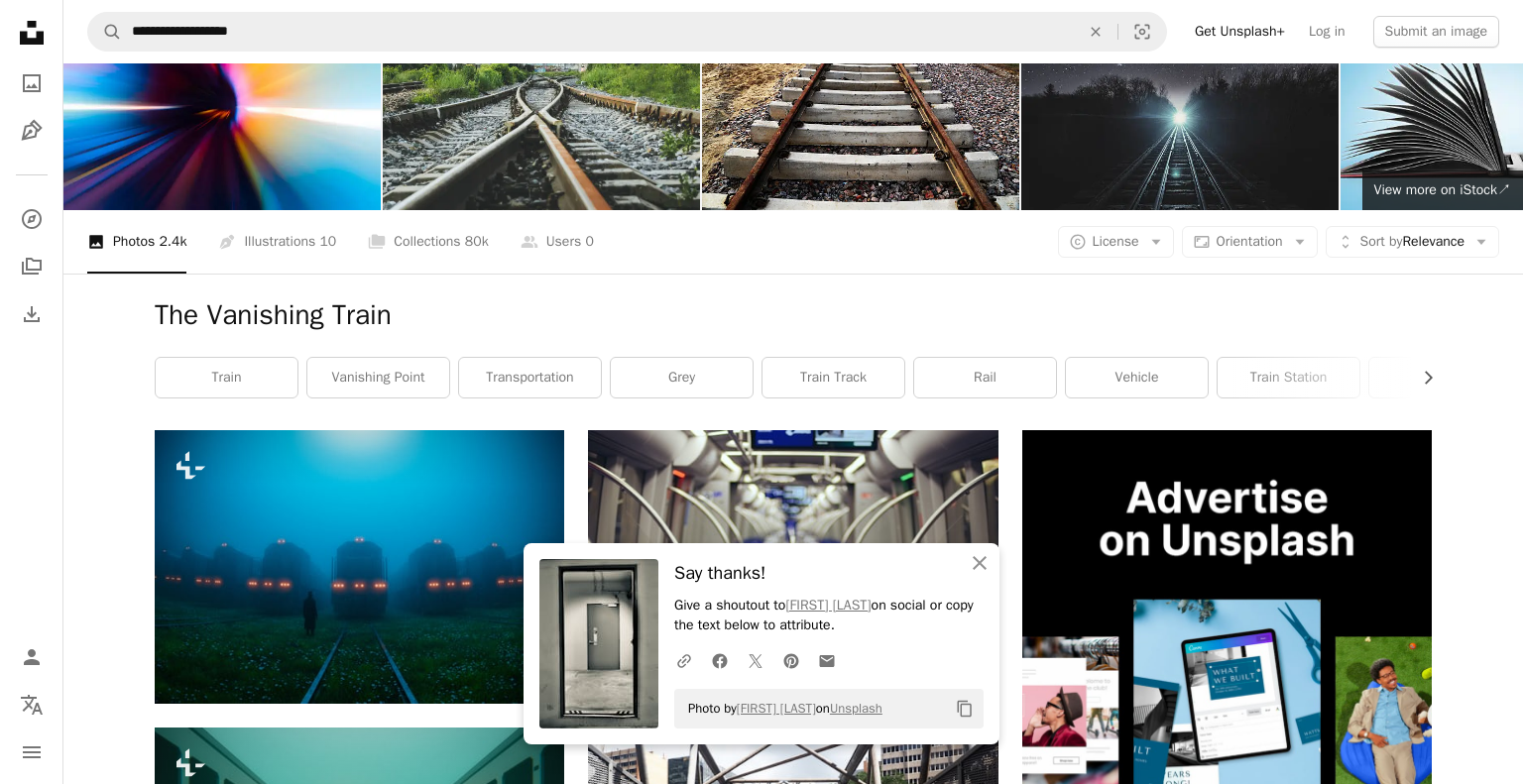 click on "An X shape An X shape Close Say thanks! Give a shoutout to  [PERSON]  on social or copy the text below to attribute. A URL sharing icon (chains) Facebook icon X (formerly Twitter) icon Pinterest icon An envelope Photo by  [PERSON]  on  Unsplash
Copy content Premium, ready to use images. Get unlimited access. A plus sign Members-only content added monthly A plus sign Unlimited royalty-free downloads A plus sign Illustrations  New A plus sign Enhanced legal protections yearly 66%  off monthly $12   $4 USD per month * Get  Unsplash+ * When paid annually, billed upfront  $48 Taxes where applicable. Renews automatically. Cancel anytime." at bounding box center (762, 5060) 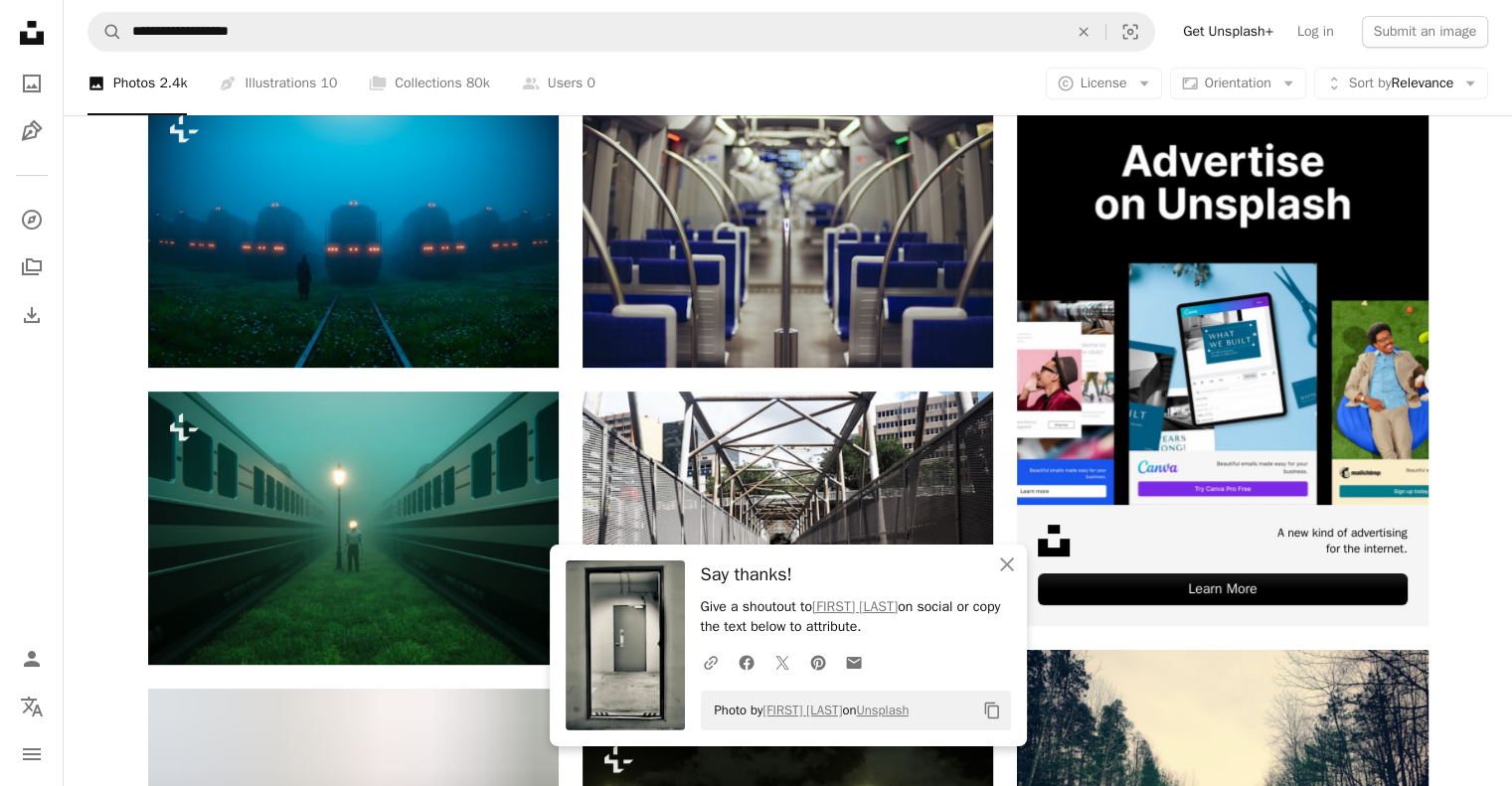 scroll, scrollTop: 404, scrollLeft: 0, axis: vertical 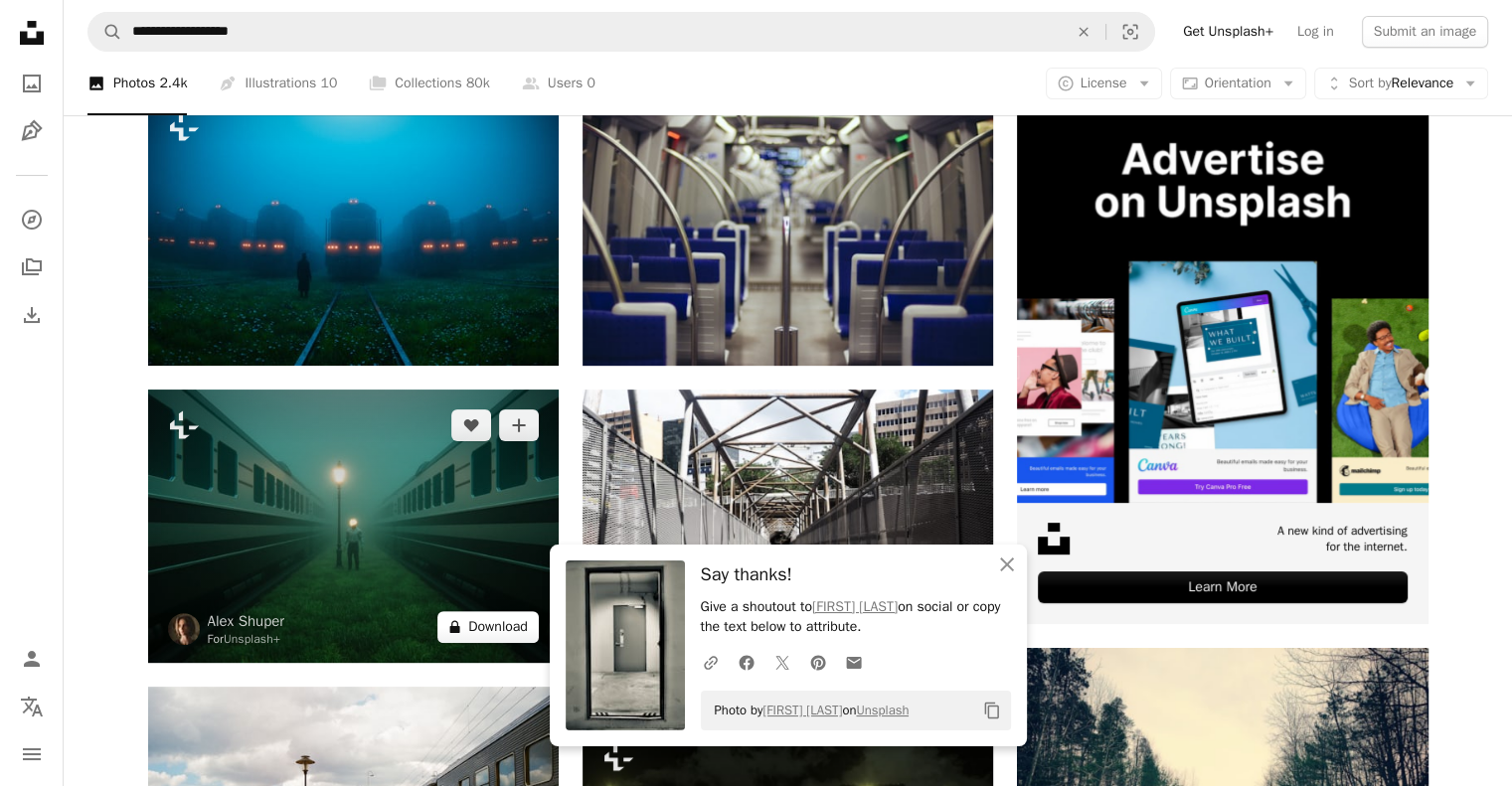 click on "A lock Download" at bounding box center [488, 627] 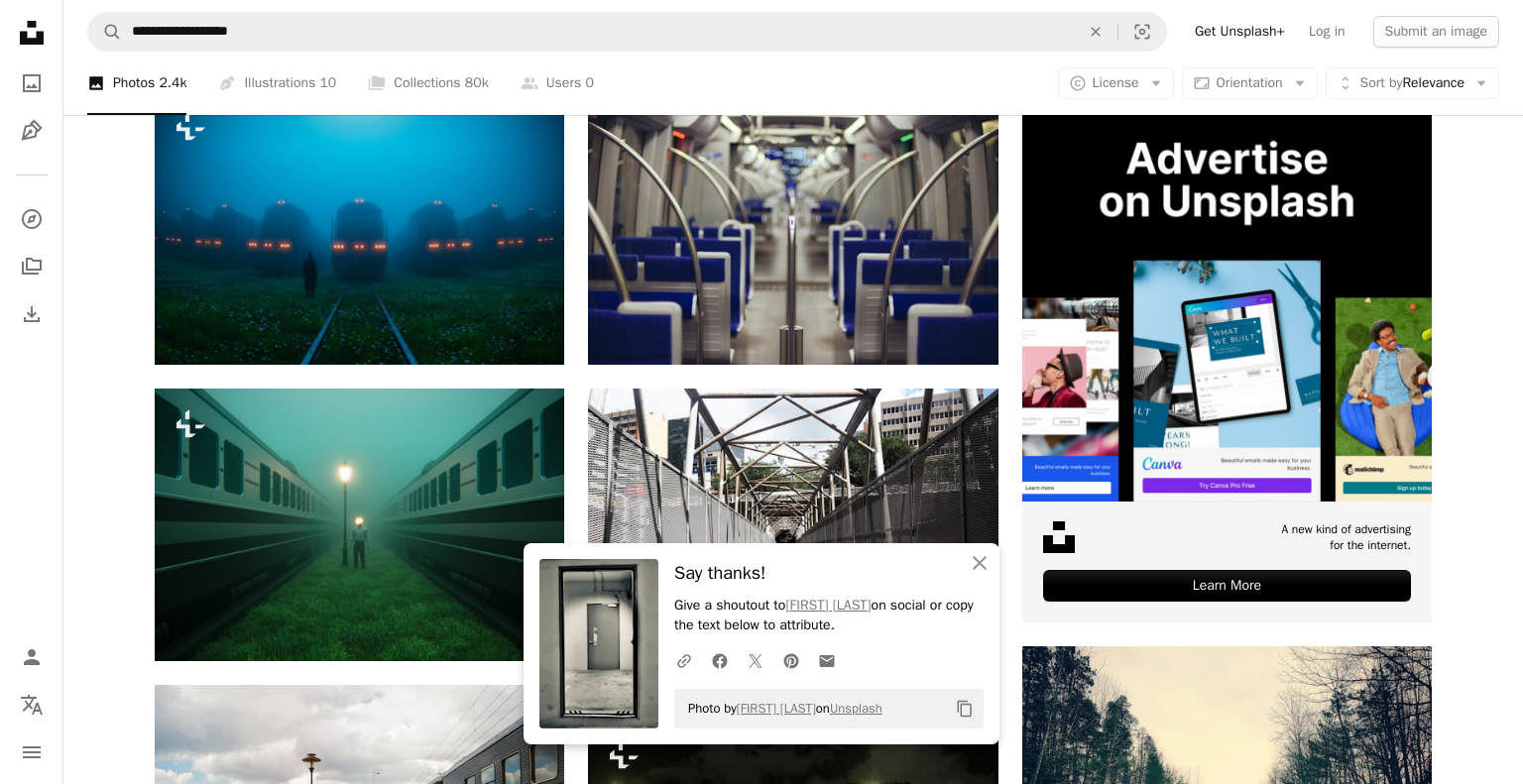 click on "An X shape An X shape Close Say thanks! Give a shoutout to  [PERSON]  on social or copy the text below to attribute. A URL sharing icon (chains) Facebook icon X (formerly Twitter) icon Pinterest icon An envelope Photo by  [PERSON]  on  Unsplash
Copy content Premium, ready to use images. Get unlimited access. A plus sign Members-only content added monthly A plus sign Unlimited royalty-free downloads A plus sign Illustrations  New A plus sign Enhanced legal protections yearly 66%  off monthly $12   $4 USD per month * Get  Unsplash+ * When paid annually, billed upfront  $48 Taxes where applicable. Renews automatically. Cancel anytime." at bounding box center [762, 4721] 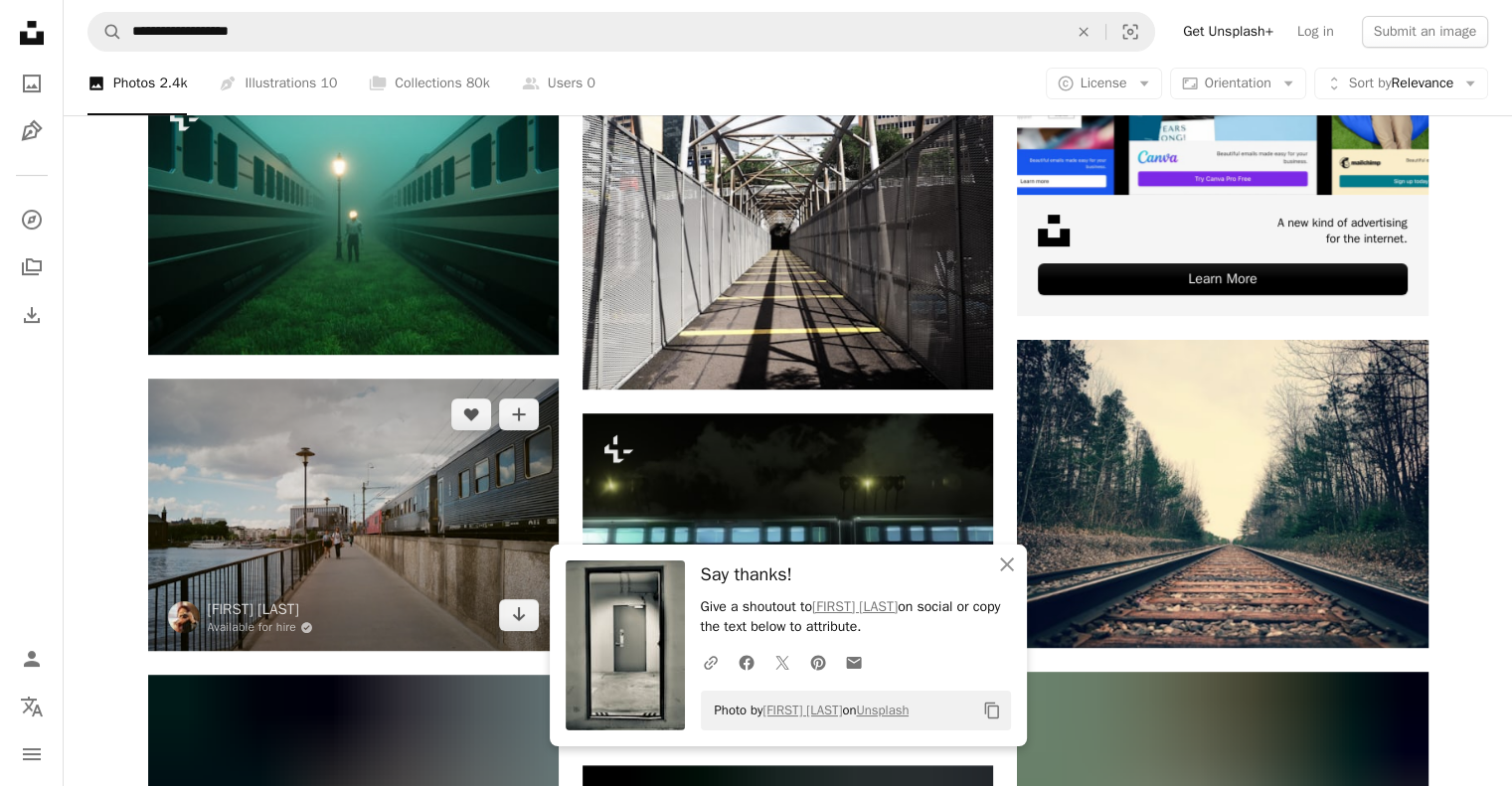 scroll, scrollTop: 704, scrollLeft: 0, axis: vertical 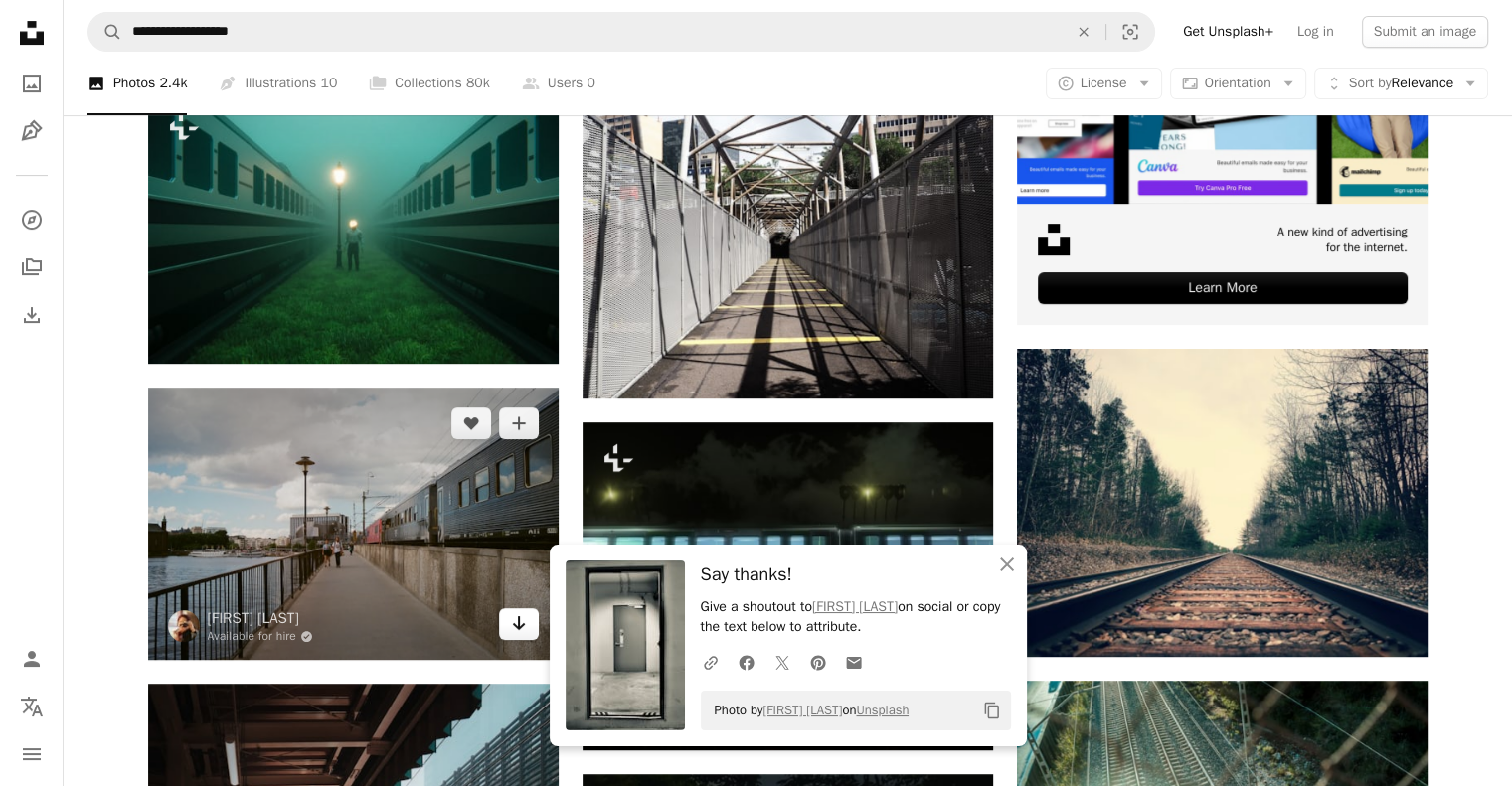 click on "Arrow pointing down" 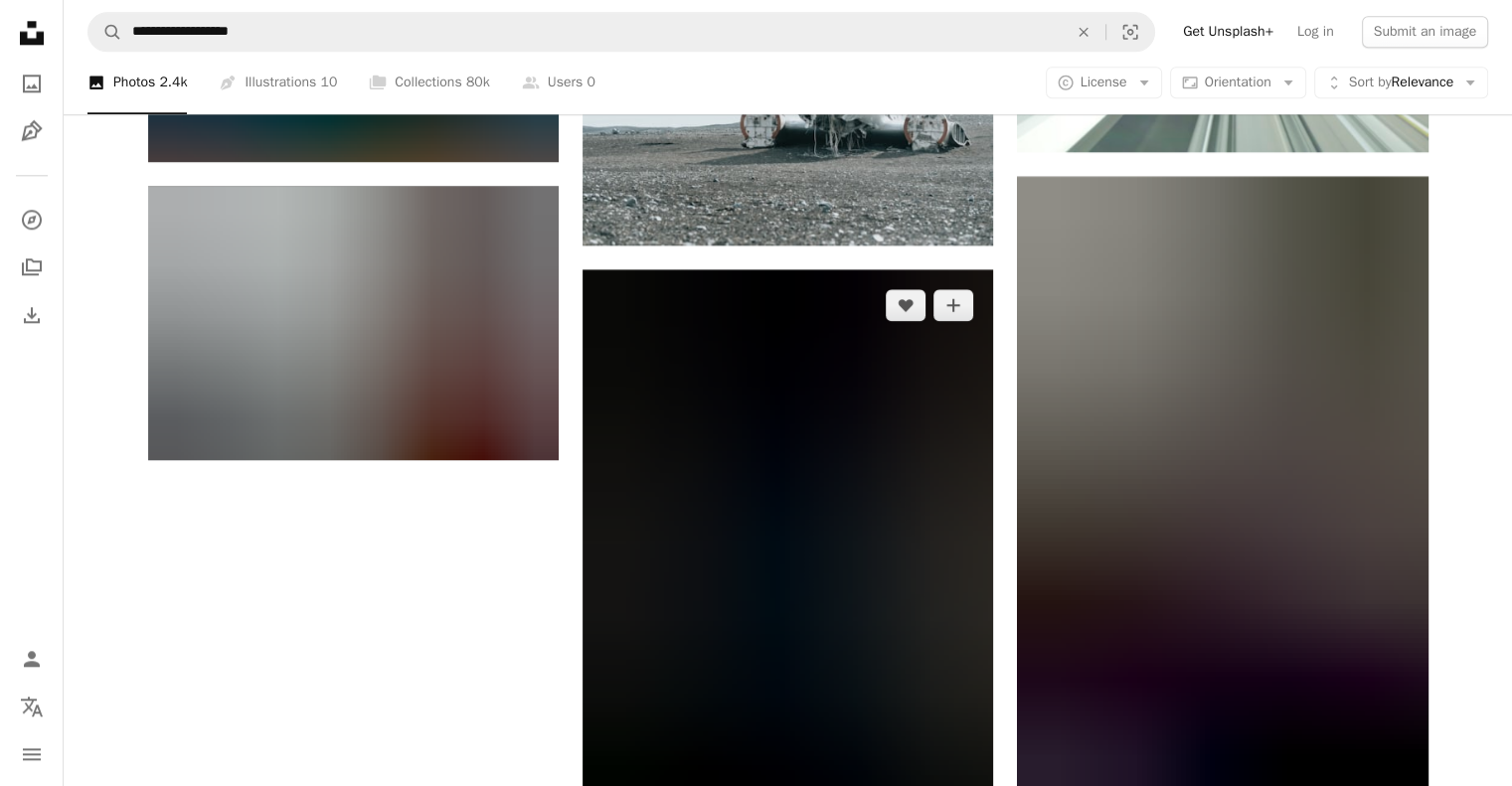 scroll, scrollTop: 2405, scrollLeft: 0, axis: vertical 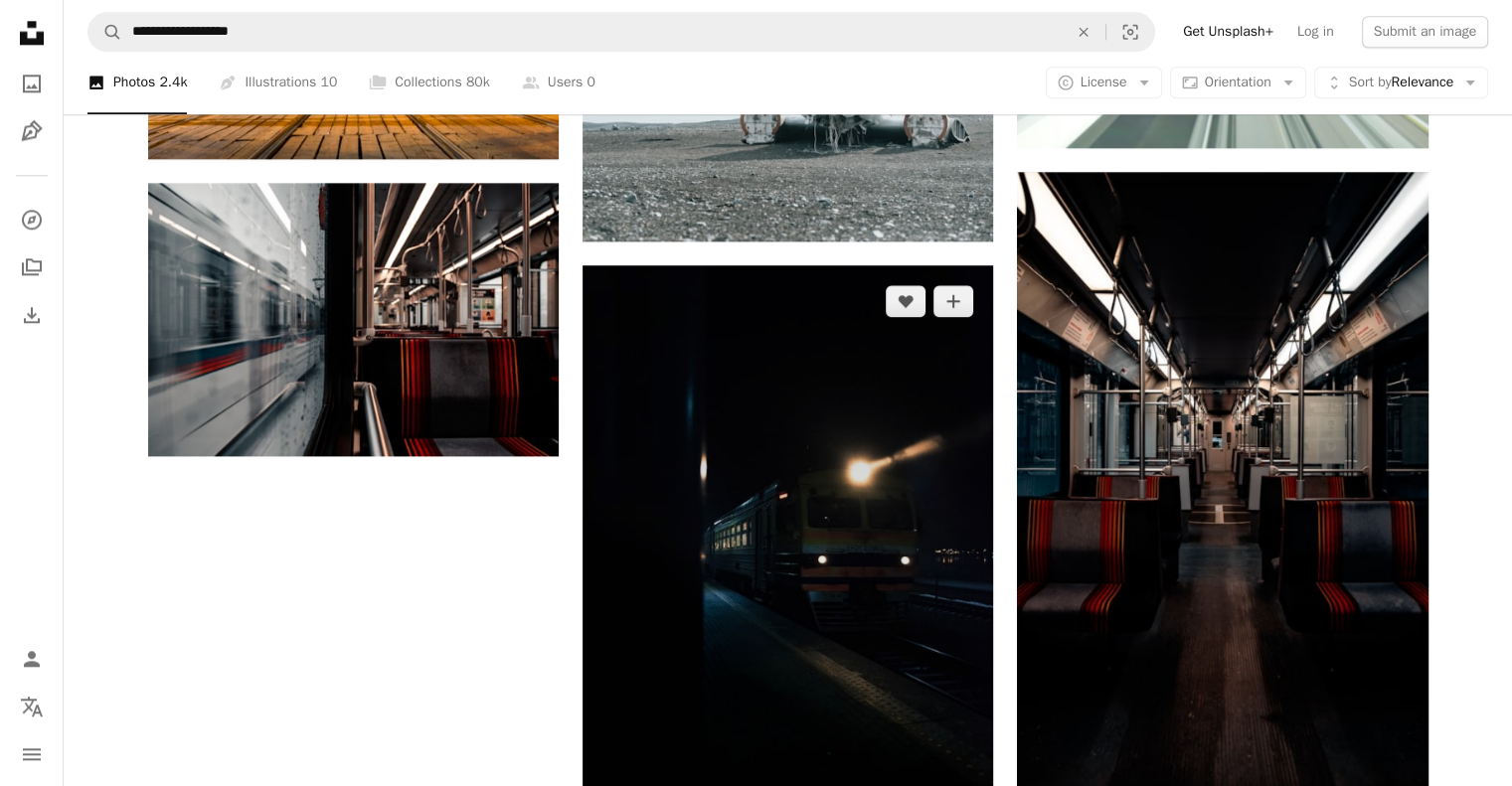 click on "Arrow pointing down" 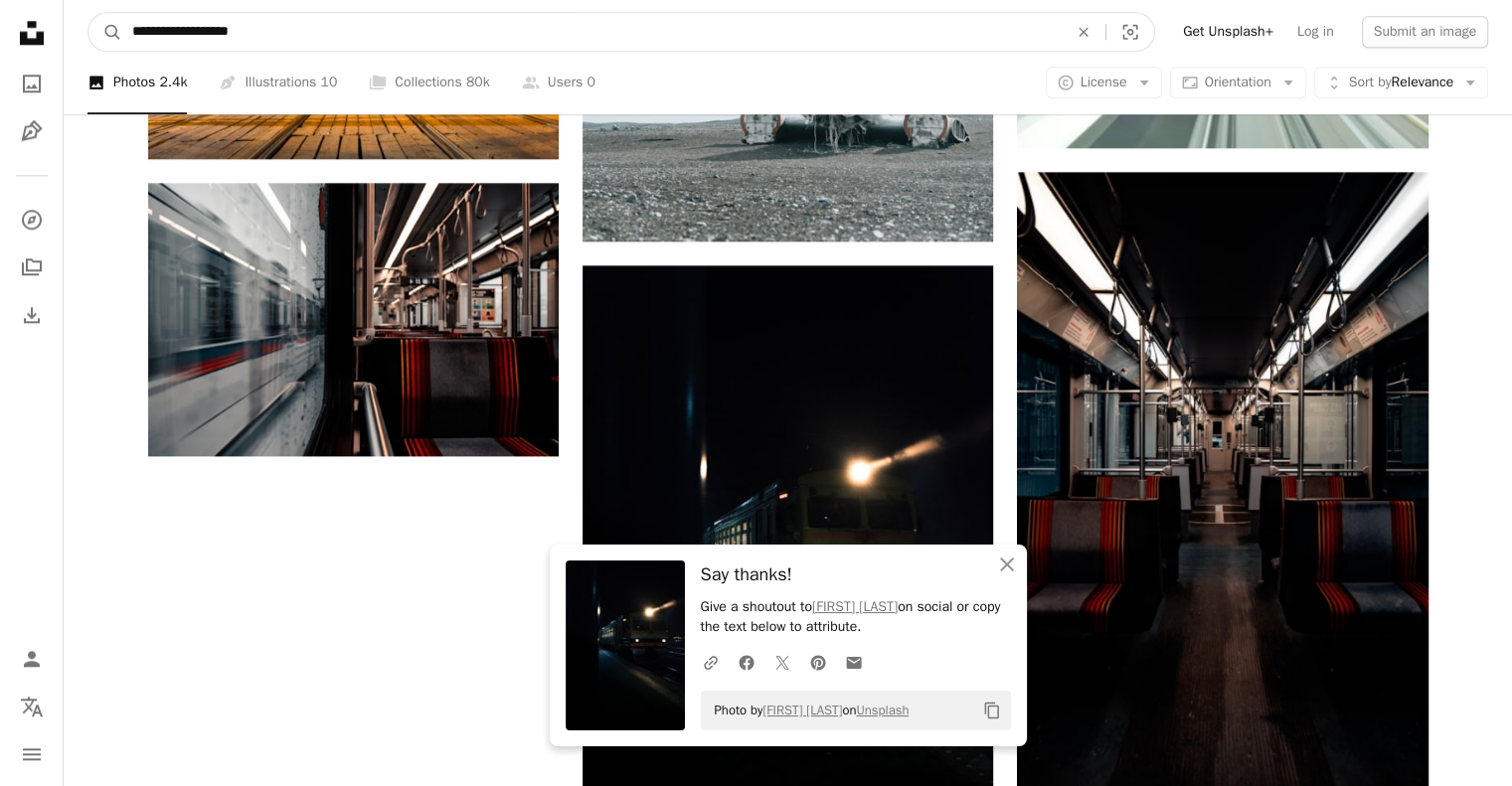 drag, startPoint x: 337, startPoint y: 27, endPoint x: 28, endPoint y: 35, distance: 309.10354 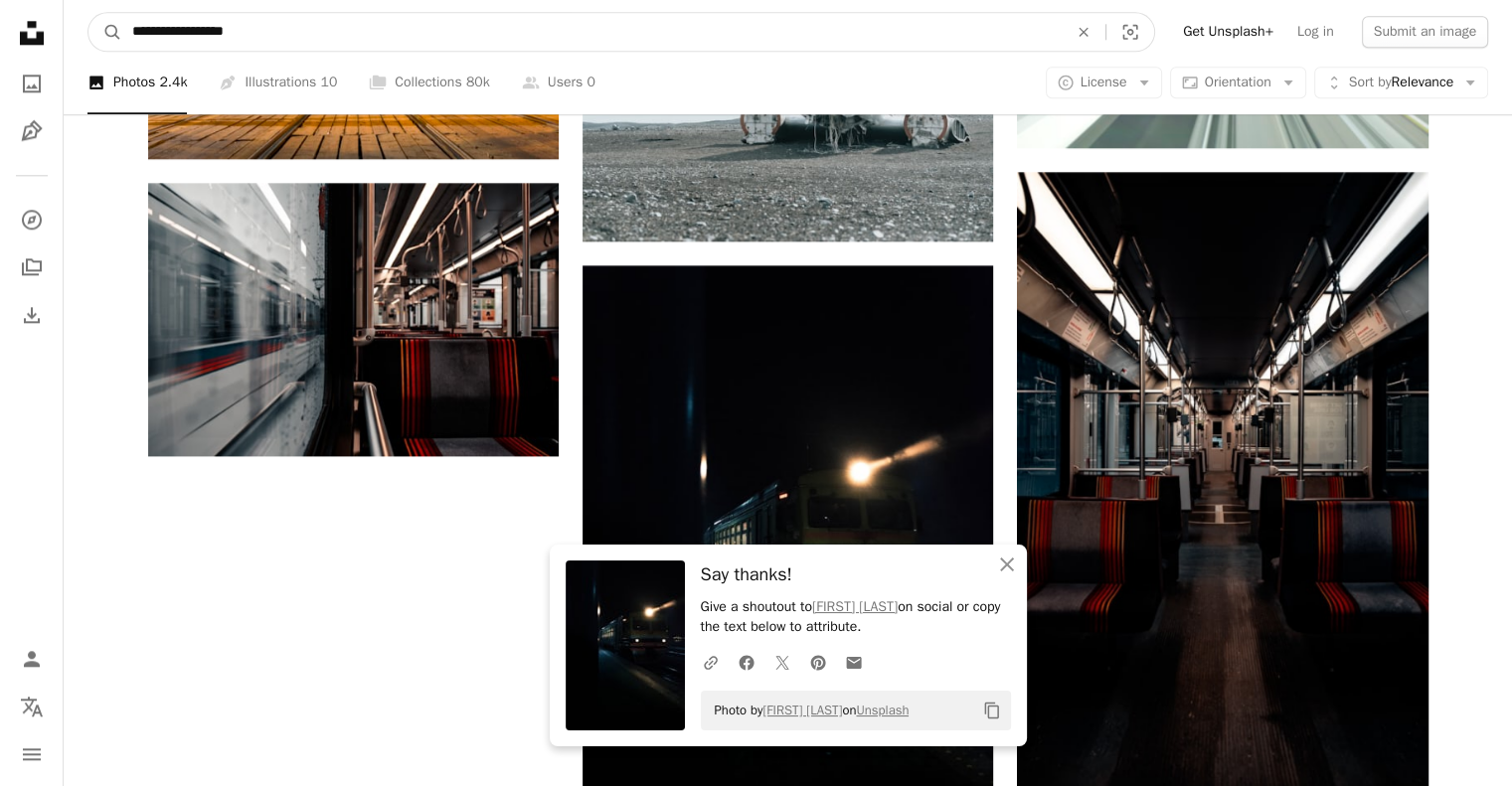 type on "**********" 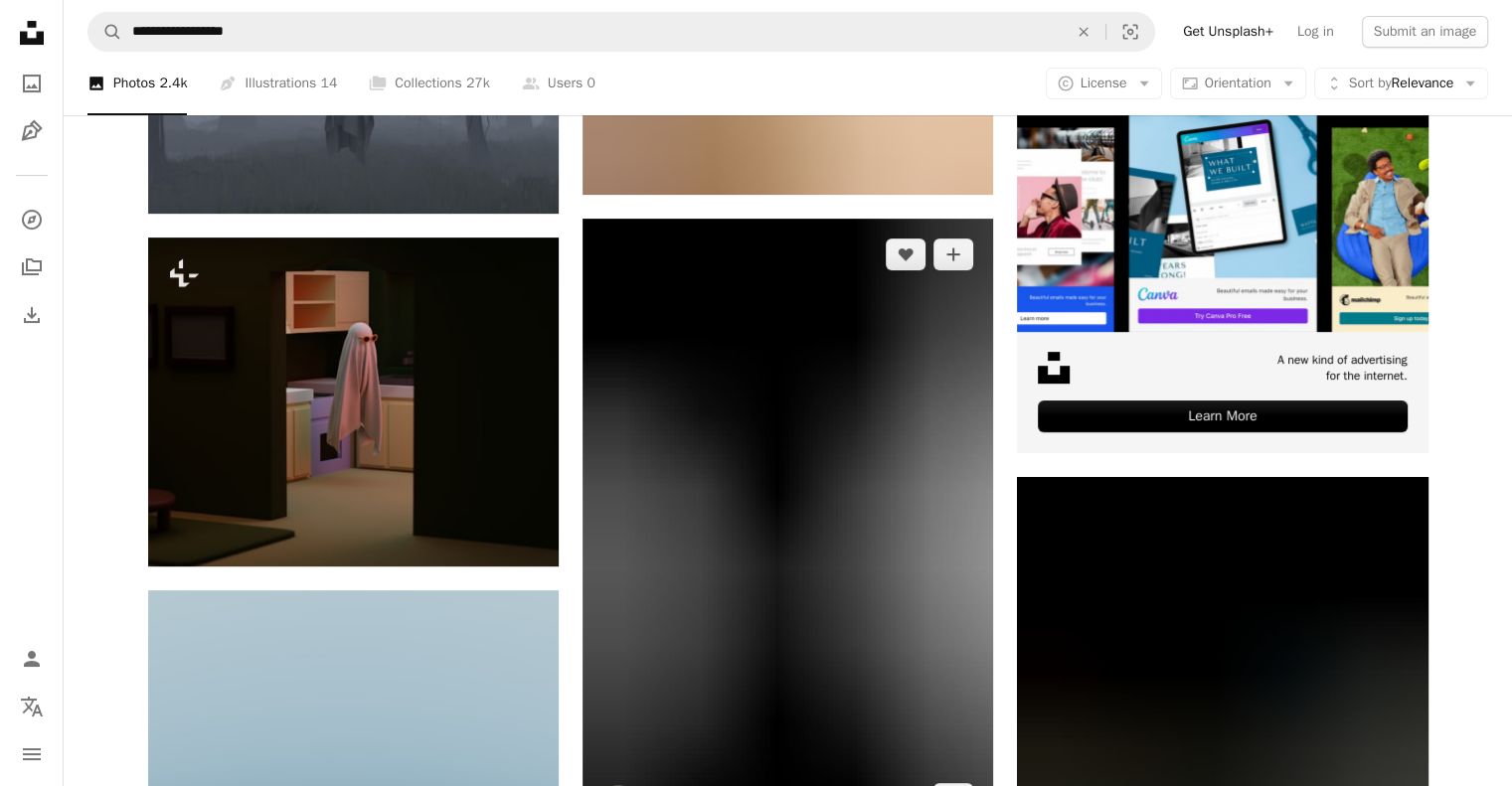 scroll, scrollTop: 582, scrollLeft: 0, axis: vertical 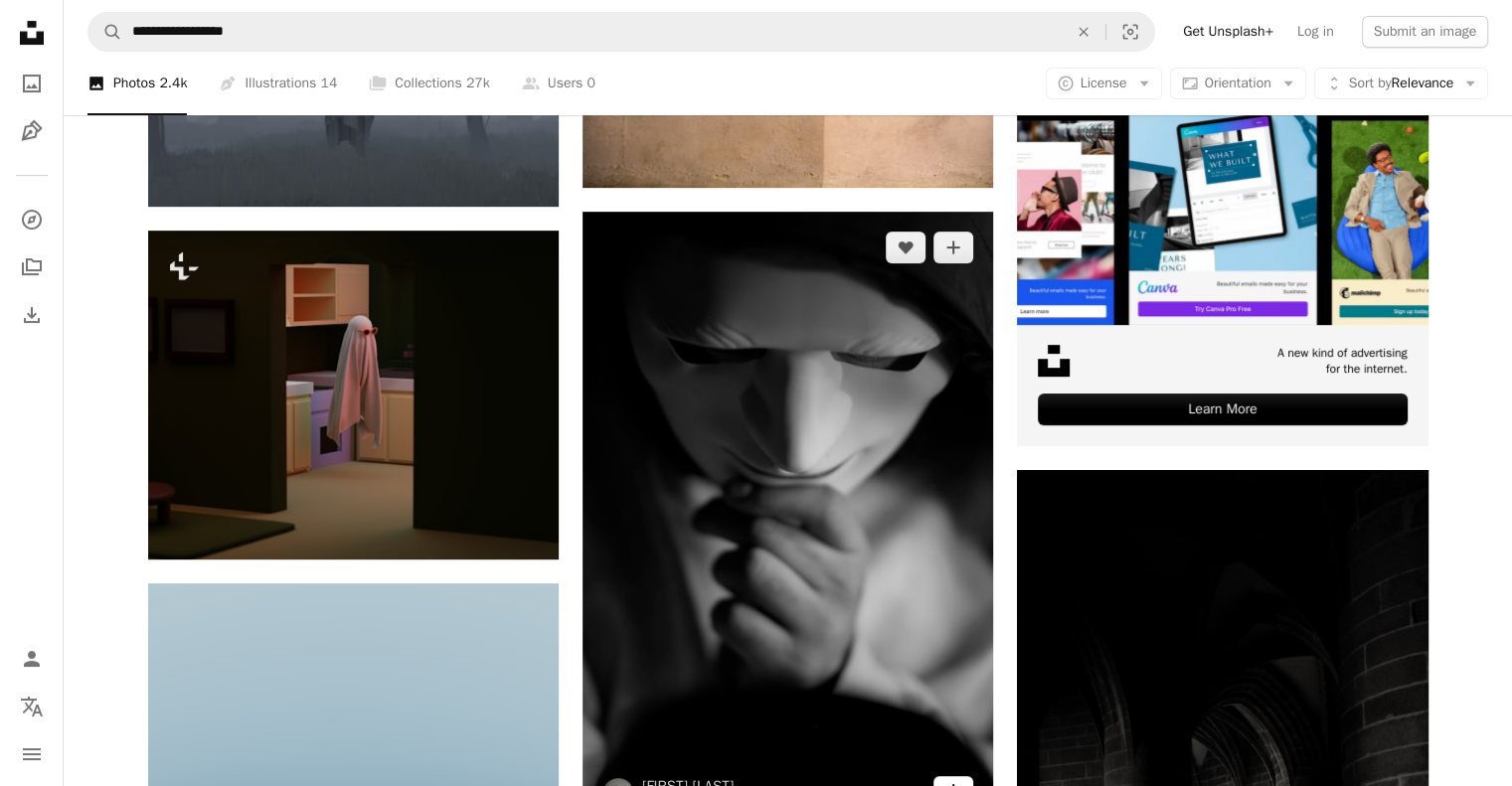 click on "Arrow pointing down" at bounding box center (953, 792) 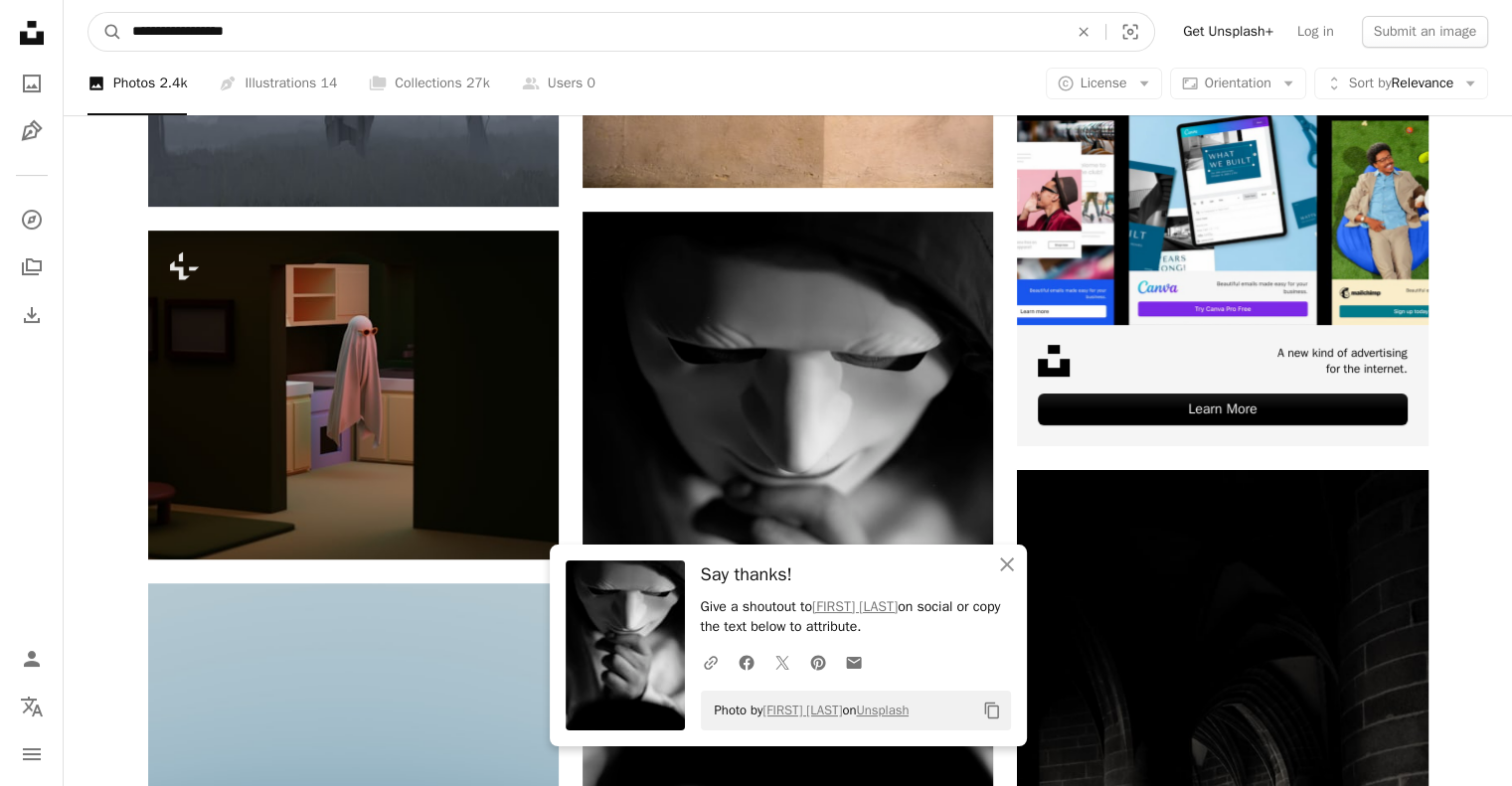 drag, startPoint x: 310, startPoint y: 27, endPoint x: 20, endPoint y: 46, distance: 290.6217 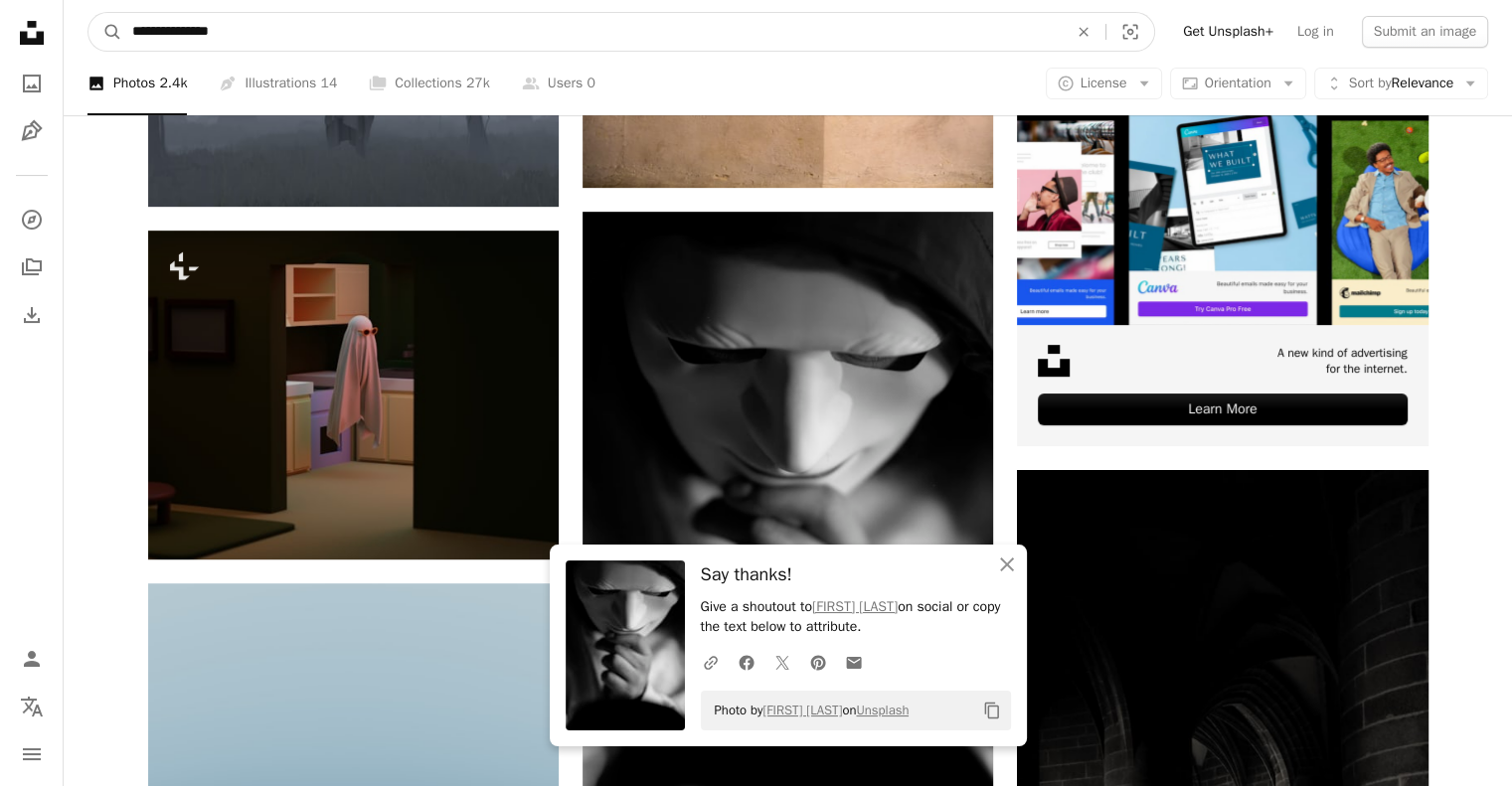 type on "**********" 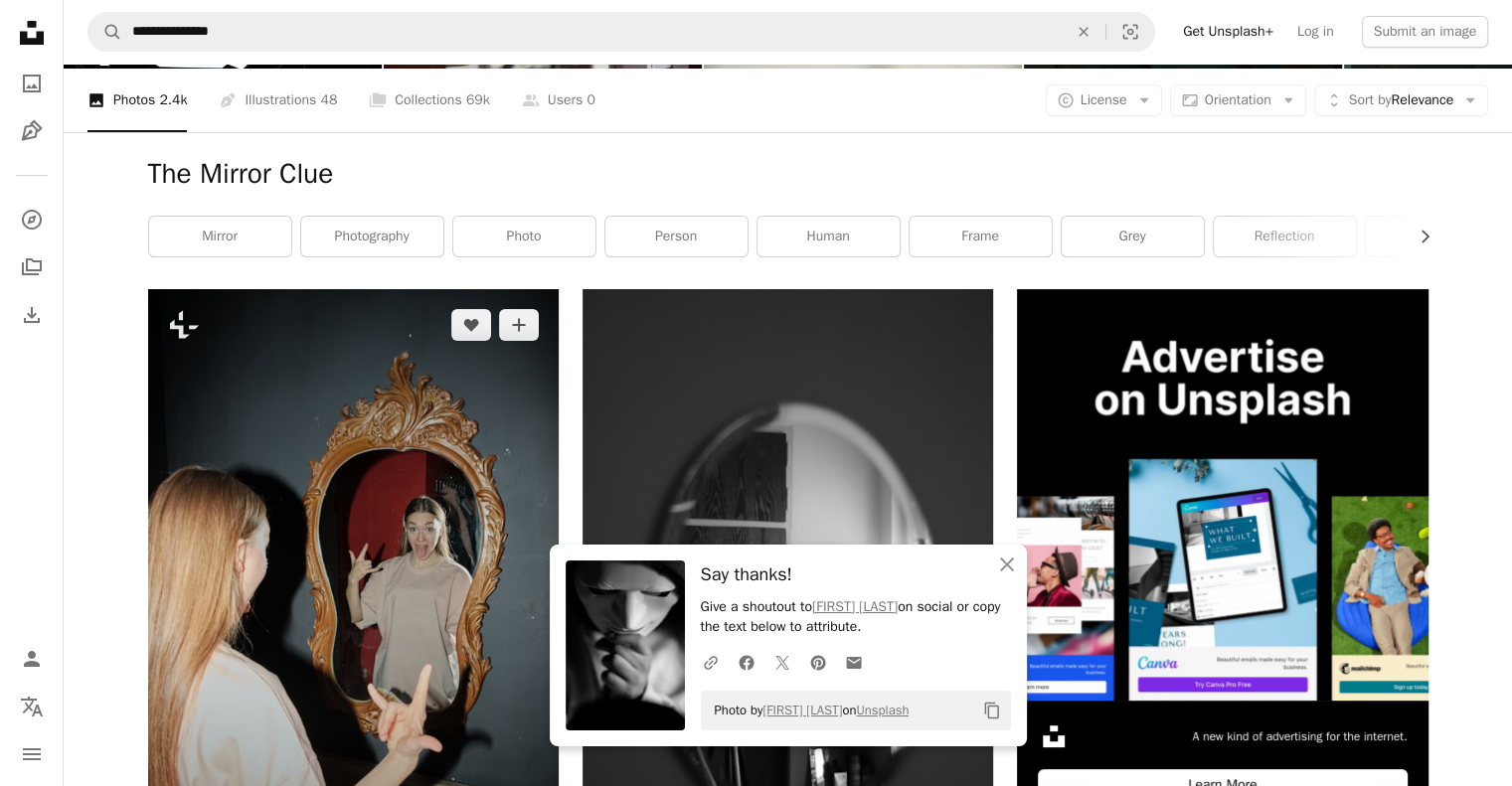 scroll, scrollTop: 496, scrollLeft: 0, axis: vertical 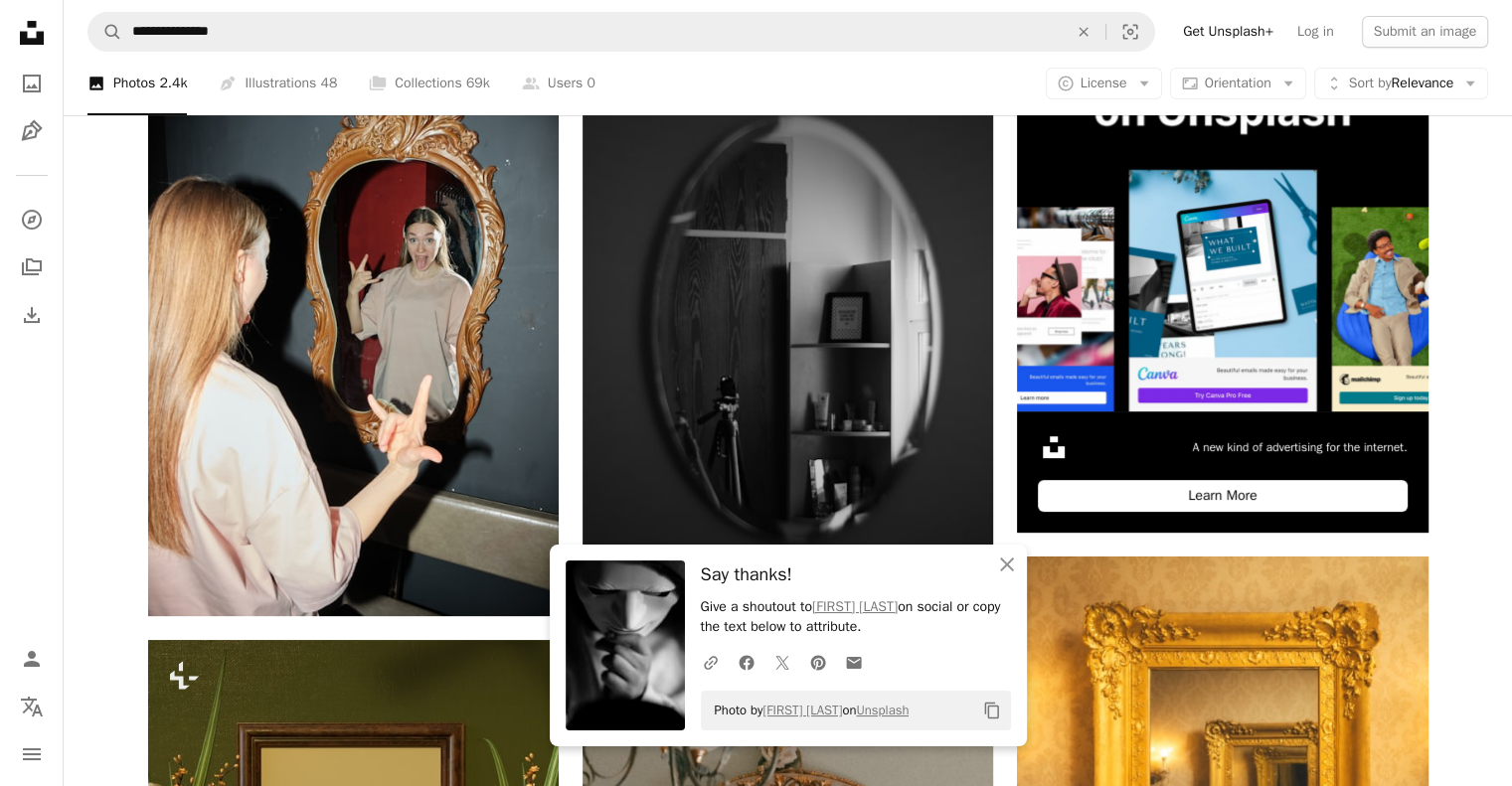 click on "Arrow pointing down" 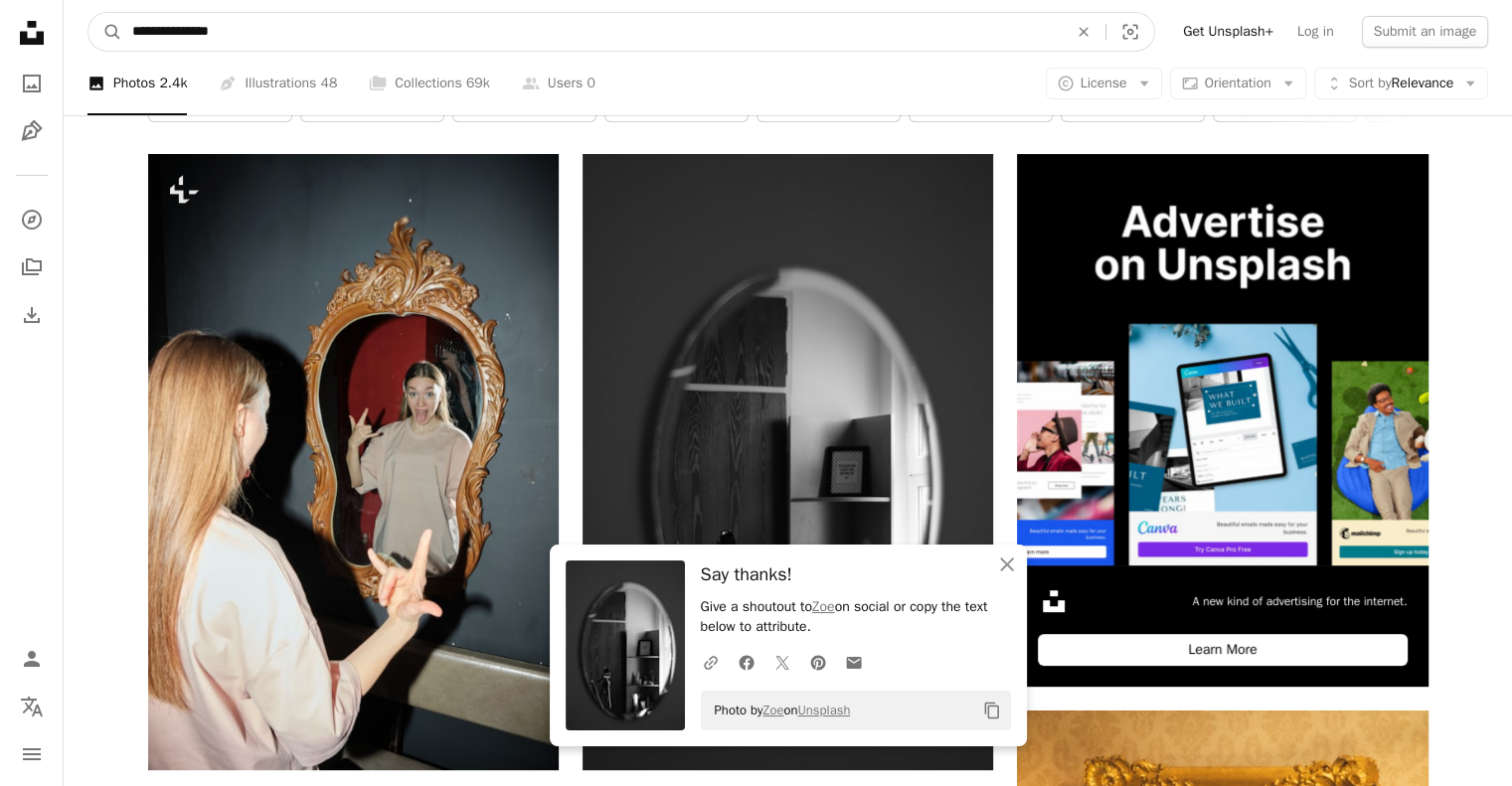 drag, startPoint x: 312, startPoint y: 25, endPoint x: 62, endPoint y: -29, distance: 255.76552 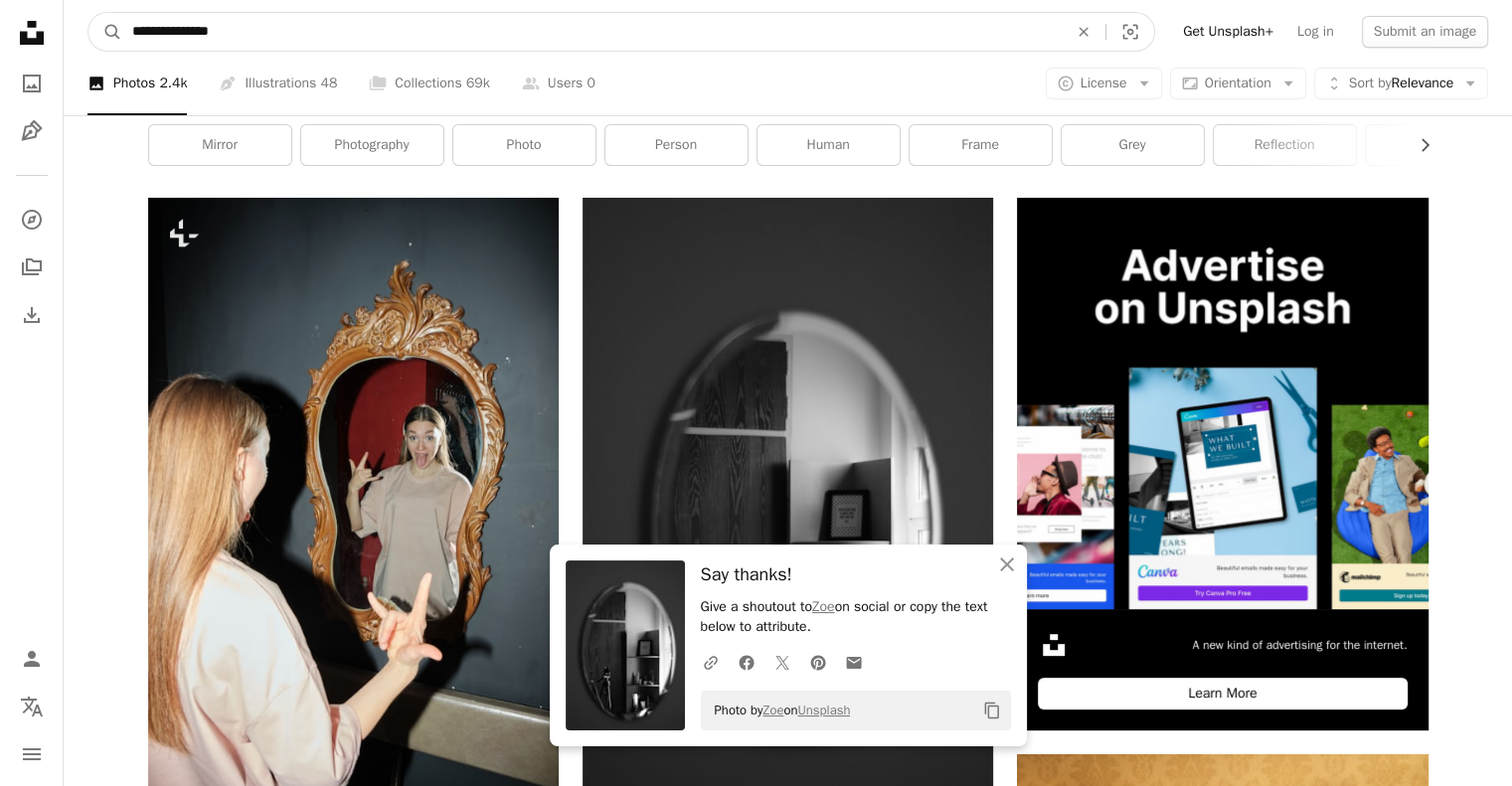 paste on "**********" 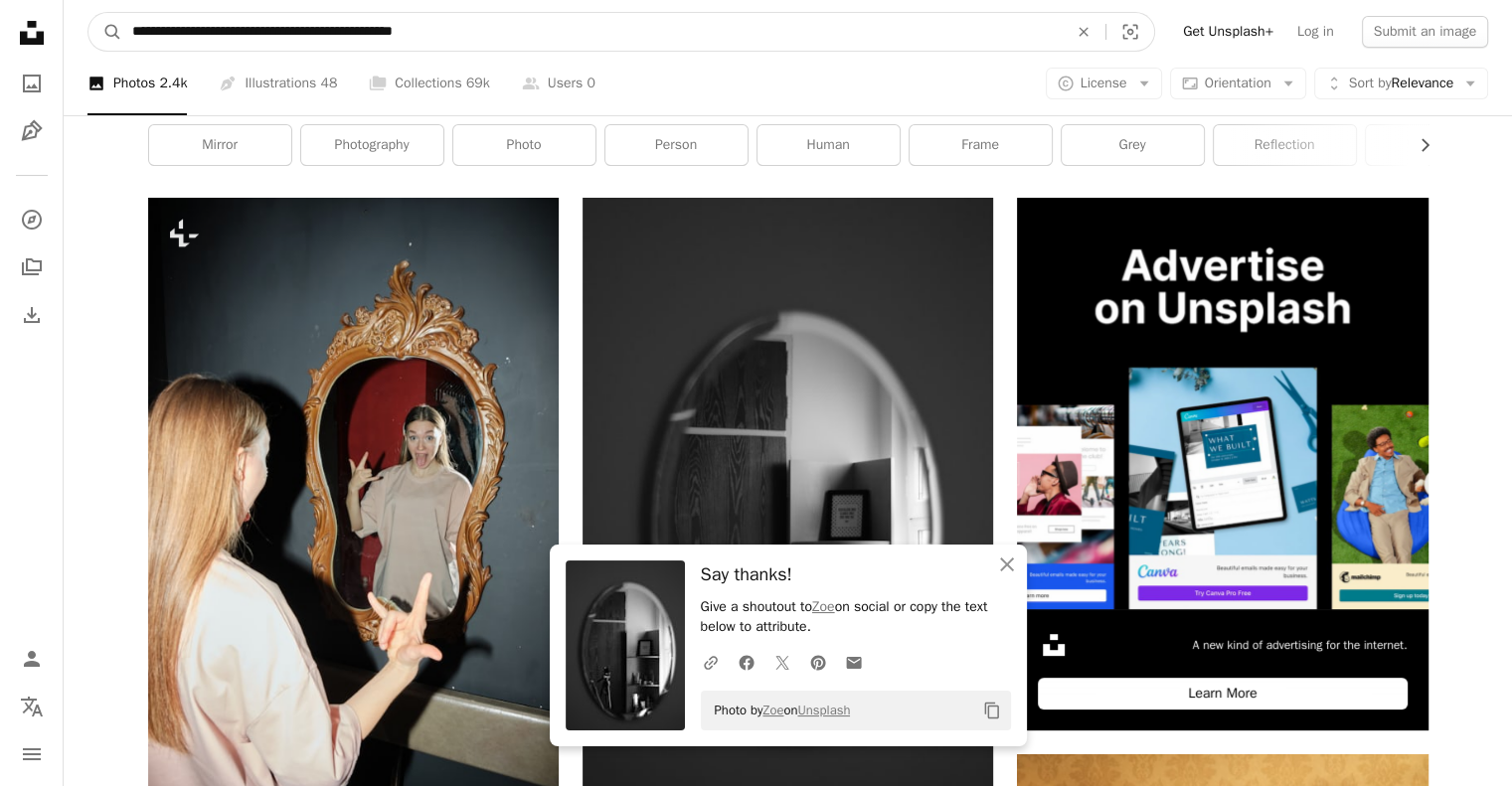 type on "**********" 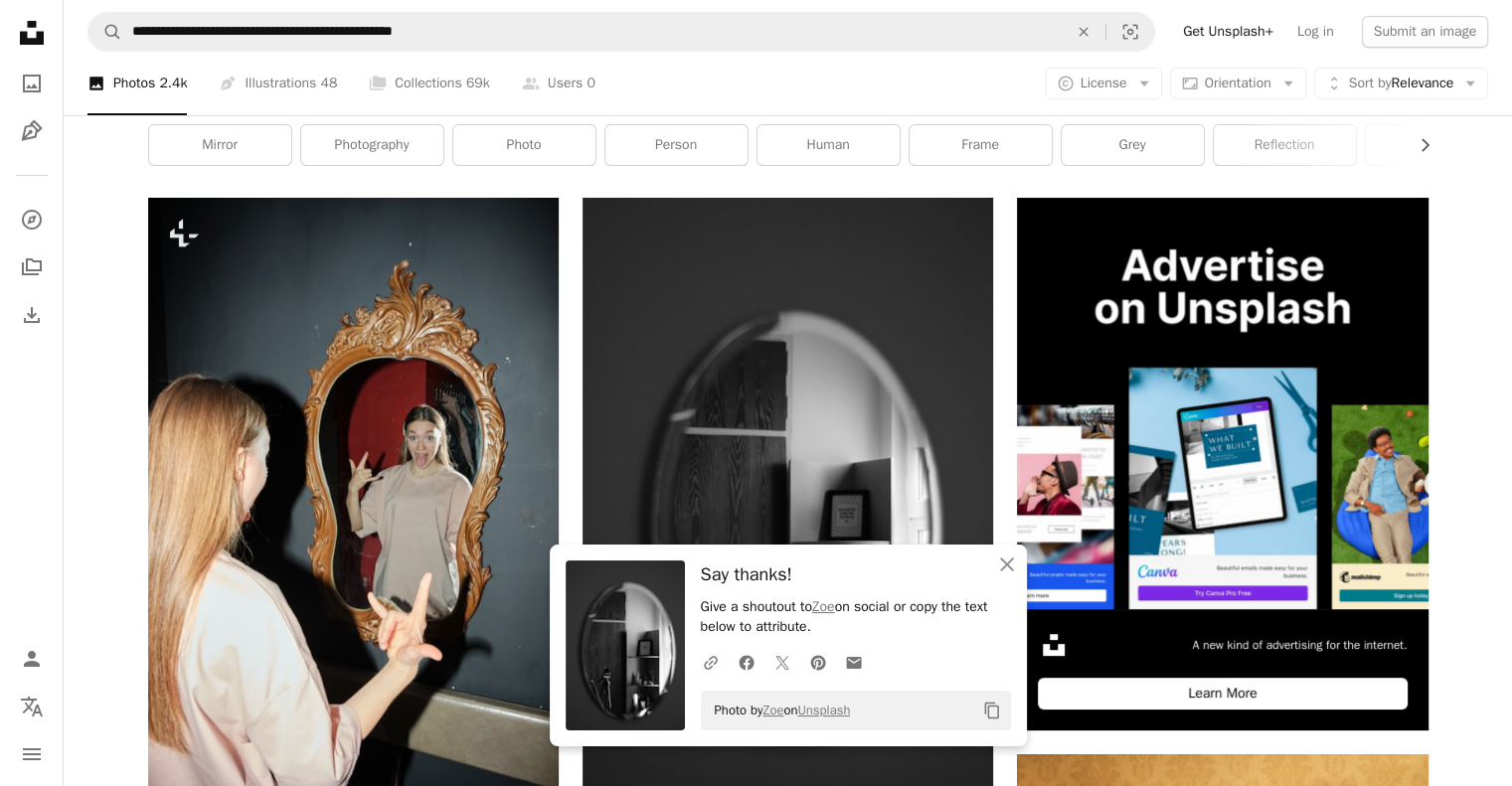 scroll, scrollTop: 0, scrollLeft: 0, axis: both 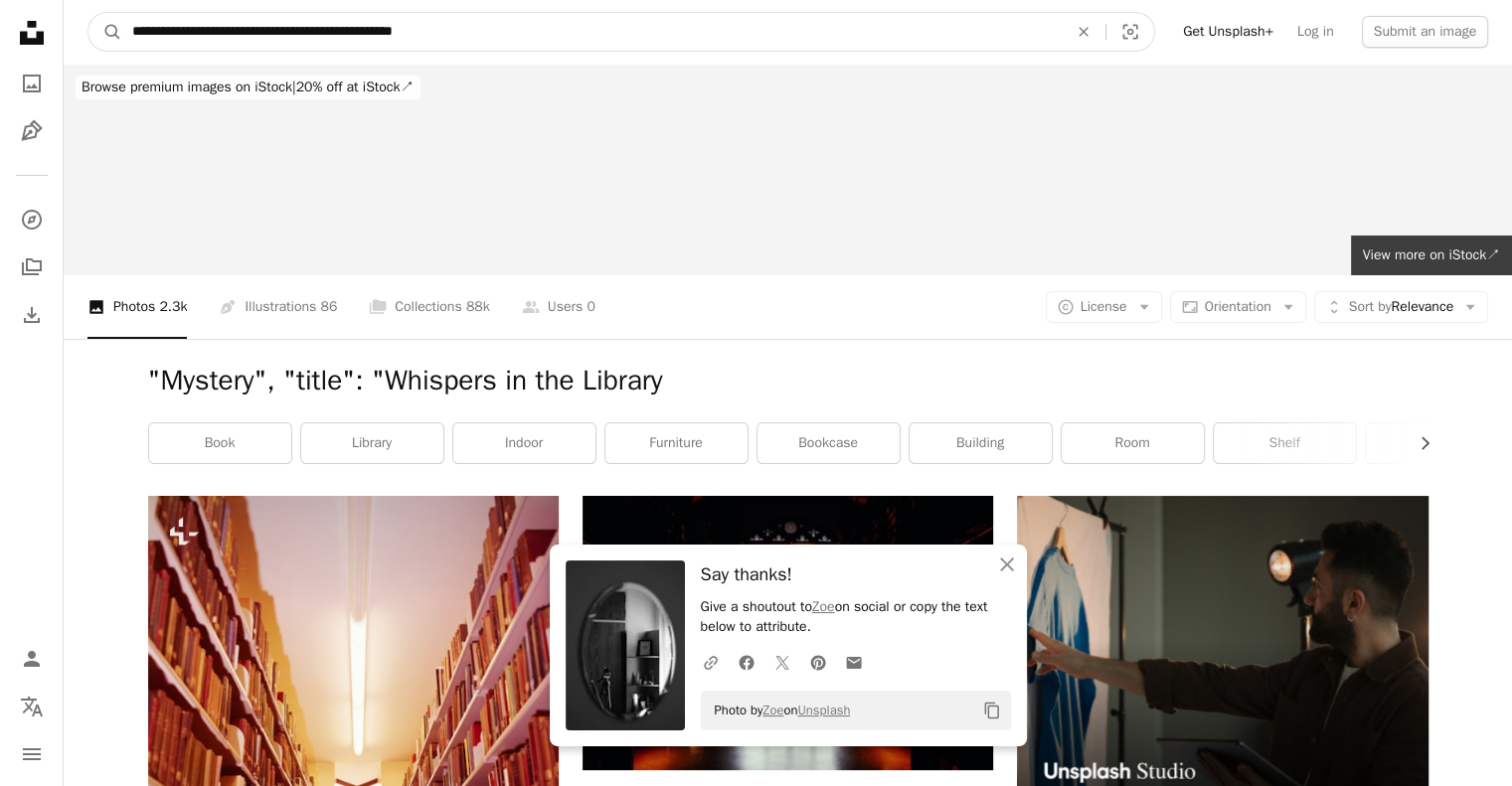 click on "**********" at bounding box center [591, 32] 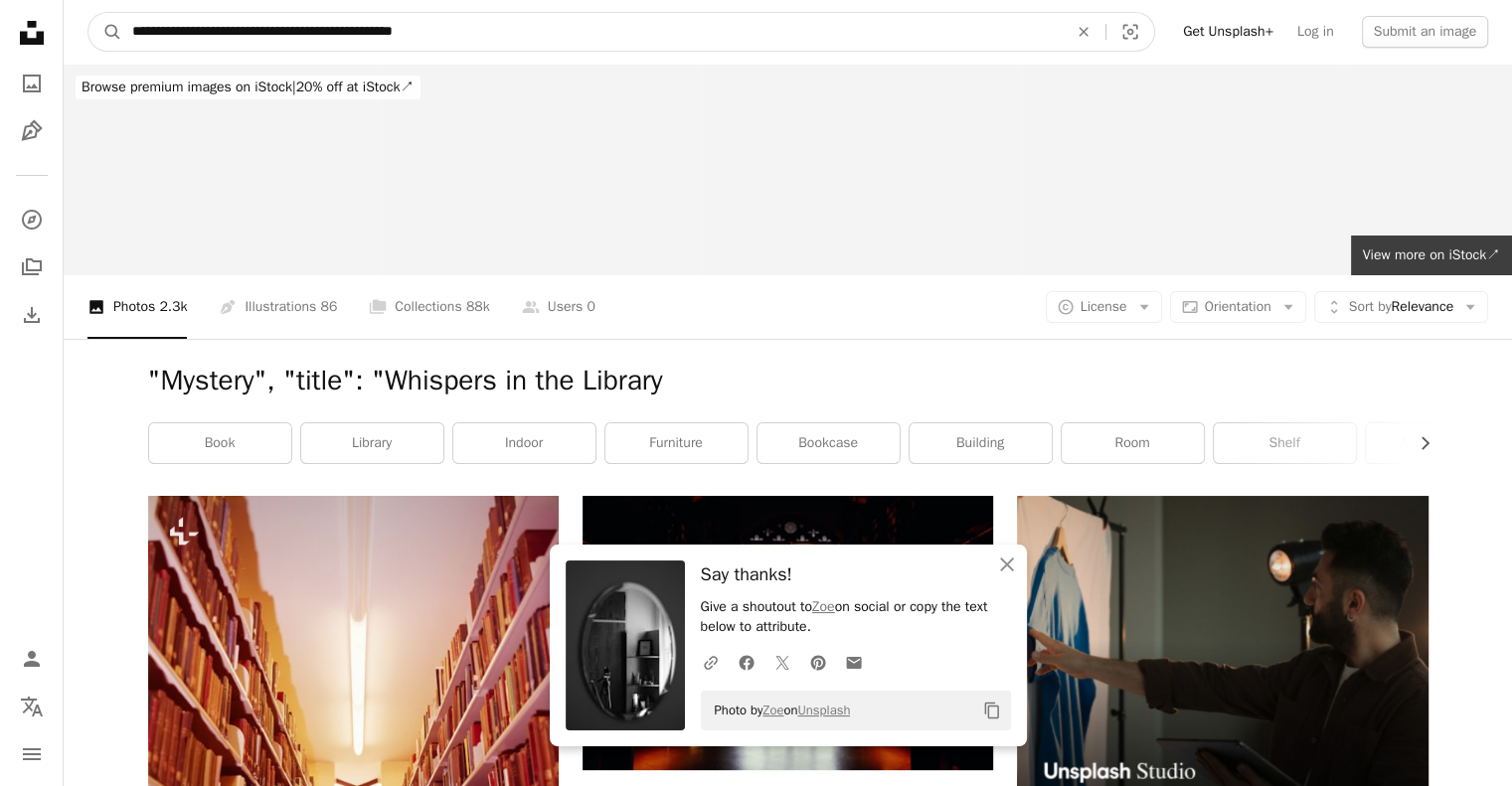 drag, startPoint x: 277, startPoint y: 29, endPoint x: 0, endPoint y: 15, distance: 277.35356 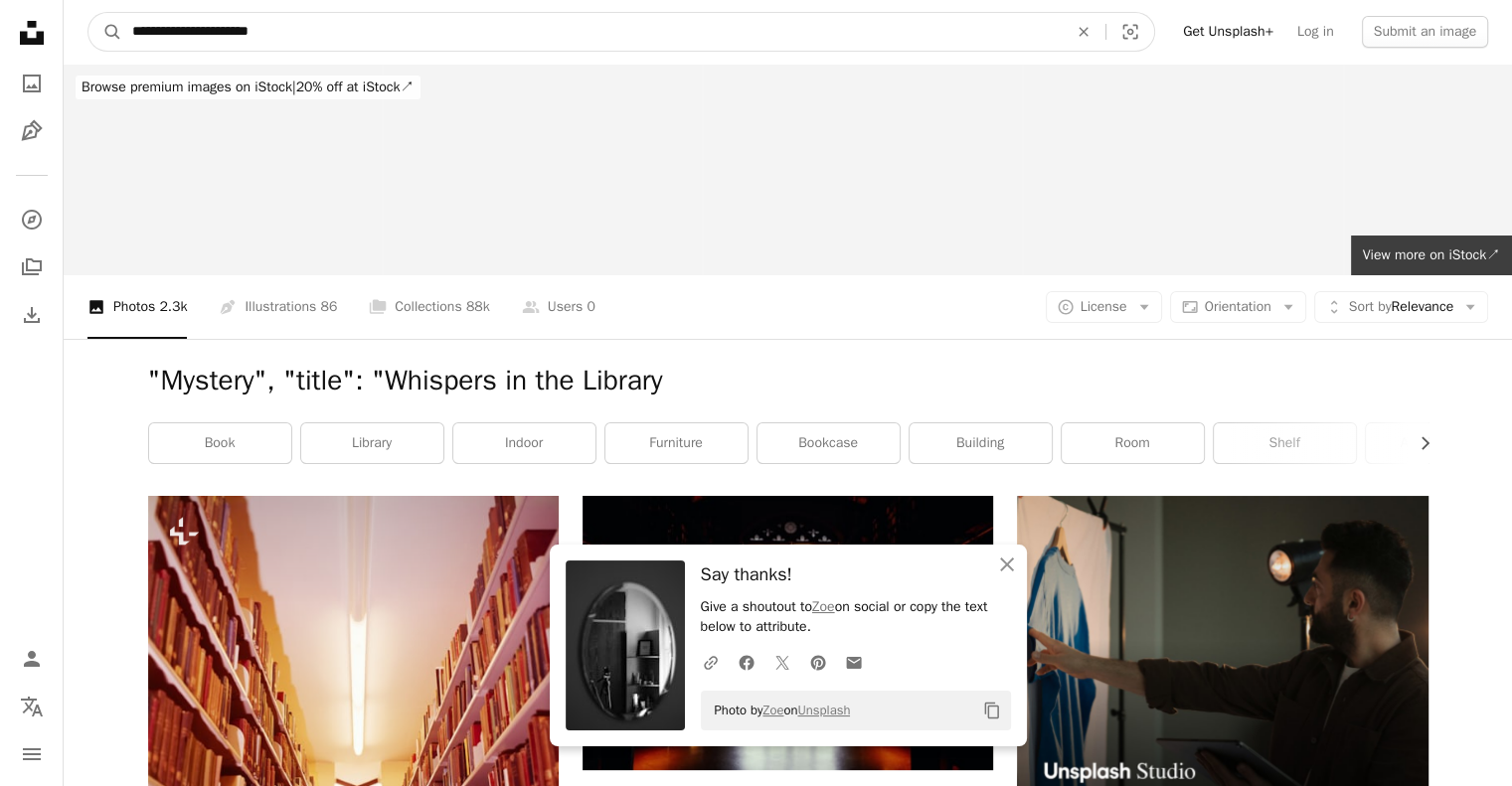 type on "**********" 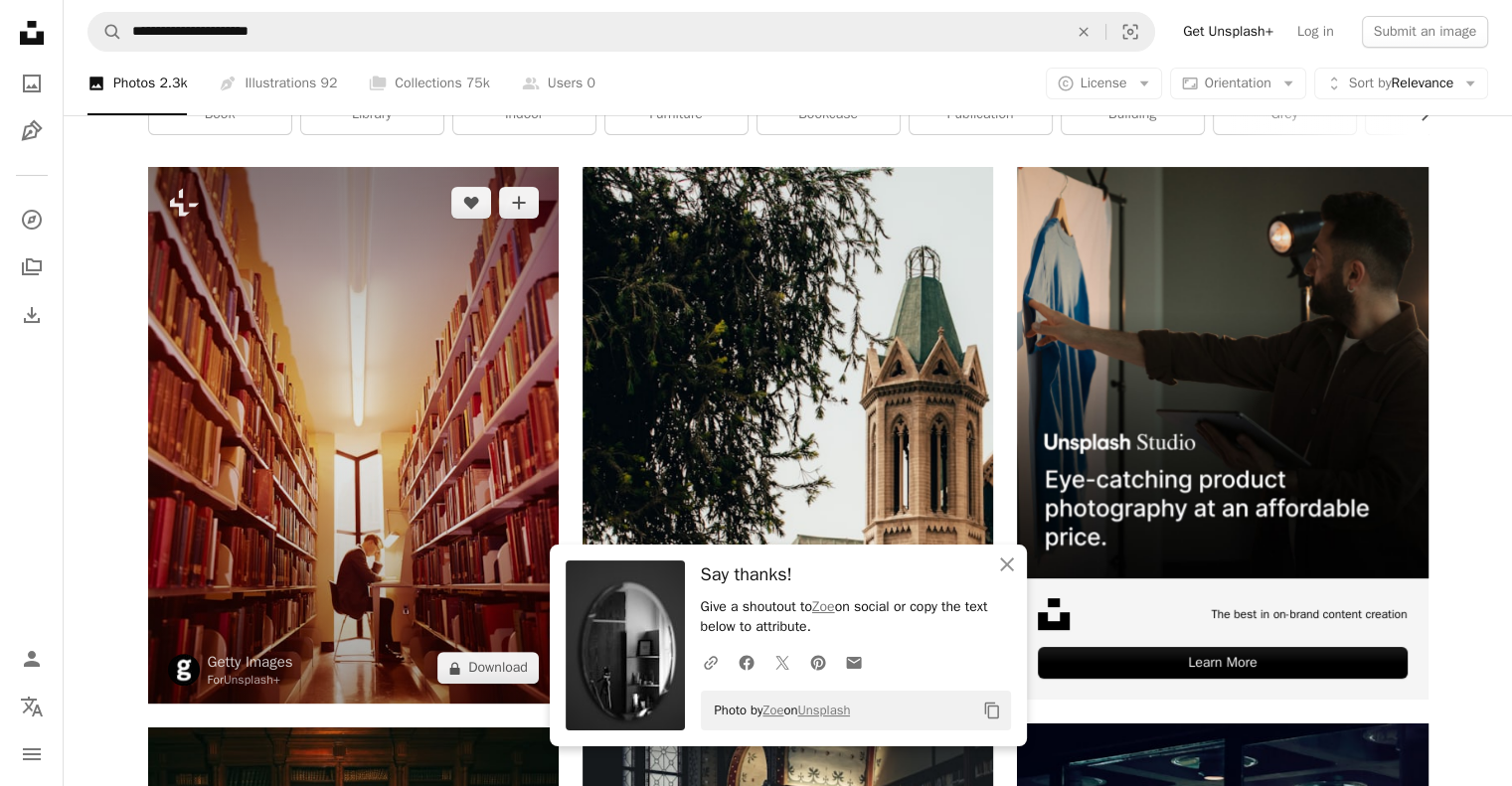 scroll, scrollTop: 321, scrollLeft: 0, axis: vertical 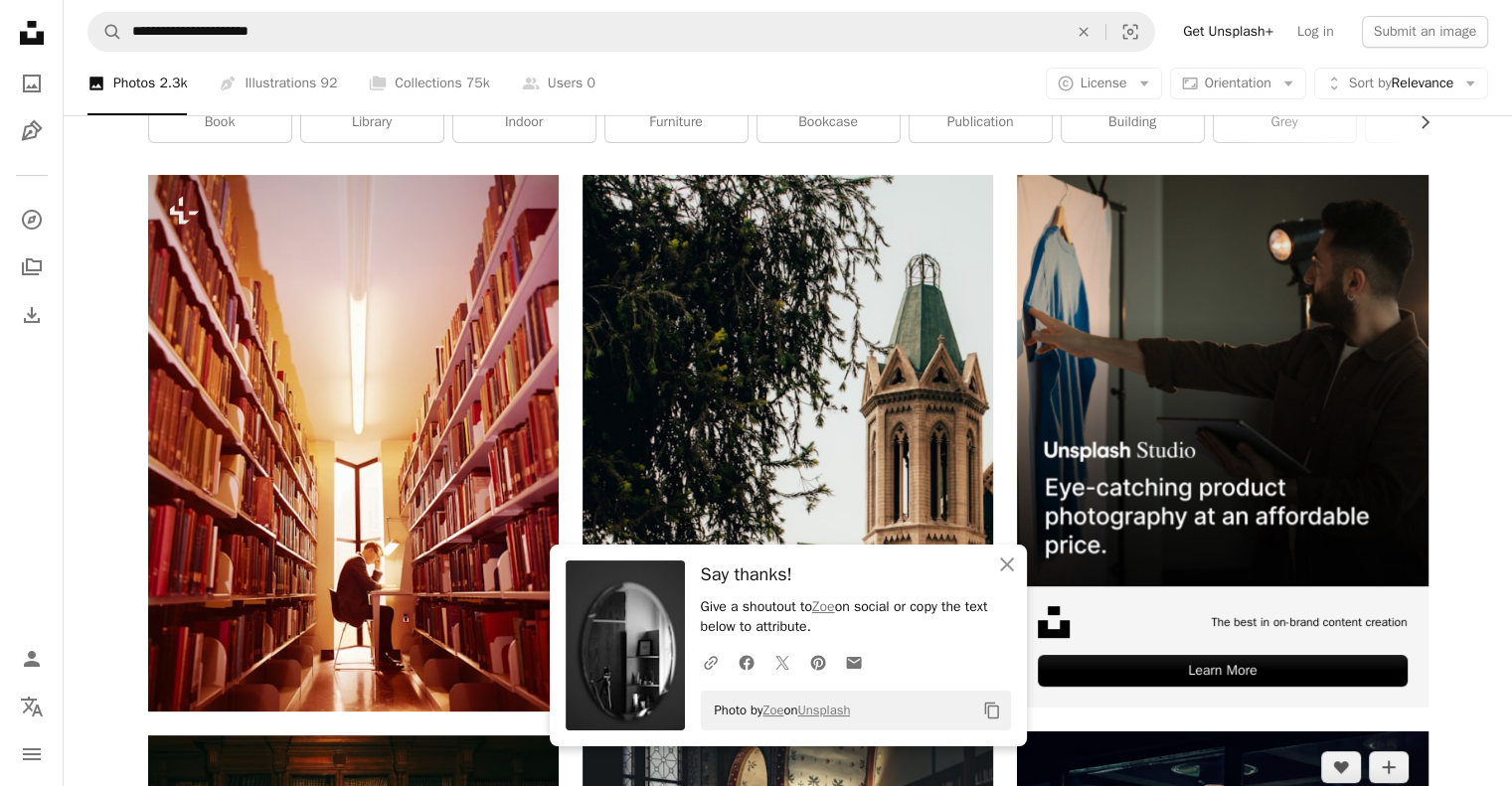 click on "Arrow pointing down" at bounding box center [1389, 1209] 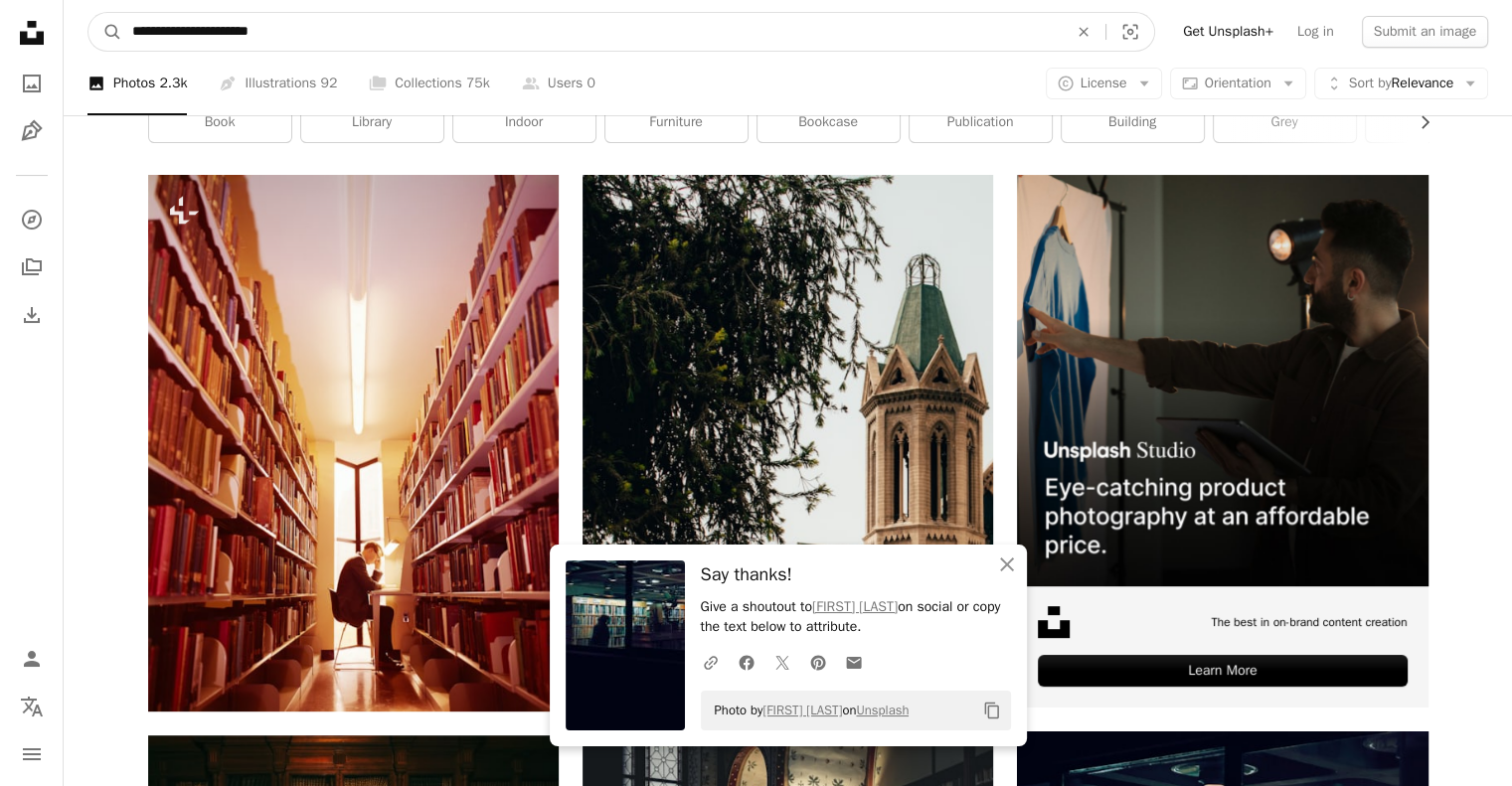 drag, startPoint x: 354, startPoint y: 23, endPoint x: 139, endPoint y: 19, distance: 215.03721 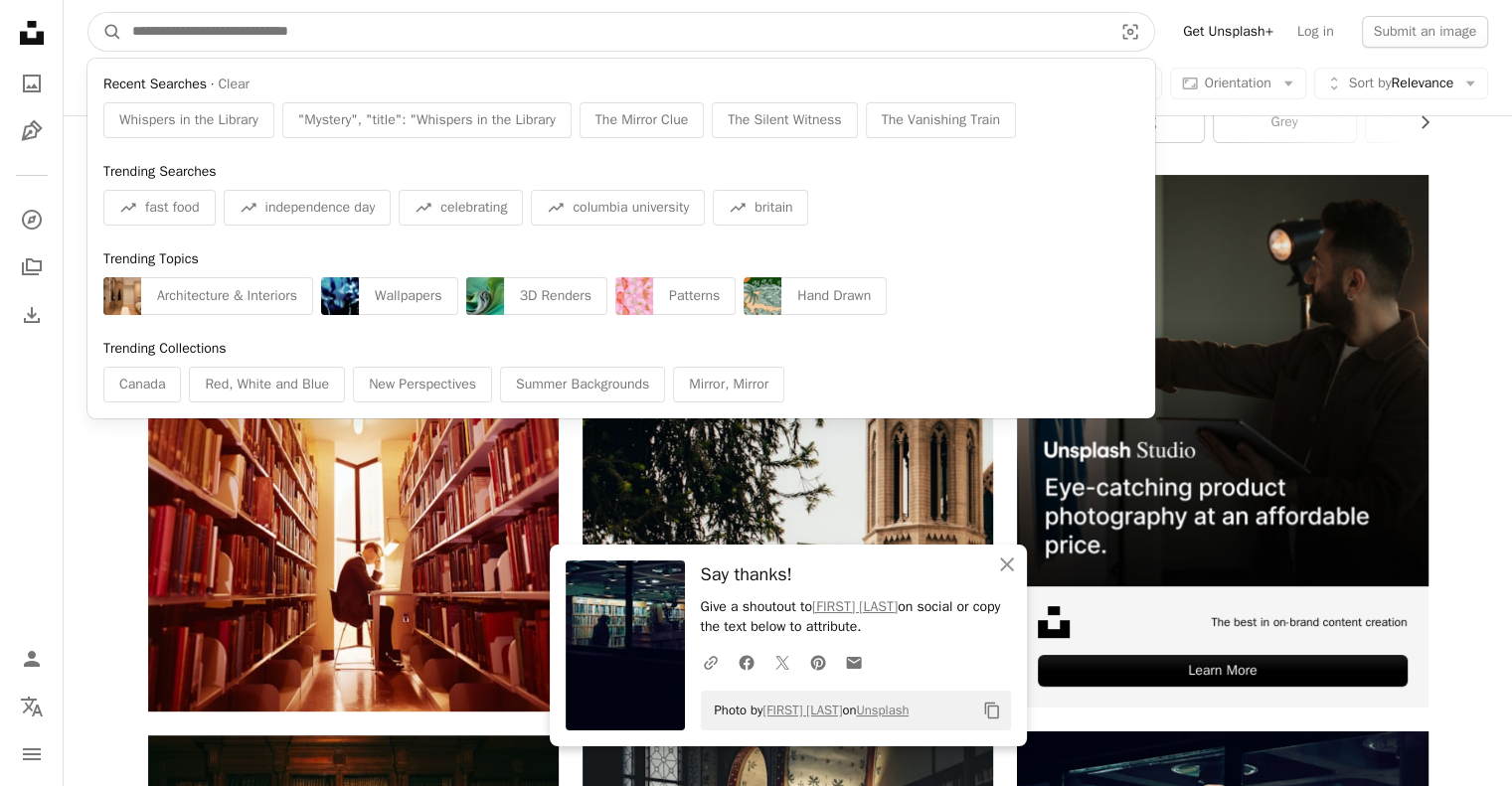 paste on "**********" 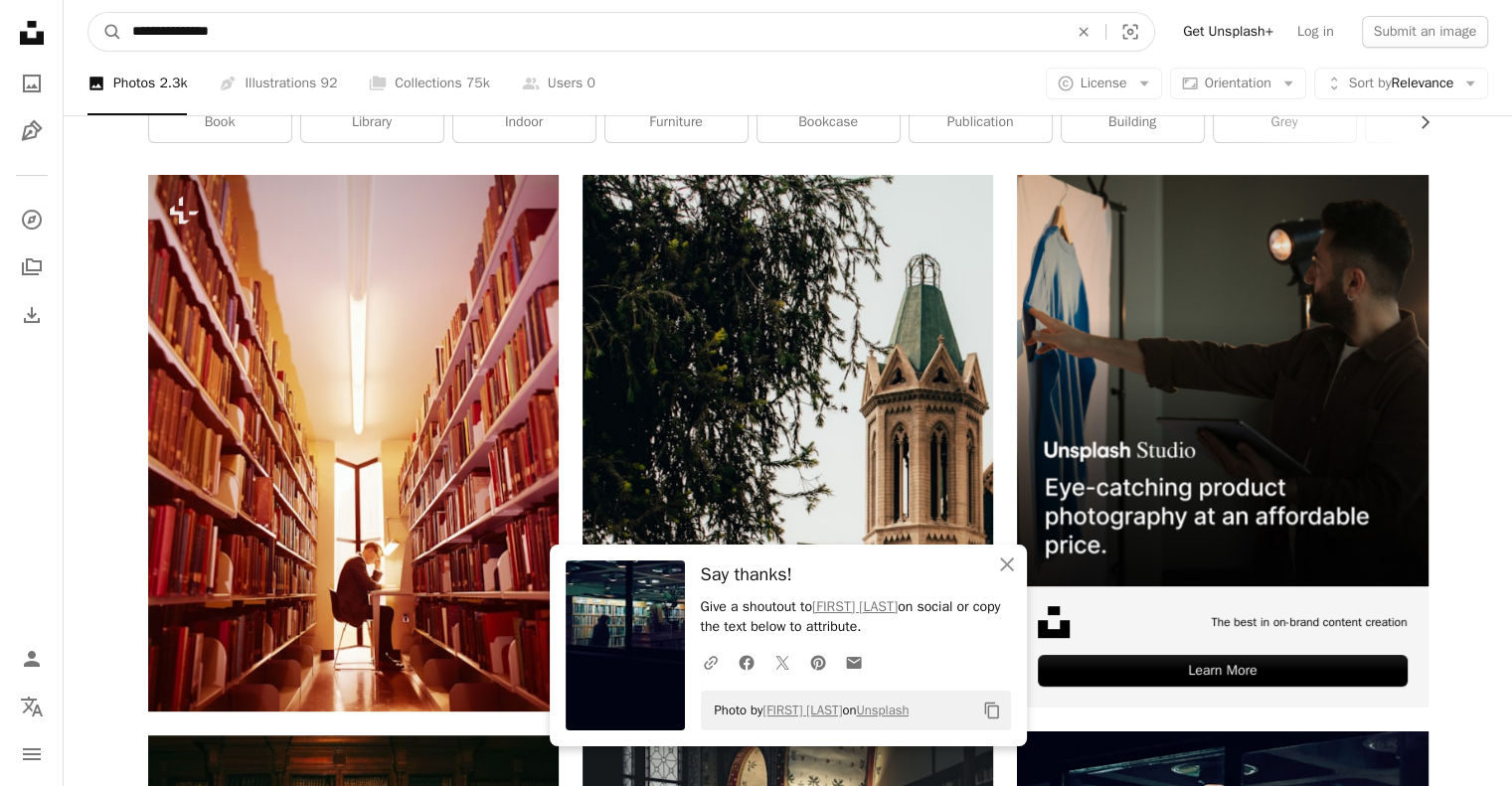 click on "A magnifying glass" at bounding box center [105, 32] 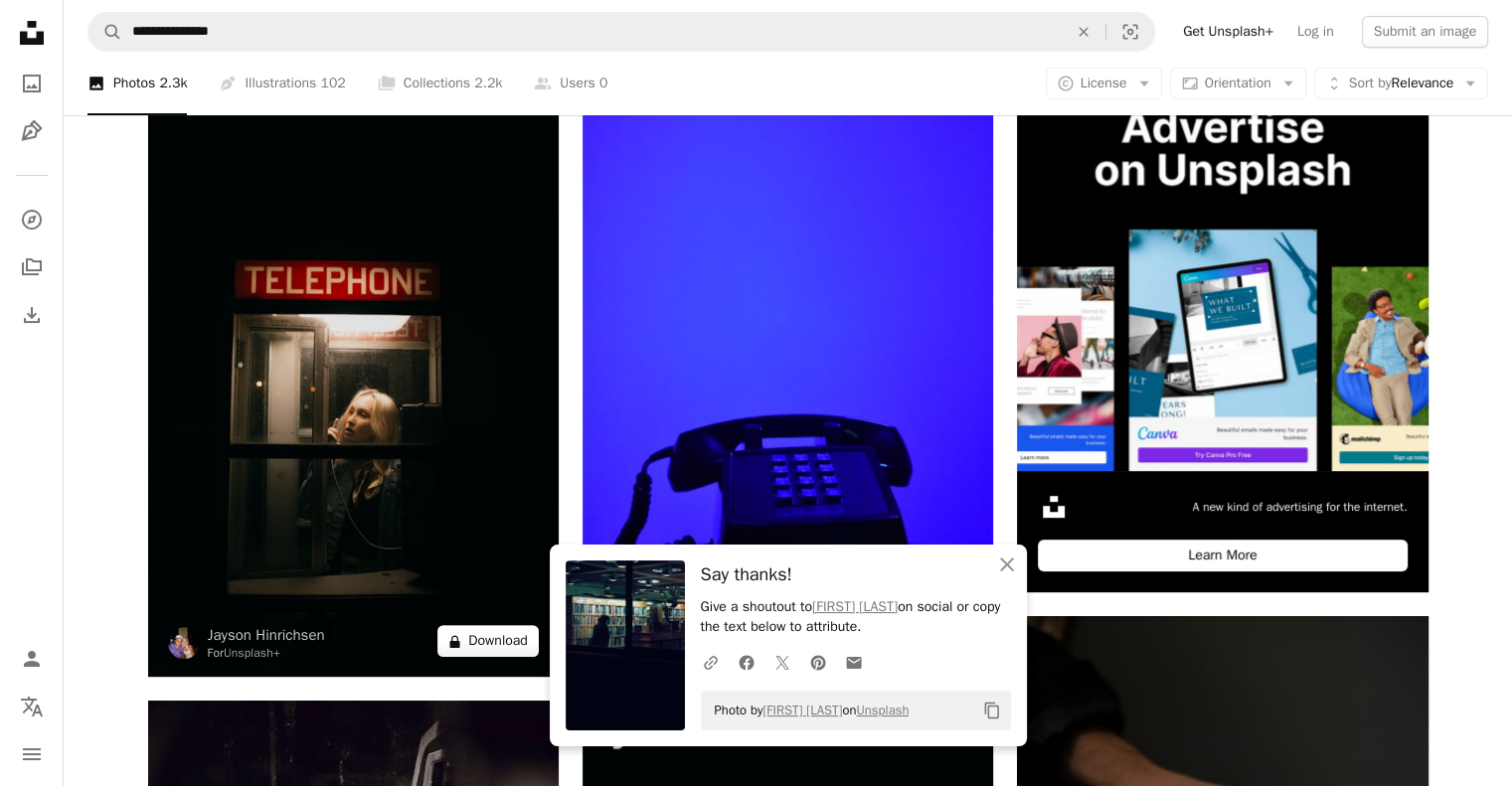 scroll, scrollTop: 437, scrollLeft: 0, axis: vertical 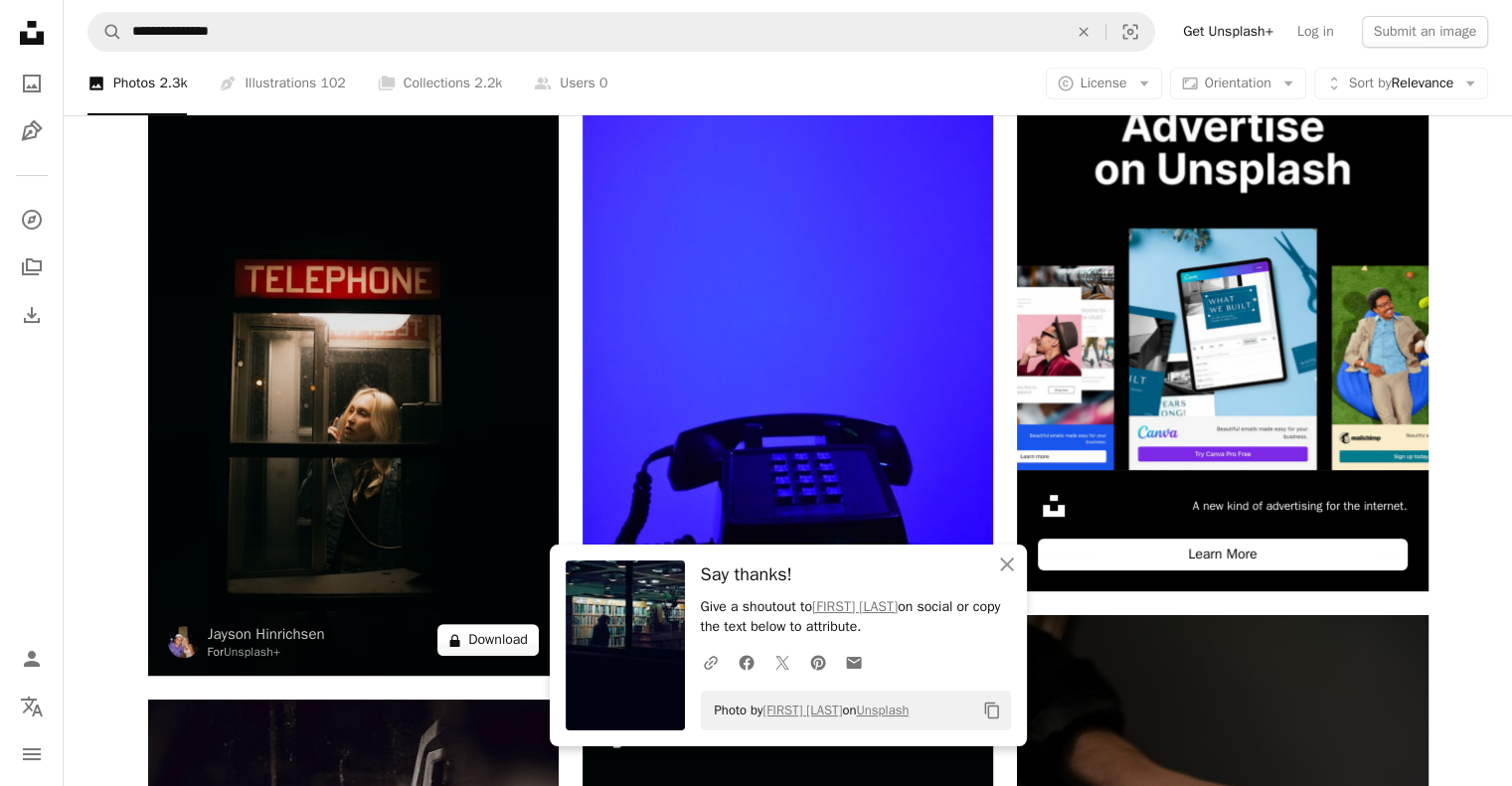 click on "A lock Download" at bounding box center (488, 640) 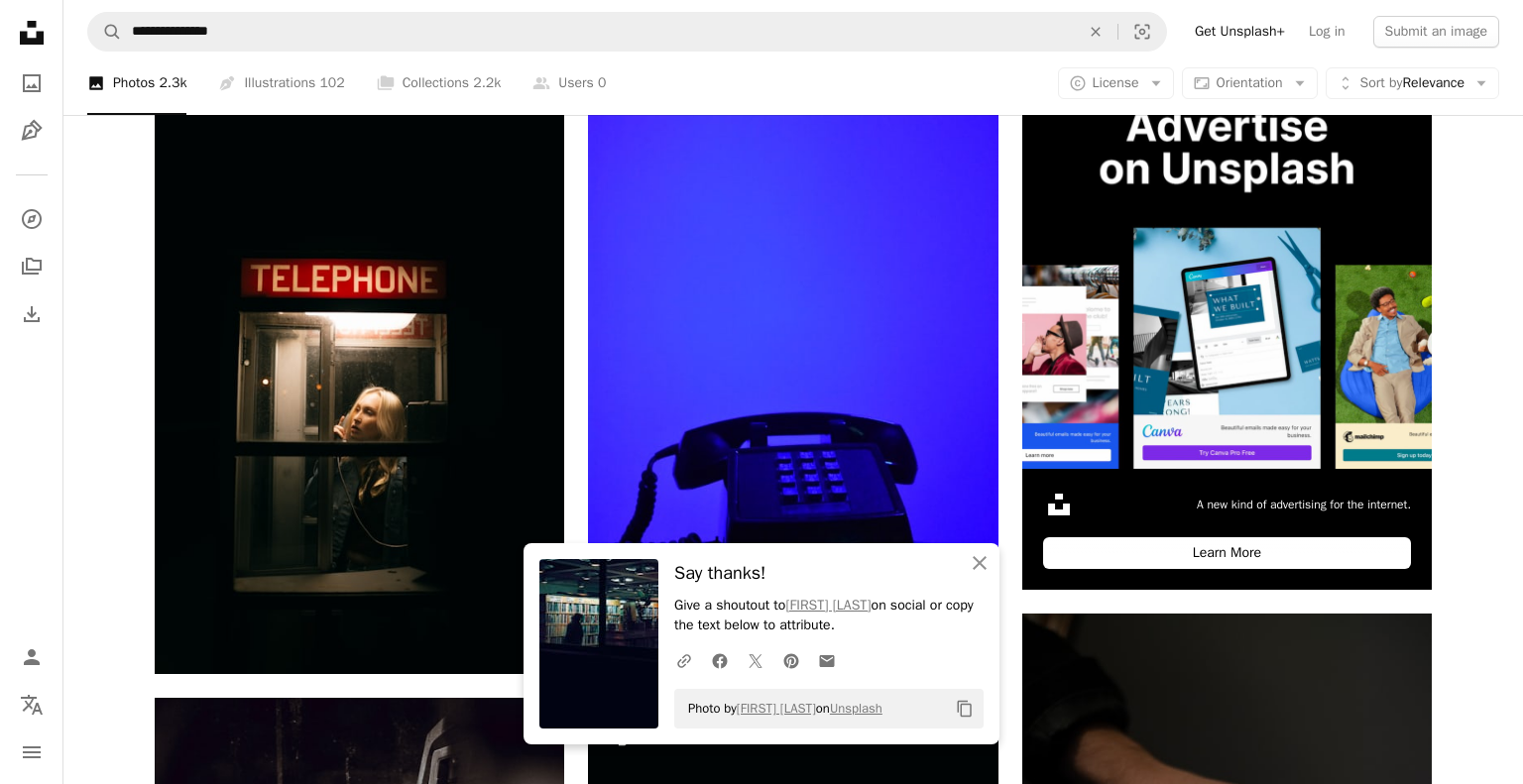 click on "An X shape An X shape Close Say thanks! Give a shoutout to  [FIRST] [LAST]  on social or copy the text below to attribute. A URL sharing icon (chains) Facebook icon X (formerly Twitter) icon Pinterest icon An envelope Photo by  [FIRST] [LAST]  on  Unsplash
Copy content Premium, ready to use images. Get unlimited access. A plus sign Members-only content added monthly A plus sign Unlimited royalty-free downloads A plus sign Illustrations  New A plus sign Enhanced legal protections yearly 66%  off monthly $12   $4 USD per month * Get  Unsplash+ * When paid annually, billed upfront  $48 Taxes where applicable. Renews automatically. Cancel anytime." at bounding box center [762, 6019] 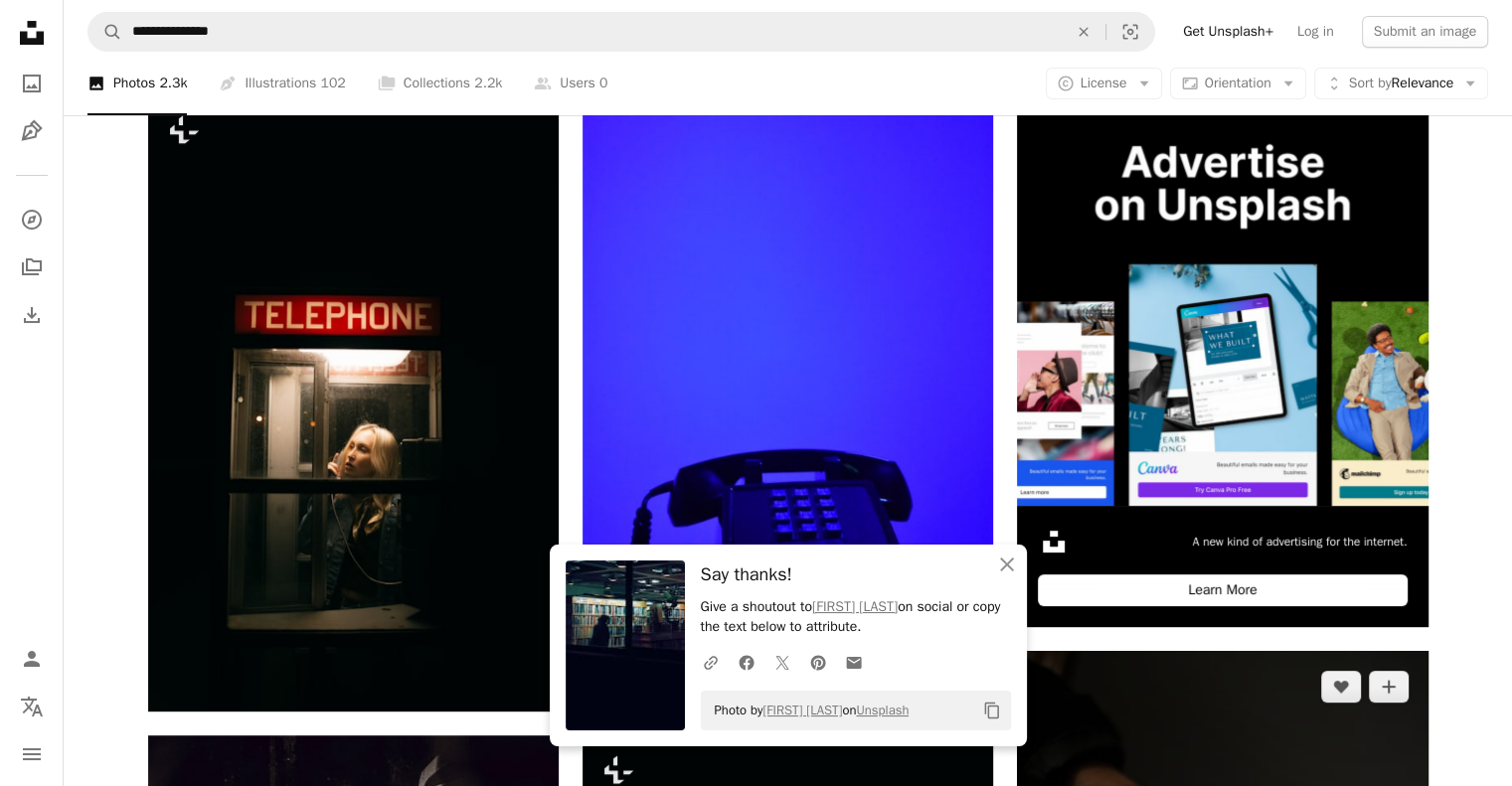 scroll, scrollTop: 401, scrollLeft: 0, axis: vertical 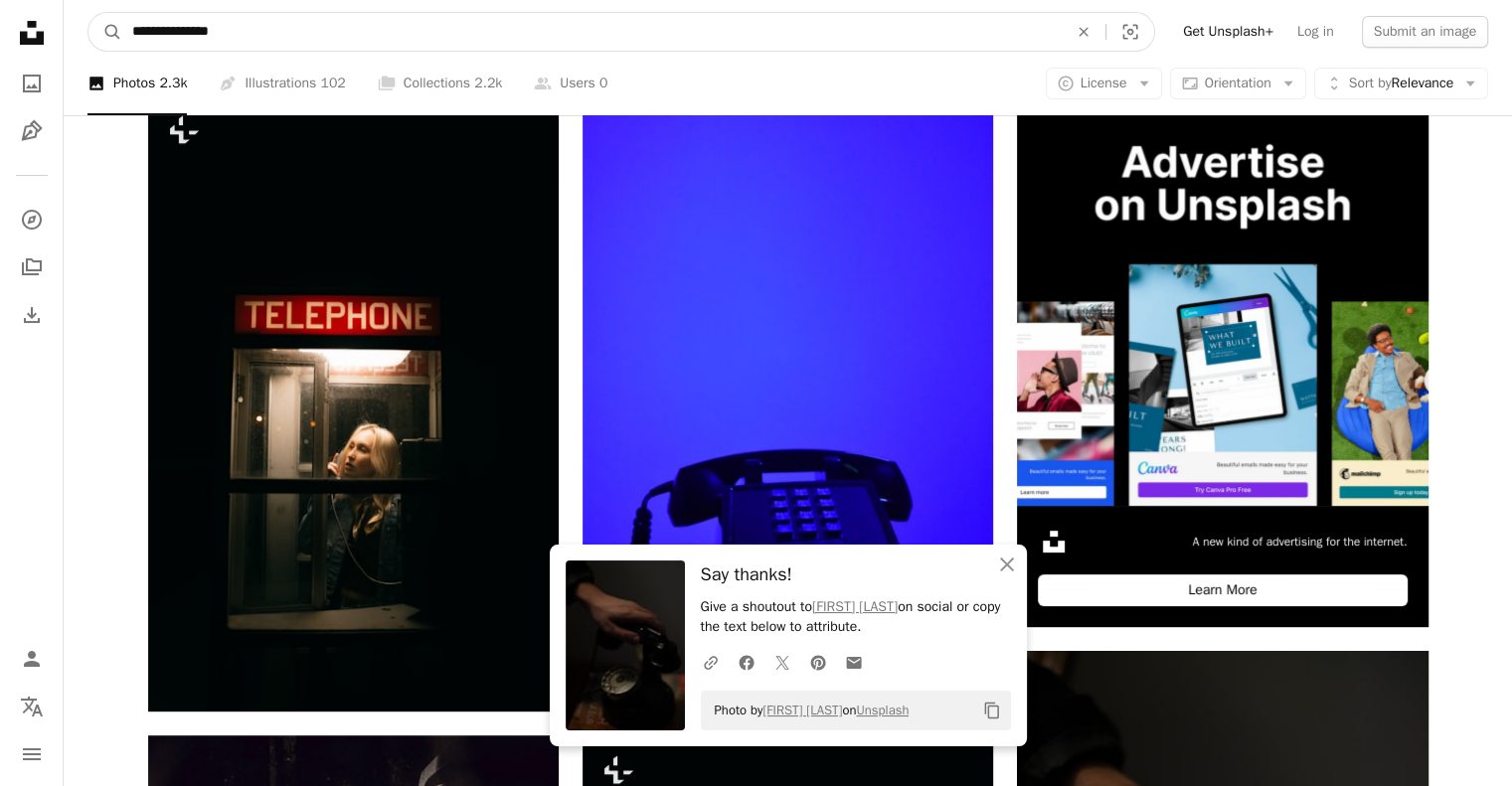drag, startPoint x: 408, startPoint y: 27, endPoint x: 0, endPoint y: 75, distance: 410.8138 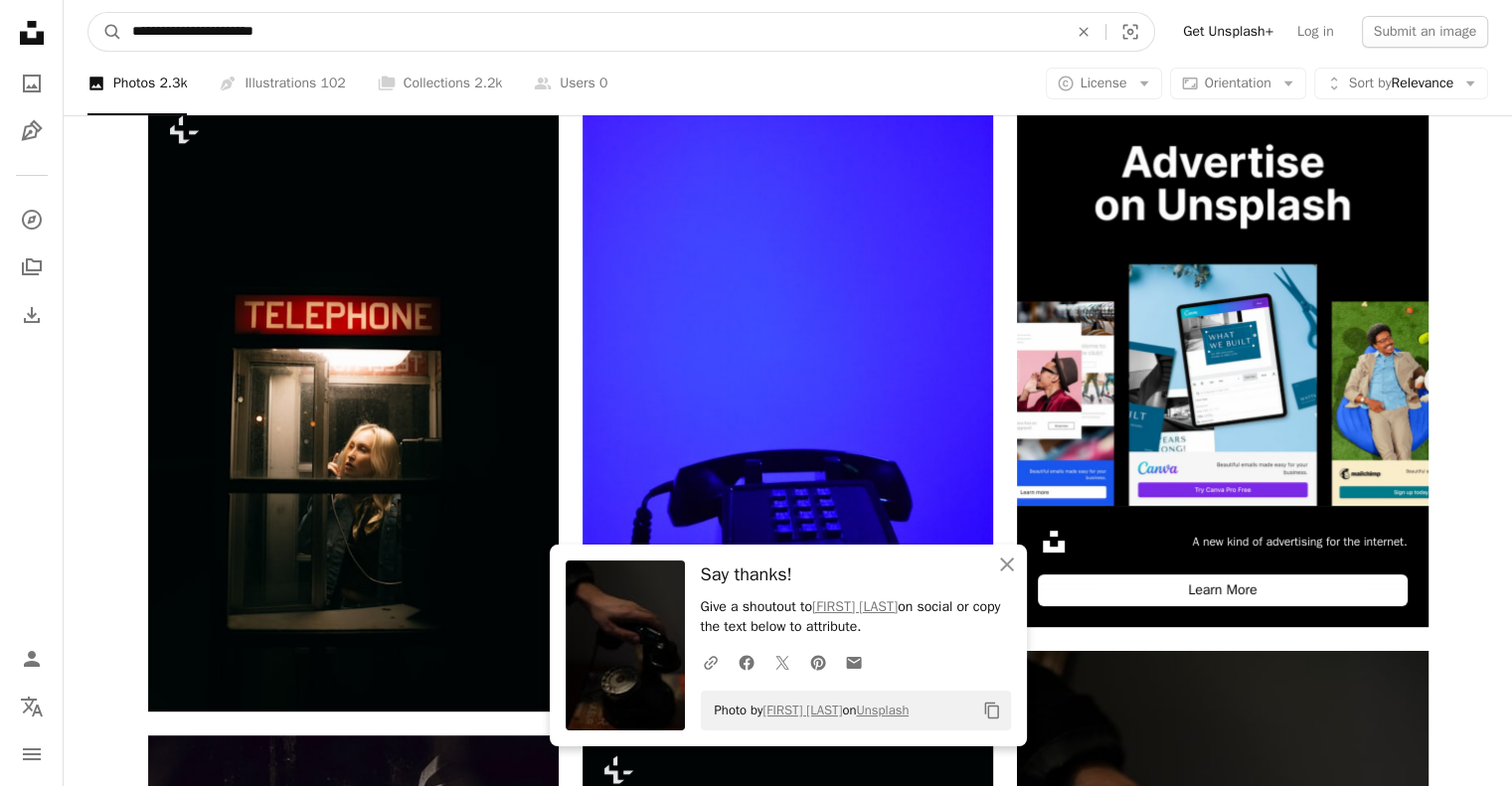 type on "**********" 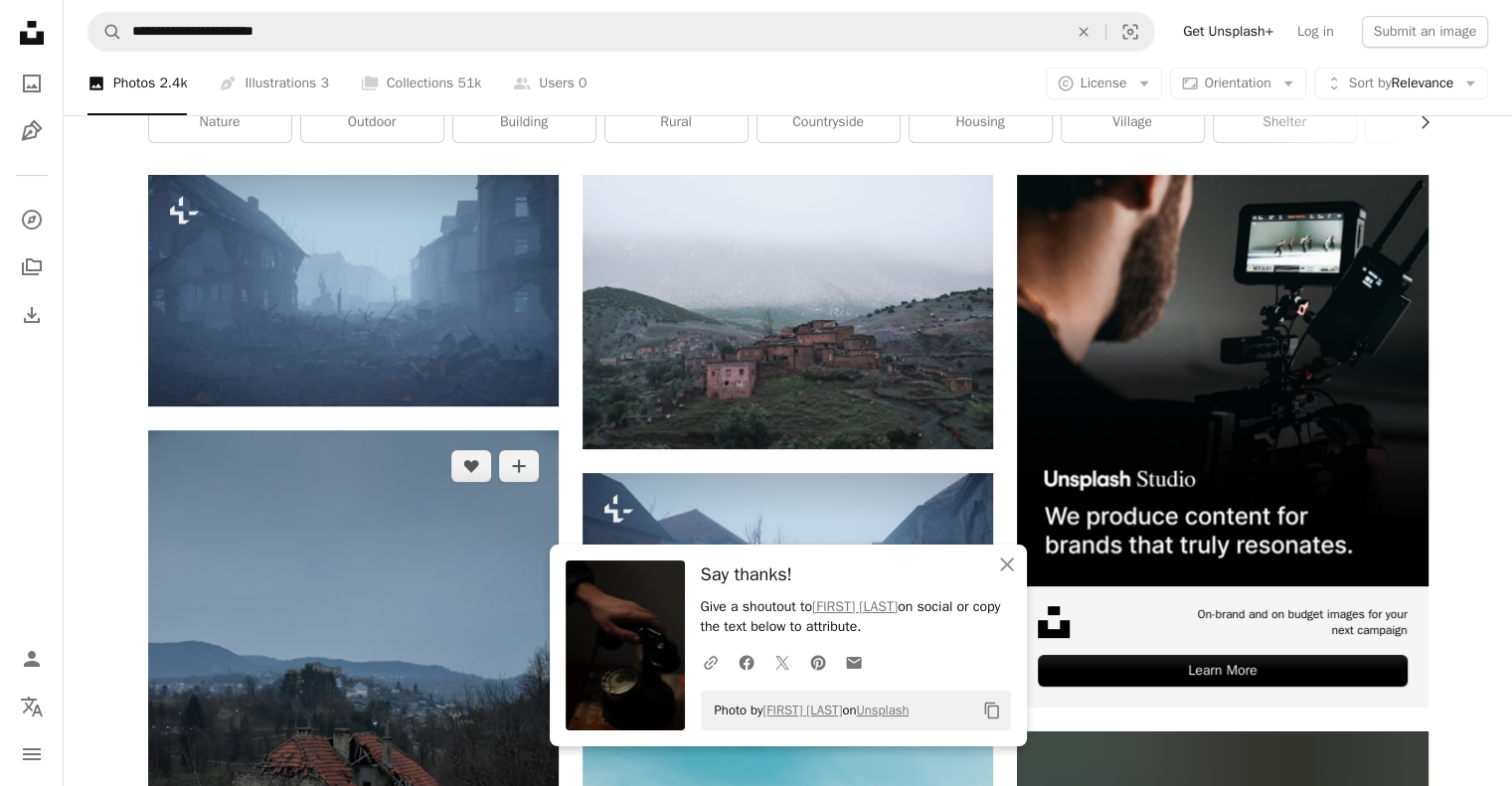 scroll, scrollTop: 0, scrollLeft: 0, axis: both 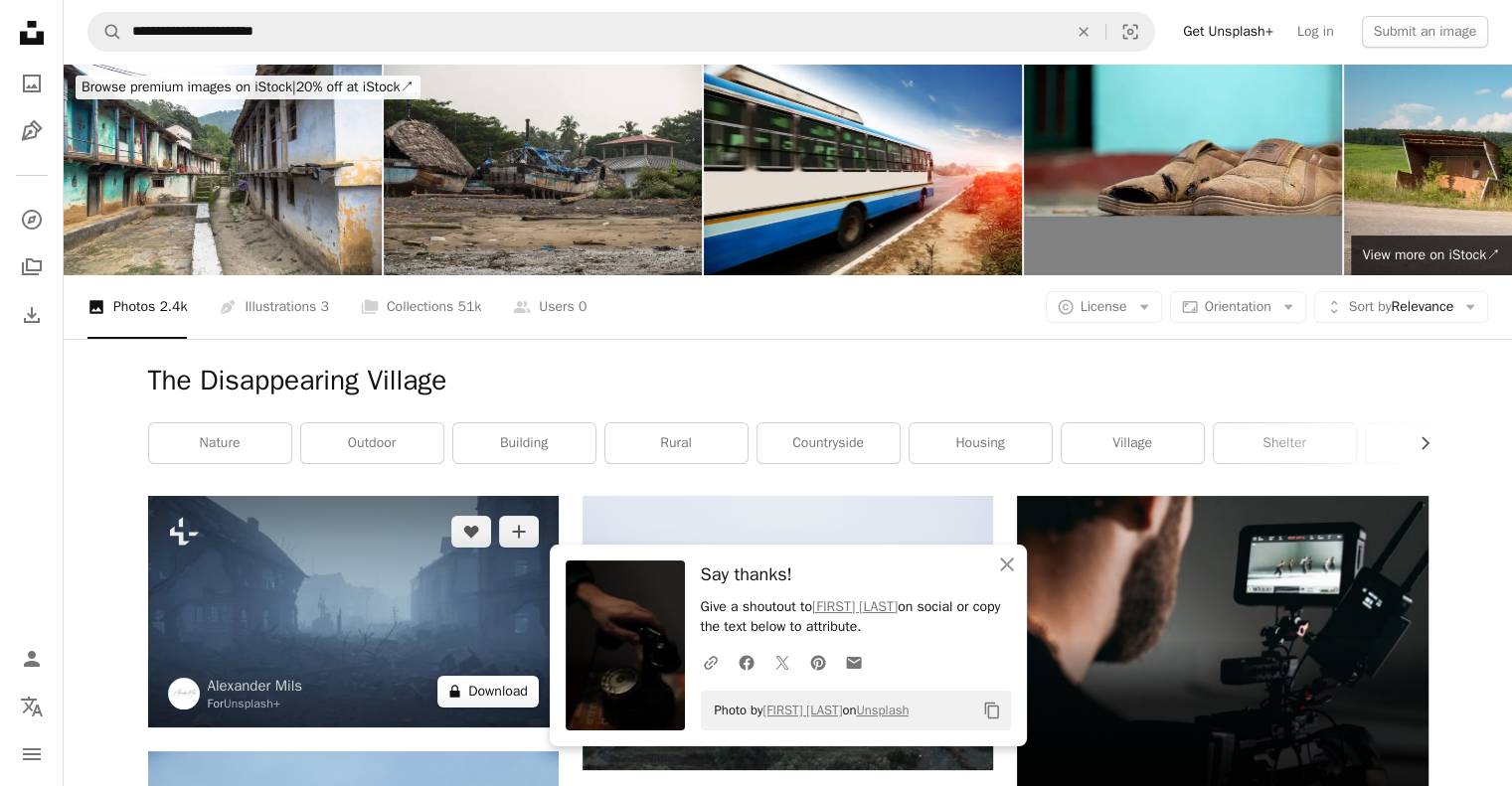 click on "A lock Download" at bounding box center [488, 692] 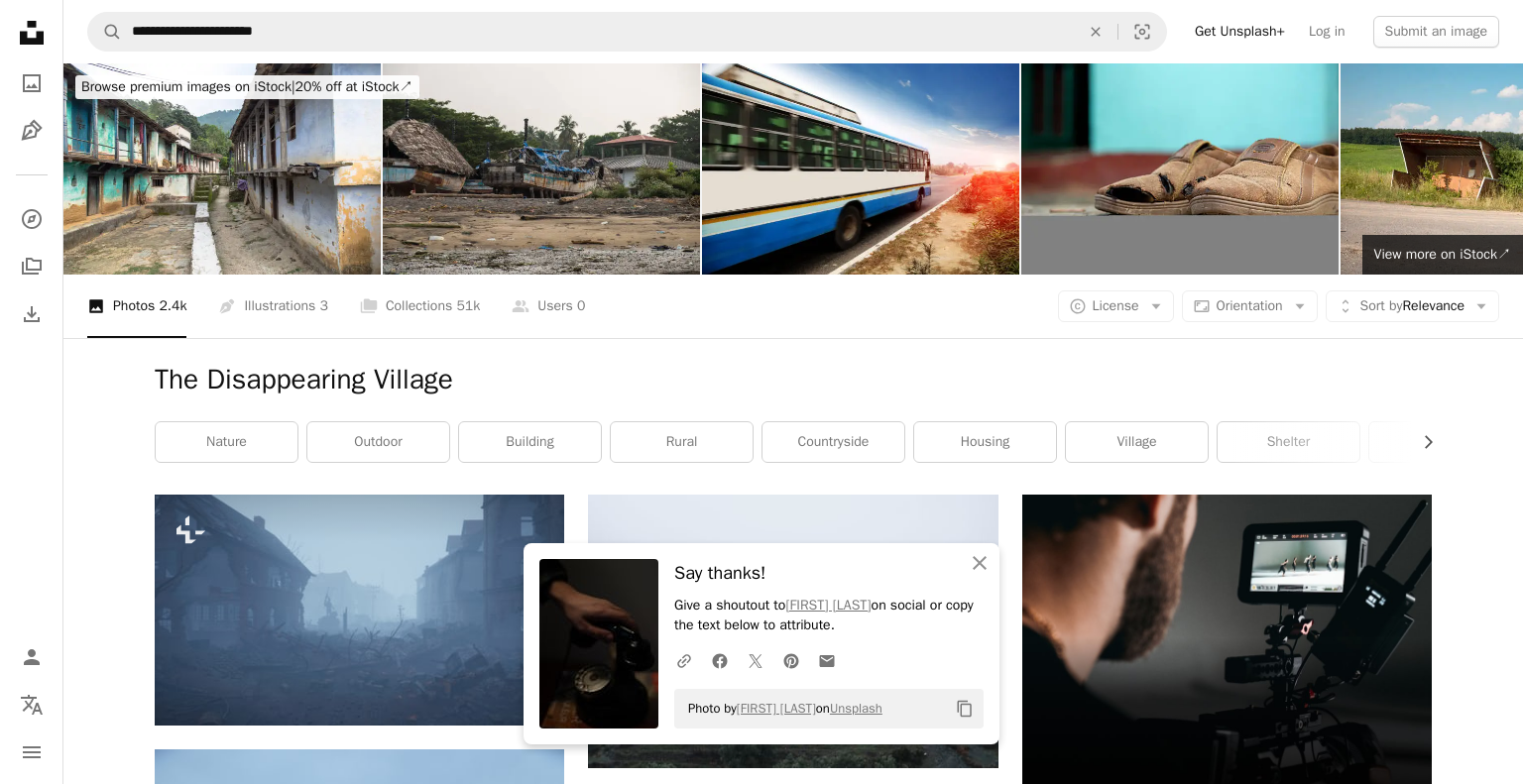 click on "An X shape An X shape Close Say thanks! Give a shoutout to  [FIRST] [LAST]  on social or copy the text below to attribute. A URL sharing icon (chains) Facebook icon X (formerly Twitter) icon Pinterest icon An envelope Photo by  [FIRST] [LAST]  on  Unsplash
Copy content Premium, ready to use images. Get unlimited access. A plus sign Members-only content added monthly A plus sign Unlimited royalty-free downloads A plus sign Illustrations  New A plus sign Enhanced legal protections yearly 66%  off monthly $12   $4 USD per month * Get  Unsplash+ * When paid annually, billed upfront  $48 Taxes where applicable. Renews automatically. Cancel anytime." at bounding box center [762, 4796] 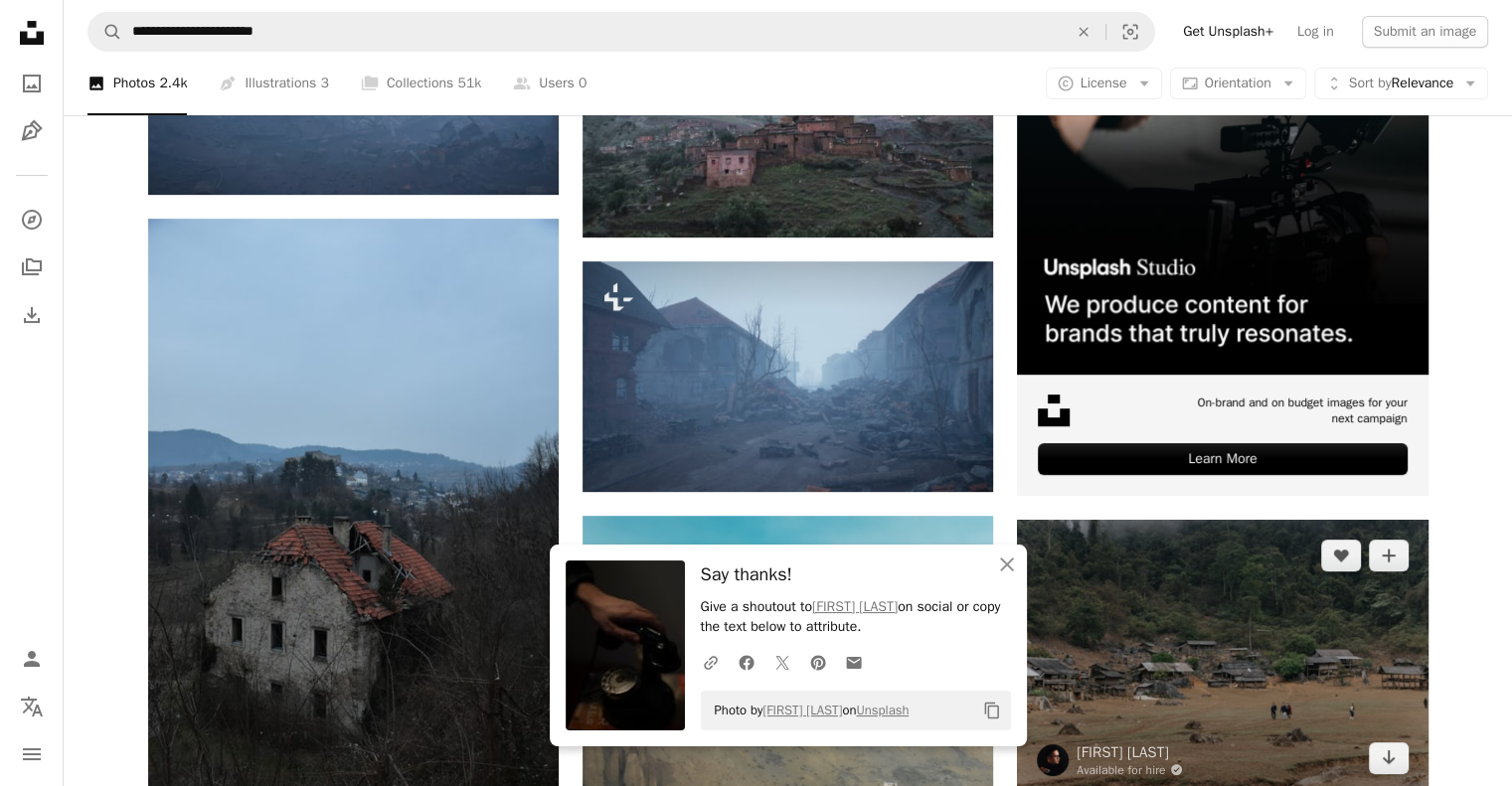 scroll, scrollTop: 533, scrollLeft: 0, axis: vertical 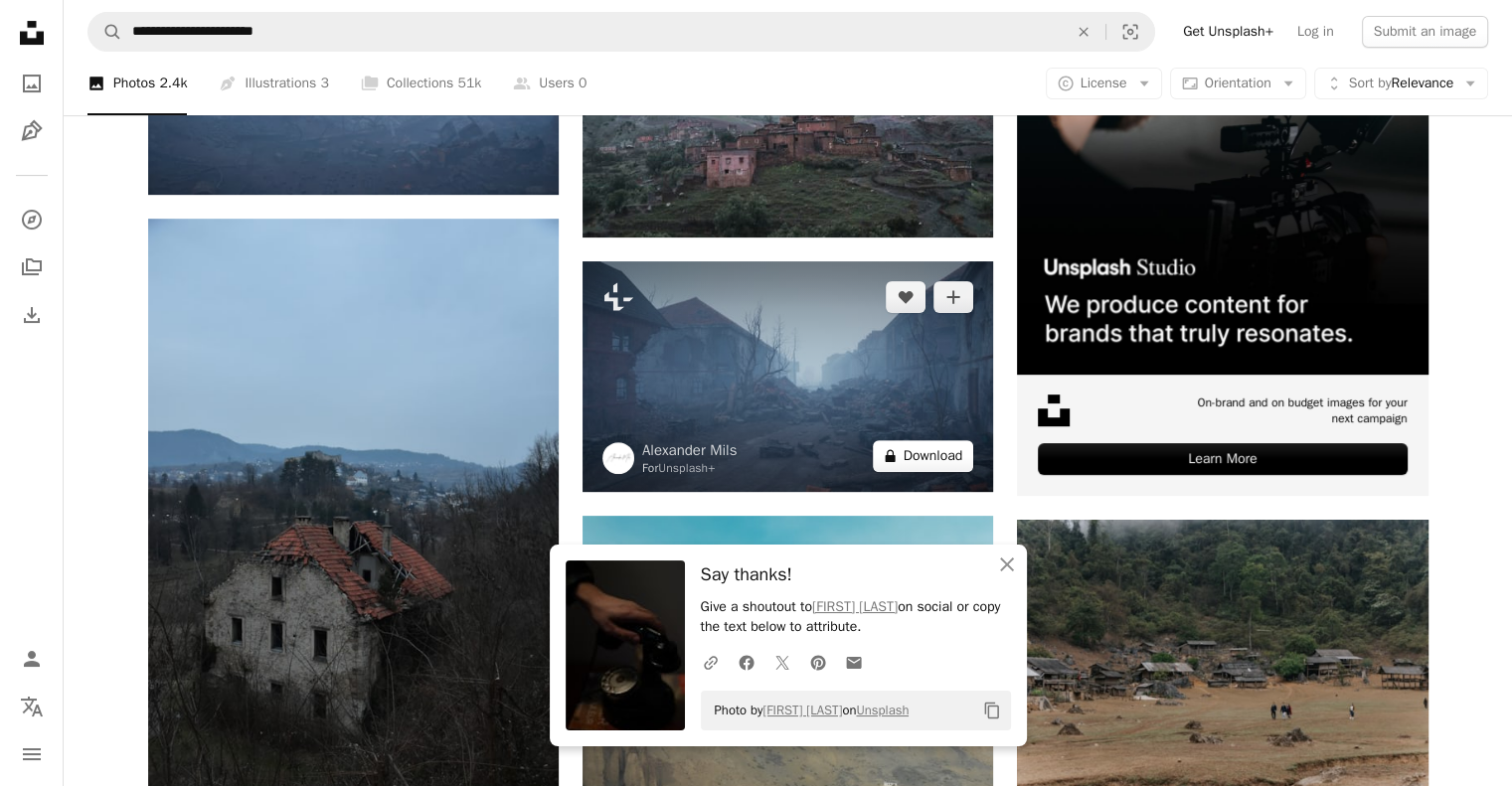 click on "A lock Download" at bounding box center [924, 456] 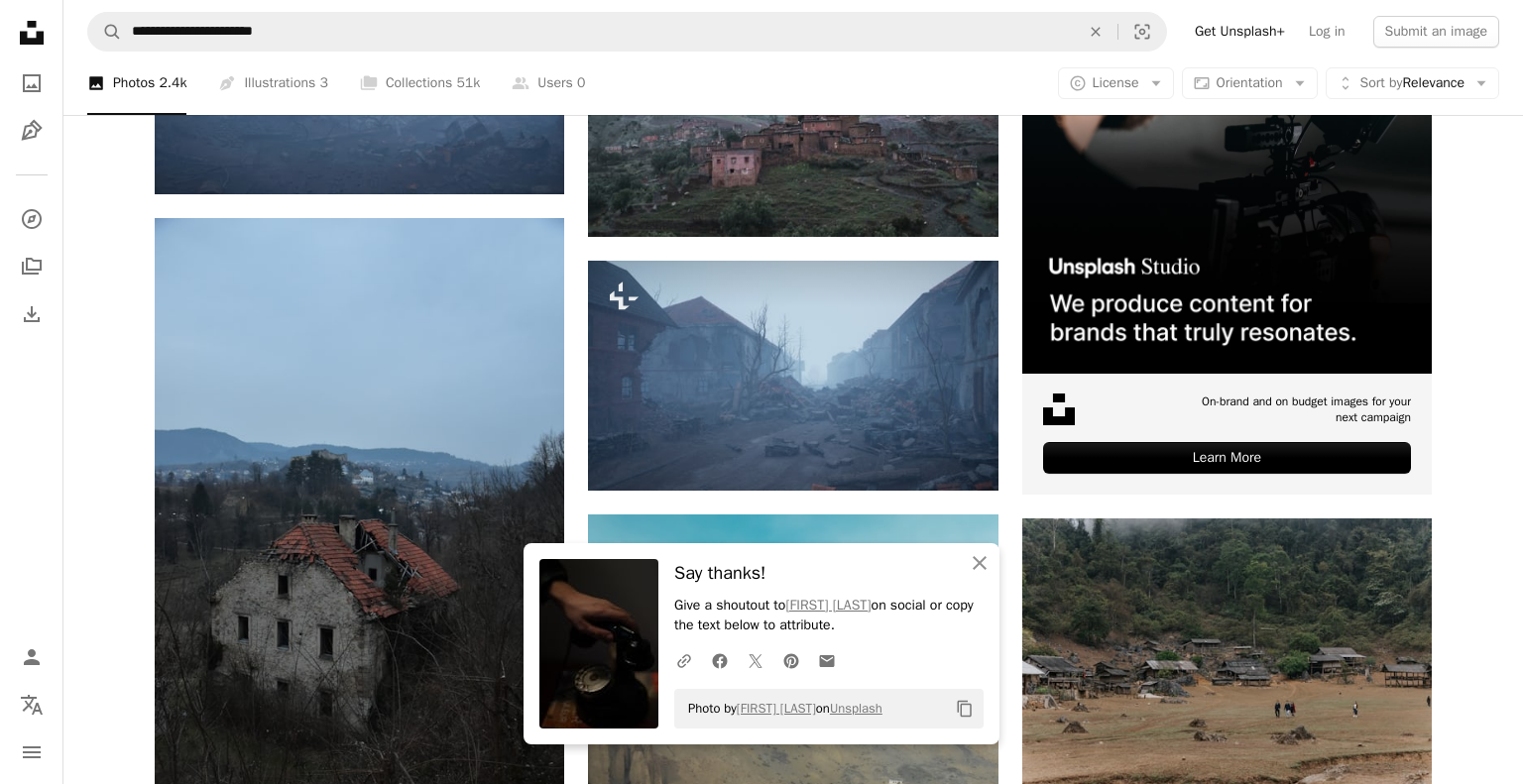 click on "An X shape An X shape Close Say thanks! Give a shoutout to  [FIRST] [LAST]  on social or copy the text below to attribute. A URL sharing icon (chains) Facebook icon X (formerly Twitter) icon Pinterest icon An envelope Photo by  [FIRST] [LAST]  on  Unsplash
Copy content Premium, ready to use images. Get unlimited access. A plus sign Members-only content added monthly A plus sign Unlimited royalty-free downloads A plus sign Illustrations  New A plus sign Enhanced legal protections yearly 66%  off monthly $12   $4 USD per month * Get  Unsplash+ * When paid annually, billed upfront  $48 Taxes where applicable. Renews automatically. Cancel anytime." at bounding box center [762, 4265] 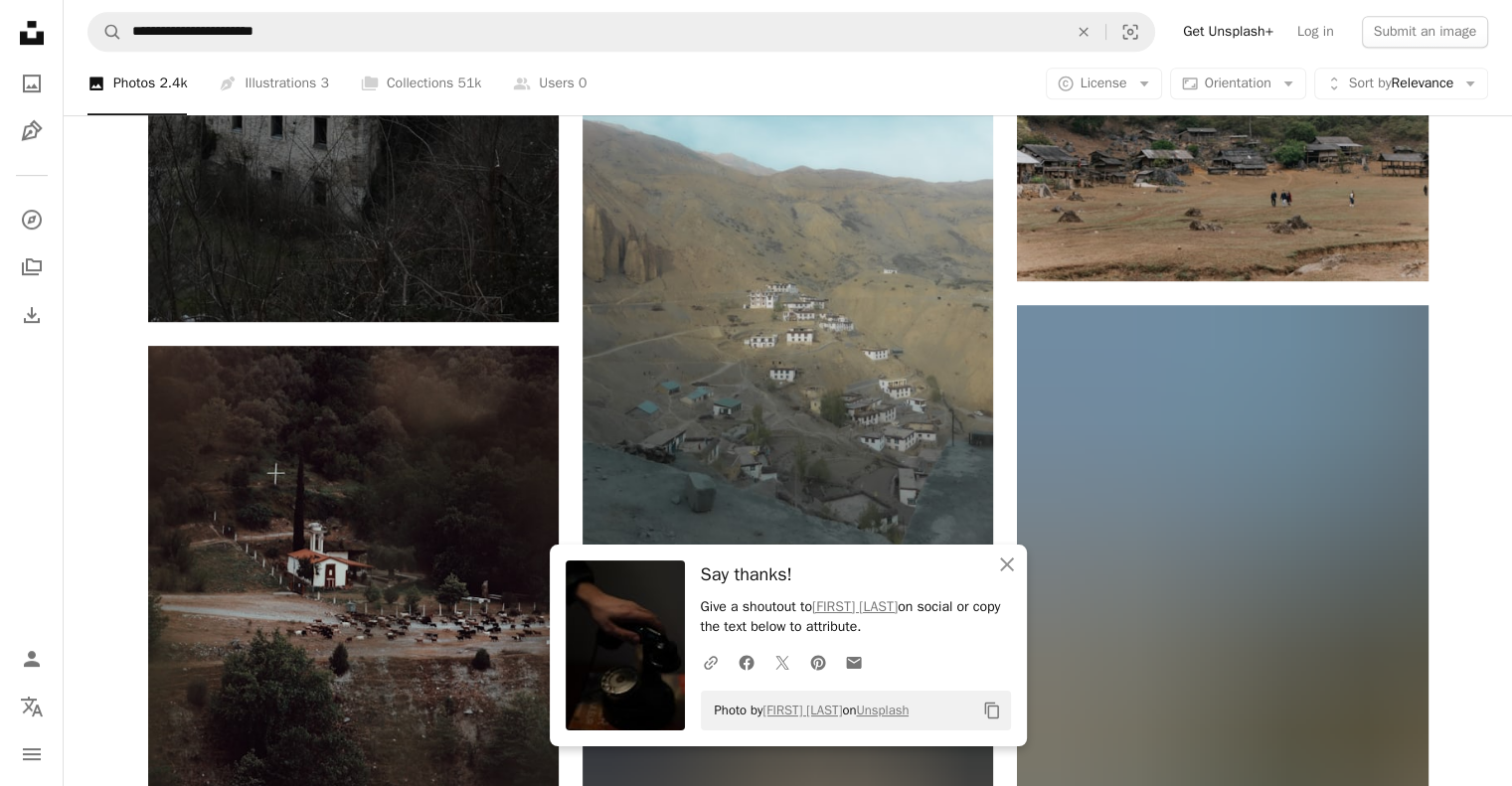 scroll, scrollTop: 1036, scrollLeft: 0, axis: vertical 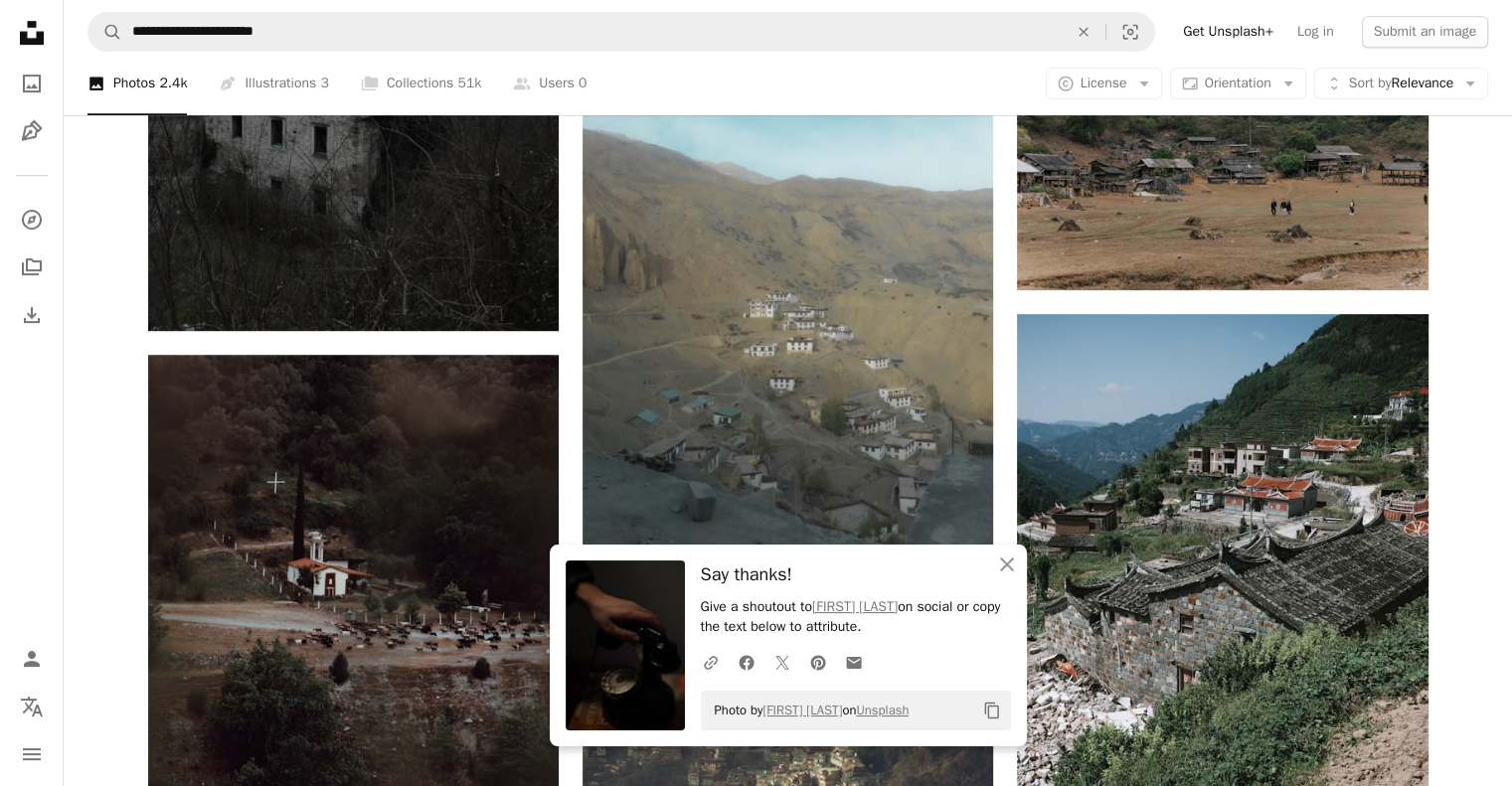 click on "A lock Download" at bounding box center (1358, 1149) 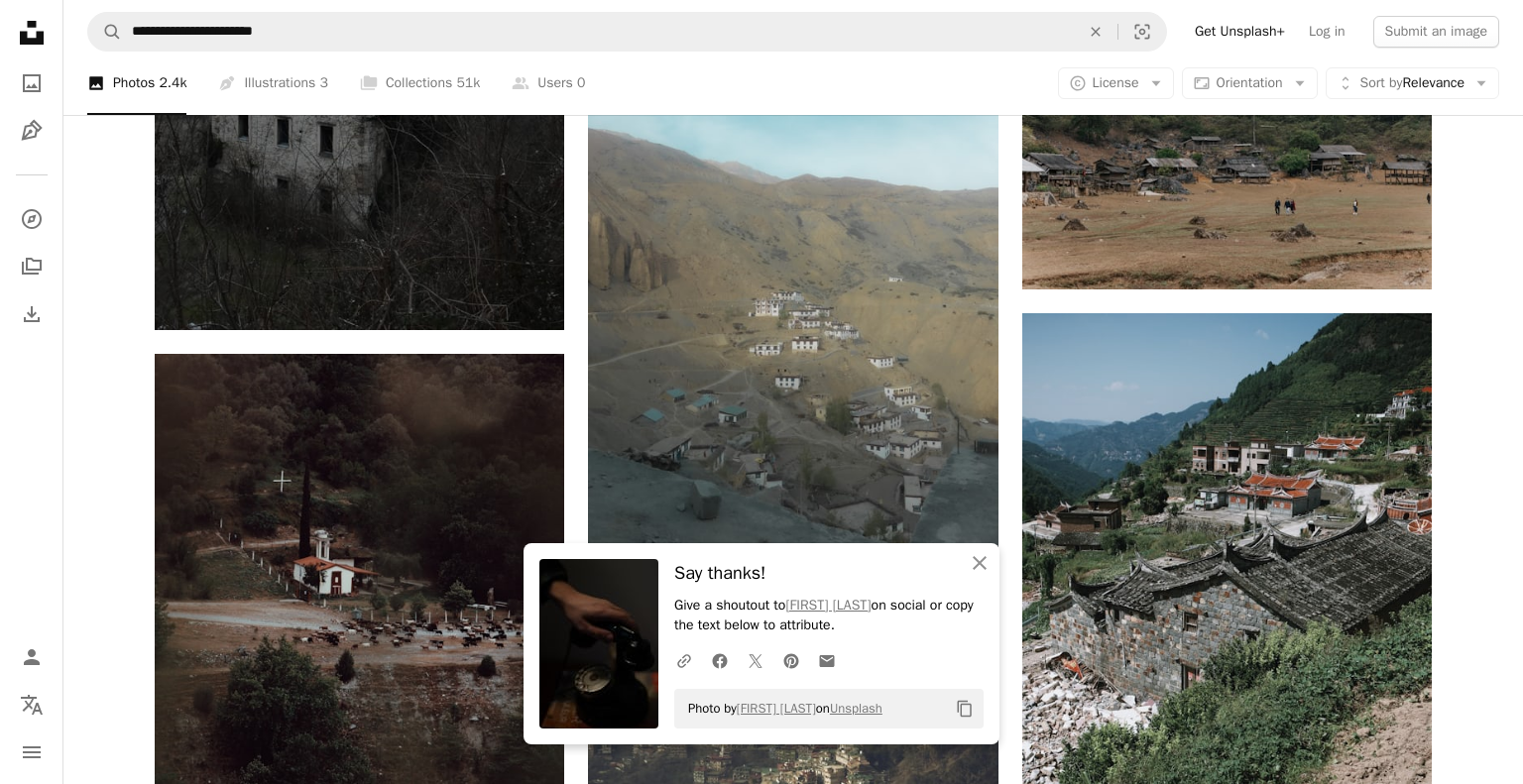 click on "An X shape An X shape Close Say thanks! Give a shoutout to  [FIRST] [LAST]  on social or copy the text below to attribute. A URL sharing icon (chains) Facebook icon X (formerly Twitter) icon Pinterest icon An envelope Photo by  [FIRST] [LAST]  on  Unsplash
Copy content Premium, ready to use images. Get unlimited access. A plus sign Members-only content added monthly A plus sign Unlimited royalty-free downloads A plus sign Illustrations  New A plus sign Enhanced legal protections yearly 66%  off monthly $12   $4 USD per month * Get  Unsplash+ * When paid annually, billed upfront  $48 Taxes where applicable. Renews automatically. Cancel anytime." at bounding box center (762, 3762) 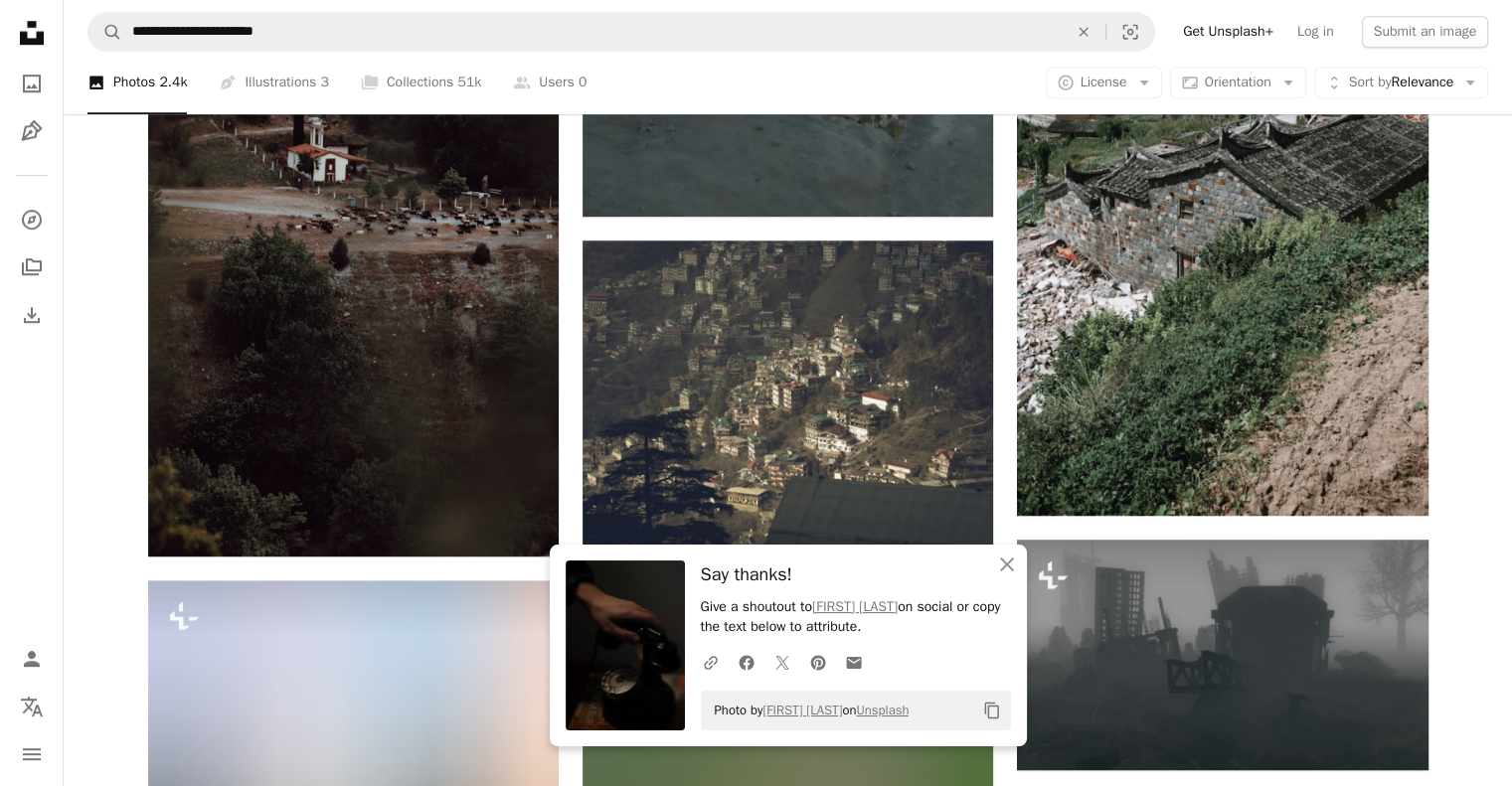 scroll, scrollTop: 1453, scrollLeft: 0, axis: vertical 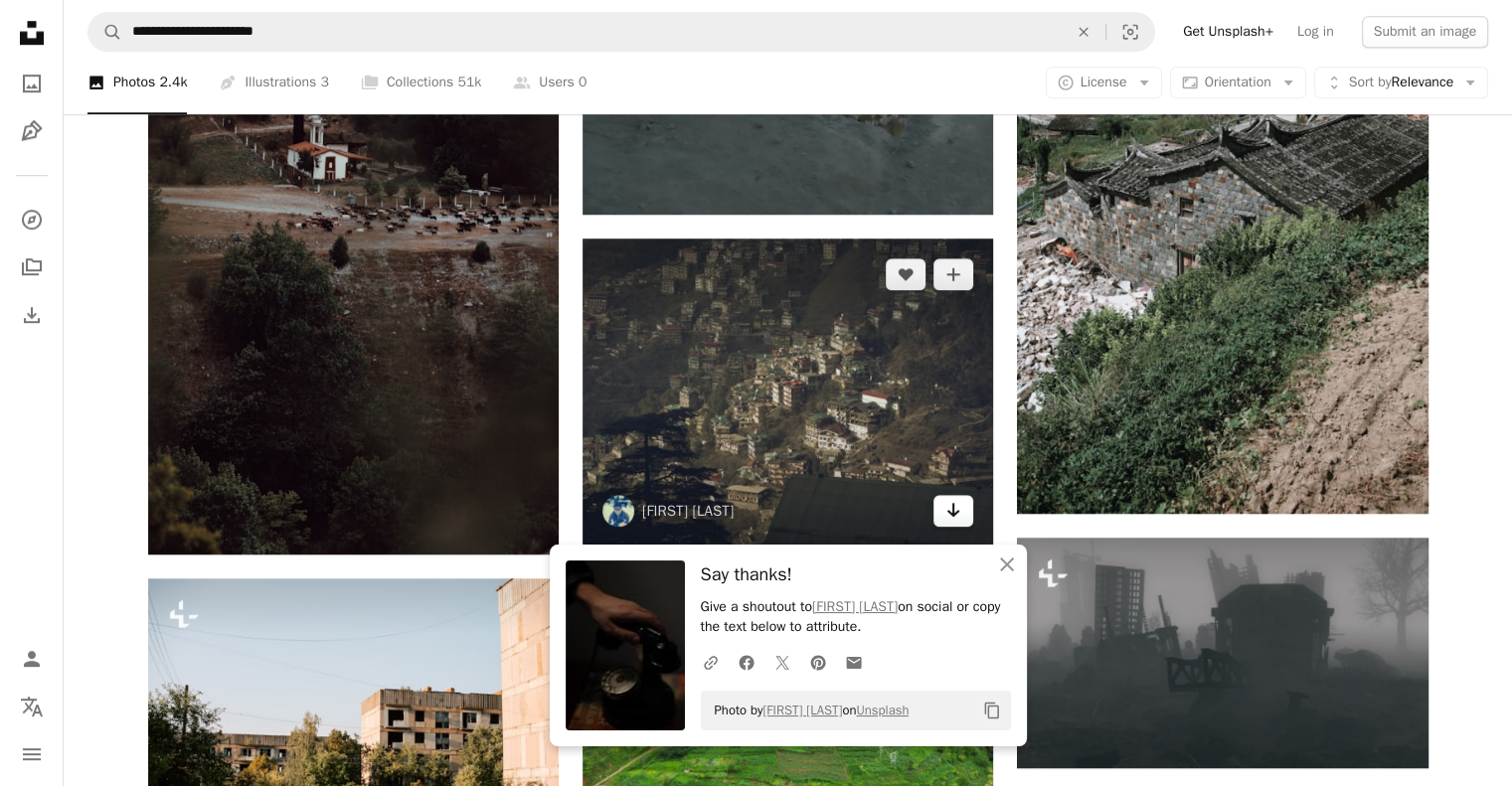 click on "Arrow pointing down" 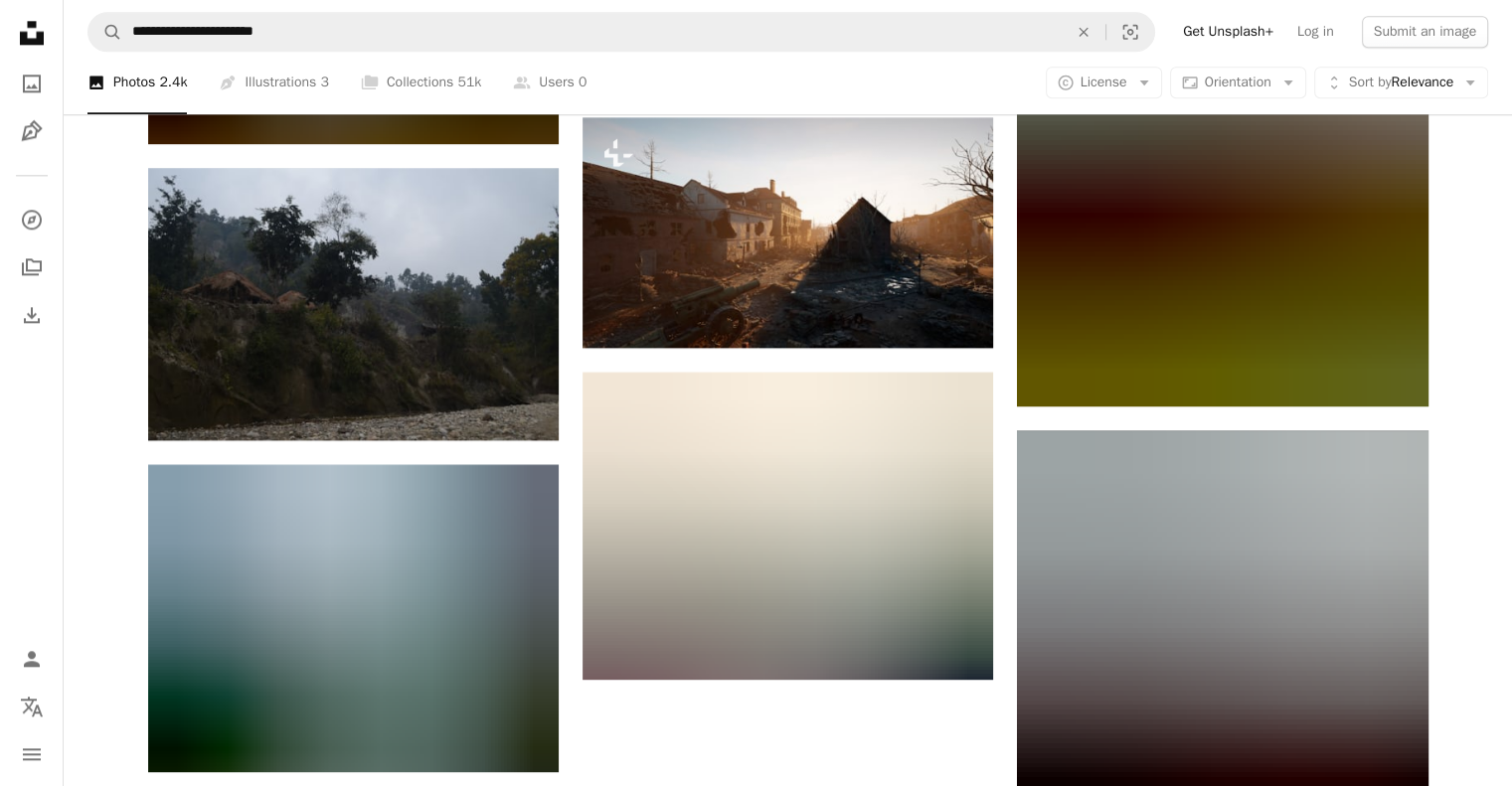 scroll, scrollTop: 2498, scrollLeft: 0, axis: vertical 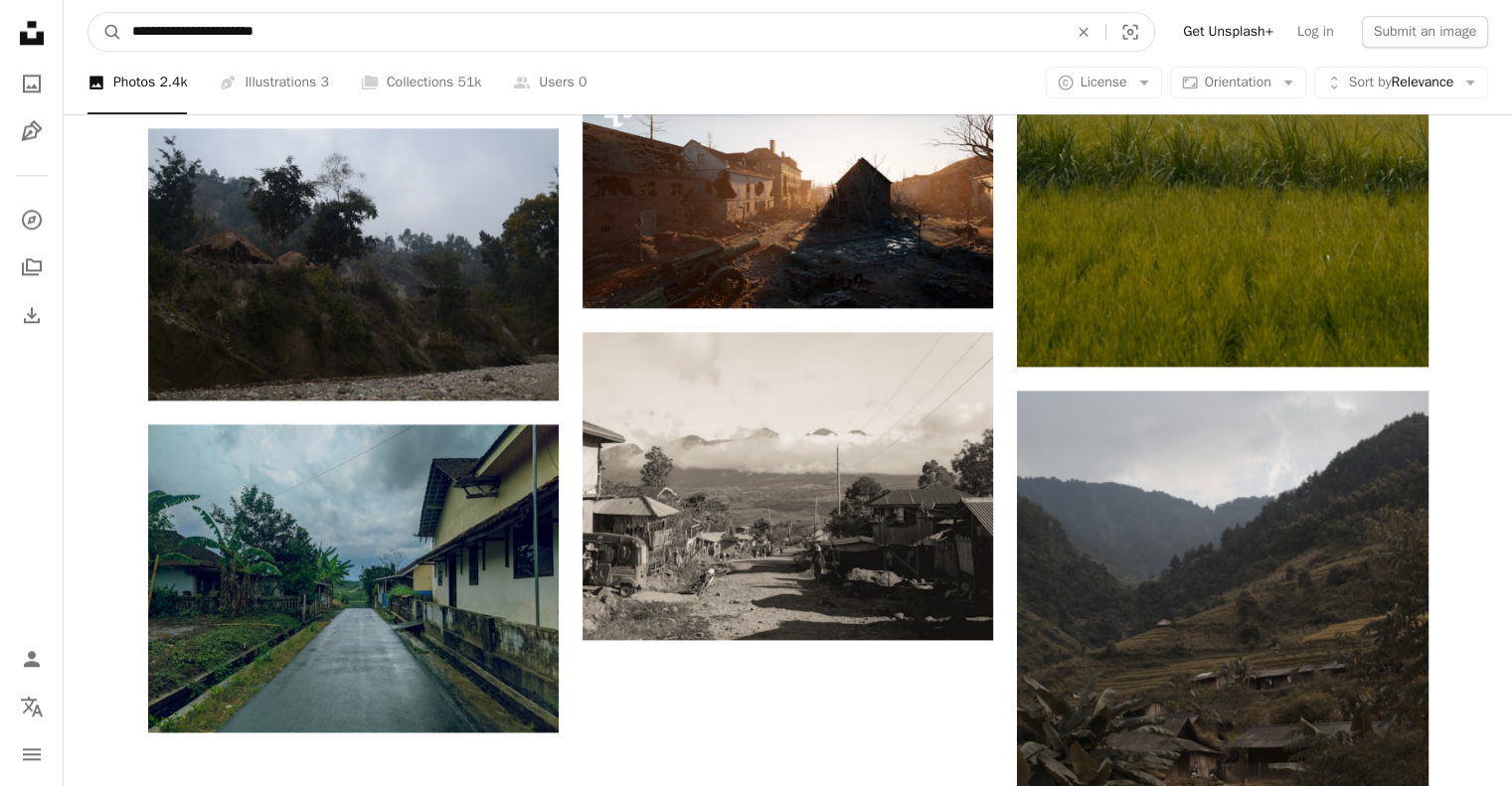 click on "**********" at bounding box center [591, 32] 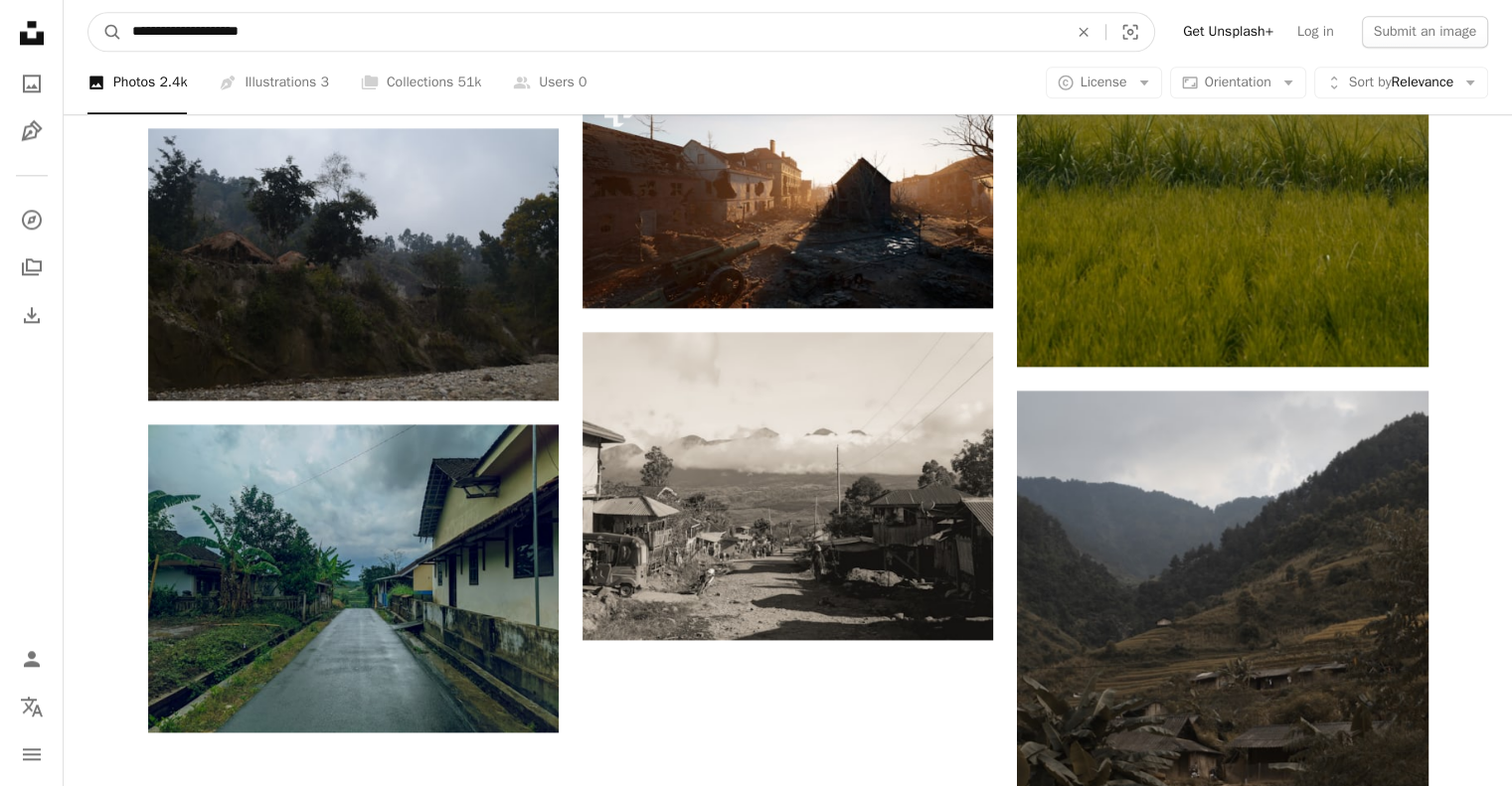 type on "**********" 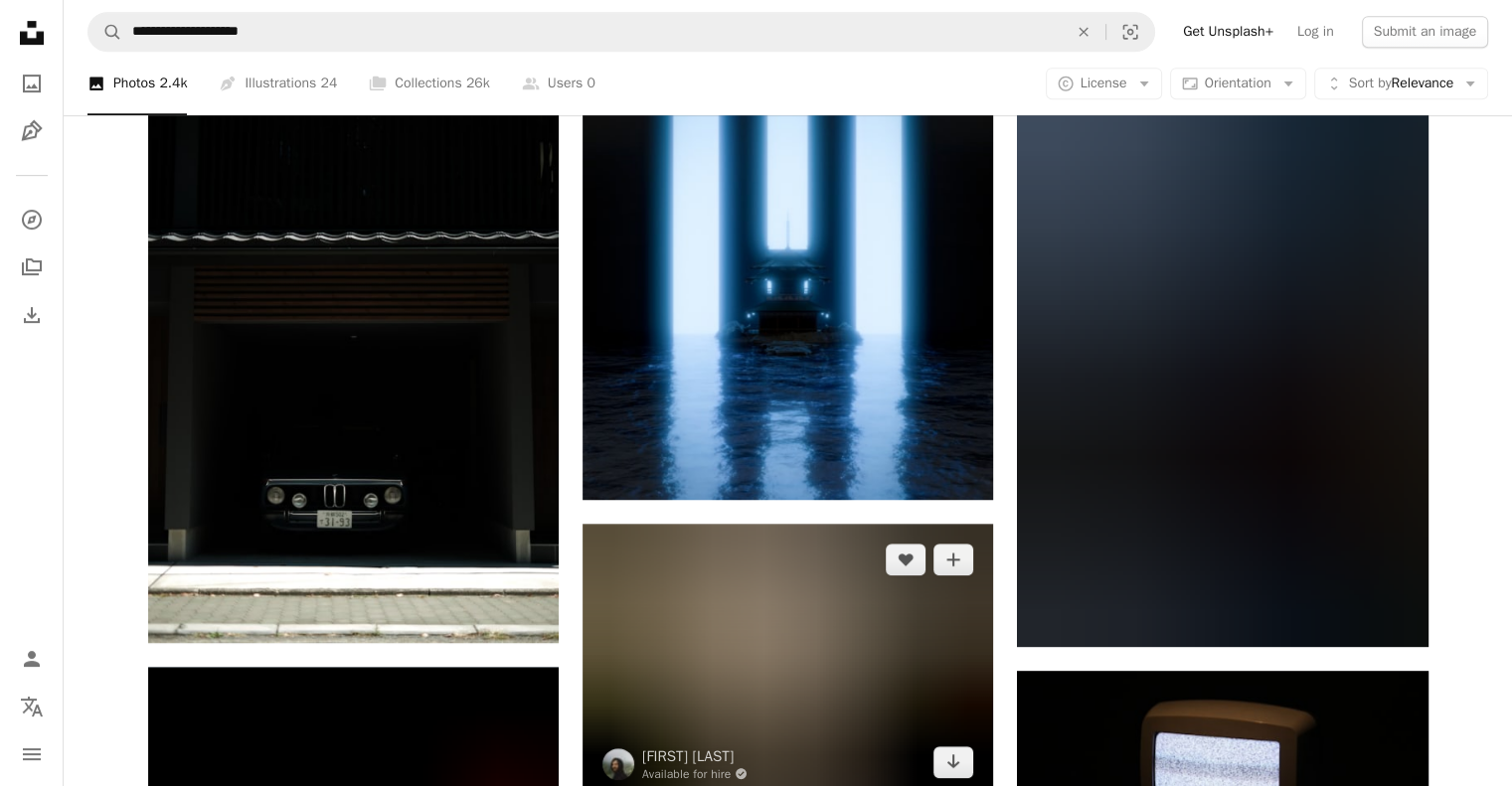 scroll, scrollTop: 1033, scrollLeft: 0, axis: vertical 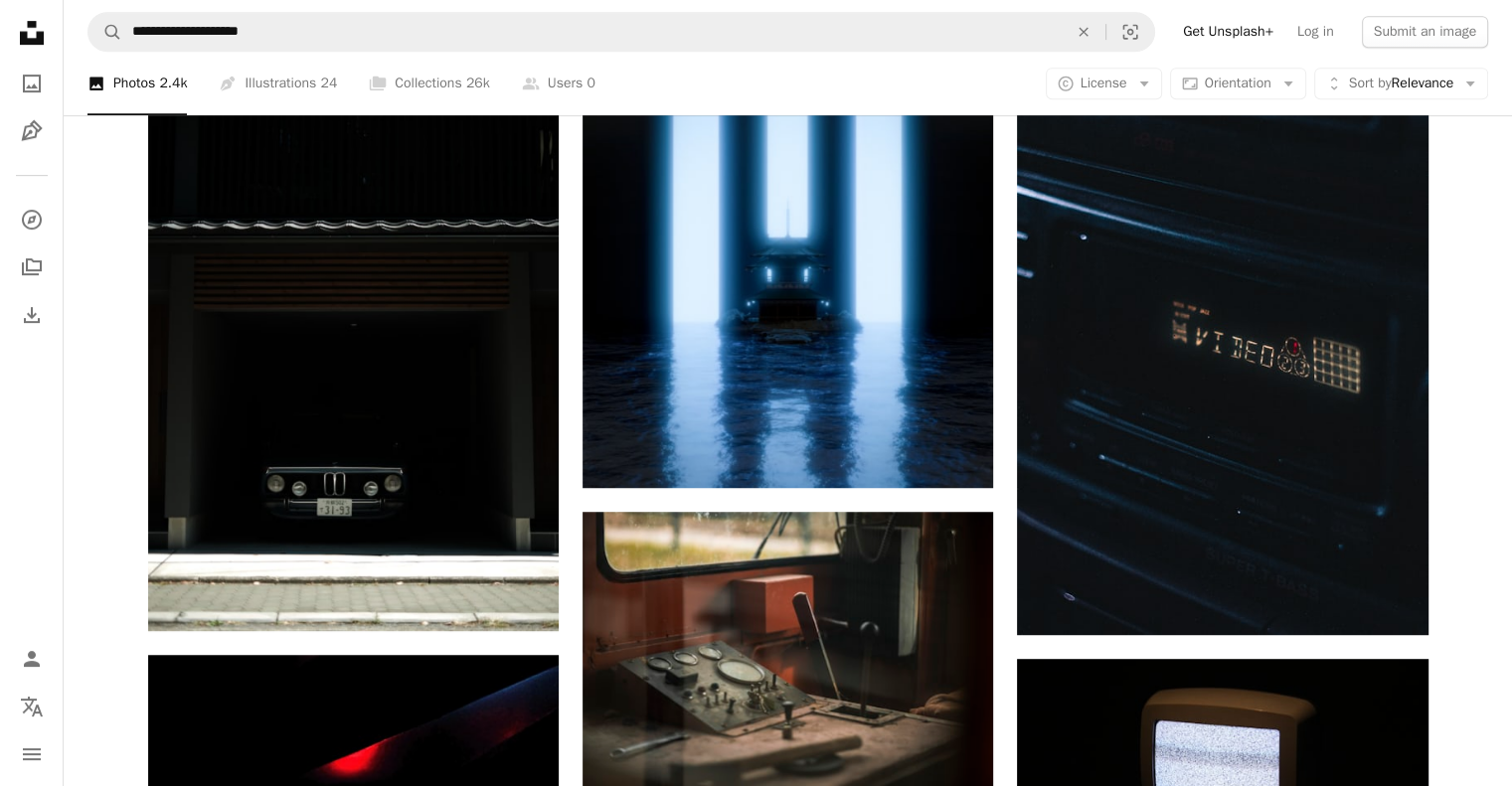 click on "A lock" 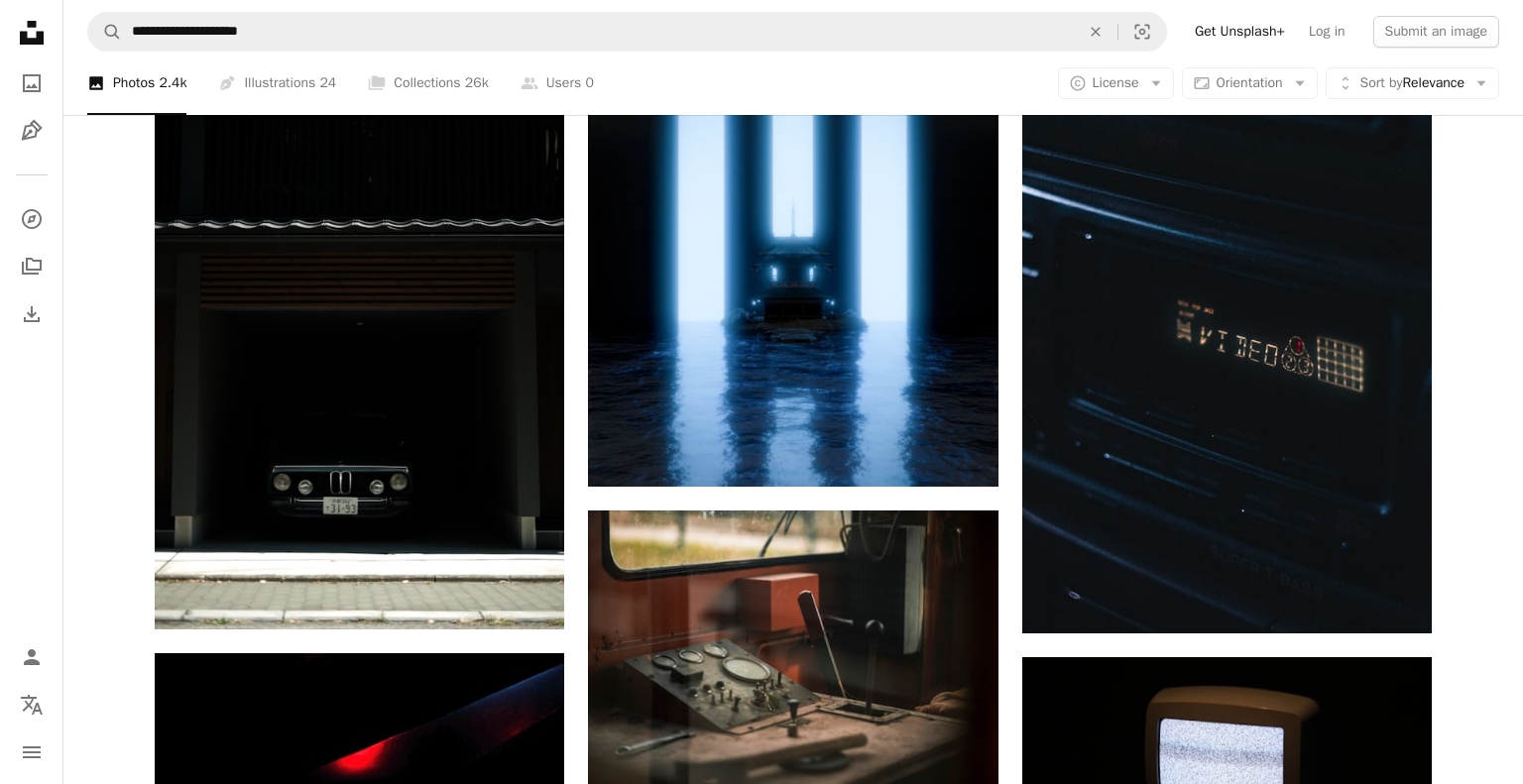 click on "An X shape Premium, ready to use images. Get unlimited access. A plus sign Members-only content added monthly A plus sign Unlimited royalty-free downloads A plus sign Illustrations  New A plus sign Enhanced legal protections yearly 66%  off monthly $12   $4 USD per month * Get  Unsplash+ * When paid annually, billed upfront  $48 Taxes where applicable. Renews automatically. Cancel anytime." at bounding box center [762, 3957] 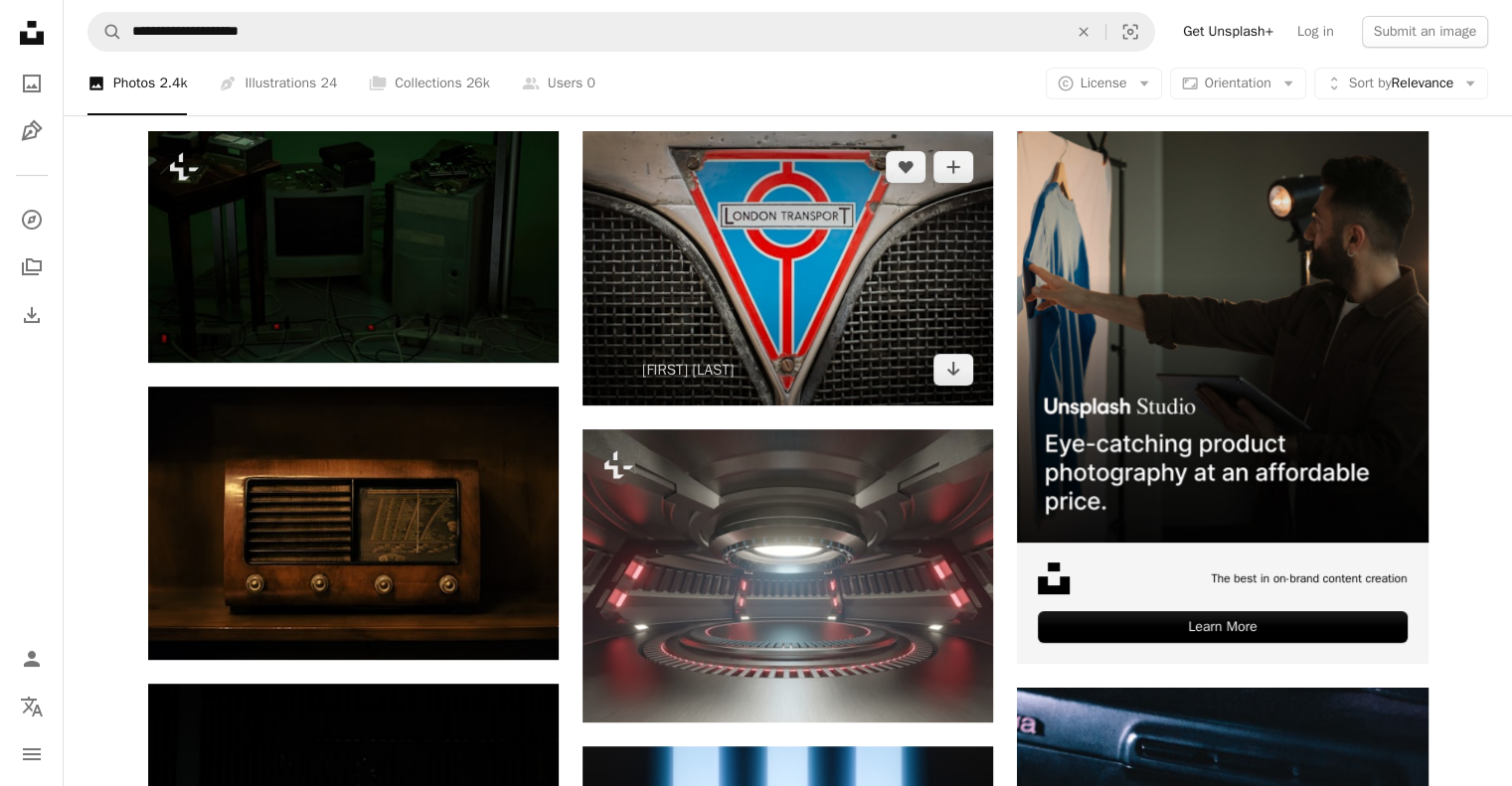 scroll, scrollTop: 374, scrollLeft: 0, axis: vertical 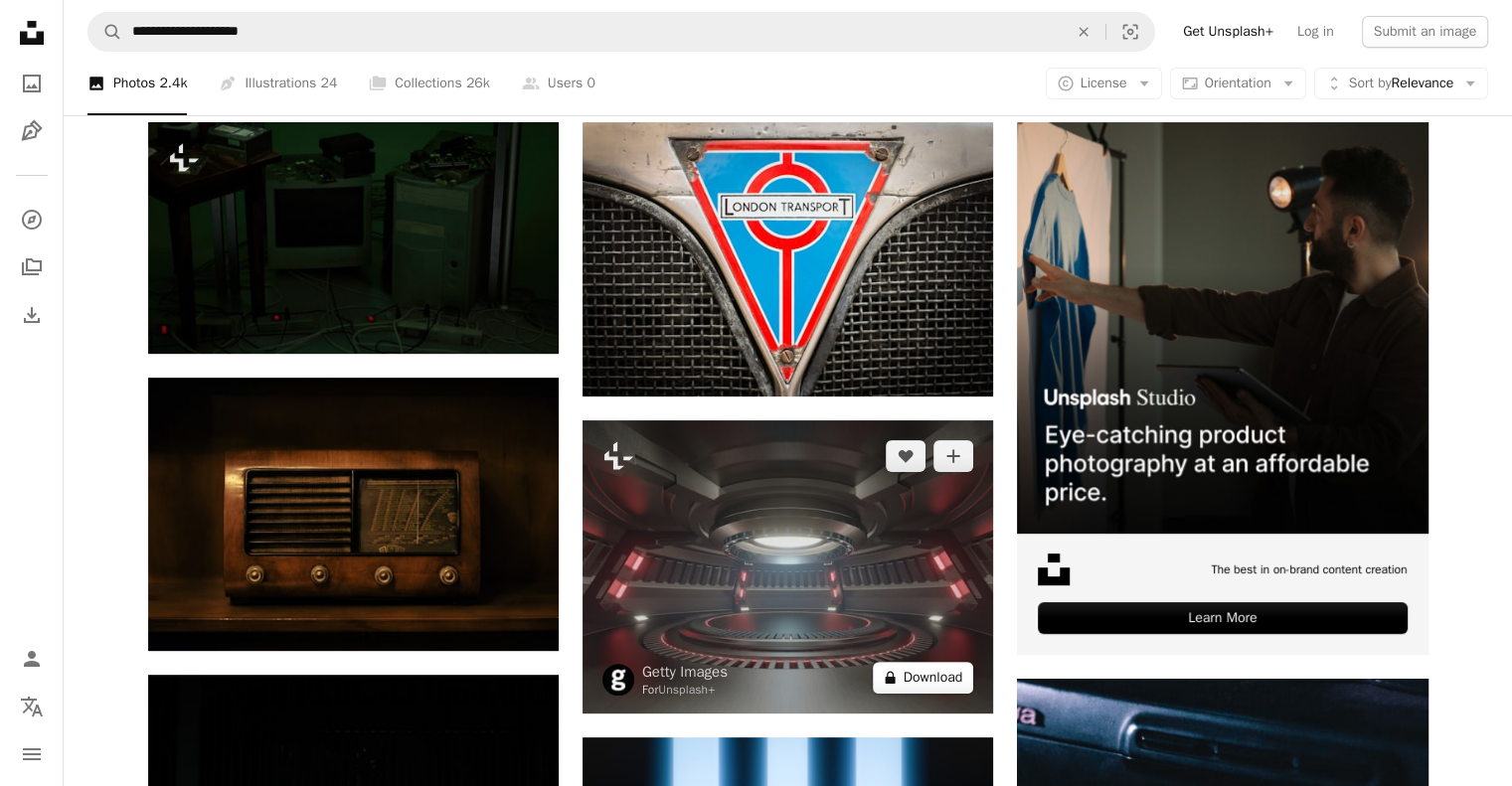 click on "A lock Download" at bounding box center [924, 678] 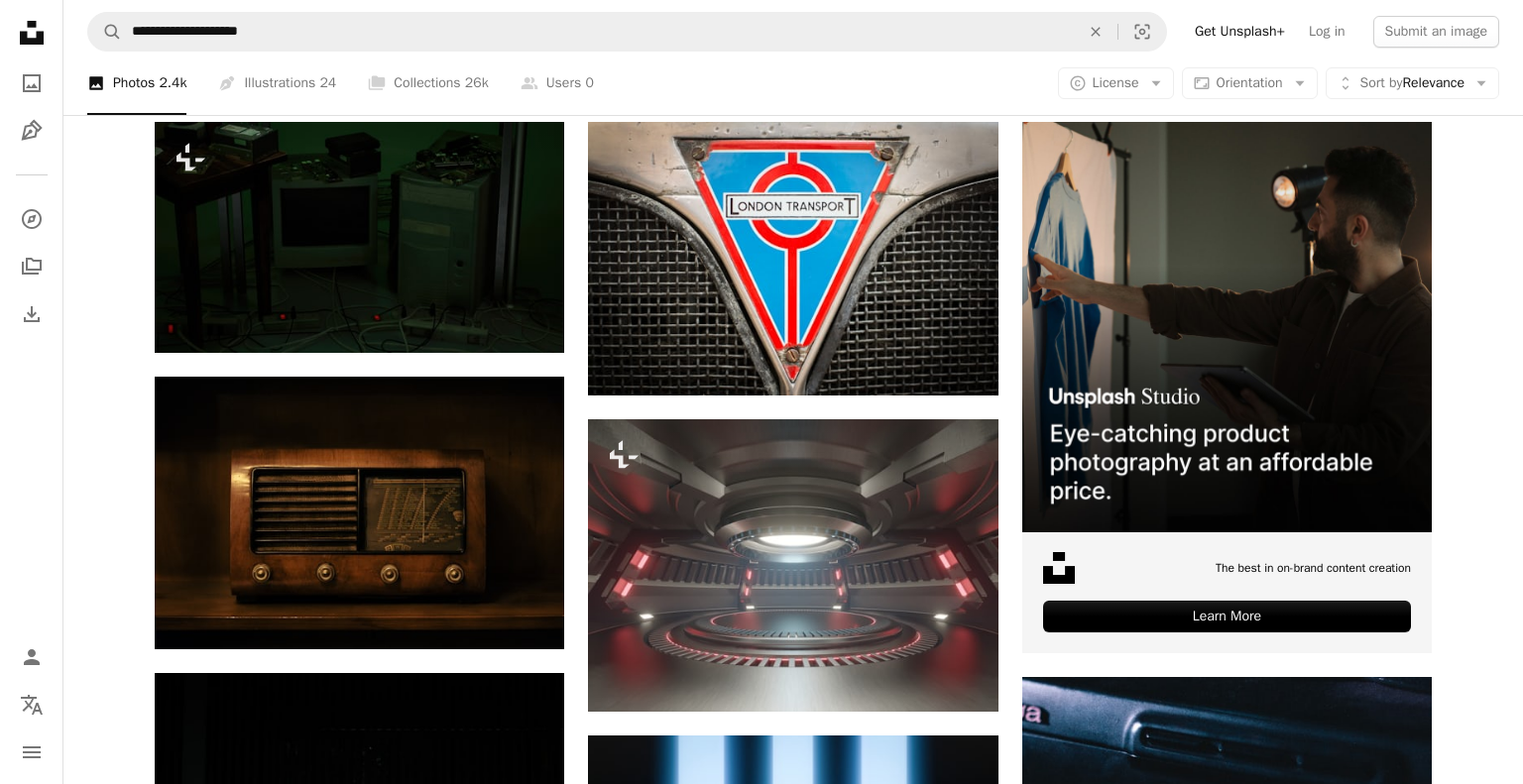 click on "An X shape Premium, ready to use images. Get unlimited access. A plus sign Members-only content added monthly A plus sign Unlimited royalty-free downloads A plus sign Illustrations  New A plus sign Enhanced legal protections yearly 66%  off monthly $12   $4 USD per month * Get  Unsplash+ * When paid annually, billed upfront  $48 Taxes where applicable. Renews automatically. Cancel anytime." at bounding box center [762, 4615] 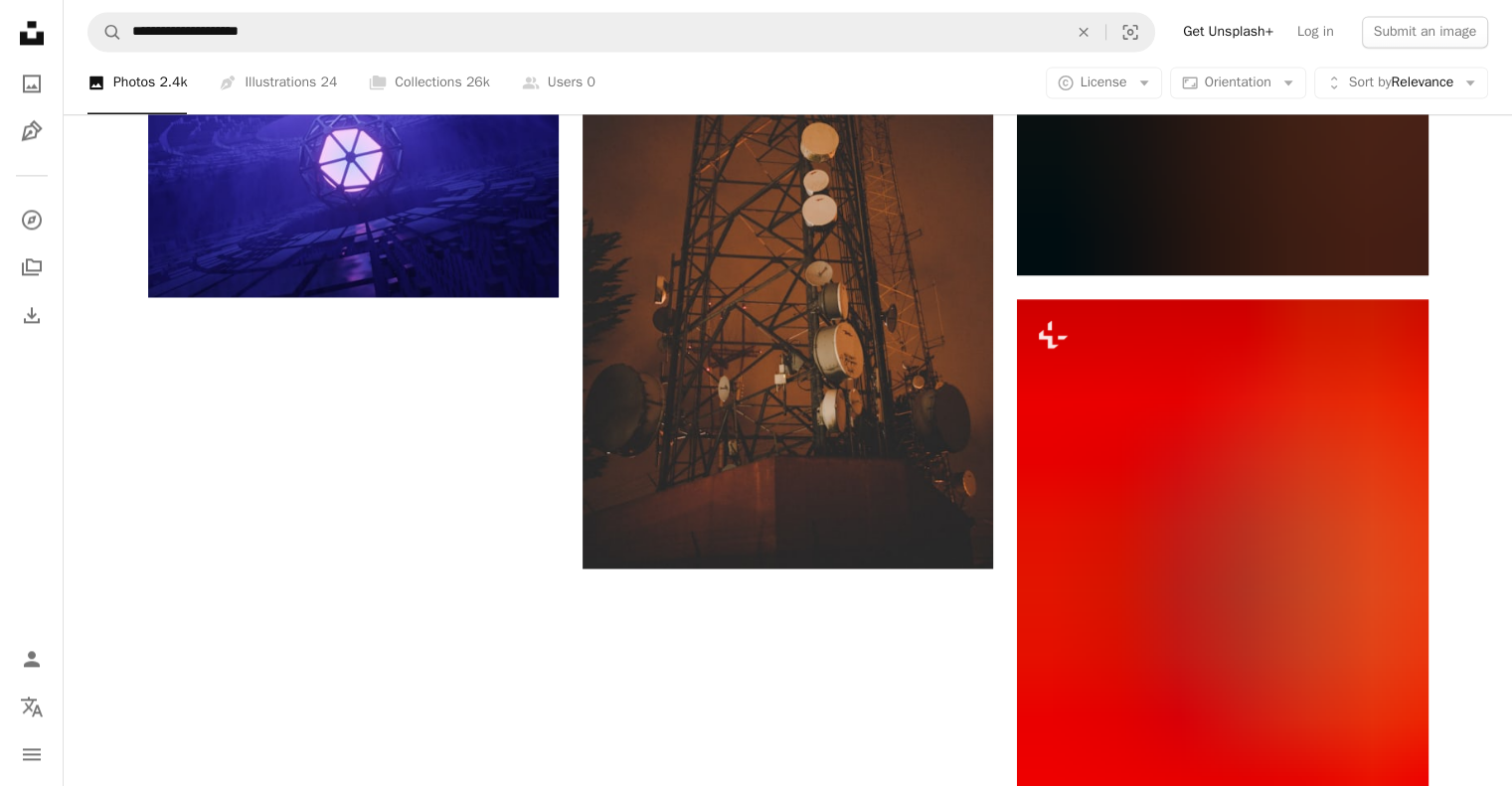 scroll, scrollTop: 2898, scrollLeft: 0, axis: vertical 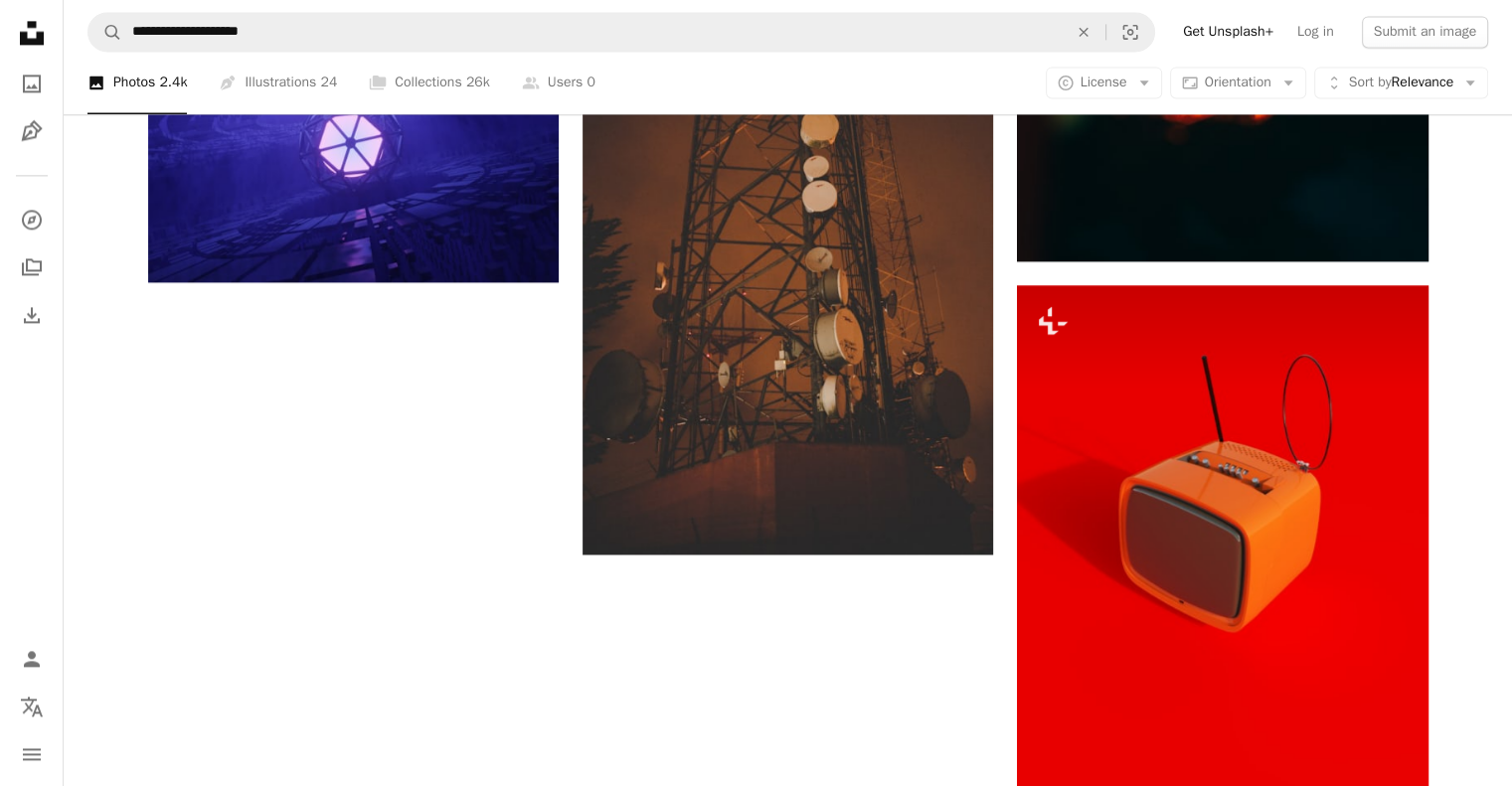 click on "Load more" at bounding box center (788, 877) 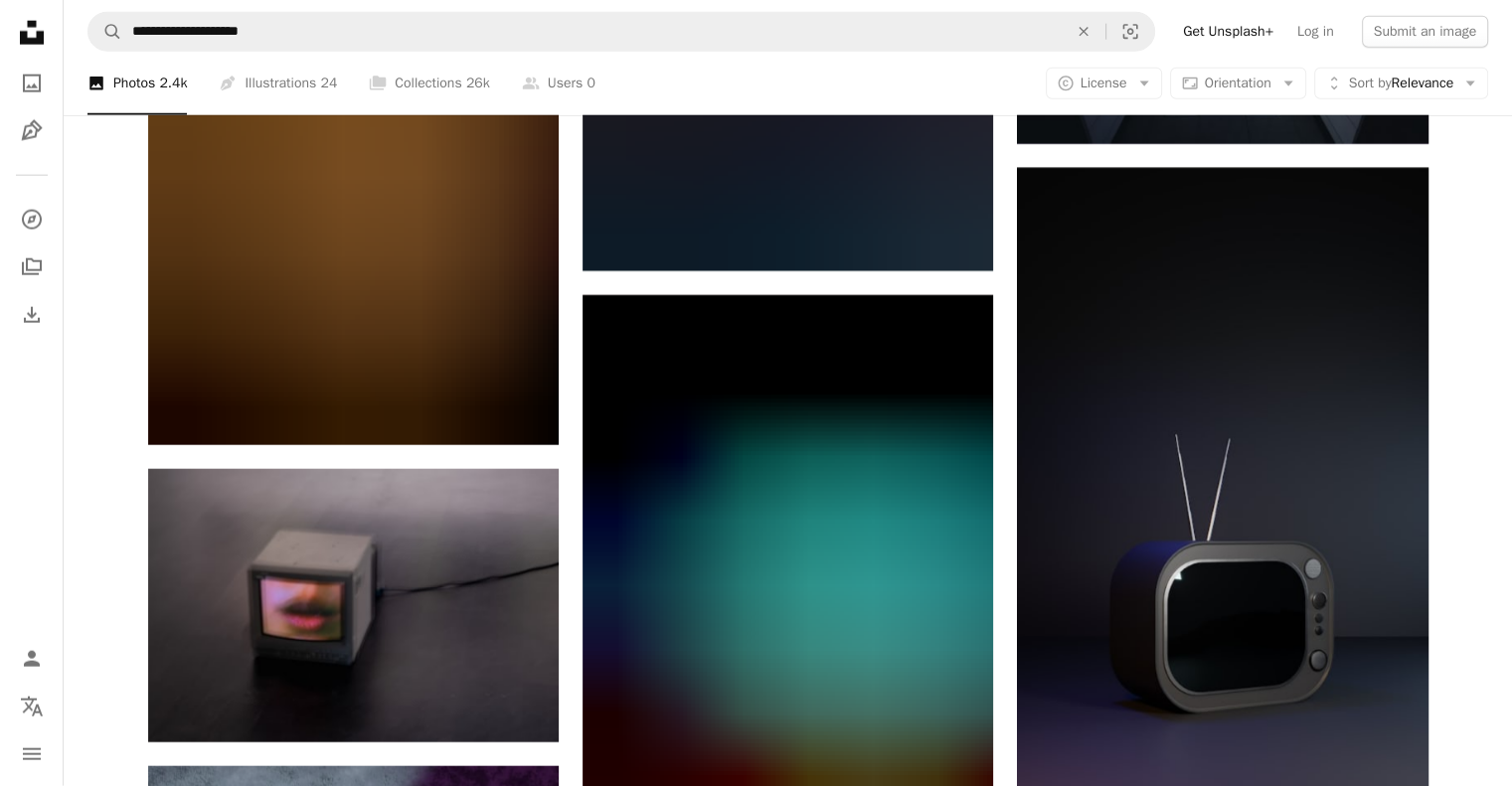 scroll, scrollTop: 5084, scrollLeft: 0, axis: vertical 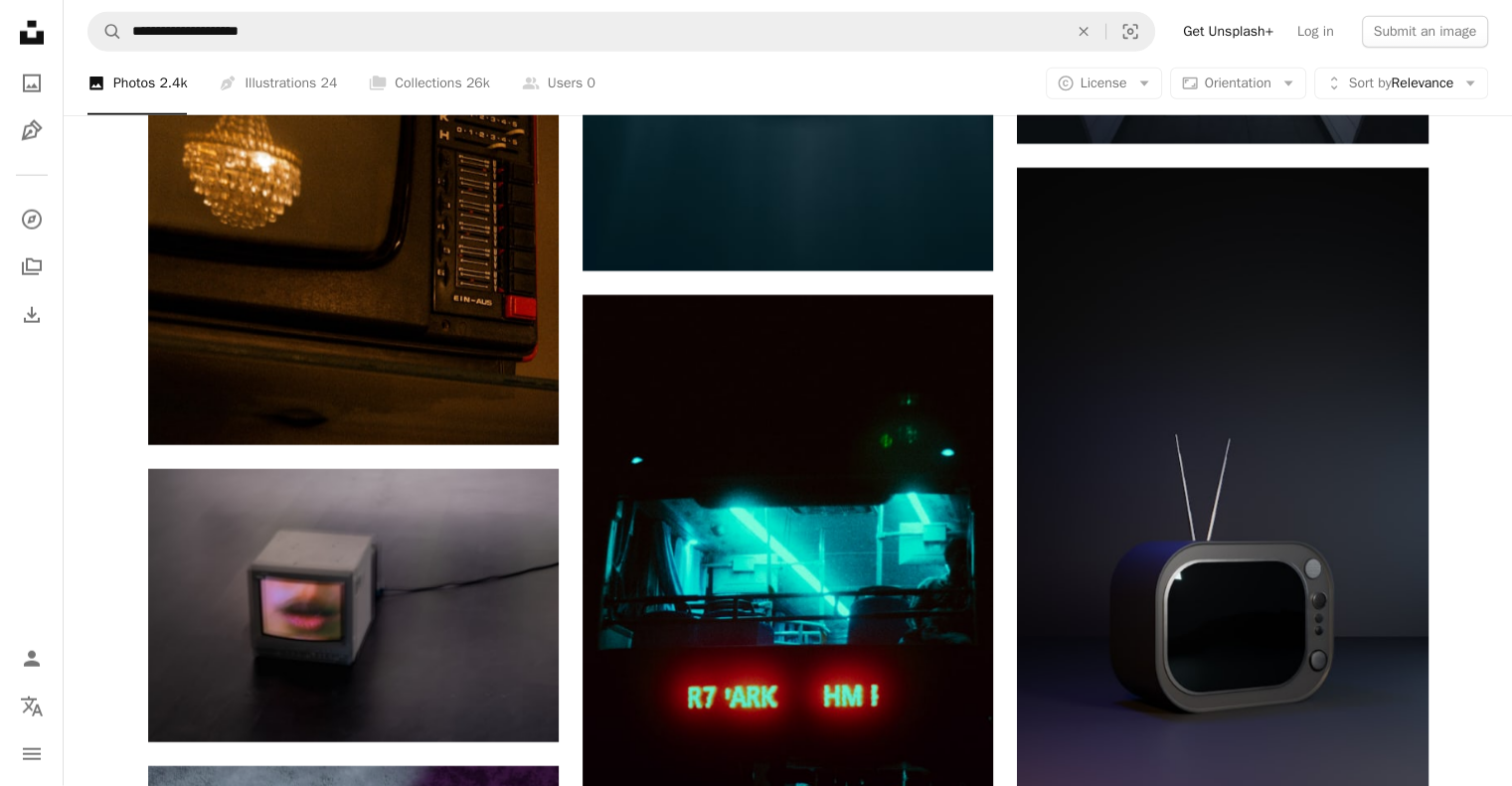 click on "Arrow pointing down" 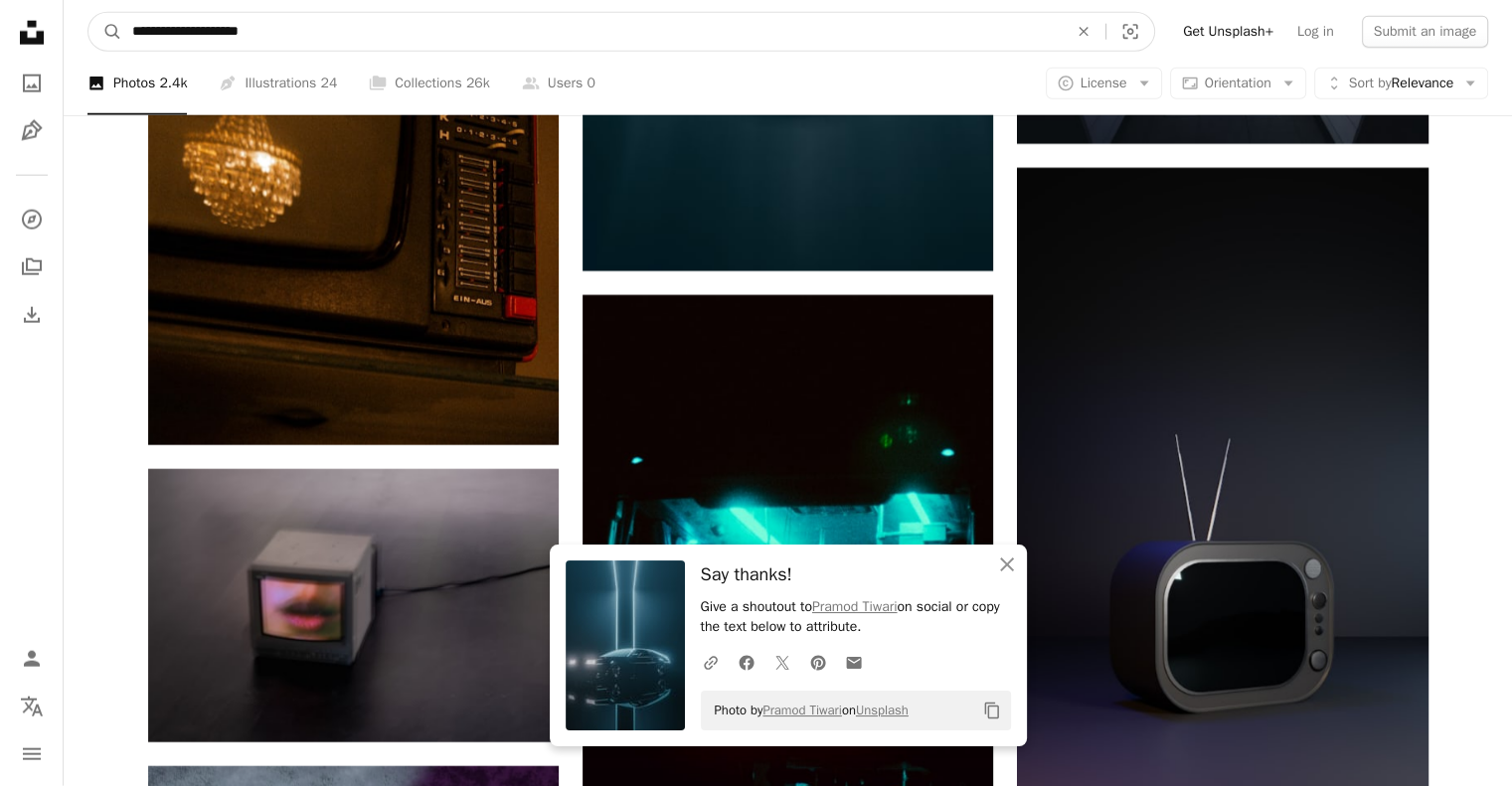 drag, startPoint x: 298, startPoint y: 33, endPoint x: 54, endPoint y: 15, distance: 244.66303 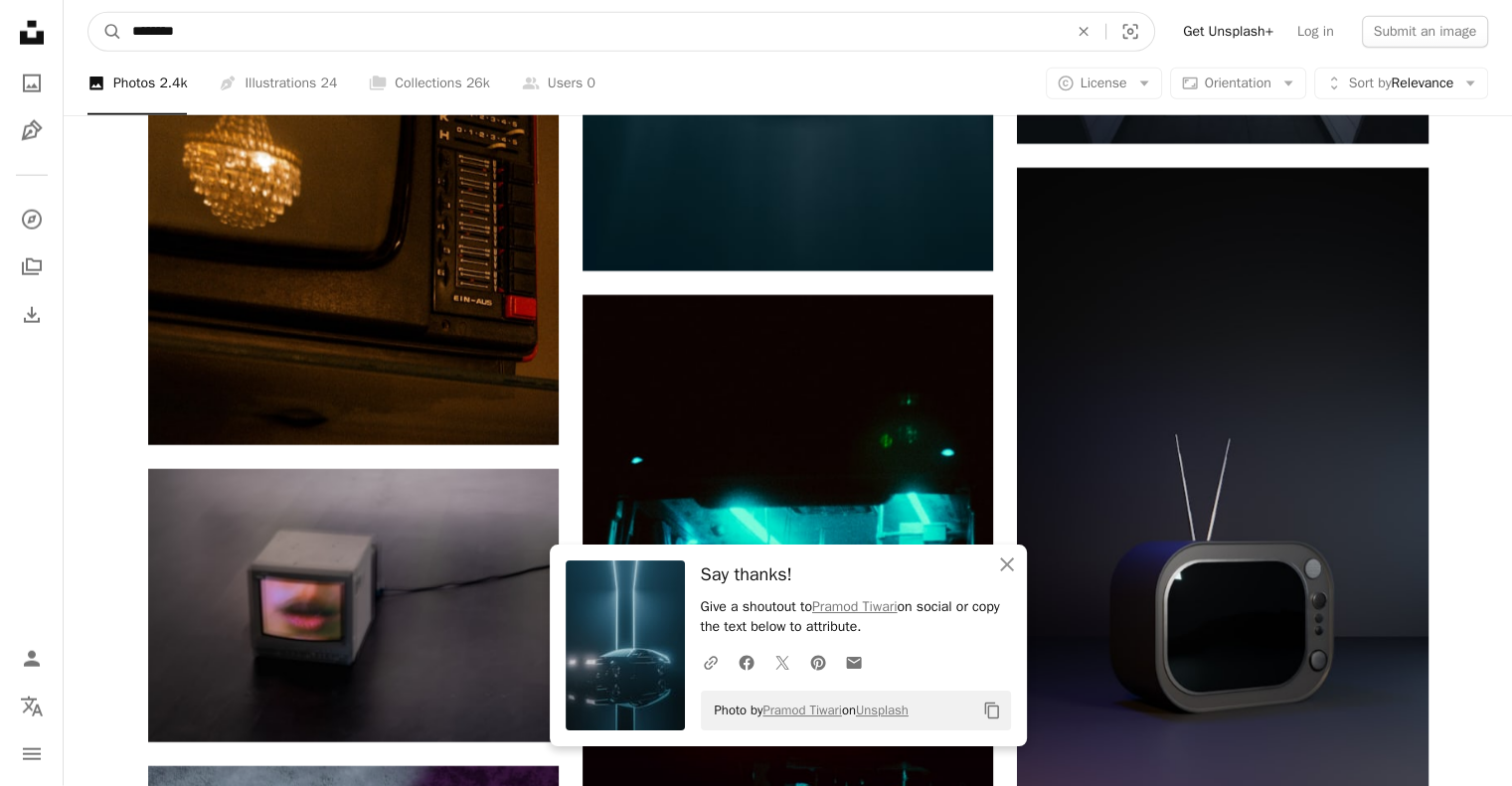click on "A magnifying glass" at bounding box center [105, 32] 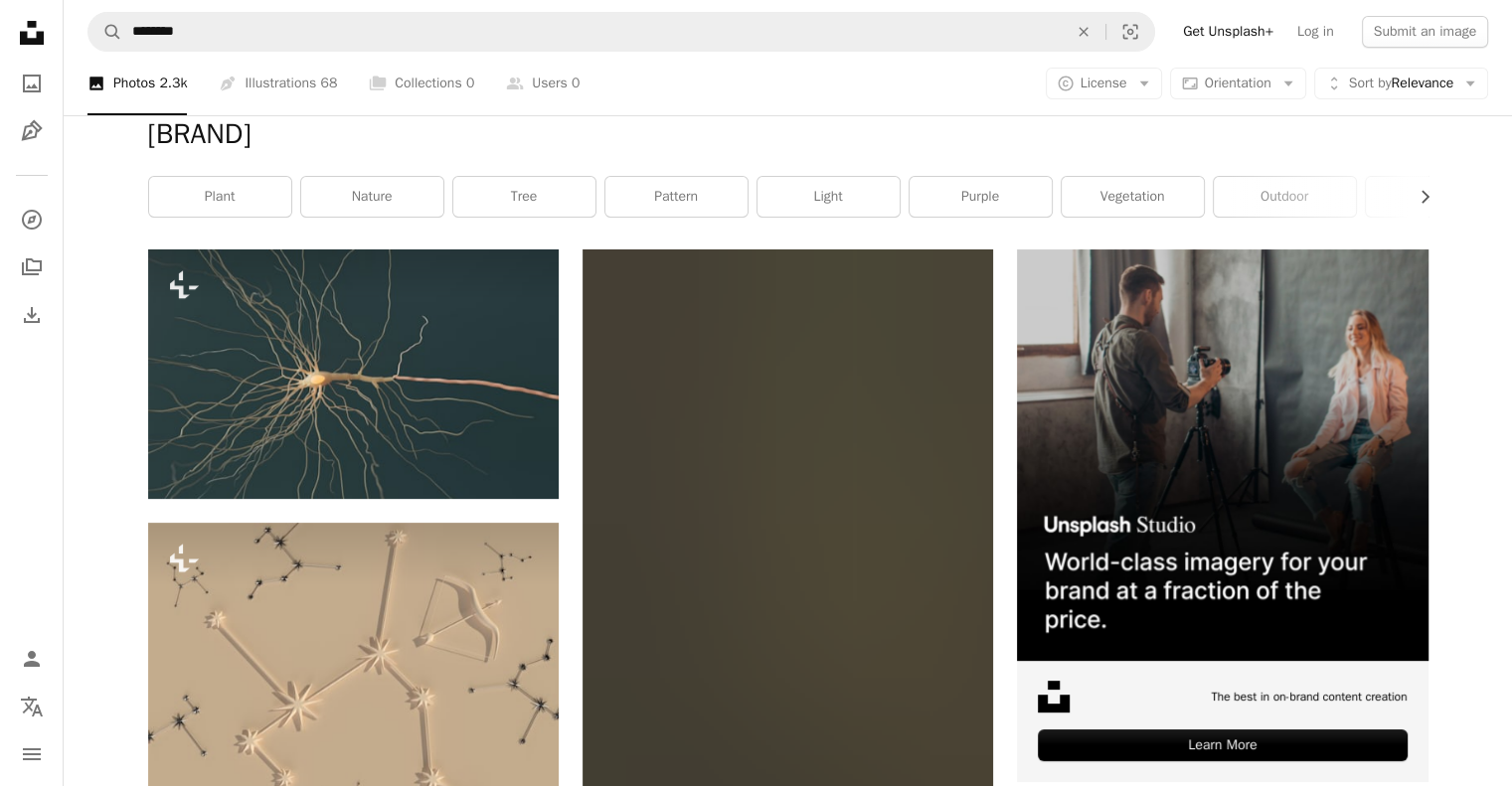 scroll, scrollTop: 0, scrollLeft: 0, axis: both 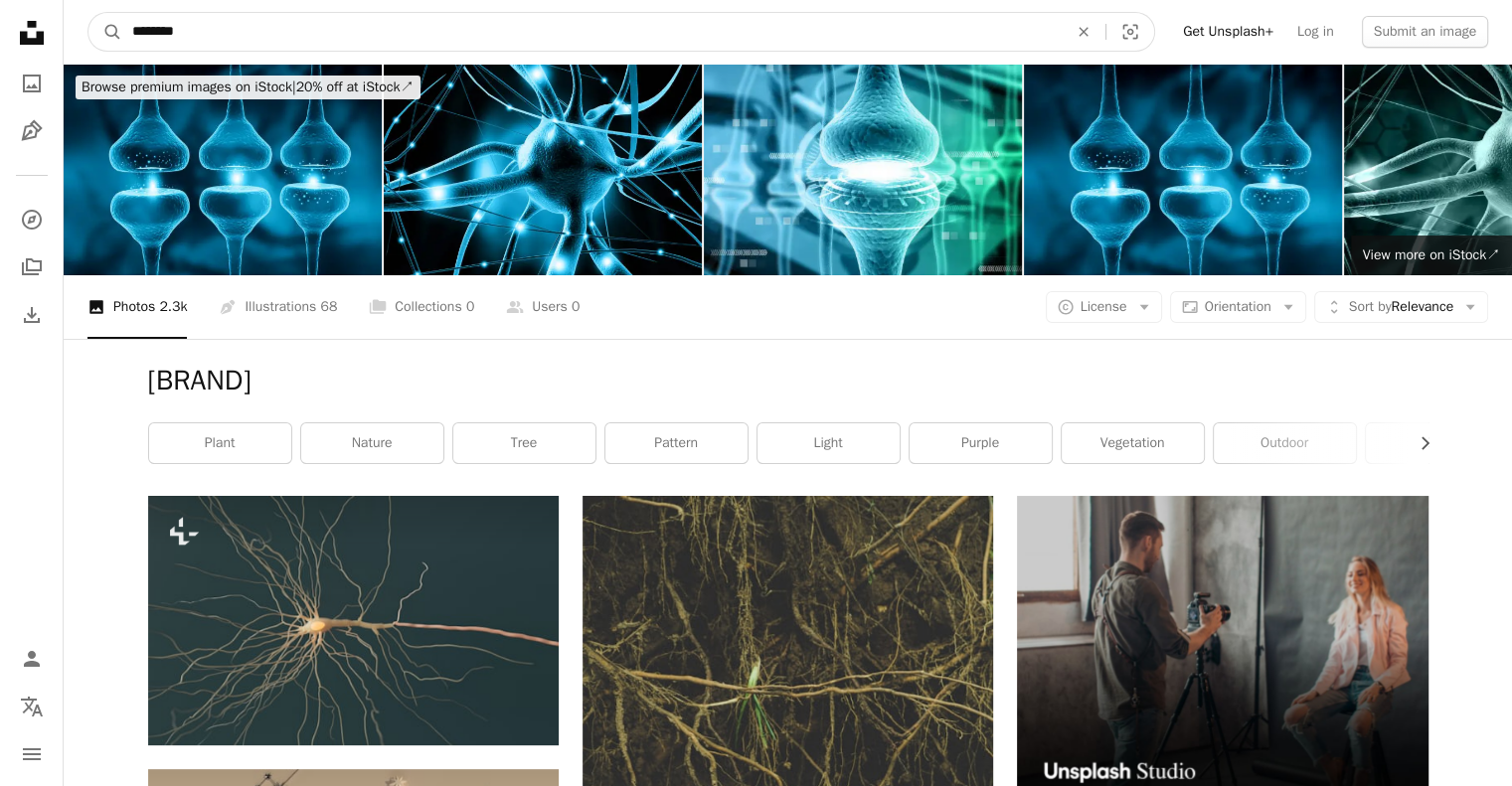 drag, startPoint x: 334, startPoint y: 22, endPoint x: 66, endPoint y: 31, distance: 268.15108 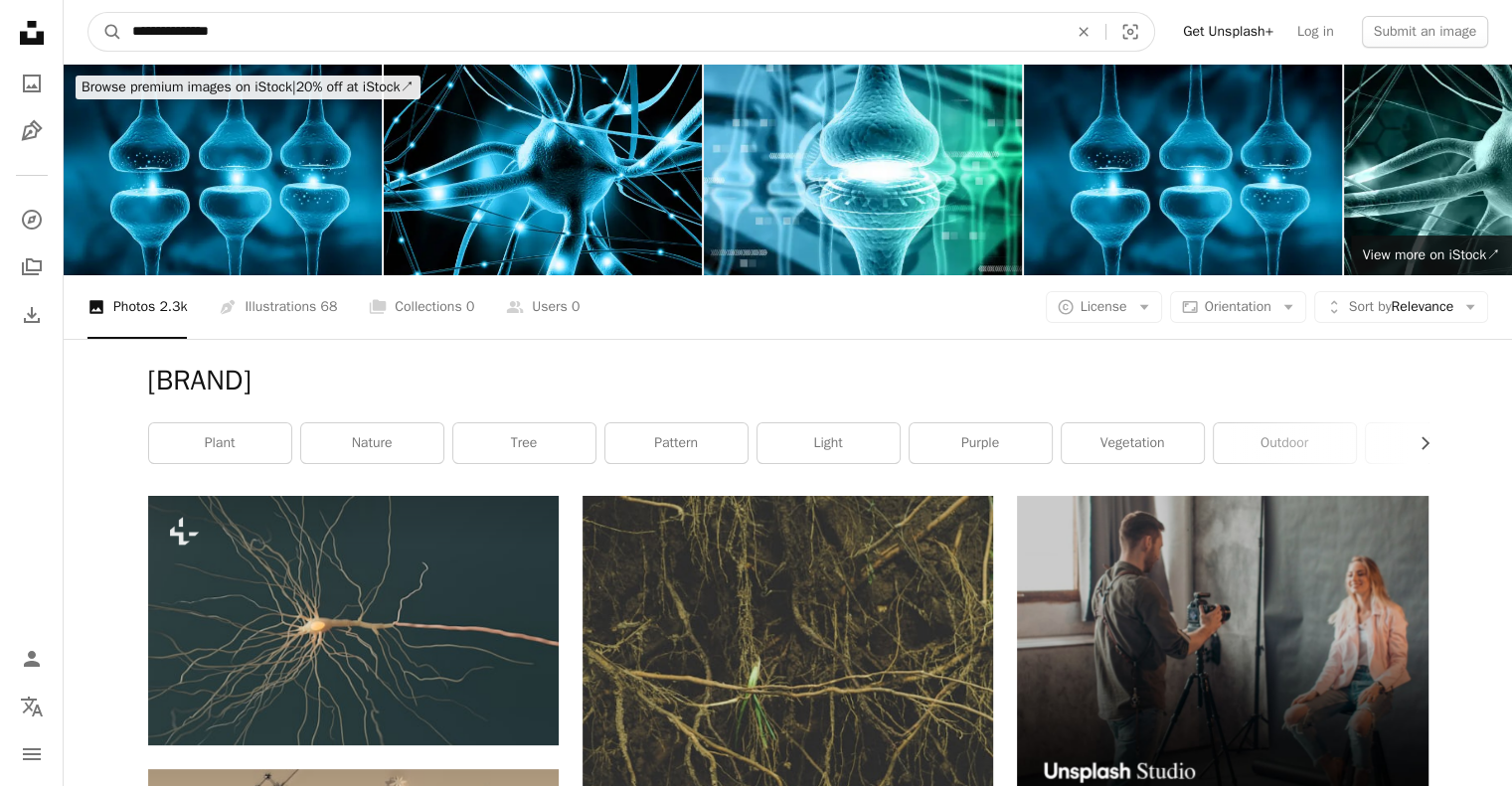 click on "A magnifying glass" at bounding box center (105, 32) 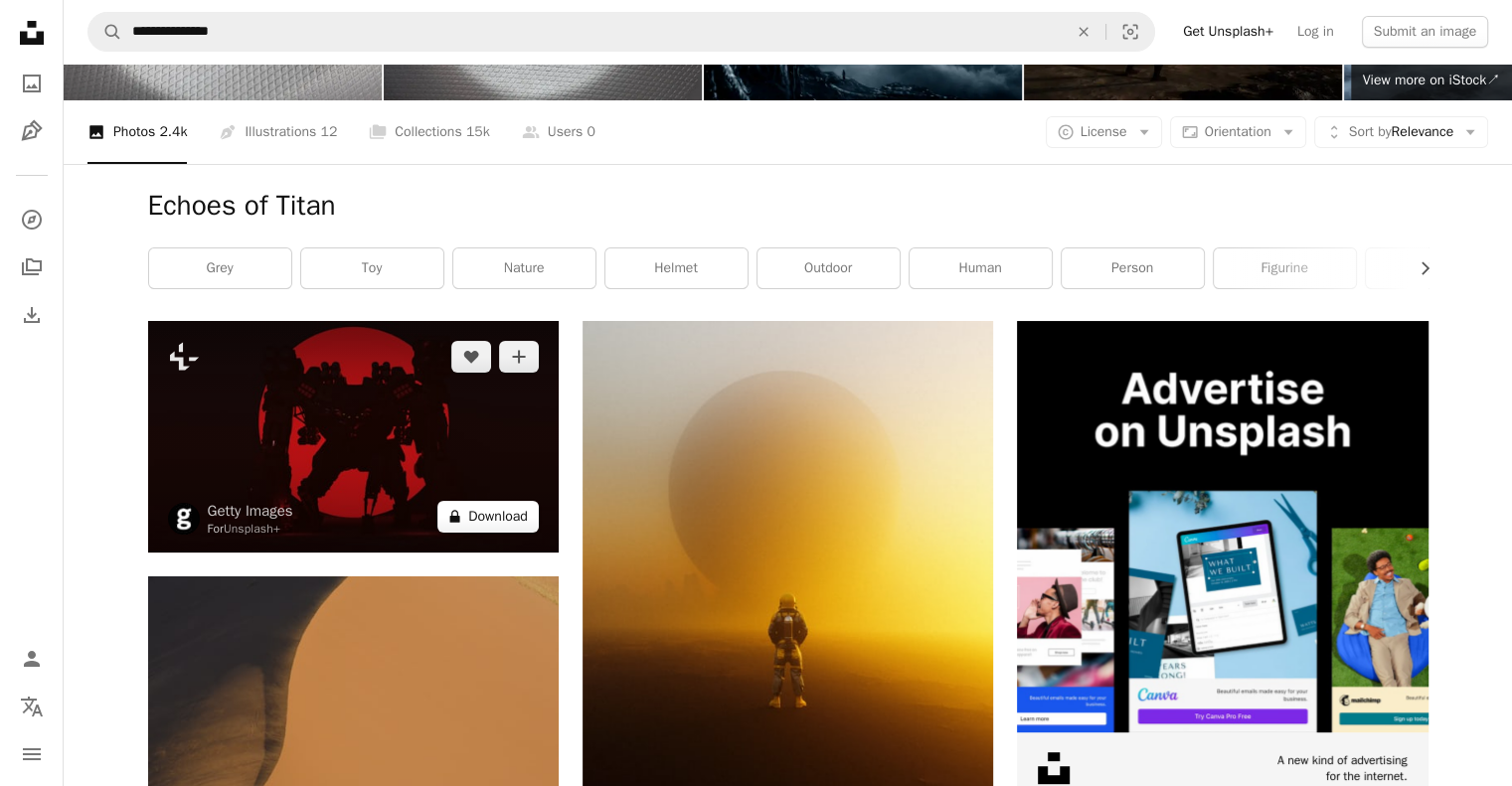 scroll, scrollTop: 258, scrollLeft: 0, axis: vertical 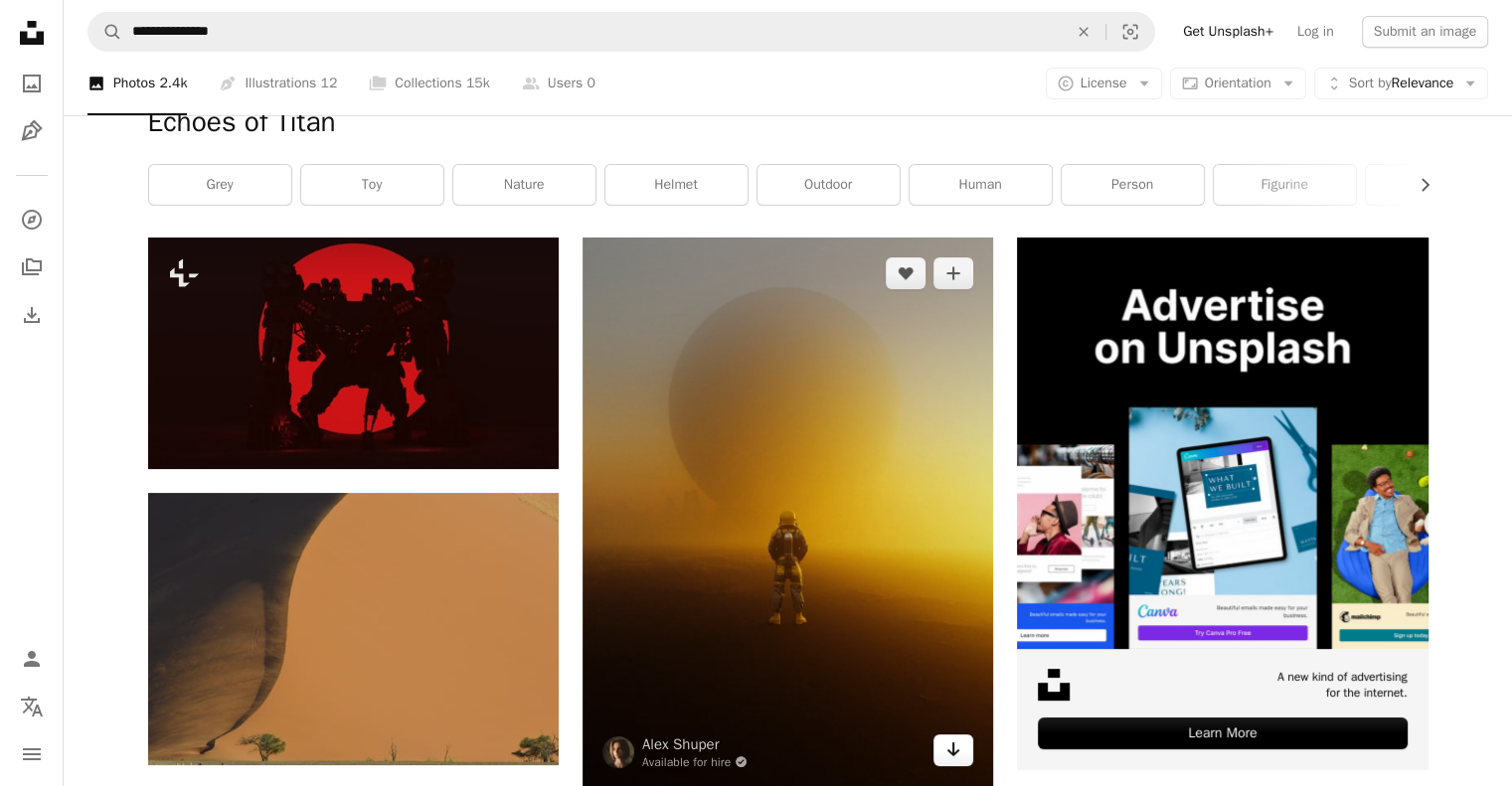 click on "Arrow pointing down" 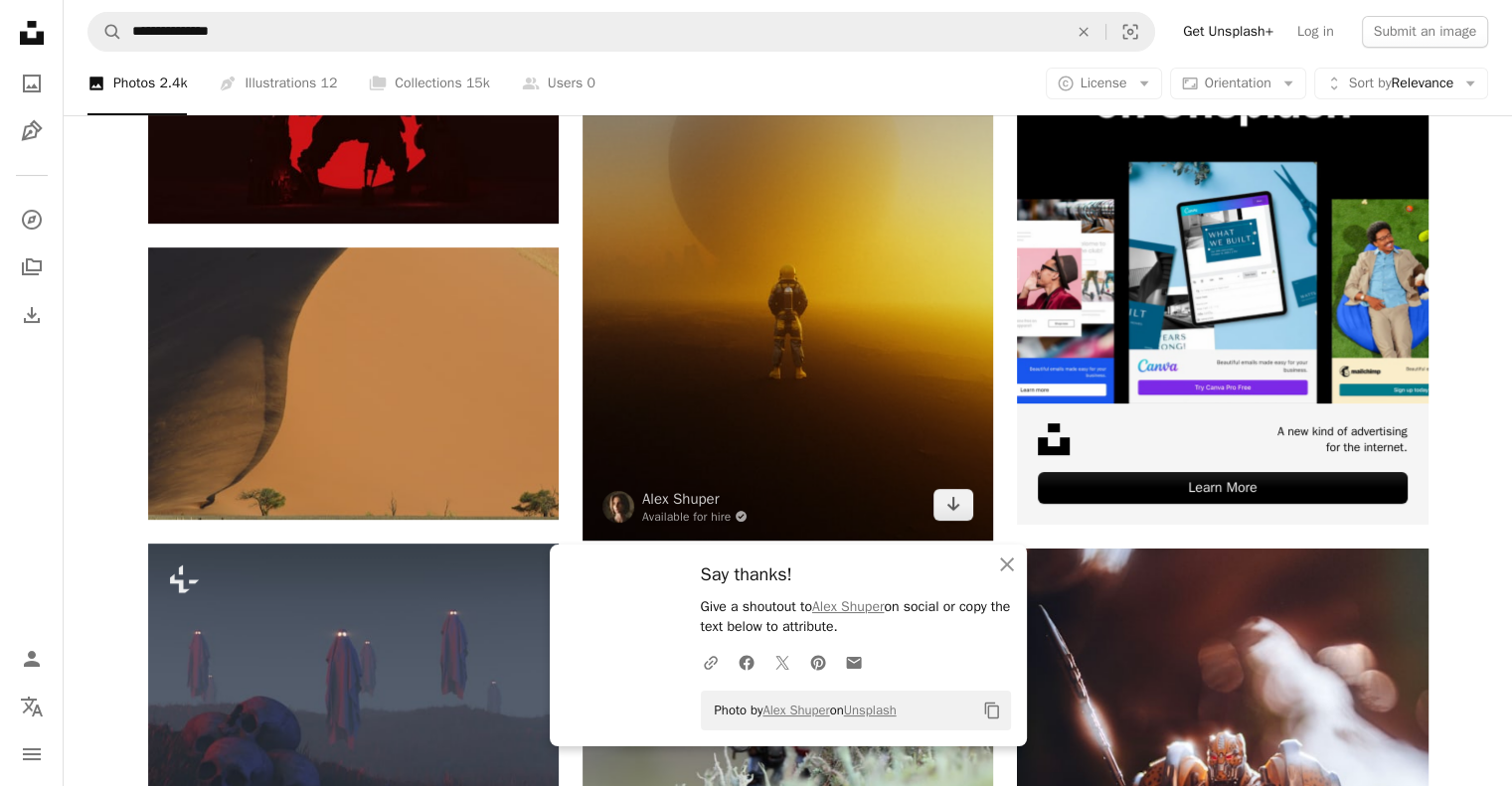scroll, scrollTop: 755, scrollLeft: 0, axis: vertical 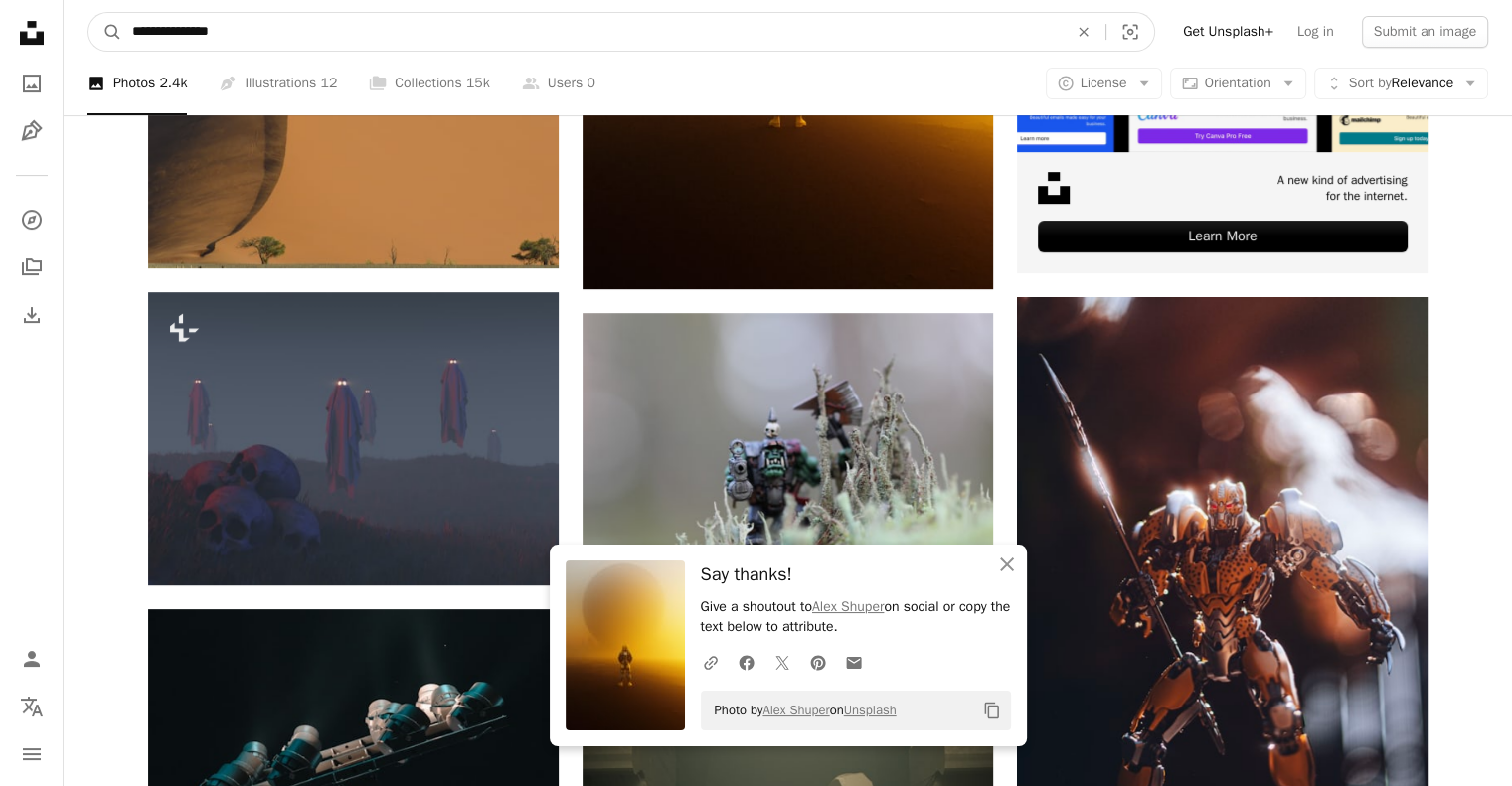drag, startPoint x: 302, startPoint y: 39, endPoint x: 16, endPoint y: 19, distance: 286.6984 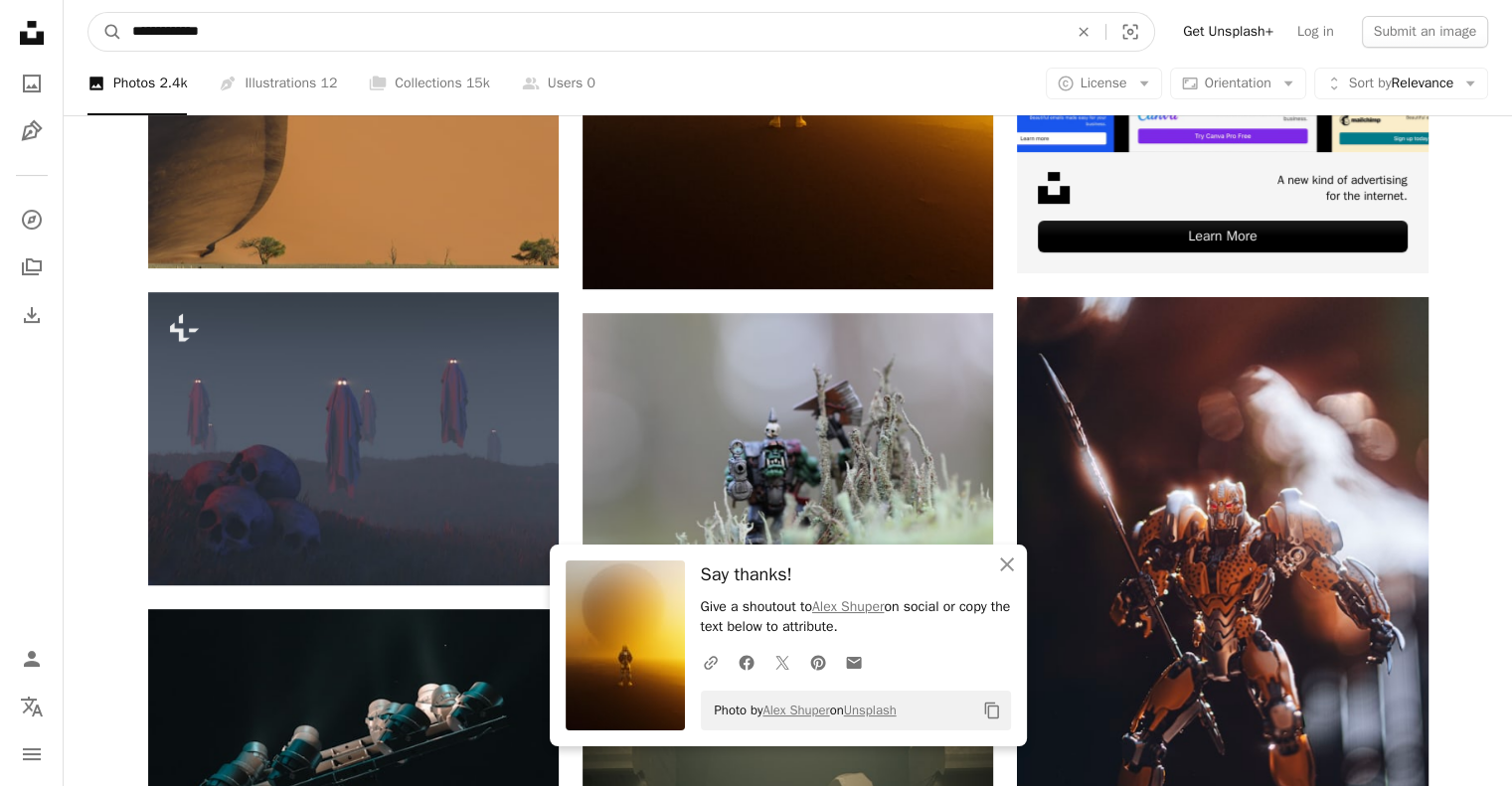 type on "**********" 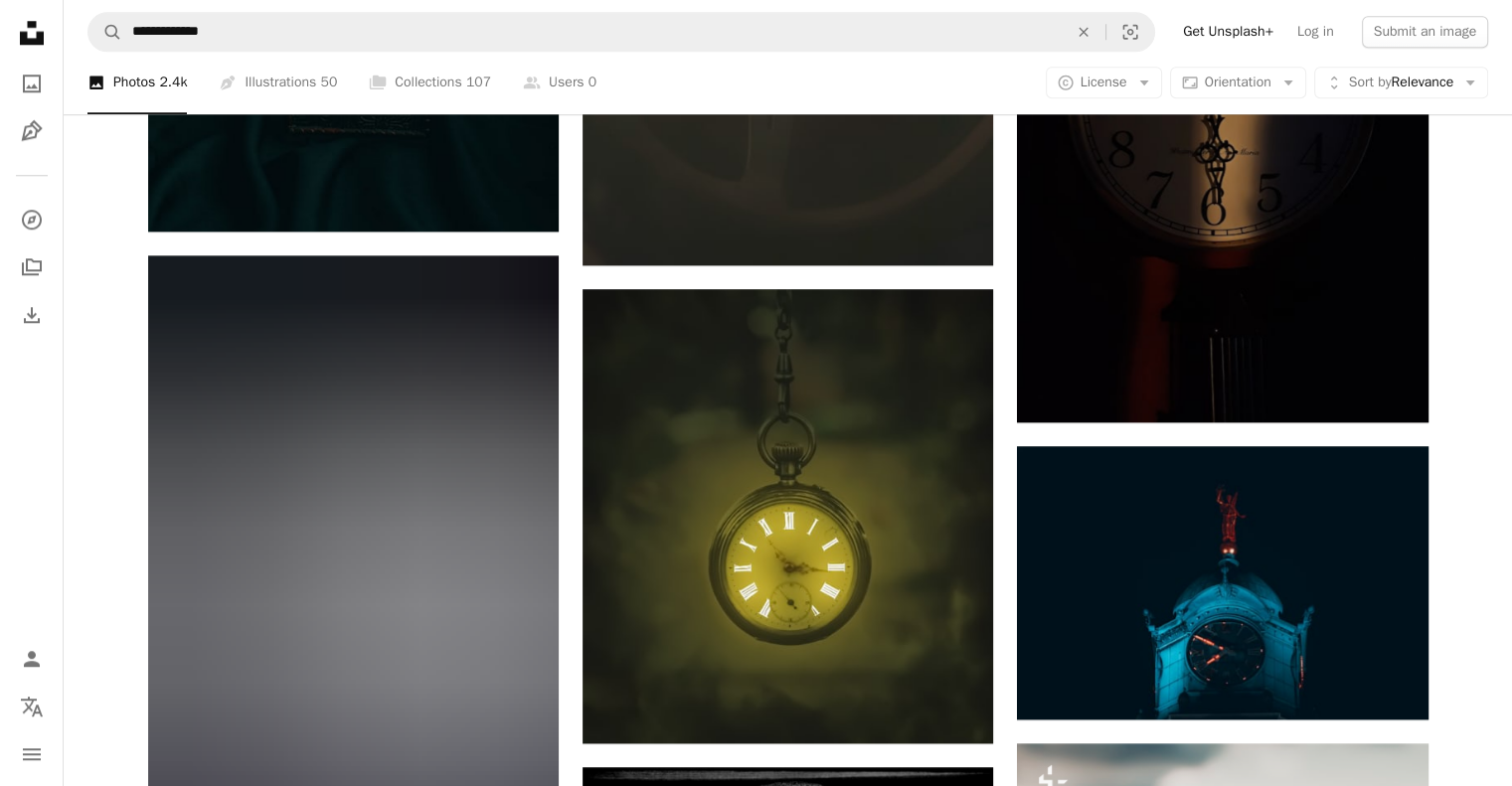 scroll, scrollTop: 2007, scrollLeft: 0, axis: vertical 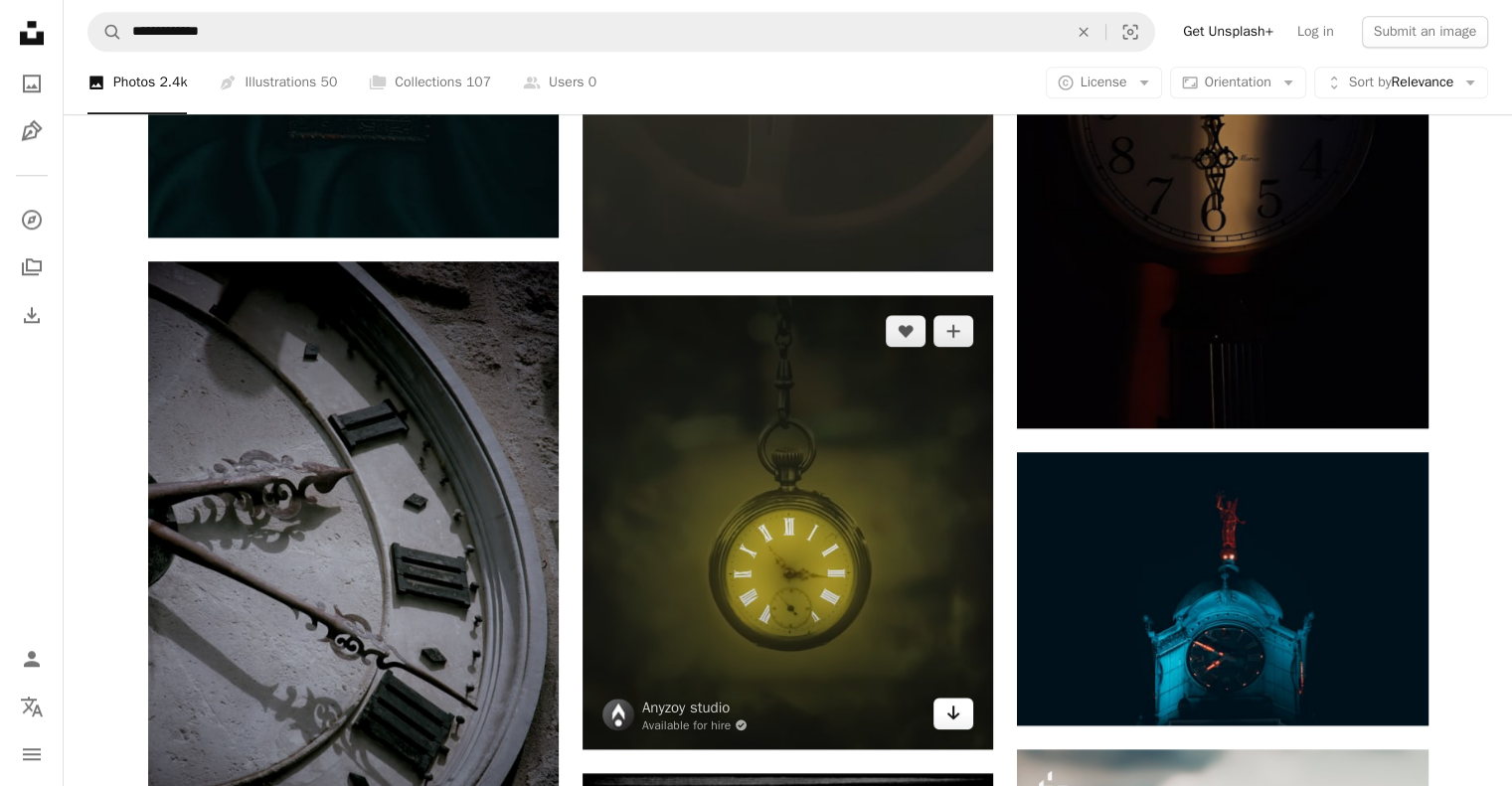 click on "Arrow pointing down" 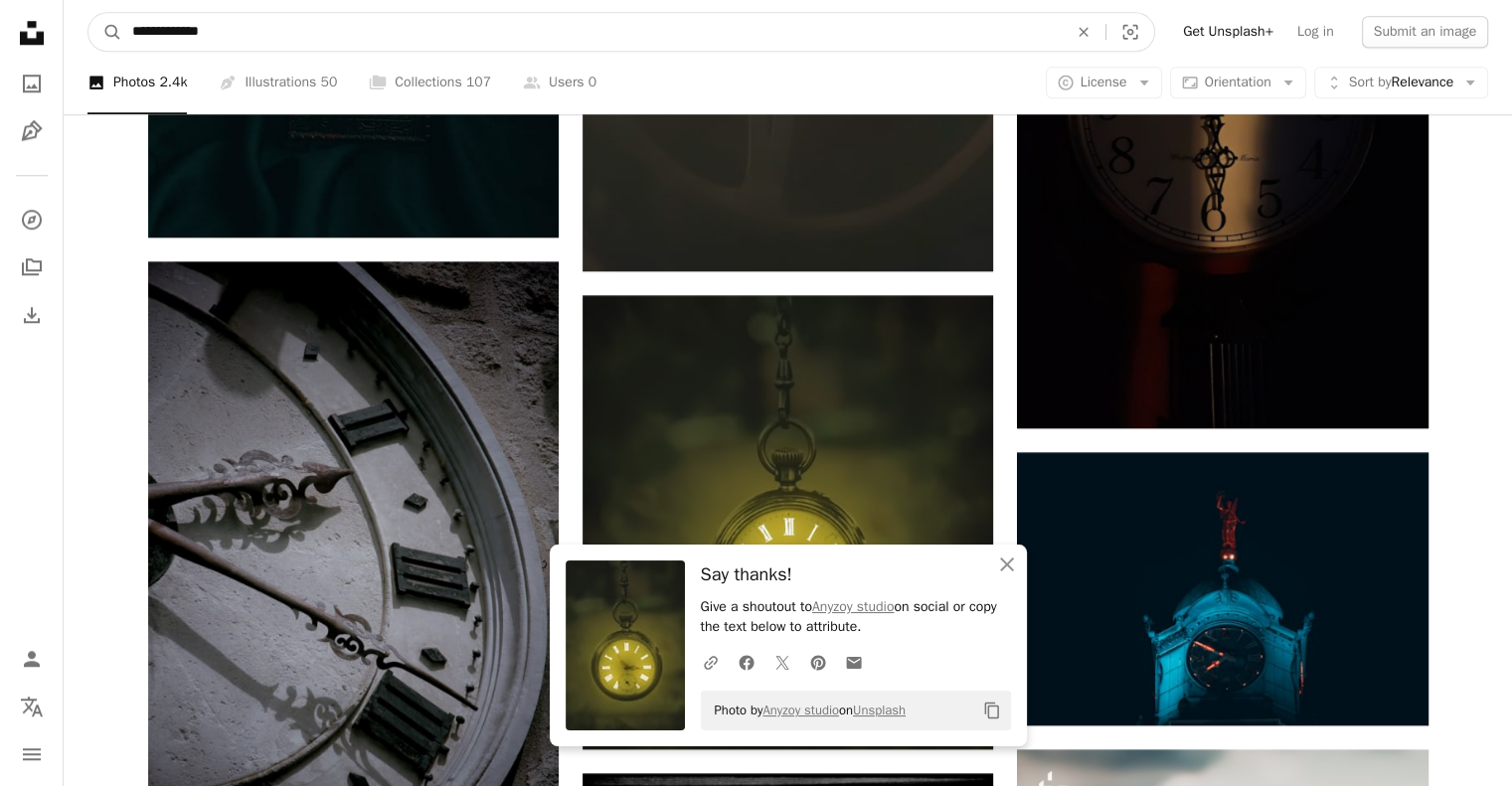 drag, startPoint x: 340, startPoint y: 43, endPoint x: 78, endPoint y: 45, distance: 262.00763 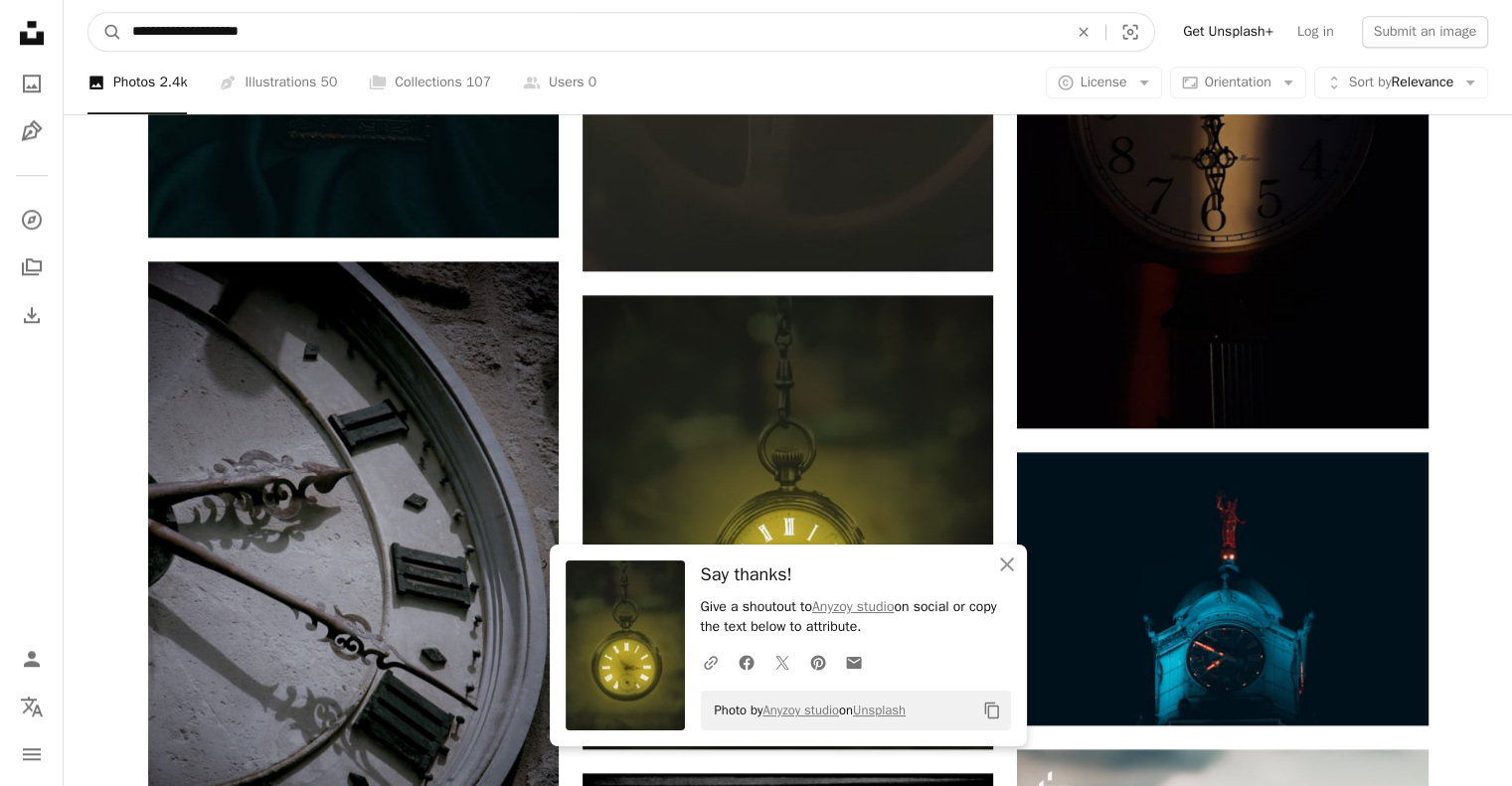 type on "**********" 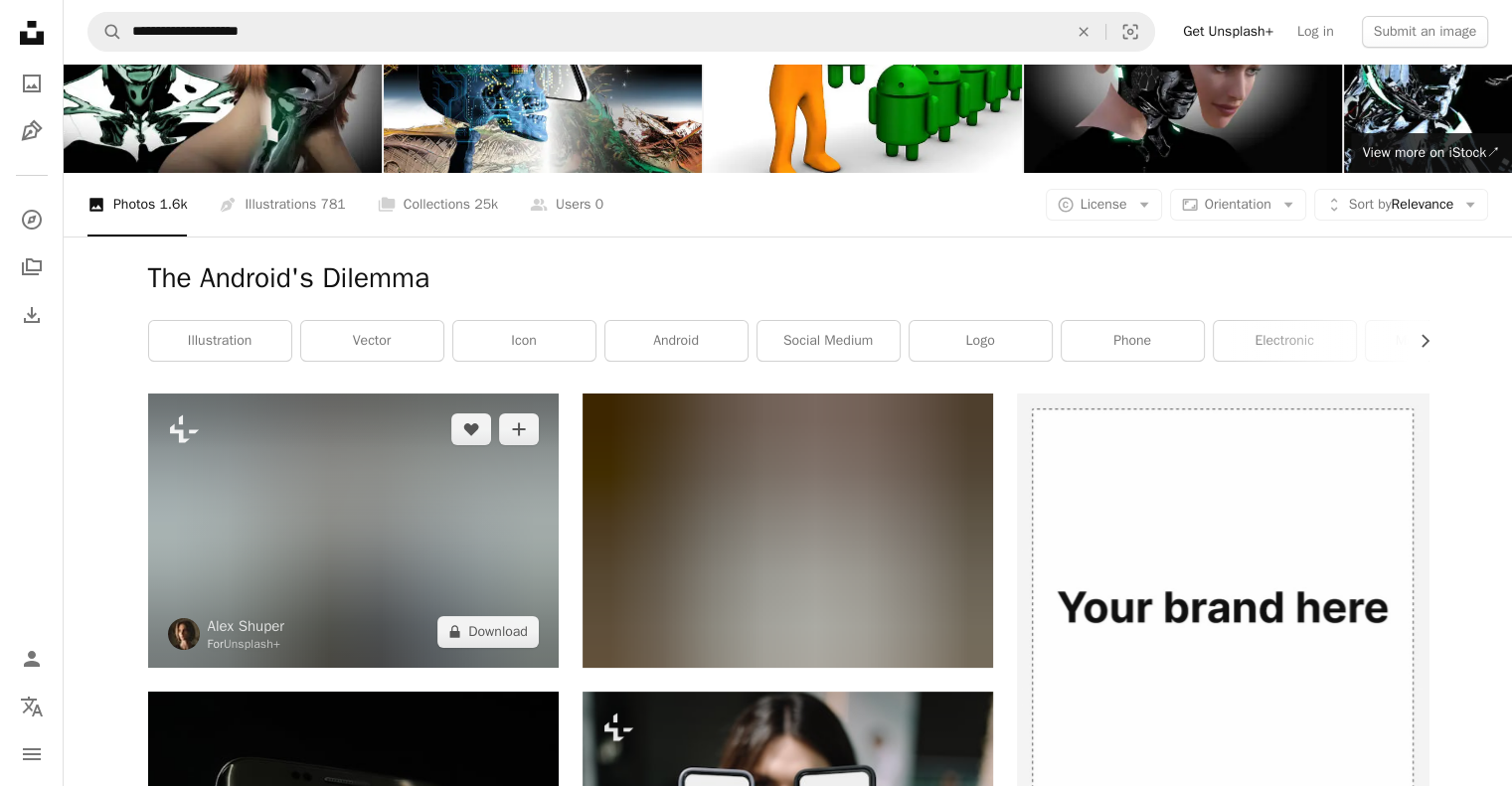 scroll, scrollTop: 107, scrollLeft: 0, axis: vertical 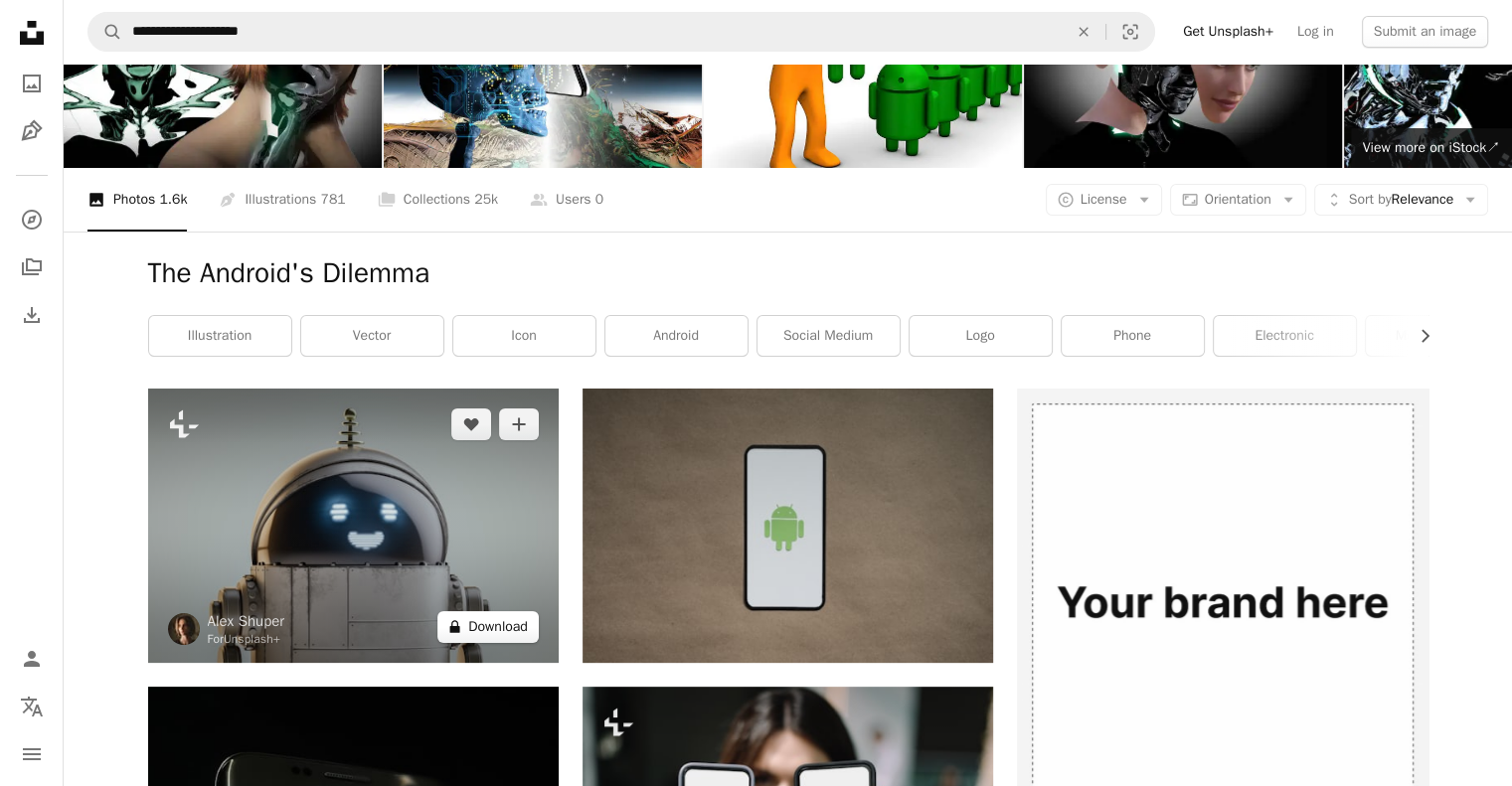 click on "A lock Download" at bounding box center [488, 627] 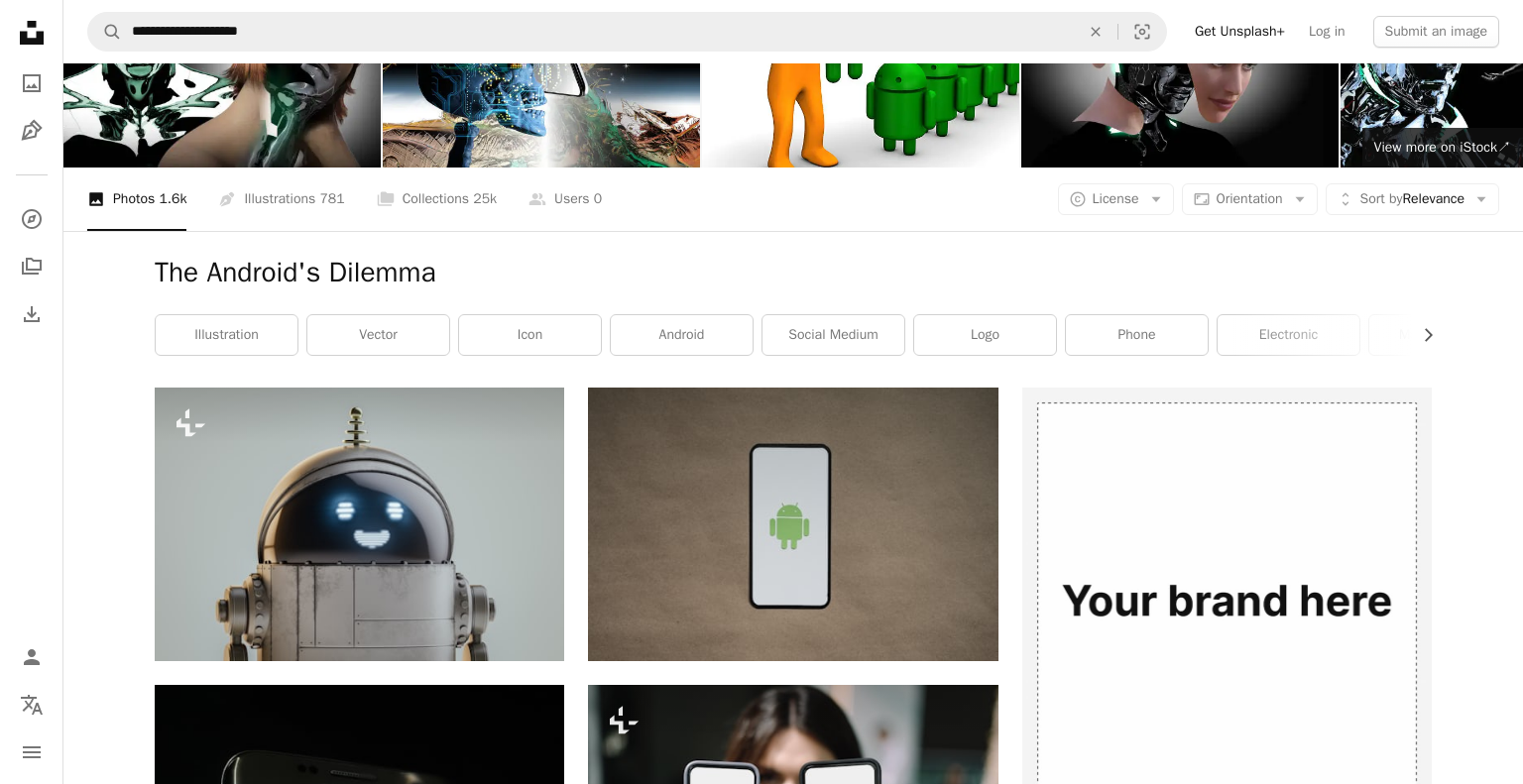 click on "An X shape Premium, ready to use images. Get unlimited access. A plus sign Members-only content added monthly A plus sign Unlimited royalty-free downloads A plus sign Illustrations  New A plus sign Enhanced legal protections yearly 66%  off monthly $12   $4 USD per month * Get  Unsplash+ * When paid annually, billed upfront  $48 Taxes where applicable. Renews automatically. Cancel anytime." at bounding box center (762, 4882) 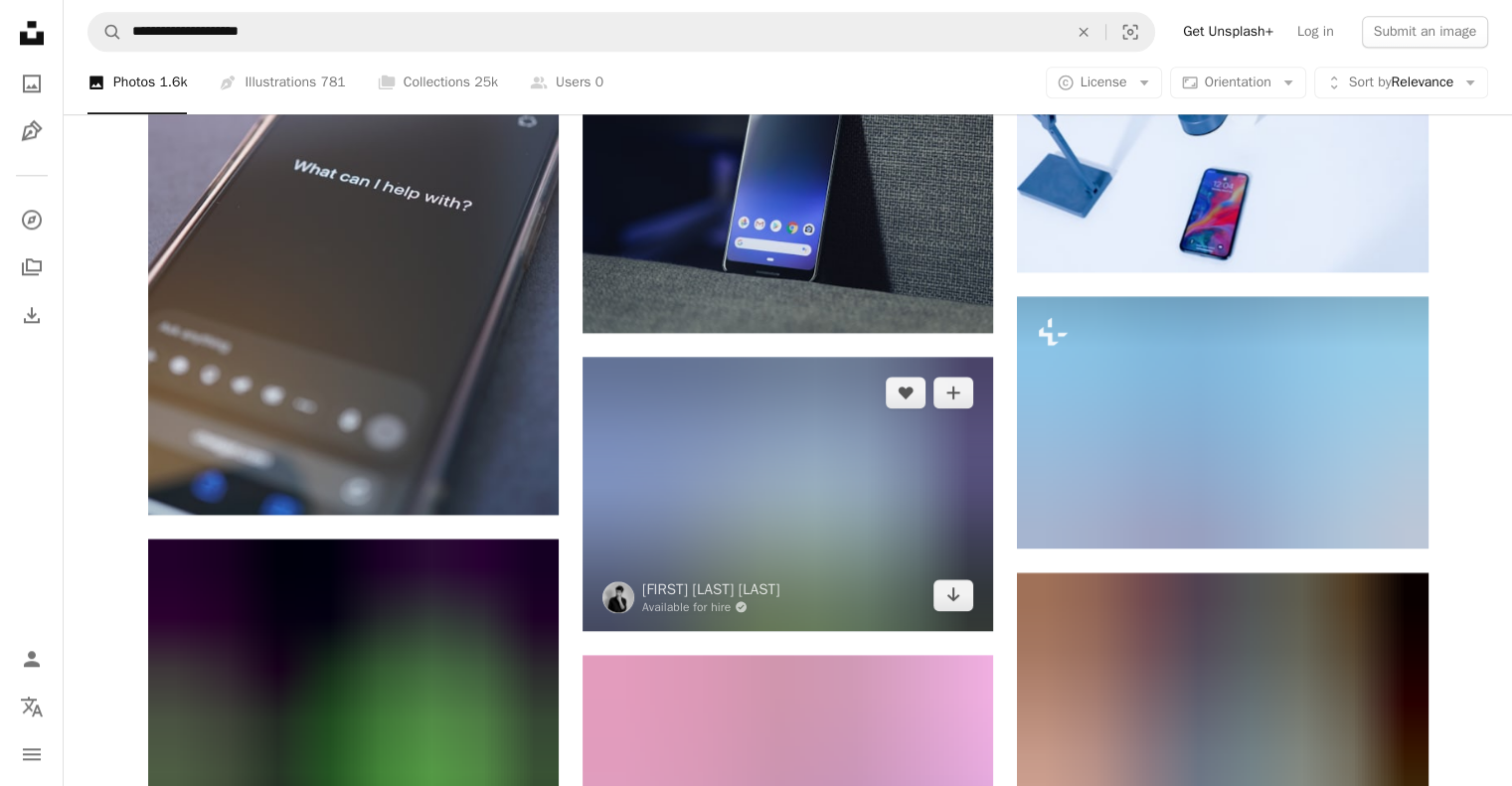 scroll, scrollTop: 2279, scrollLeft: 0, axis: vertical 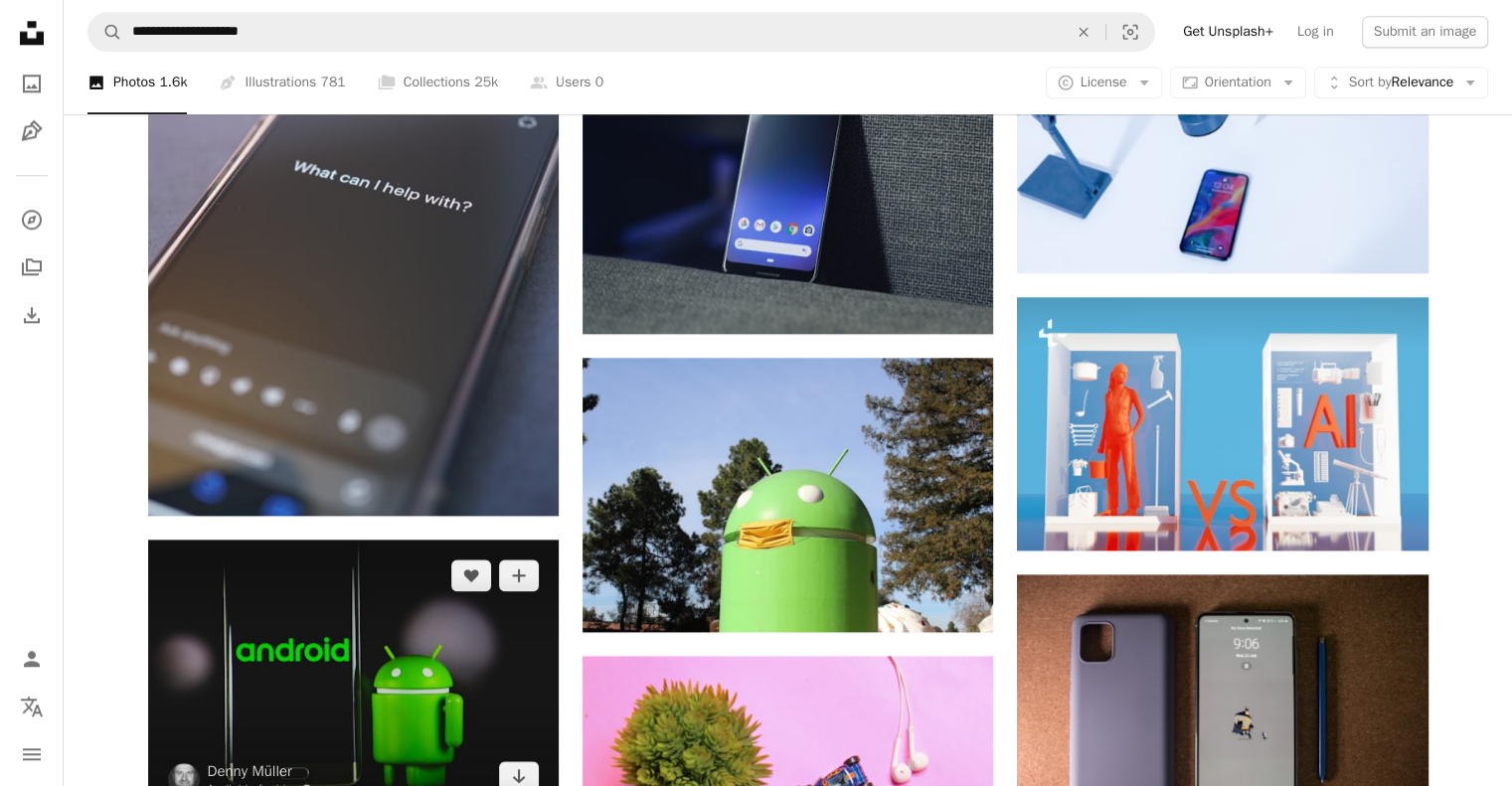 click at bounding box center (353, 676) 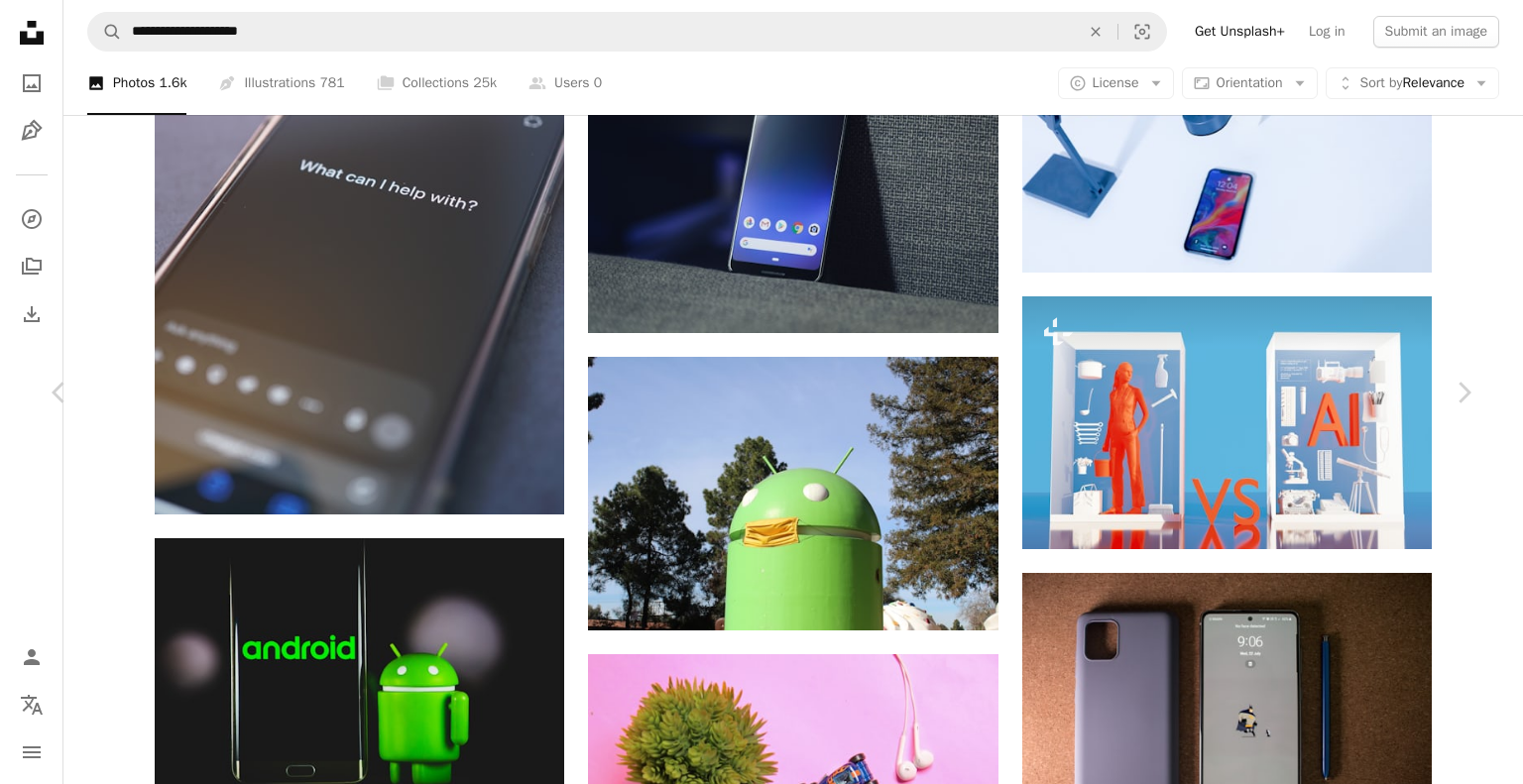 click on "Zoom in" at bounding box center (754, 5435) 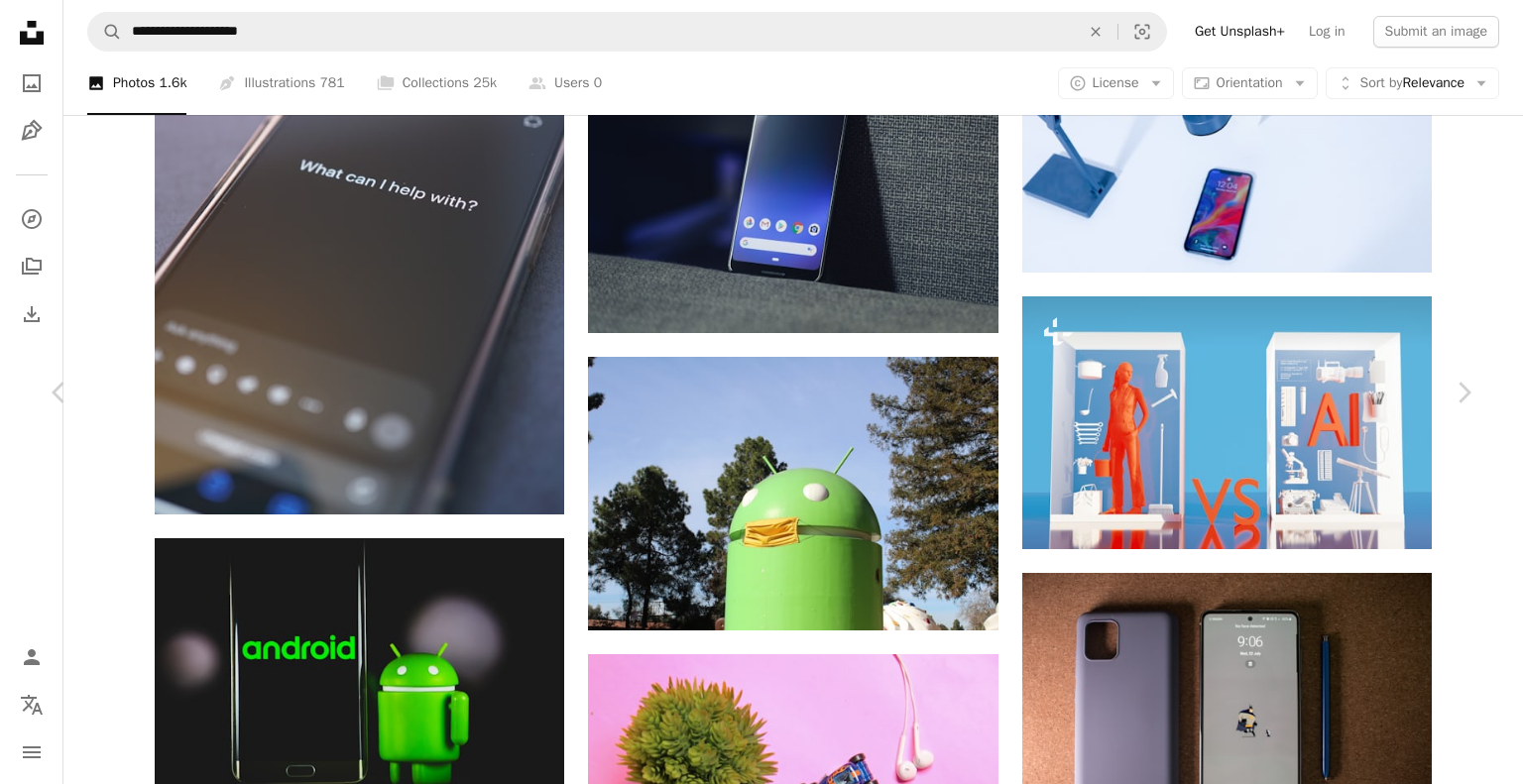 click on "An X shape" at bounding box center (20, 20) 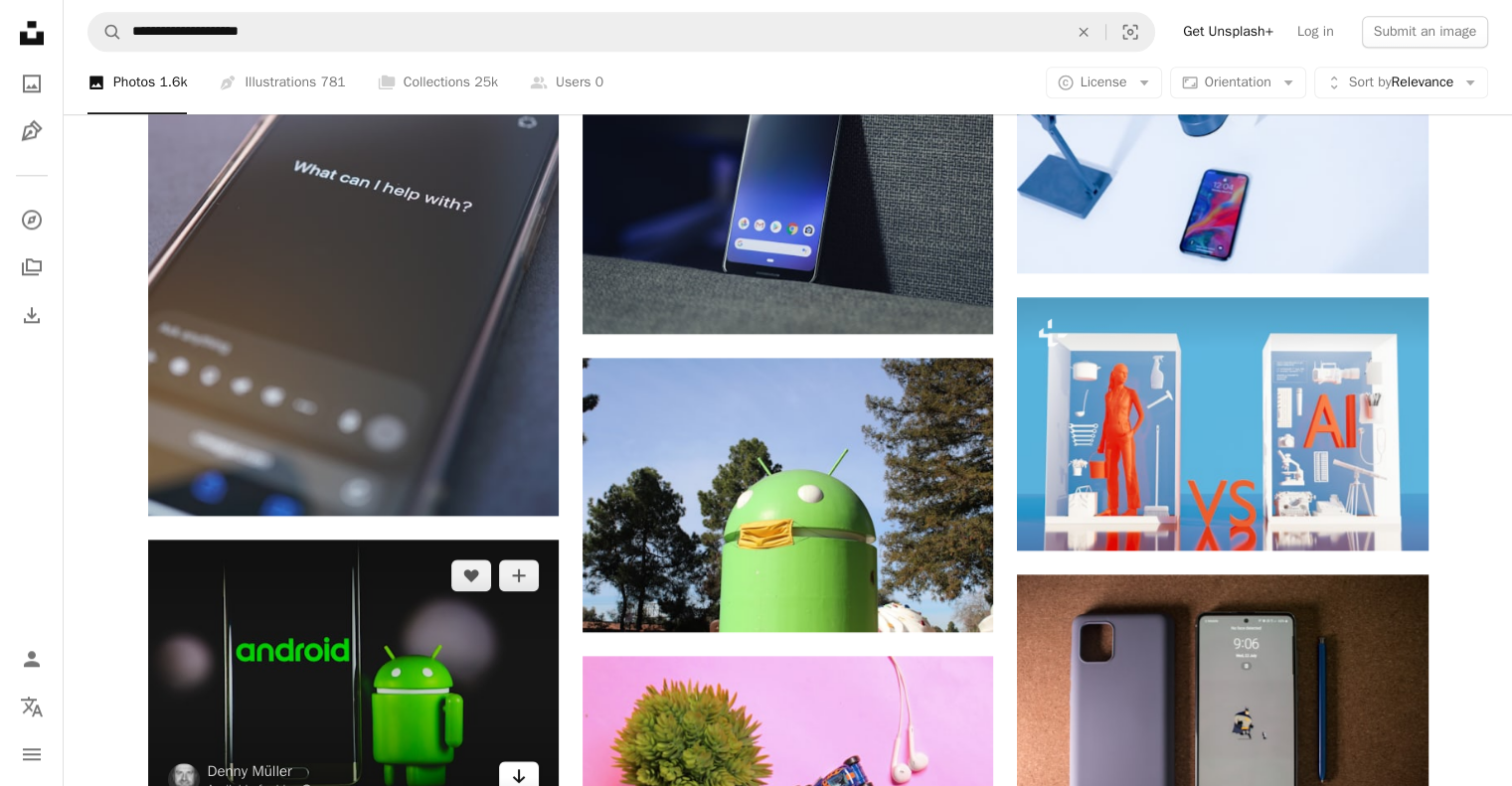 click on "Arrow pointing down" 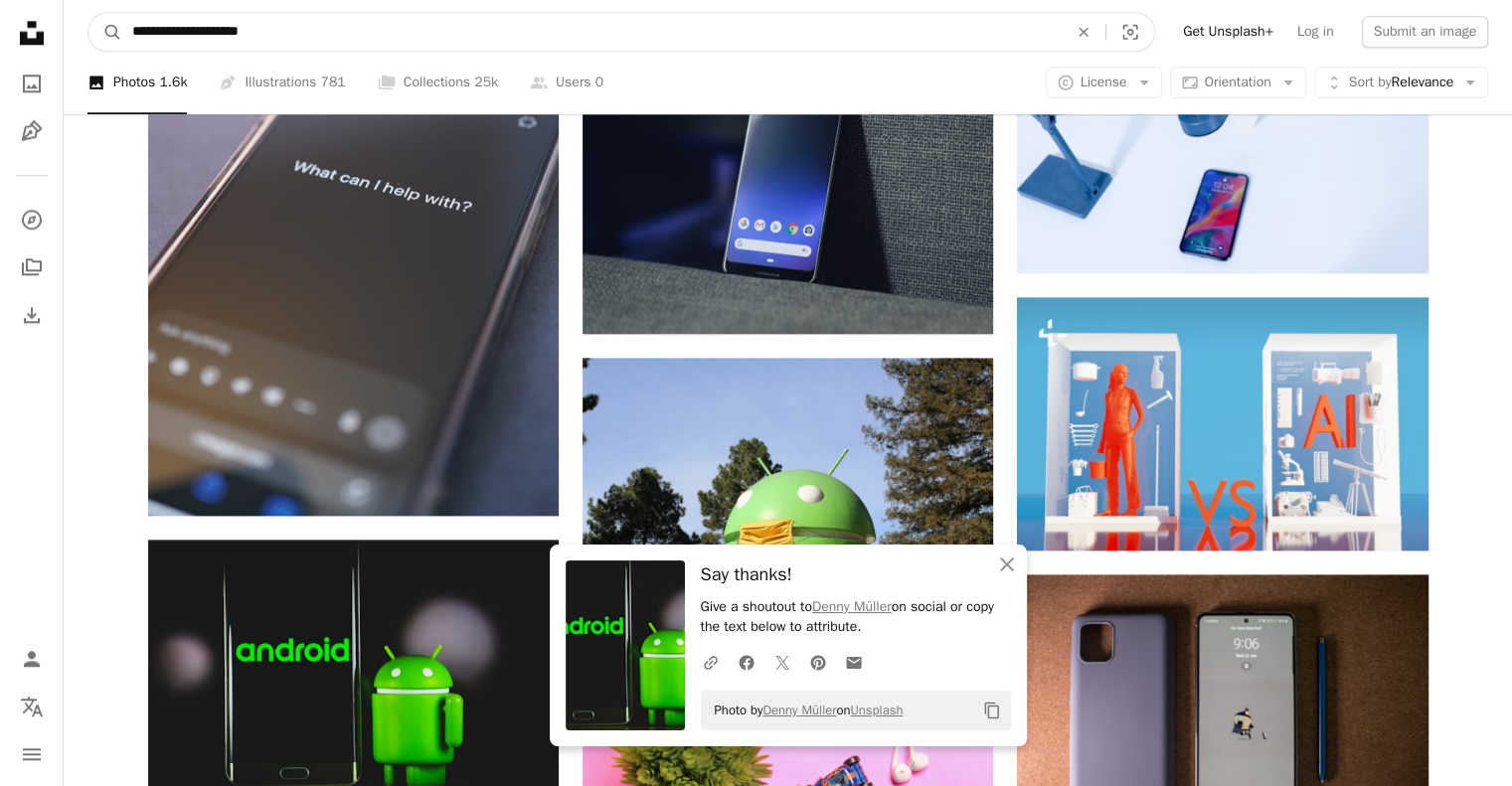 drag, startPoint x: 311, startPoint y: 24, endPoint x: 0, endPoint y: 17, distance: 311.07877 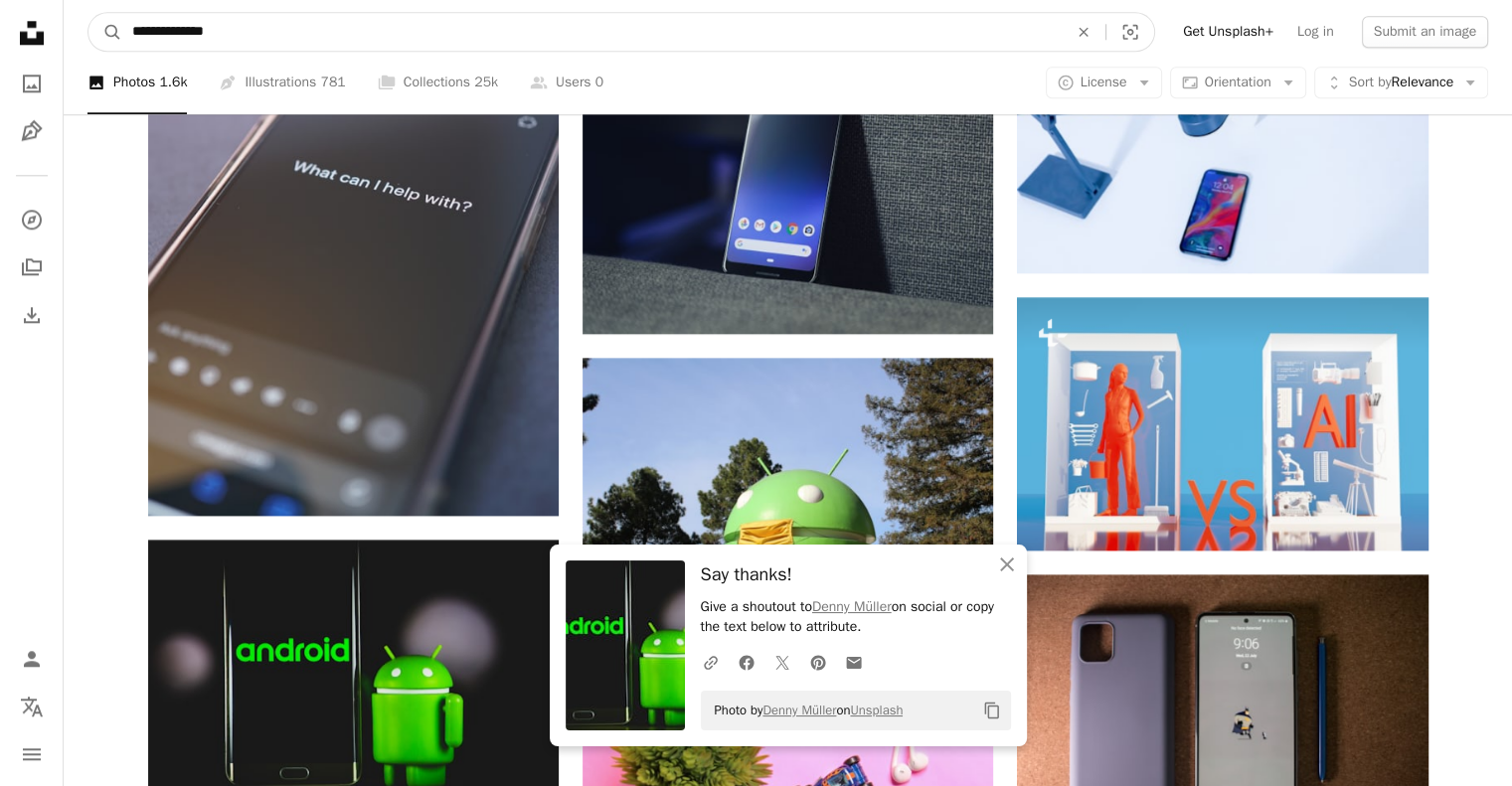 type on "**********" 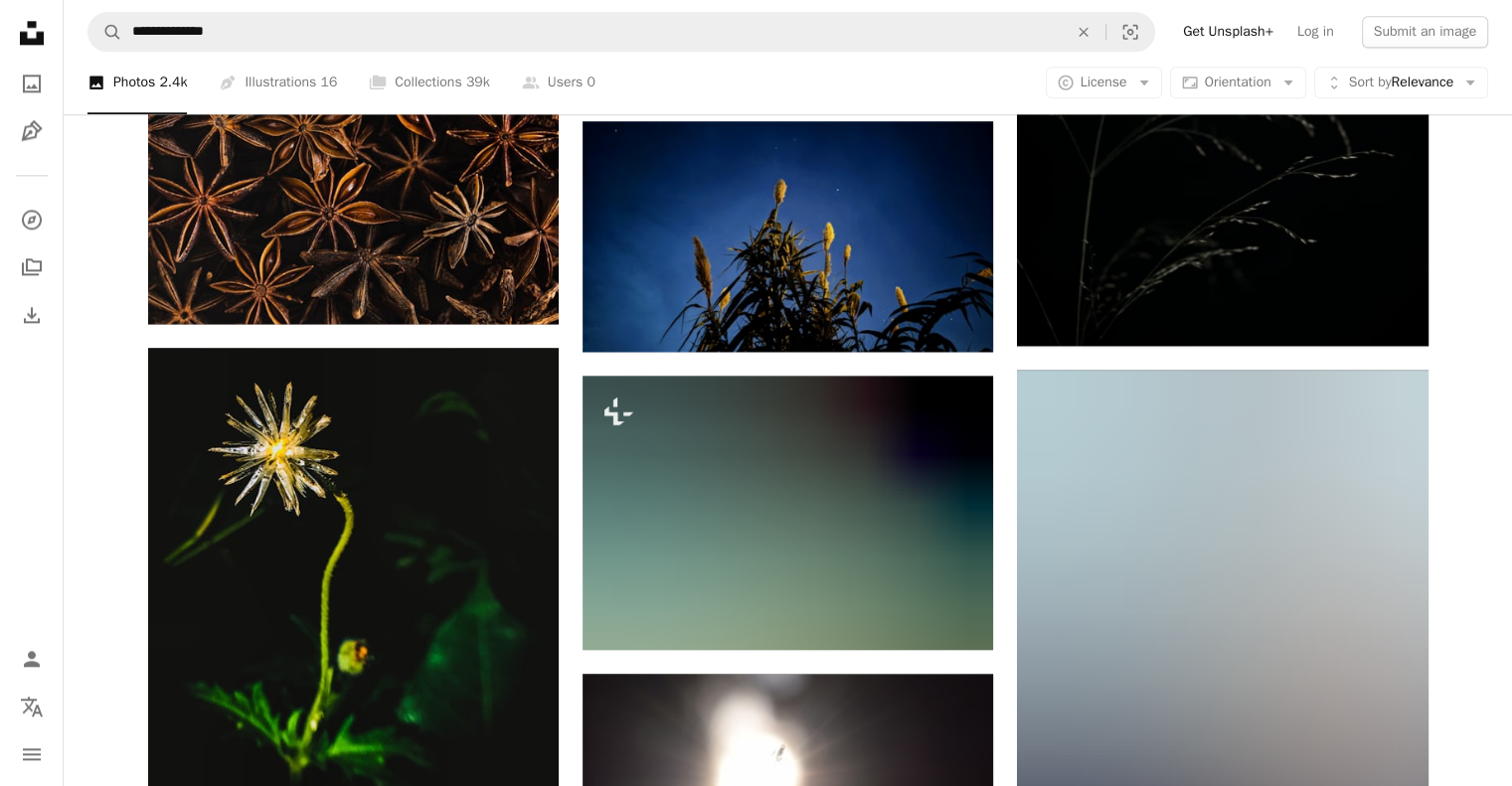 scroll, scrollTop: 2631, scrollLeft: 0, axis: vertical 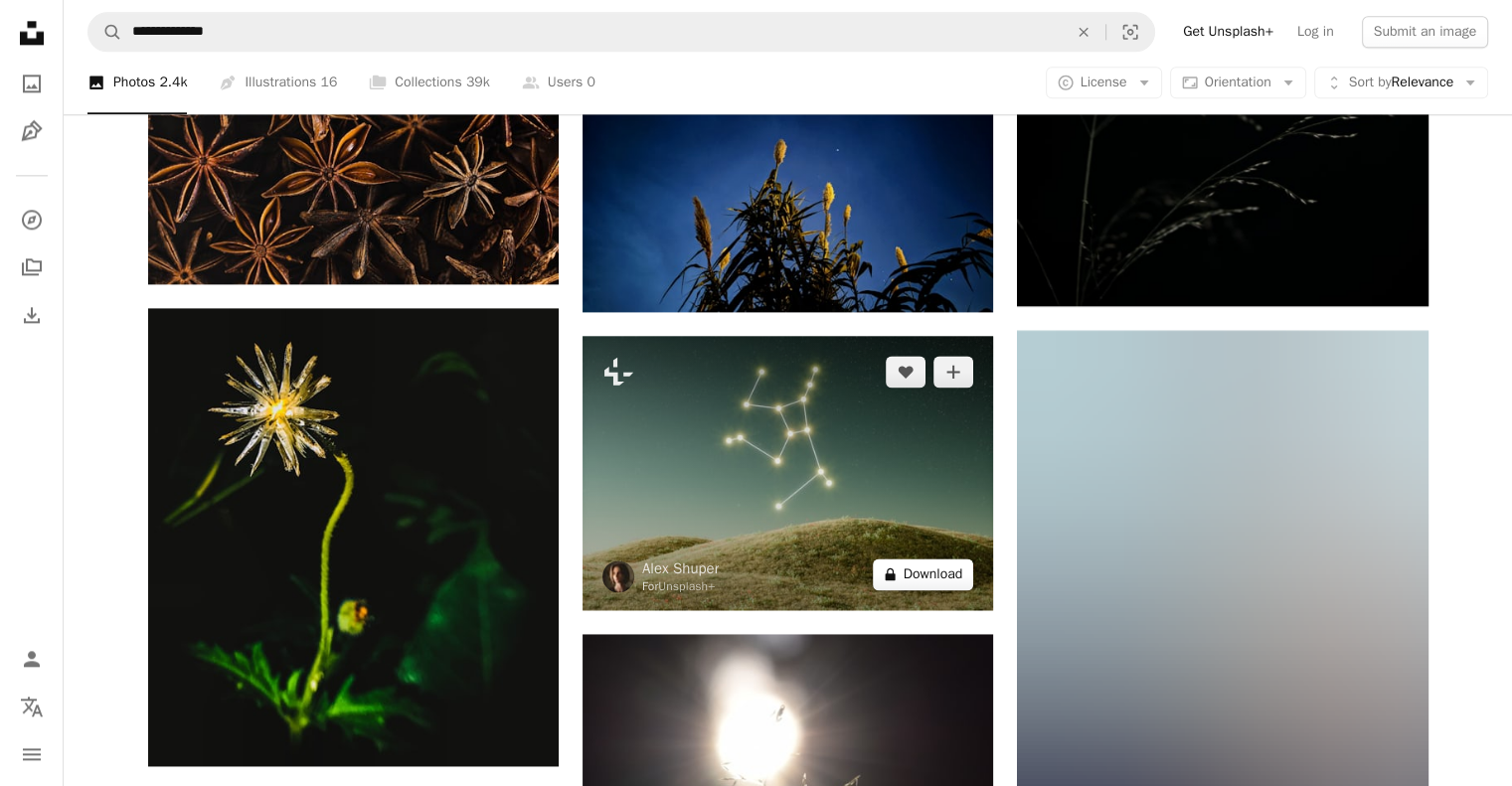 click on "A lock Download" at bounding box center (924, 574) 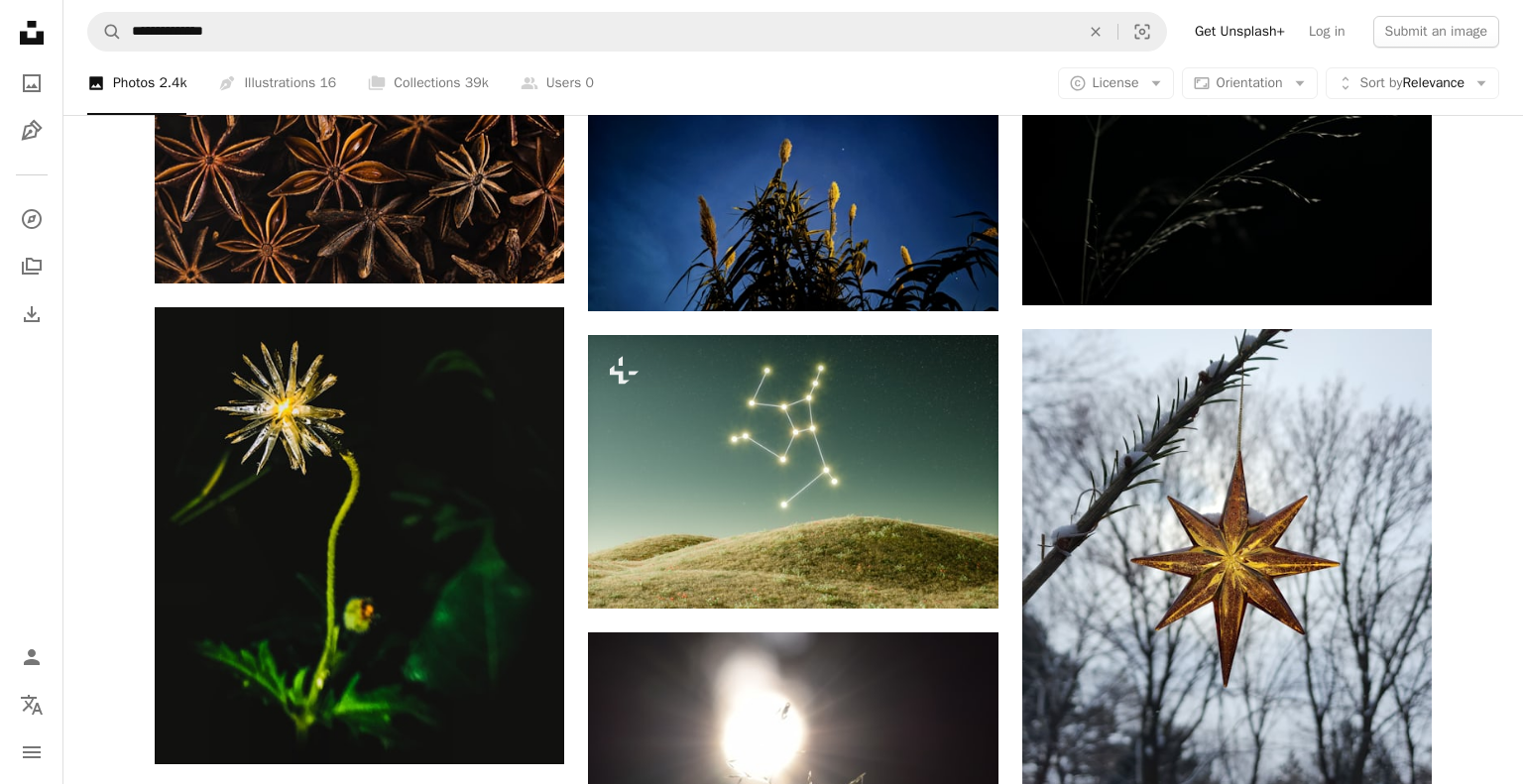 click on "An X shape Premium, ready to use images. Get unlimited access. A plus sign Members-only content added monthly A plus sign Unlimited royalty-free downloads A plus sign Illustrations  New A plus sign Enhanced legal protections yearly 66%  off monthly $12   $4 USD per month * Get  Unsplash+ * When paid annually, billed upfront  $48 Taxes where applicable. Renews automatically. Cancel anytime." at bounding box center (762, 2815) 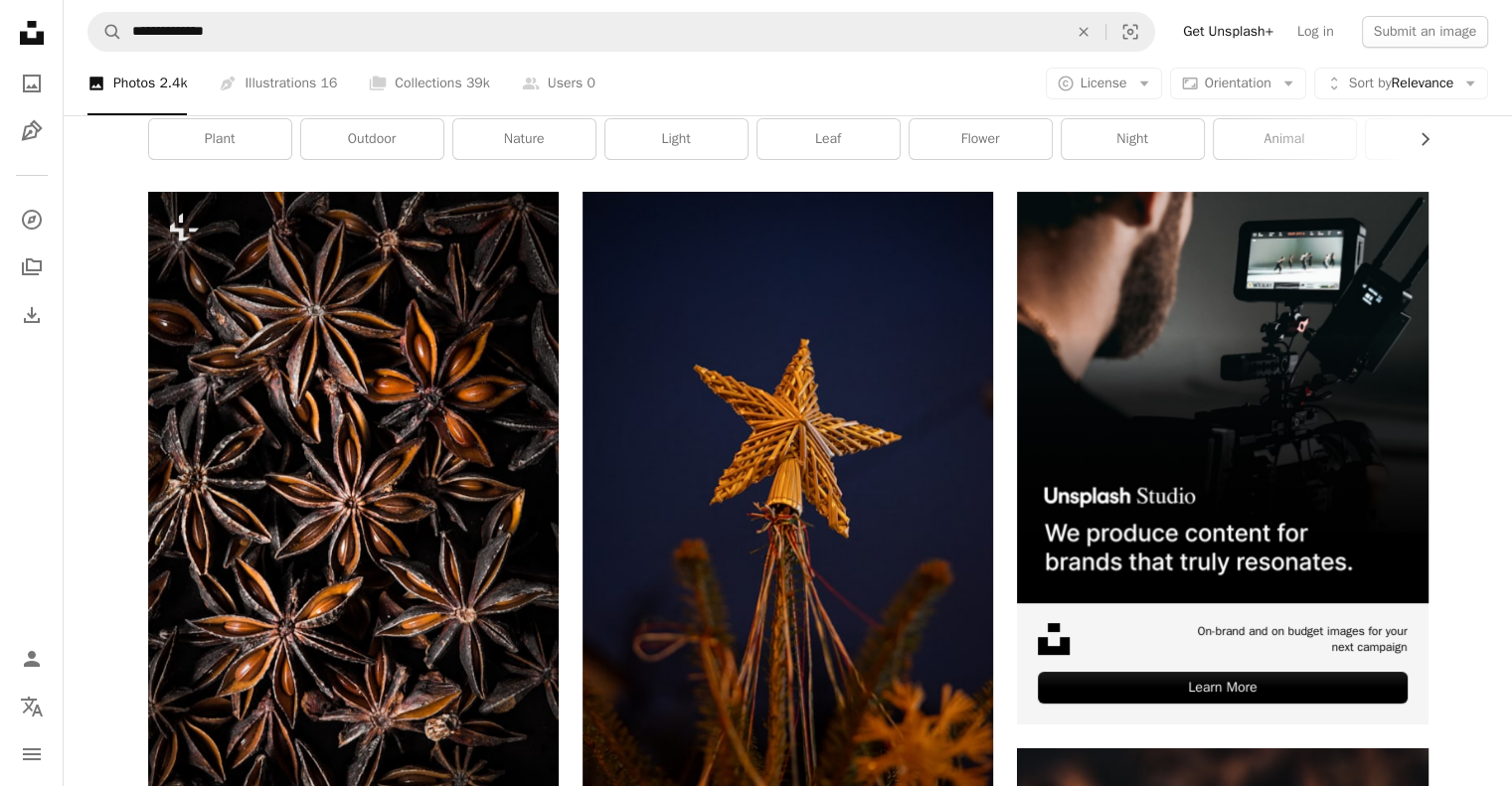 scroll, scrollTop: 309, scrollLeft: 0, axis: vertical 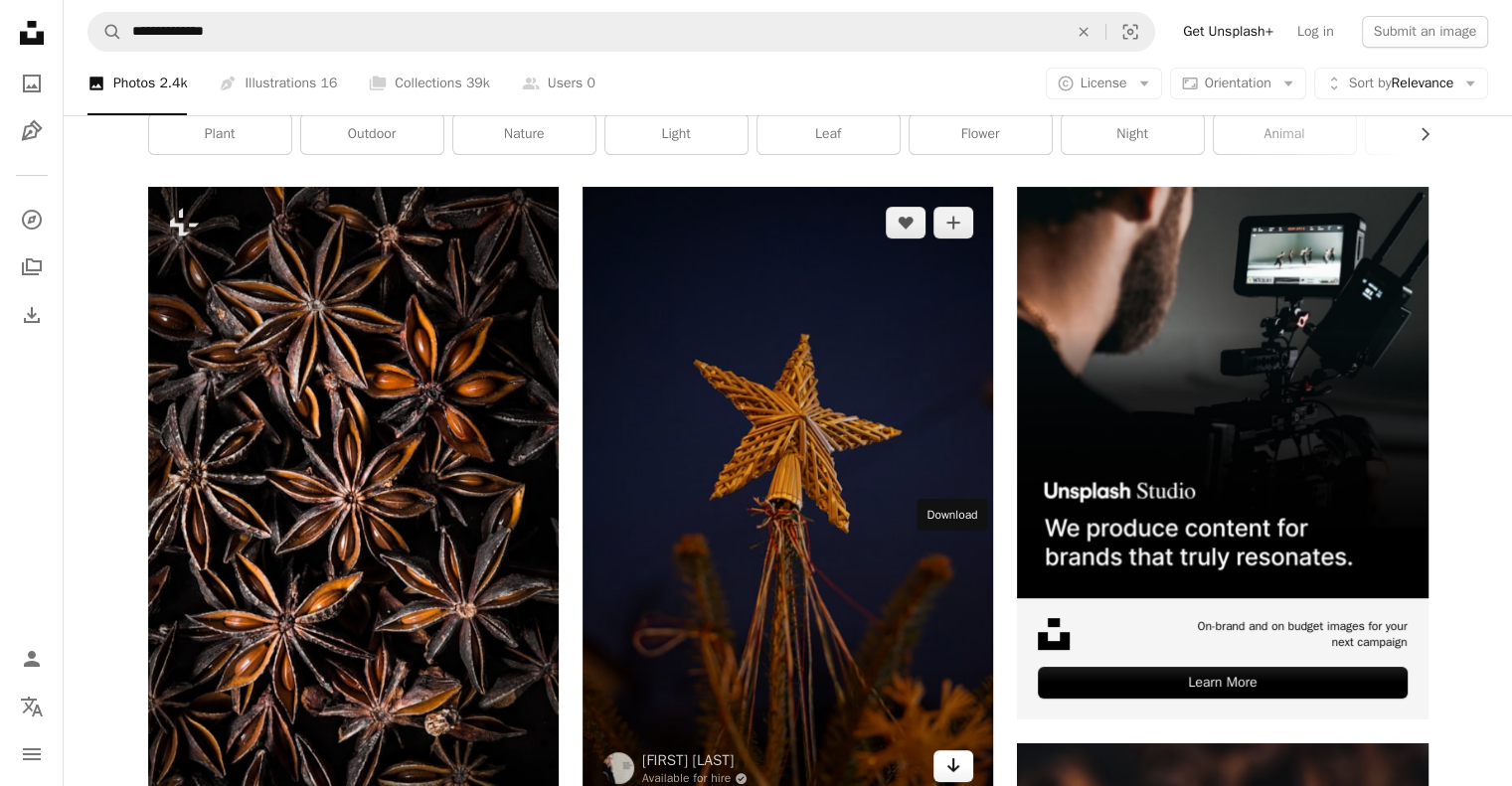 click on "Arrow pointing down" at bounding box center [953, 766] 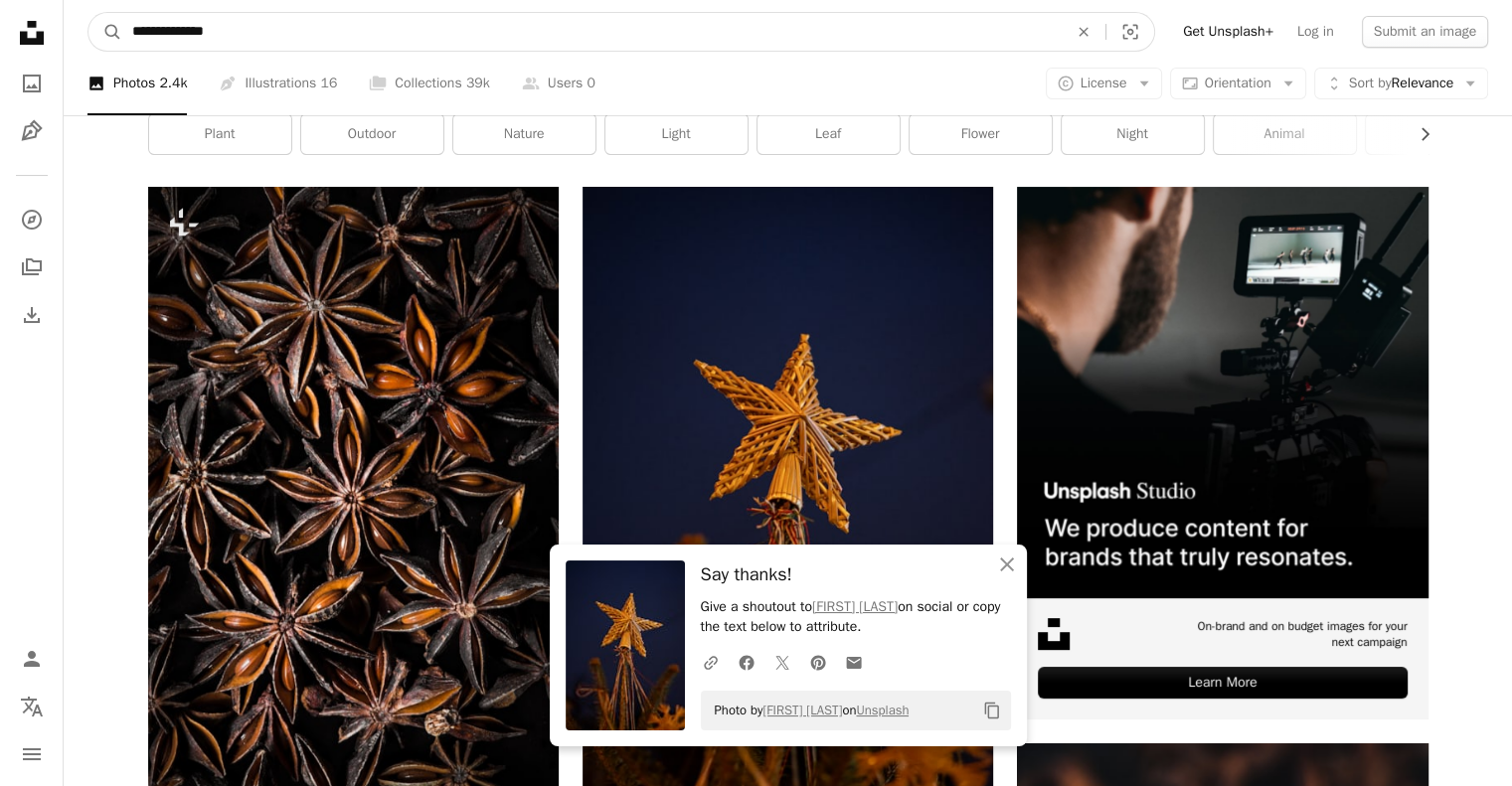 drag, startPoint x: 278, startPoint y: 30, endPoint x: 67, endPoint y: 18, distance: 211.34096 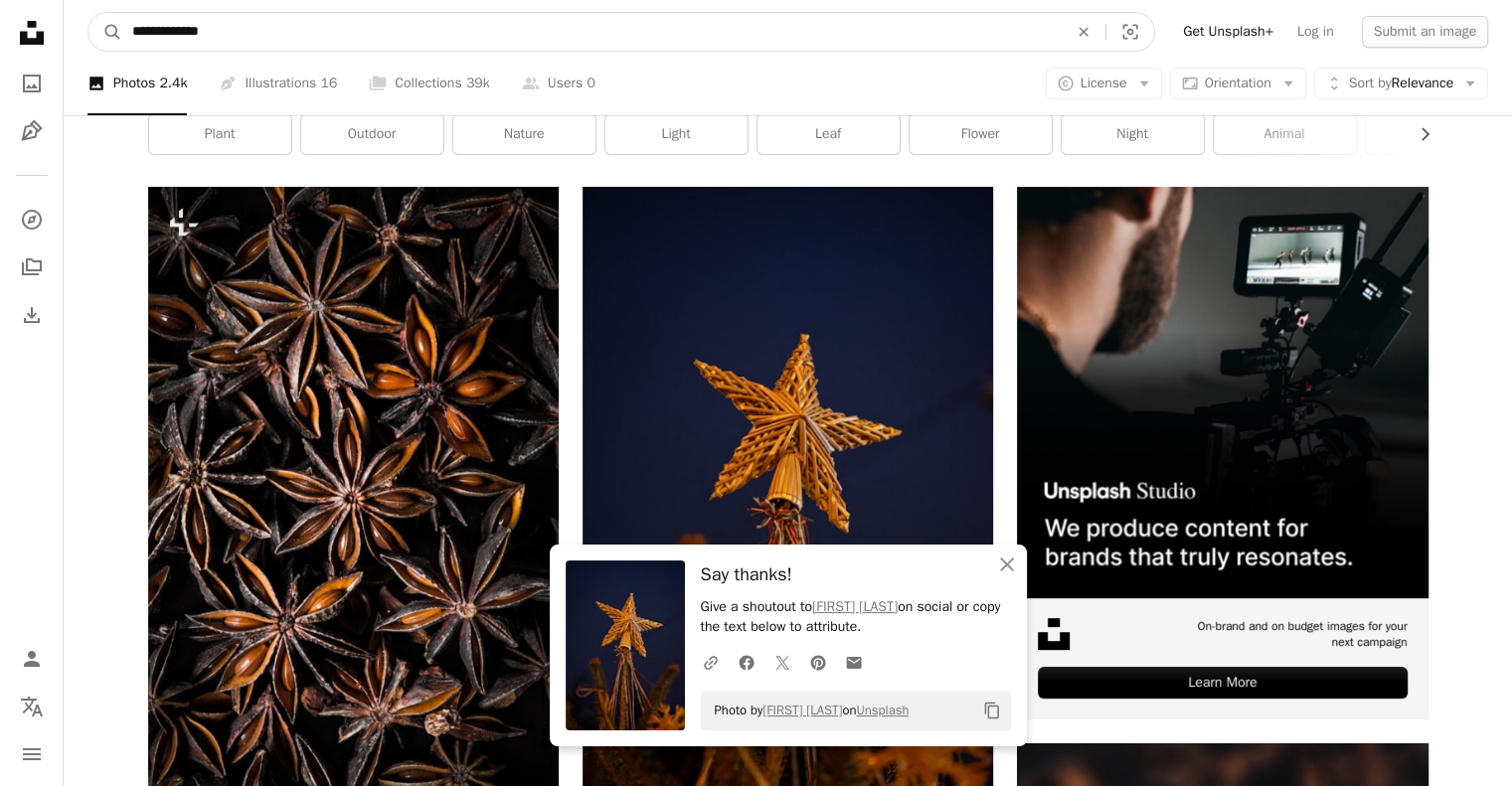 click on "A magnifying glass" at bounding box center (105, 32) 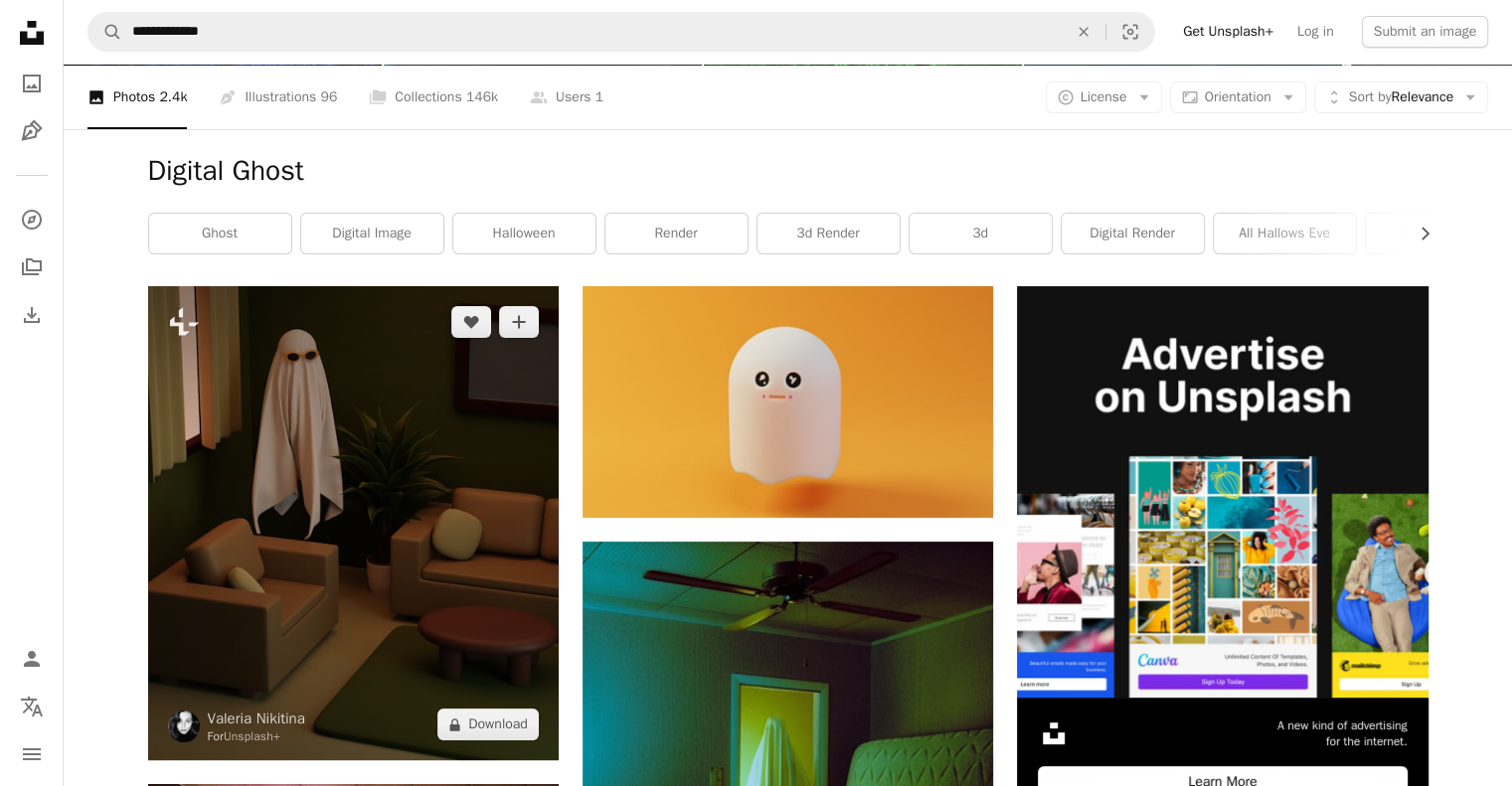 scroll, scrollTop: 213, scrollLeft: 0, axis: vertical 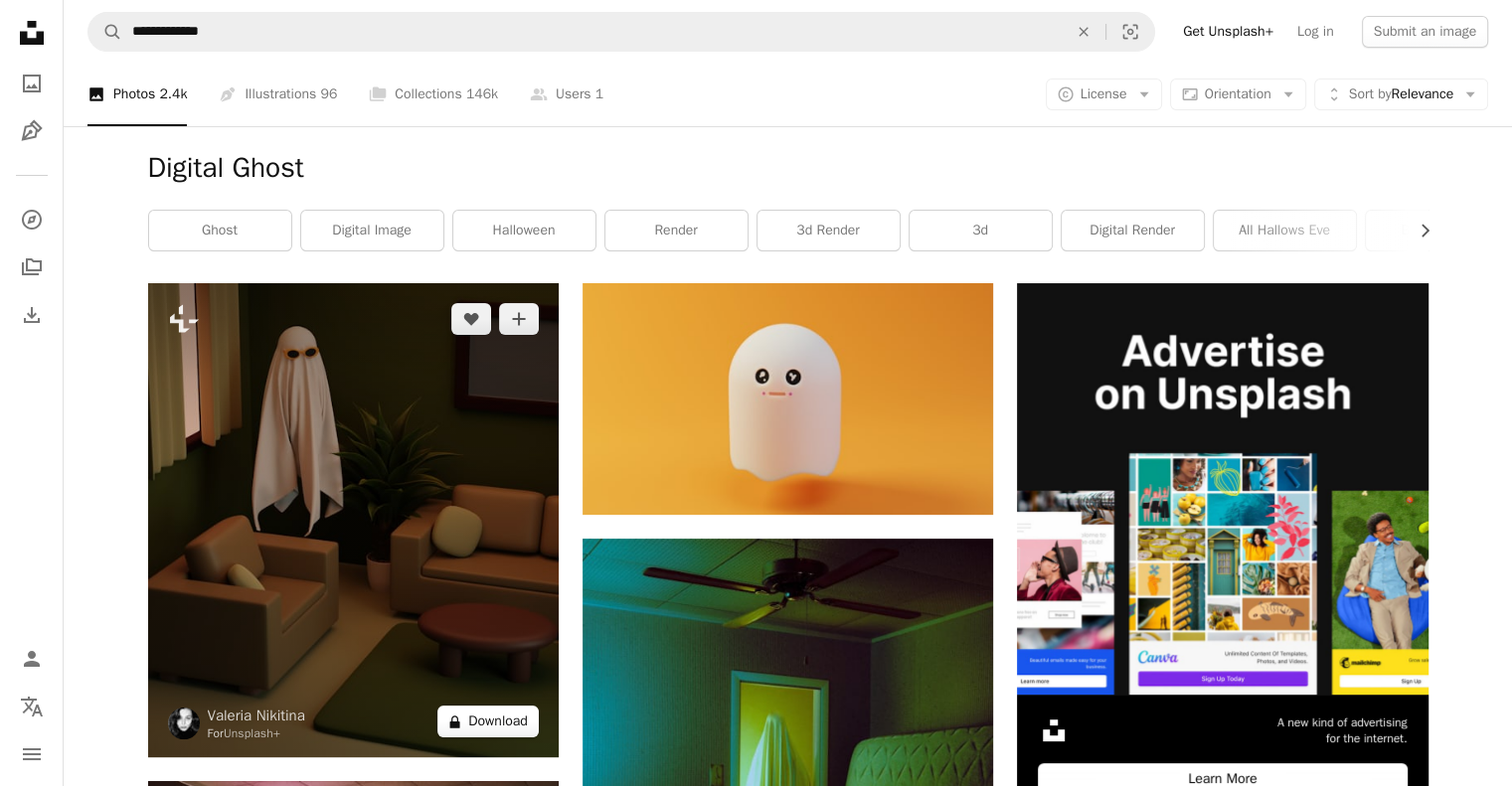 click on "A lock Download" at bounding box center [488, 721] 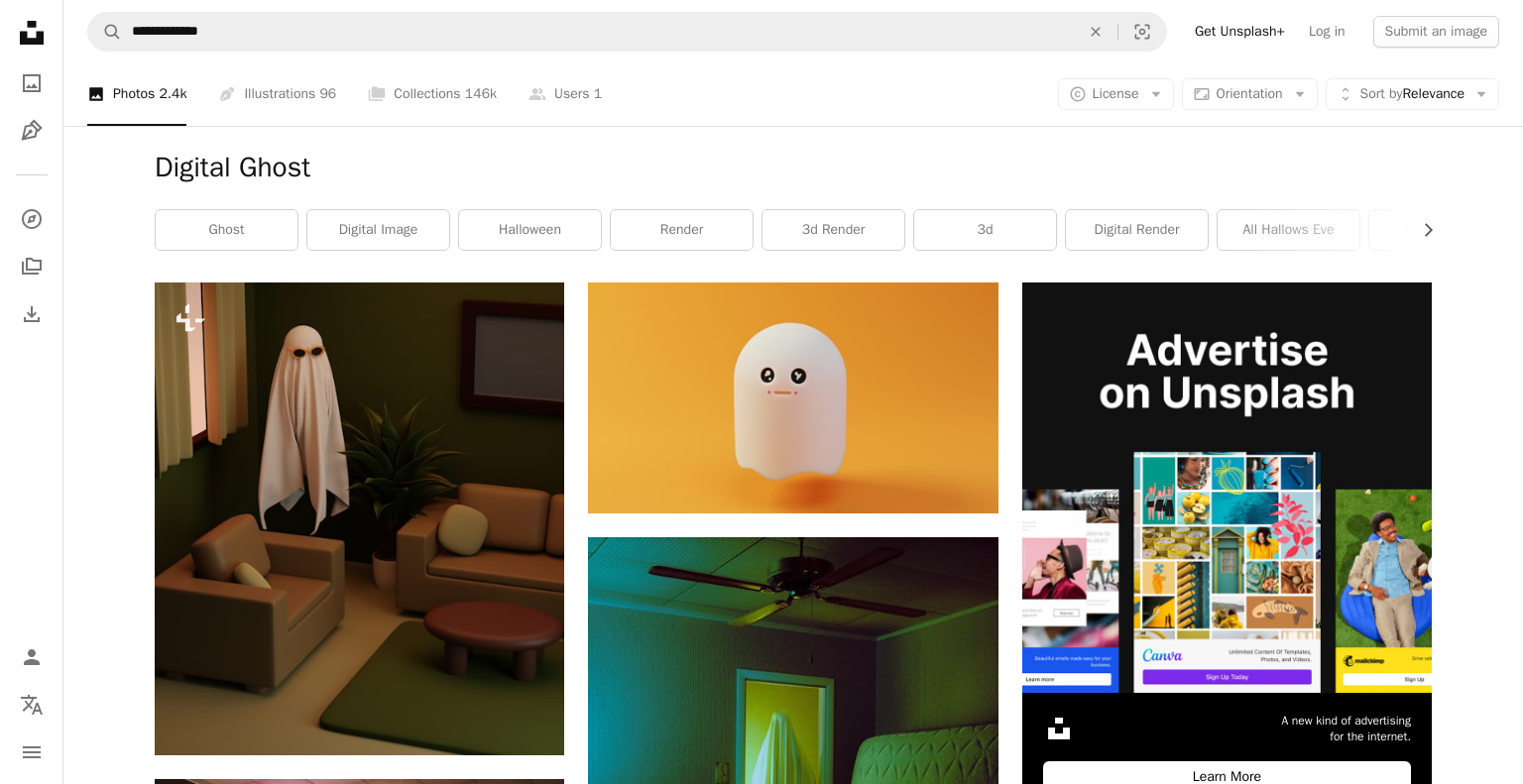 click on "An X shape Premium, ready to use images. Get unlimited access. A plus sign Members-only content added monthly A plus sign Unlimited royalty-free downloads A plus sign Illustrations  New A plus sign Enhanced legal protections yearly 66%  off monthly $12   $4 USD per month * Get  Unsplash+ * When paid annually, billed upfront  $48 Taxes where applicable. Renews automatically. Cancel anytime." at bounding box center [762, 4912] 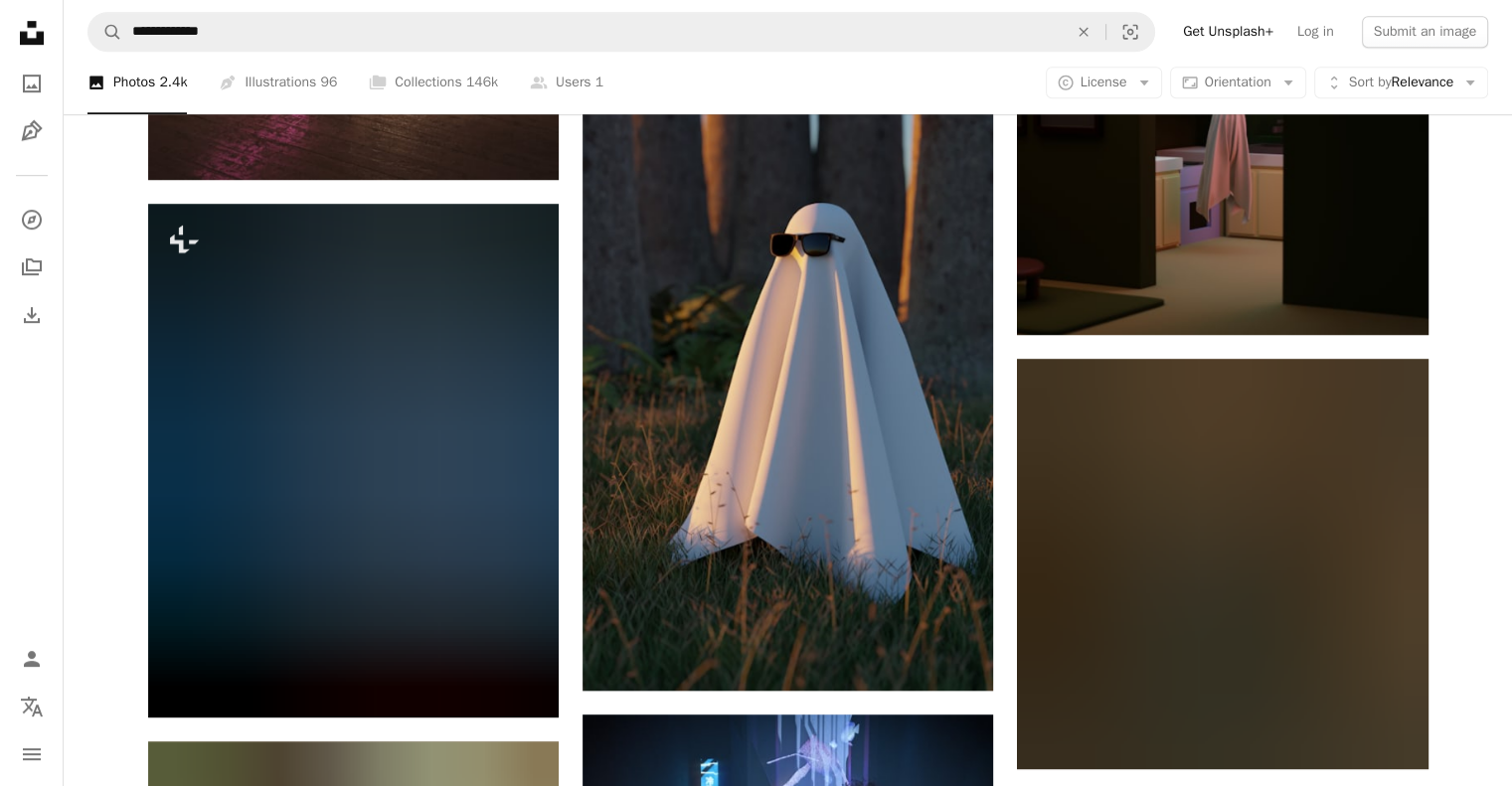 scroll, scrollTop: 1334, scrollLeft: 0, axis: vertical 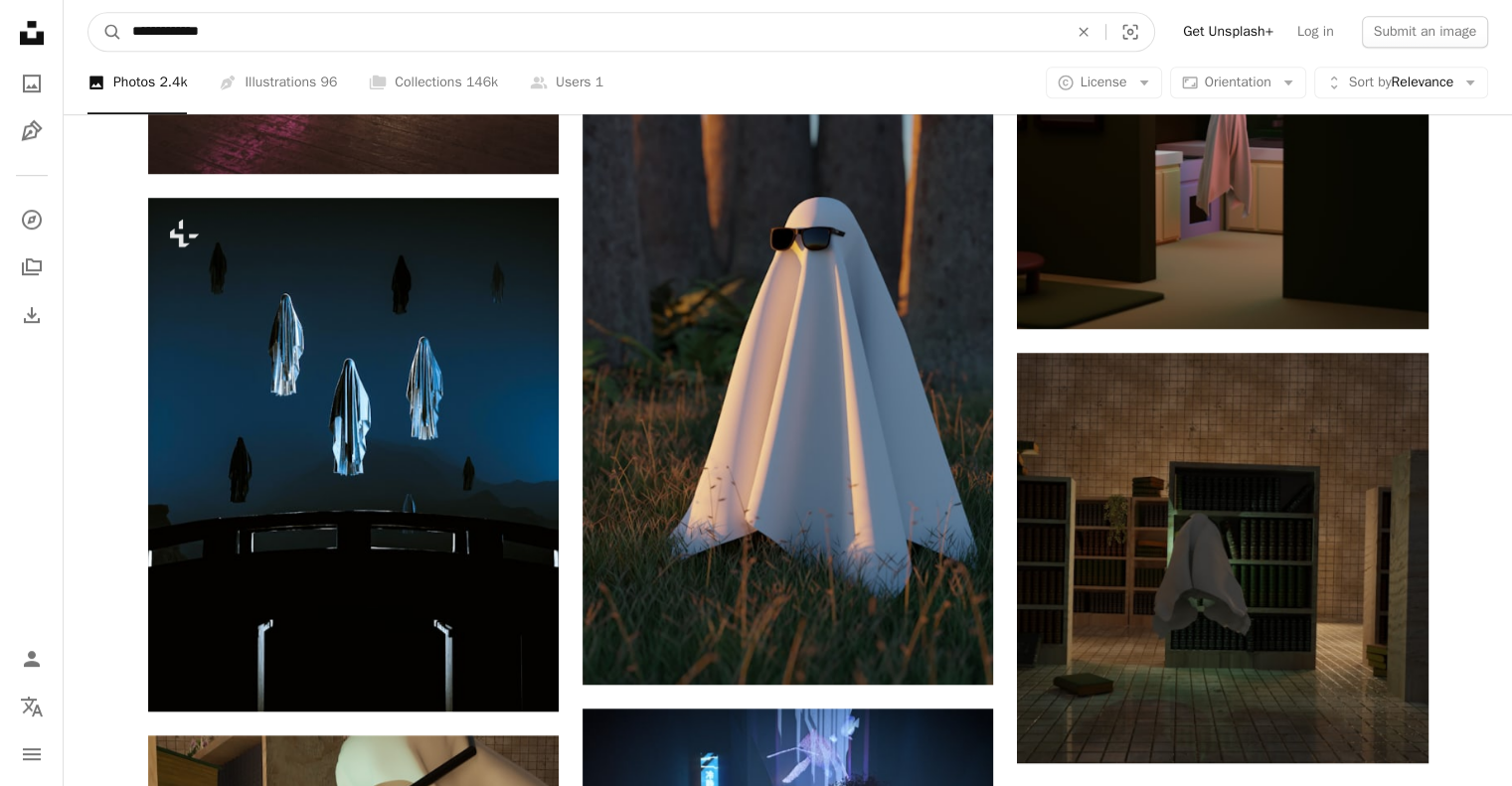 drag, startPoint x: 258, startPoint y: 40, endPoint x: 31, endPoint y: 34, distance: 227.07928 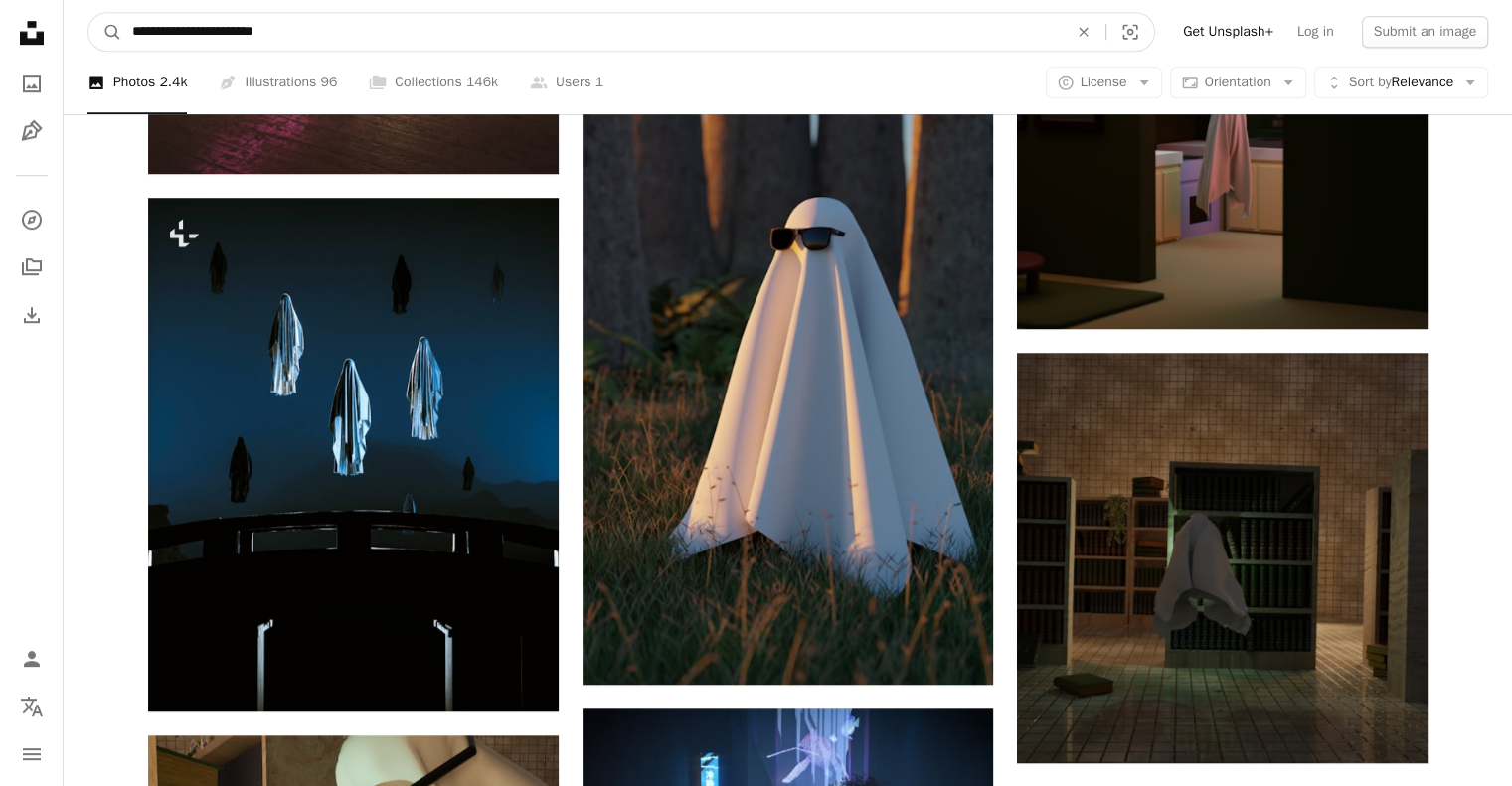 type on "**********" 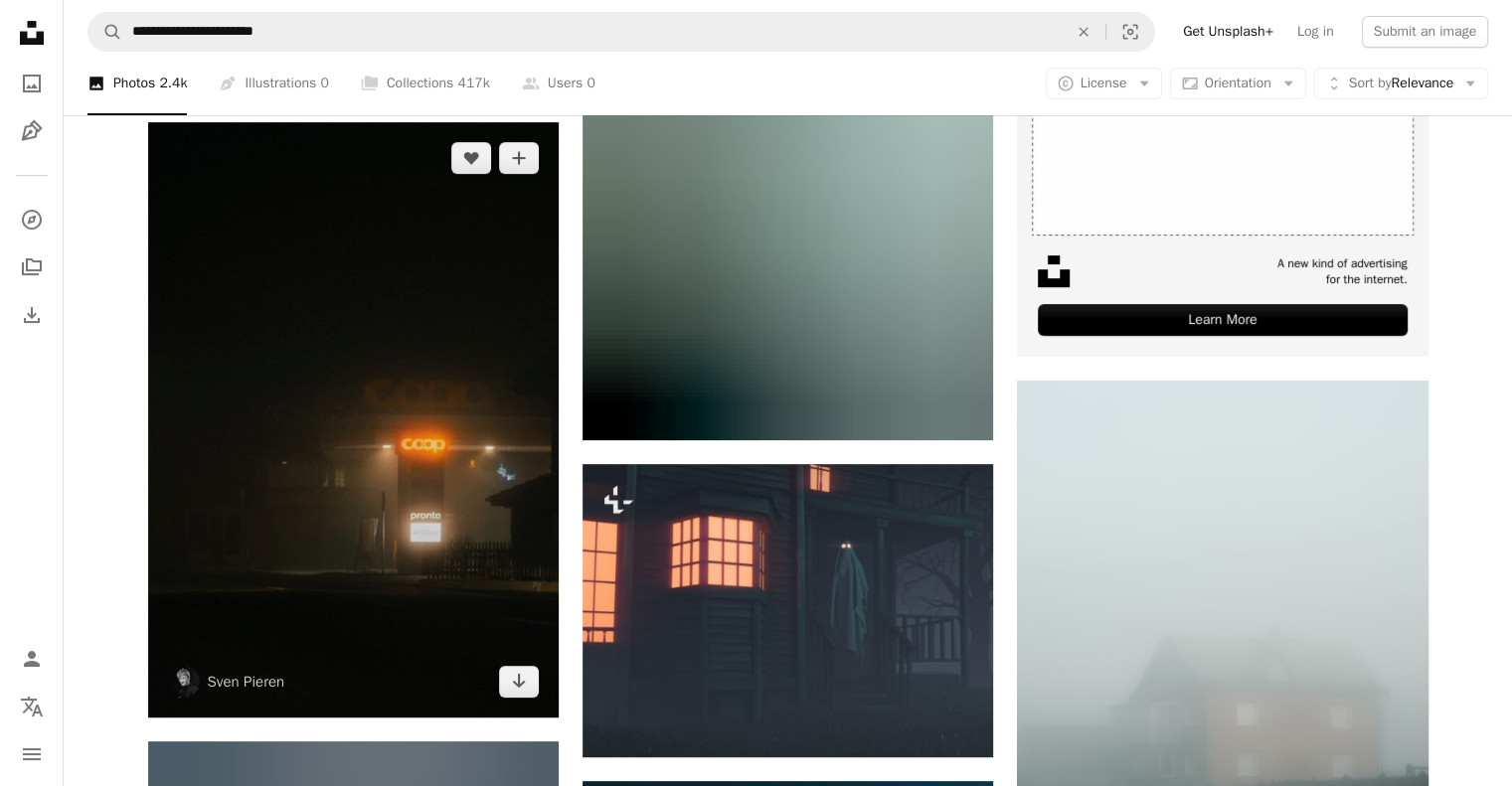 scroll, scrollTop: 680, scrollLeft: 0, axis: vertical 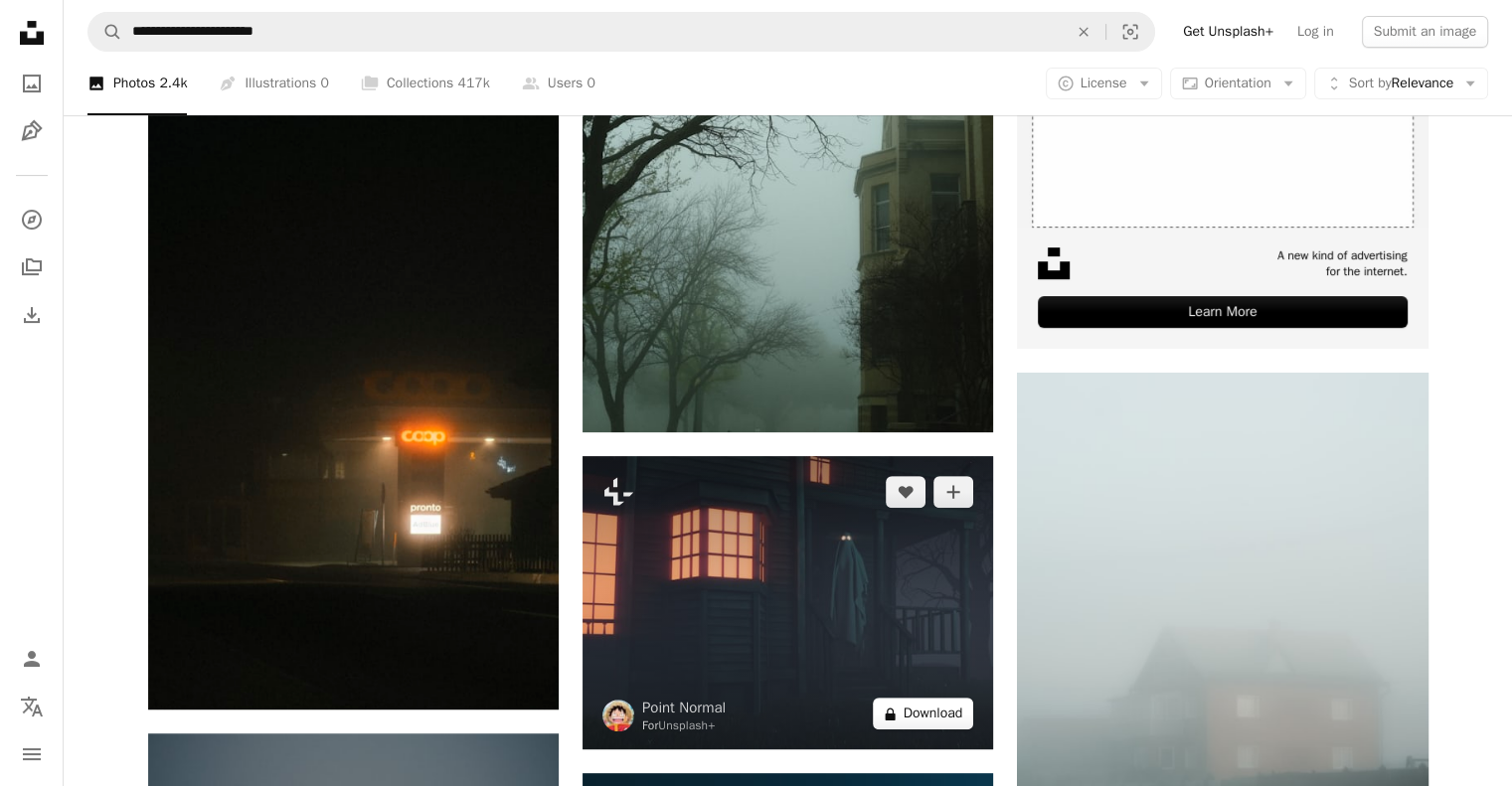 click on "A lock Download" at bounding box center [924, 713] 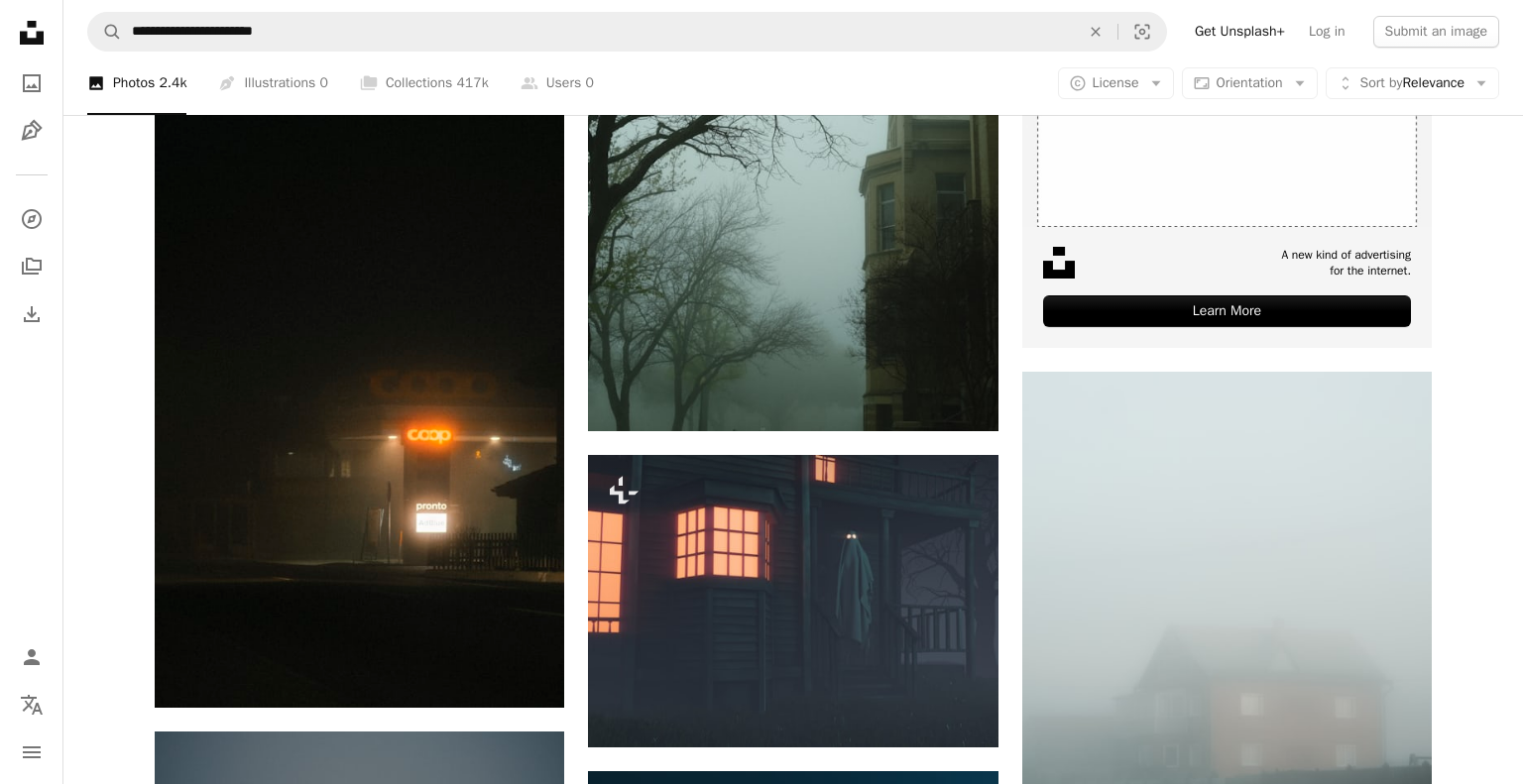 click on "An X shape Premium, ready to use images. Get unlimited access. A plus sign Members-only content added monthly A plus sign Unlimited royalty-free downloads A plus sign Illustrations  New A plus sign Enhanced legal protections yearly 66%  off monthly $12   $4 USD per month * Get  Unsplash+ * When paid annually, billed upfront  $48 Taxes where applicable. Renews automatically. Cancel anytime." at bounding box center [762, 4390] 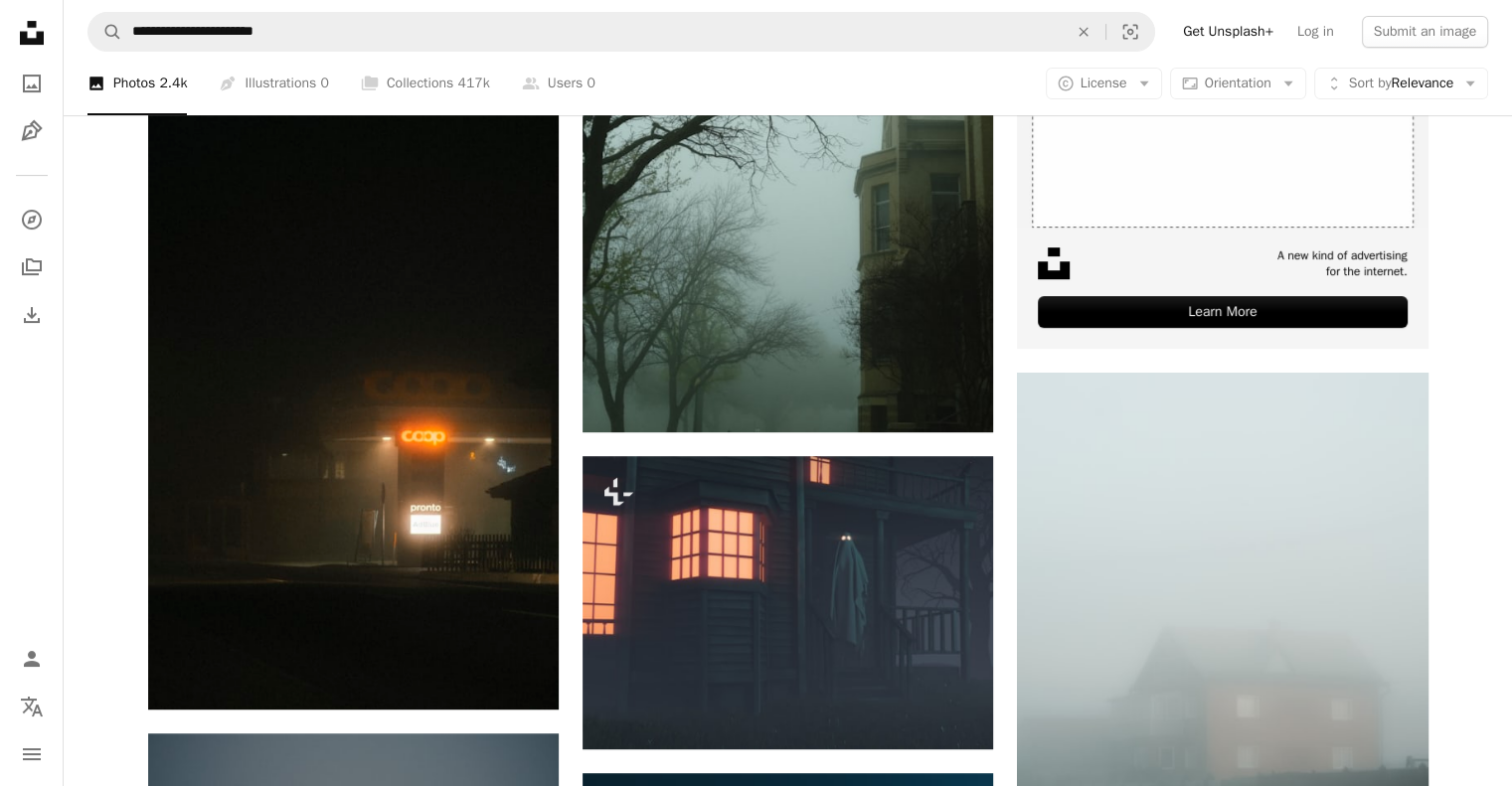 click on "Arrow pointing down" at bounding box center [1389, 1255] 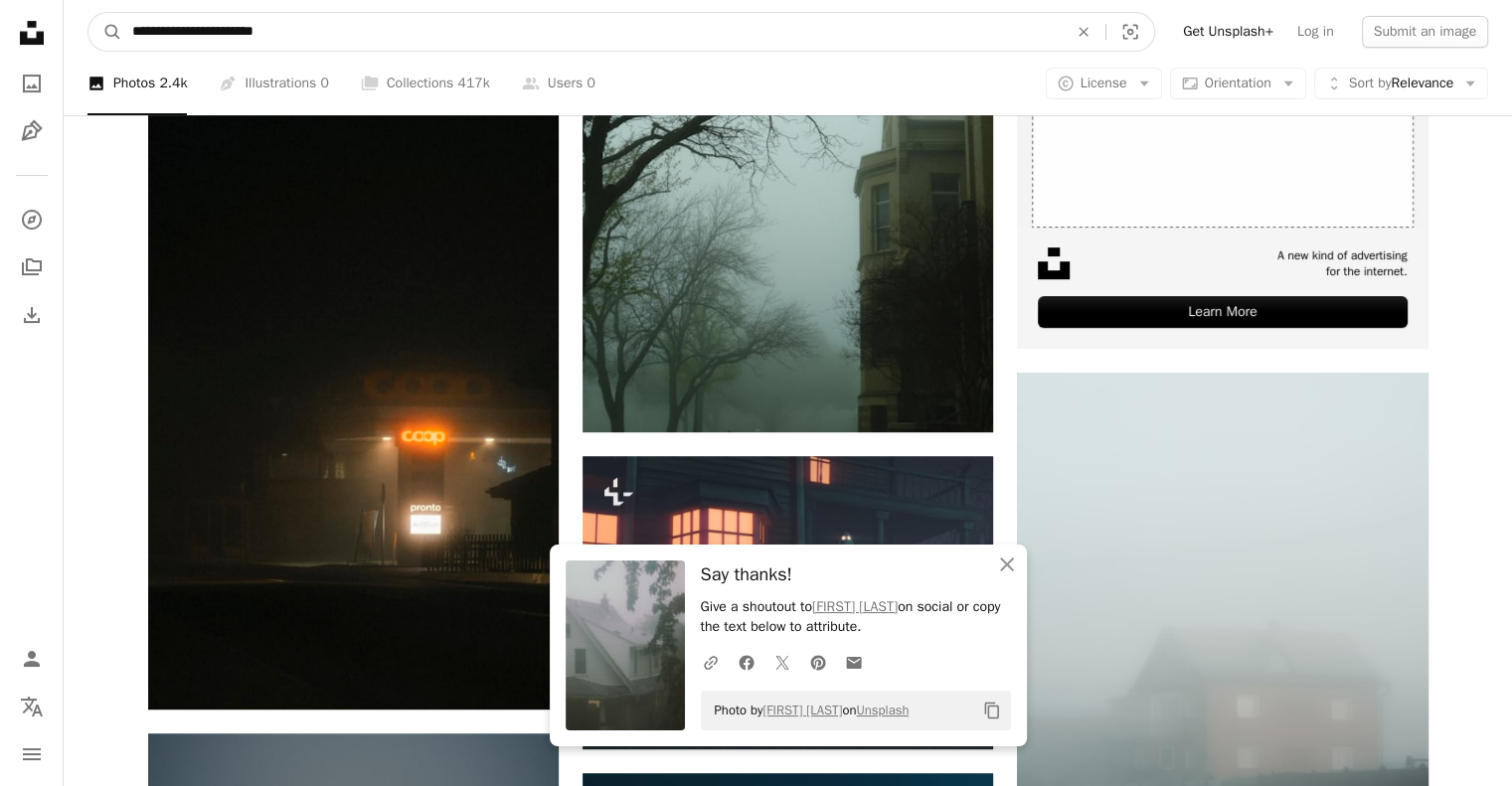 drag, startPoint x: 362, startPoint y: 28, endPoint x: 0, endPoint y: 36, distance: 362.0884 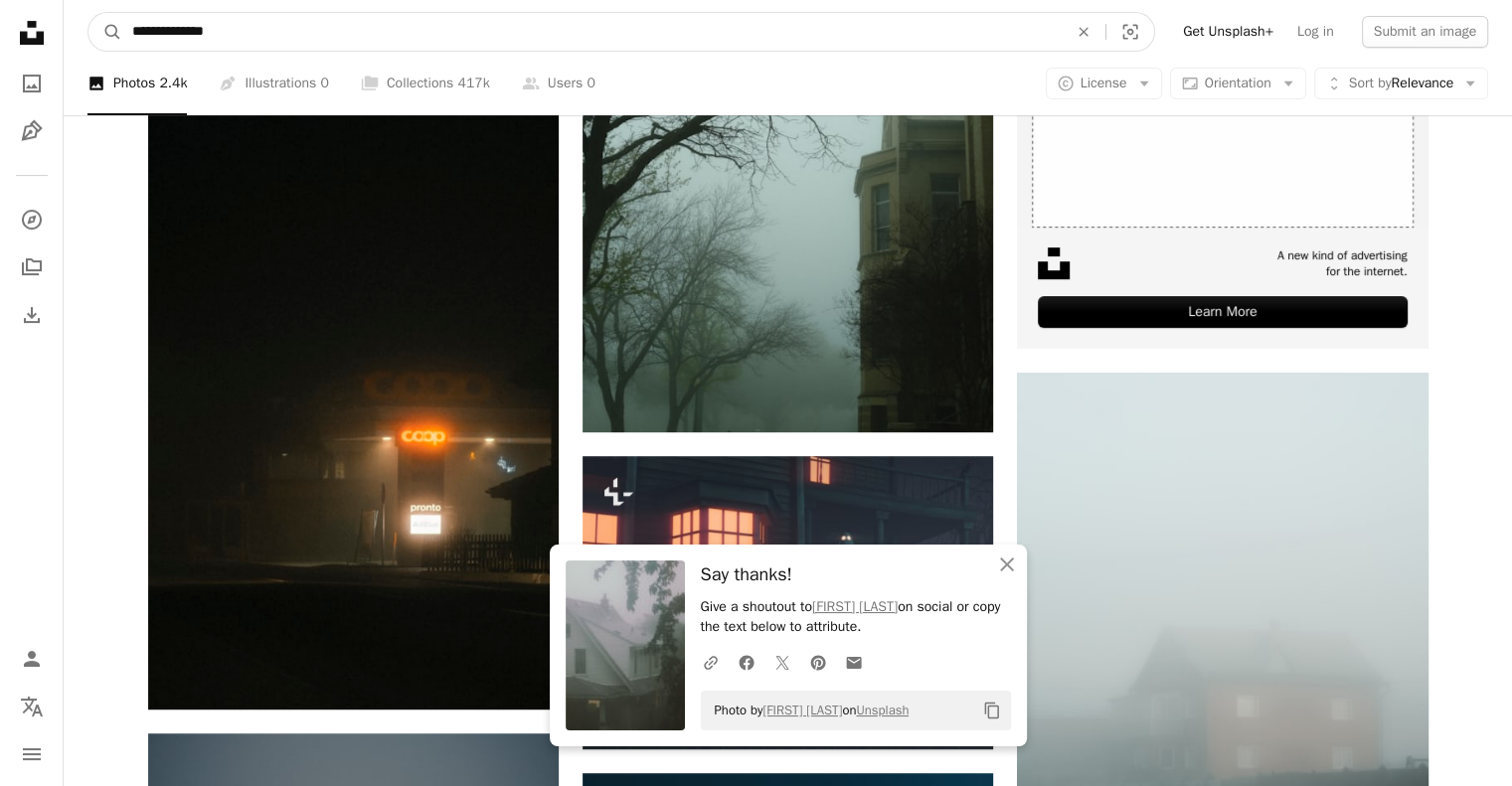 click on "A magnifying glass" at bounding box center (105, 32) 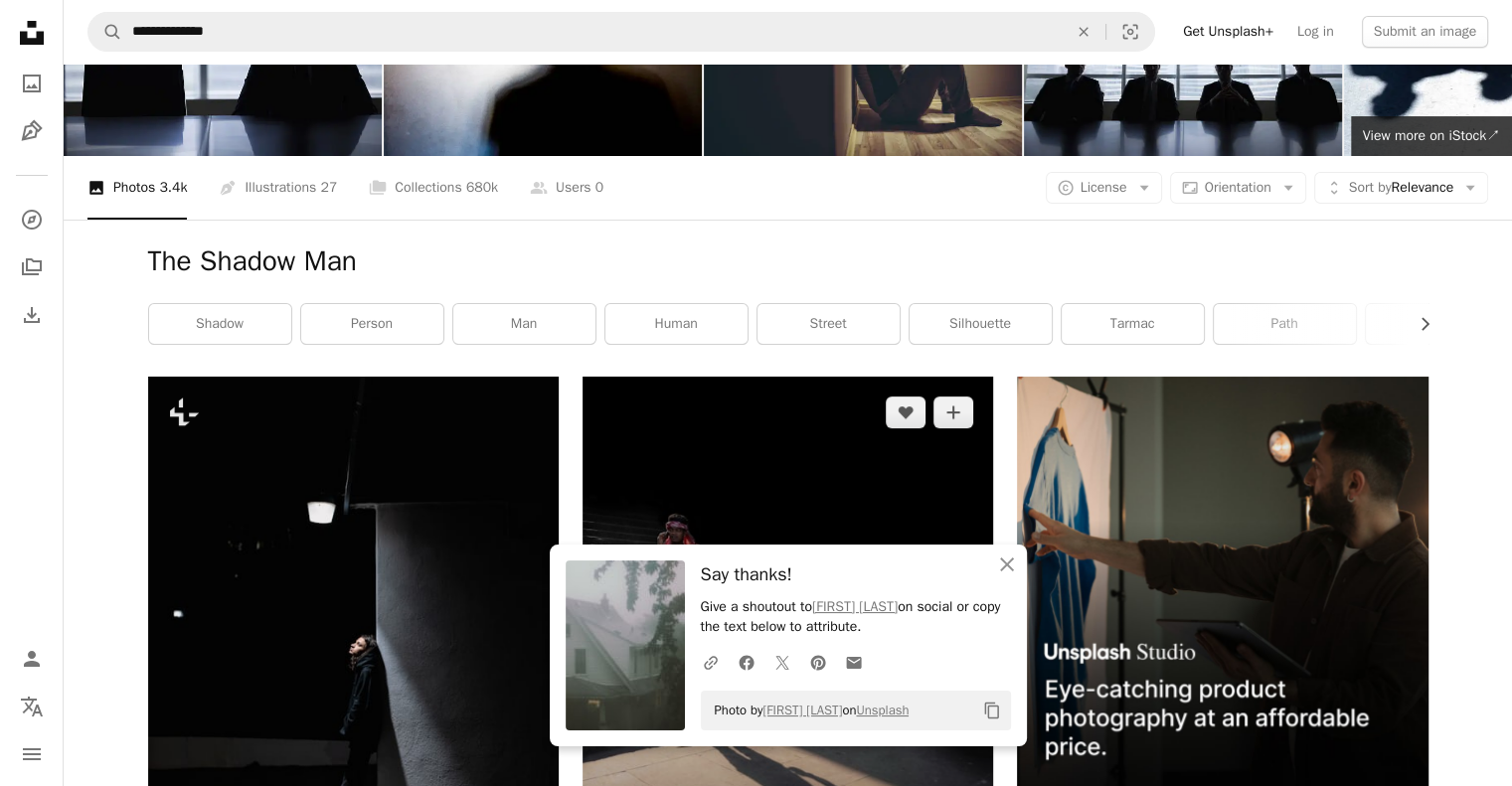 scroll, scrollTop: 111, scrollLeft: 0, axis: vertical 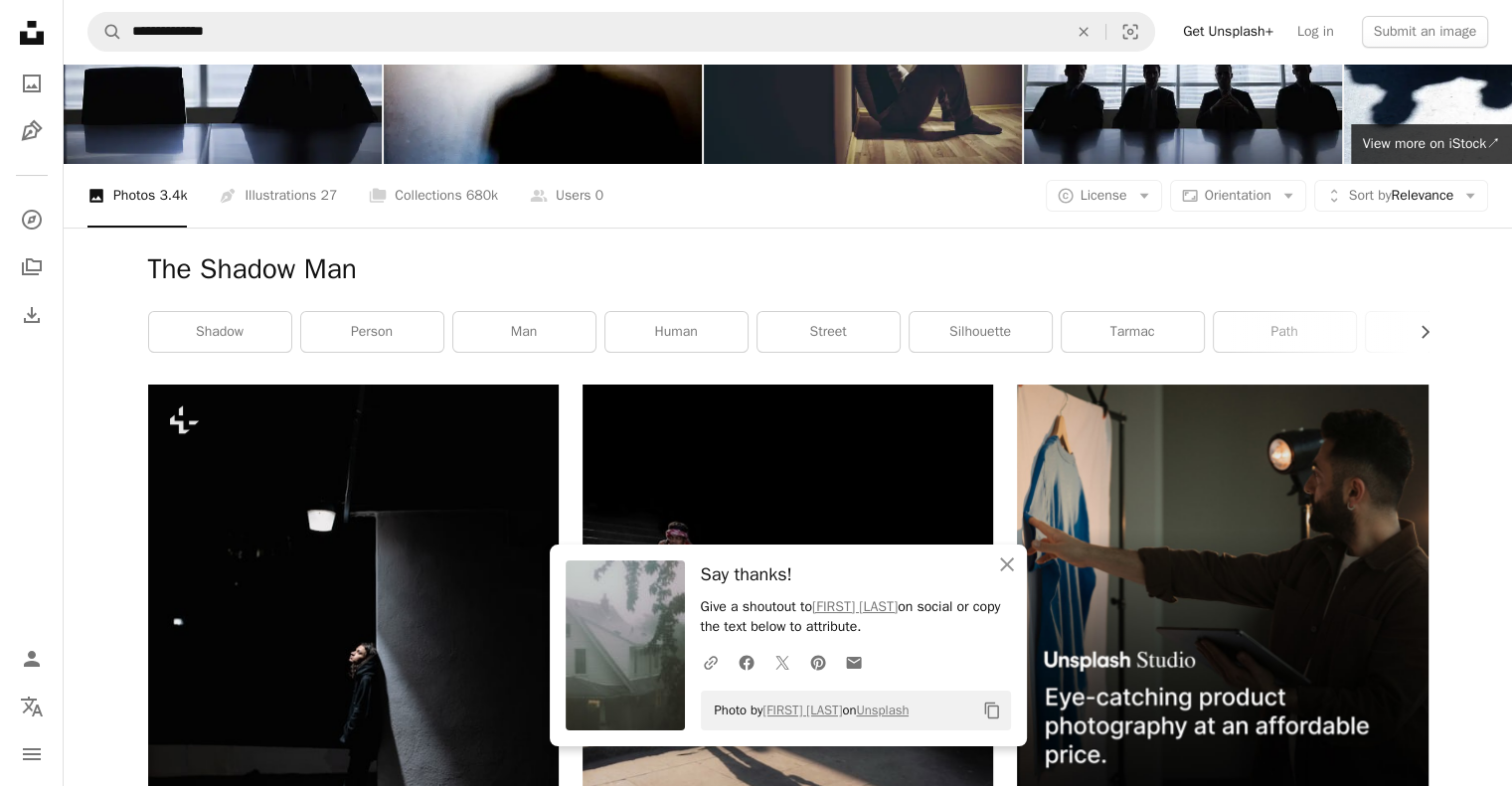 click on "Arrow pointing down" 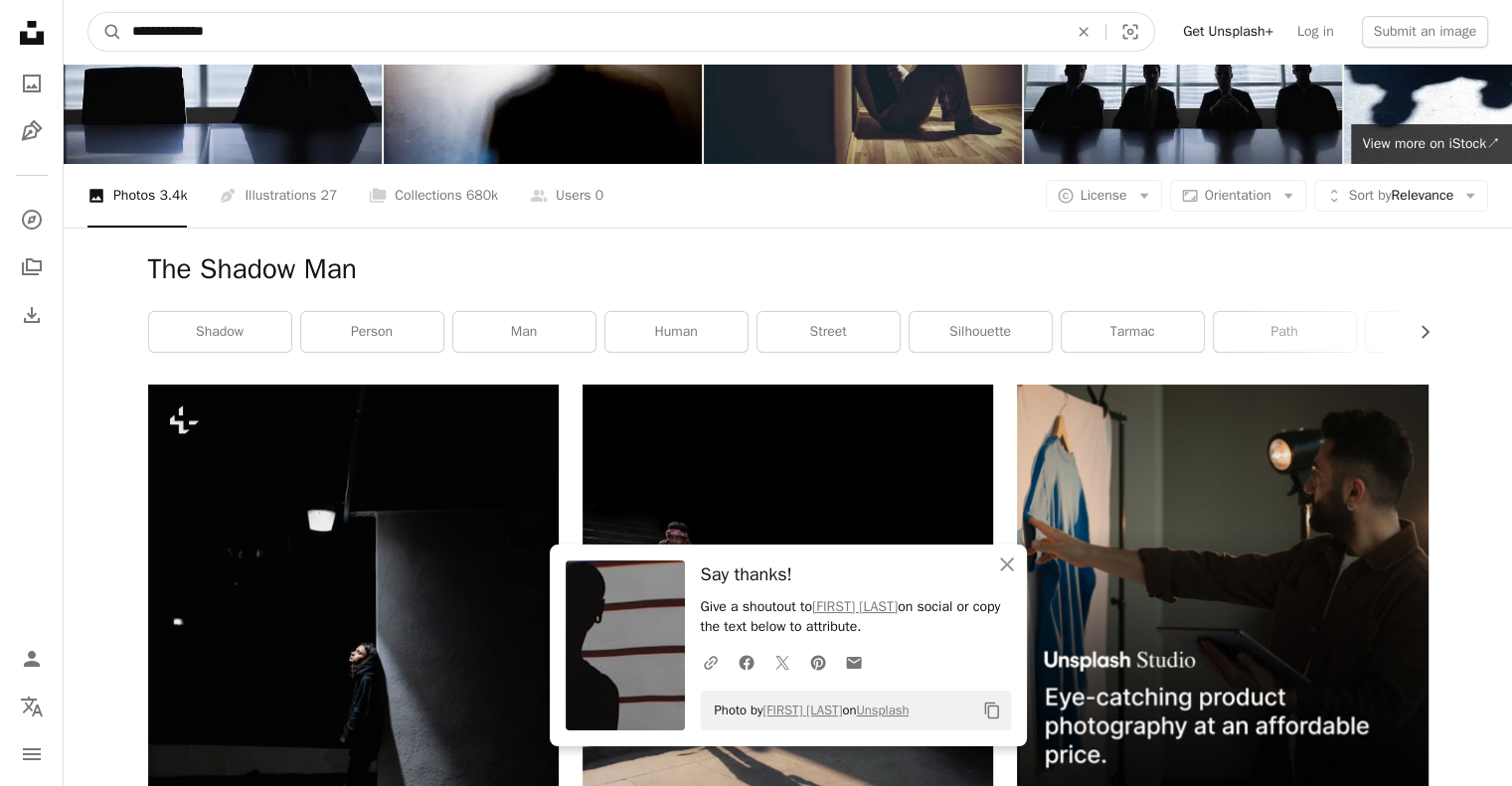 drag, startPoint x: 270, startPoint y: 31, endPoint x: 52, endPoint y: 19, distance: 218.33003 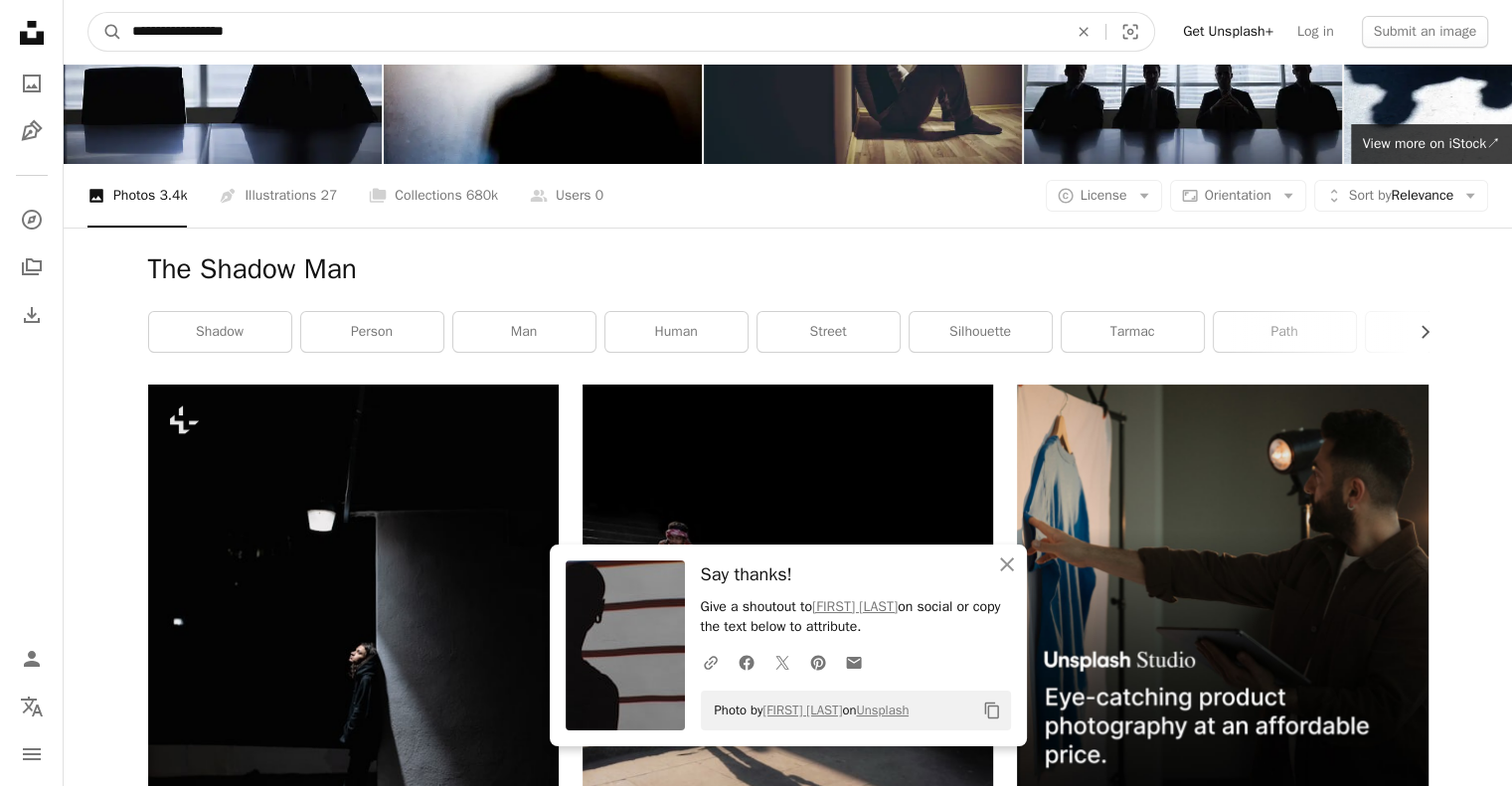 type on "**********" 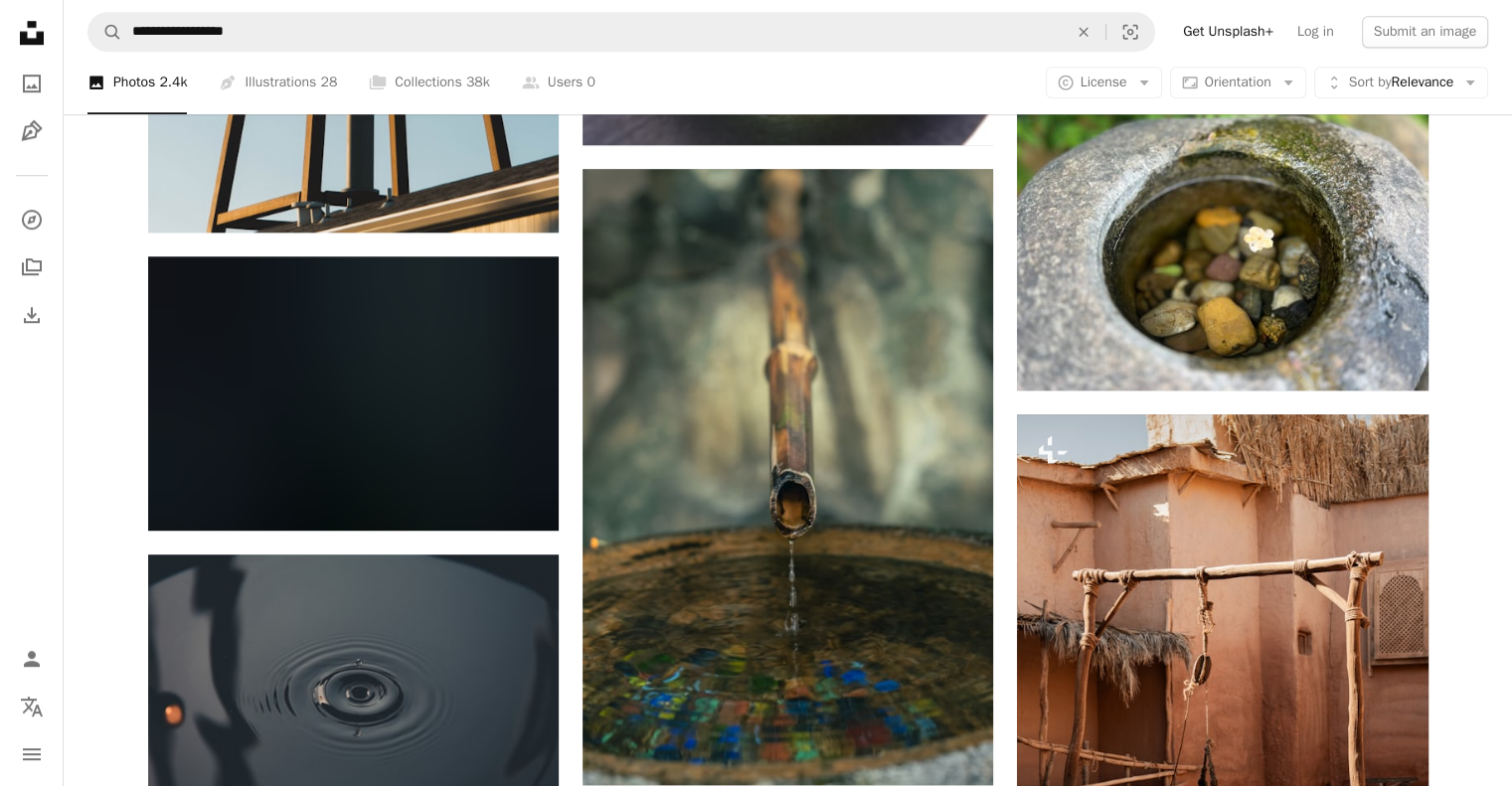 scroll, scrollTop: 1589, scrollLeft: 0, axis: vertical 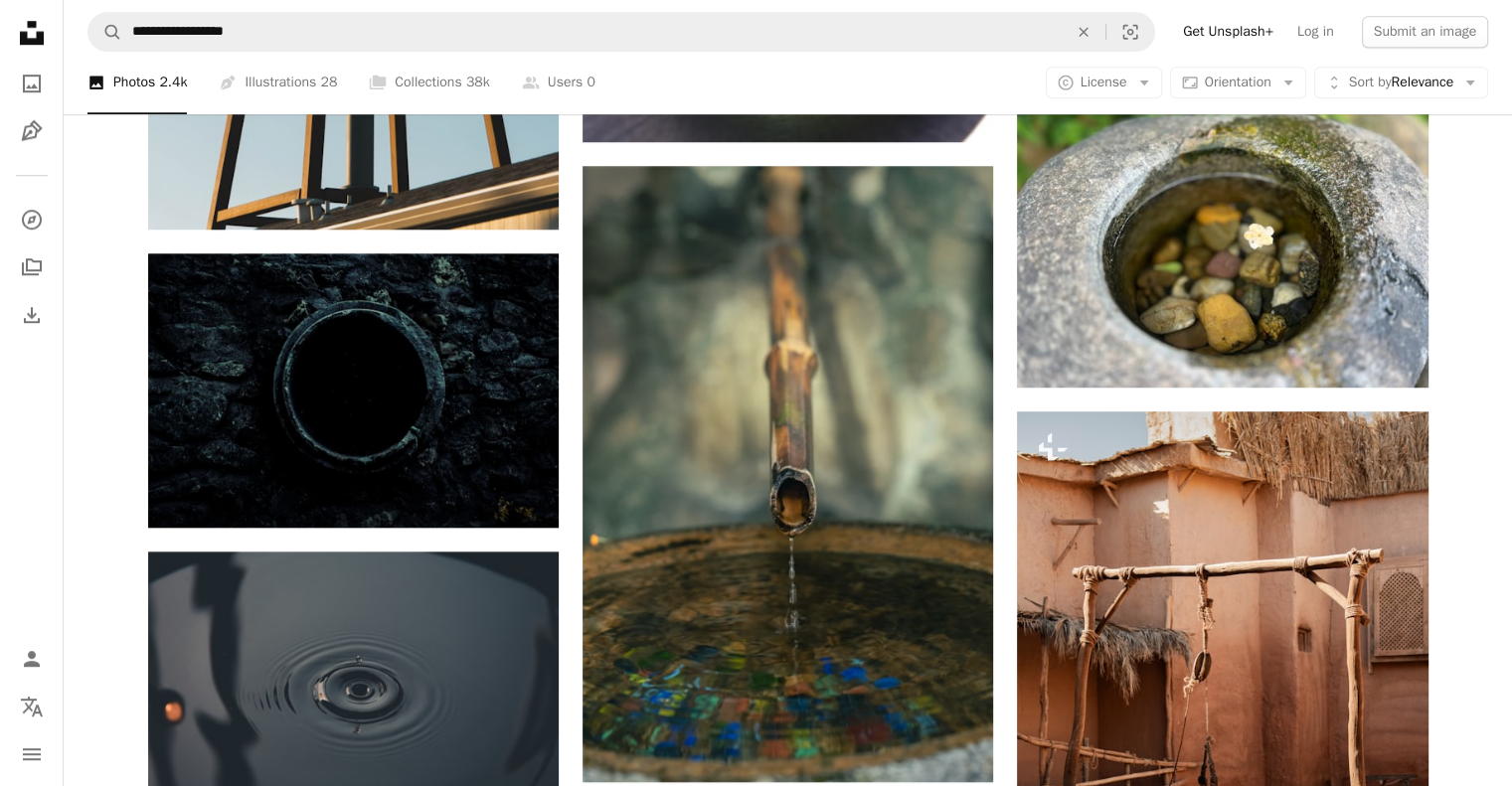 click on "A lock Download" at bounding box center (1358, 1306) 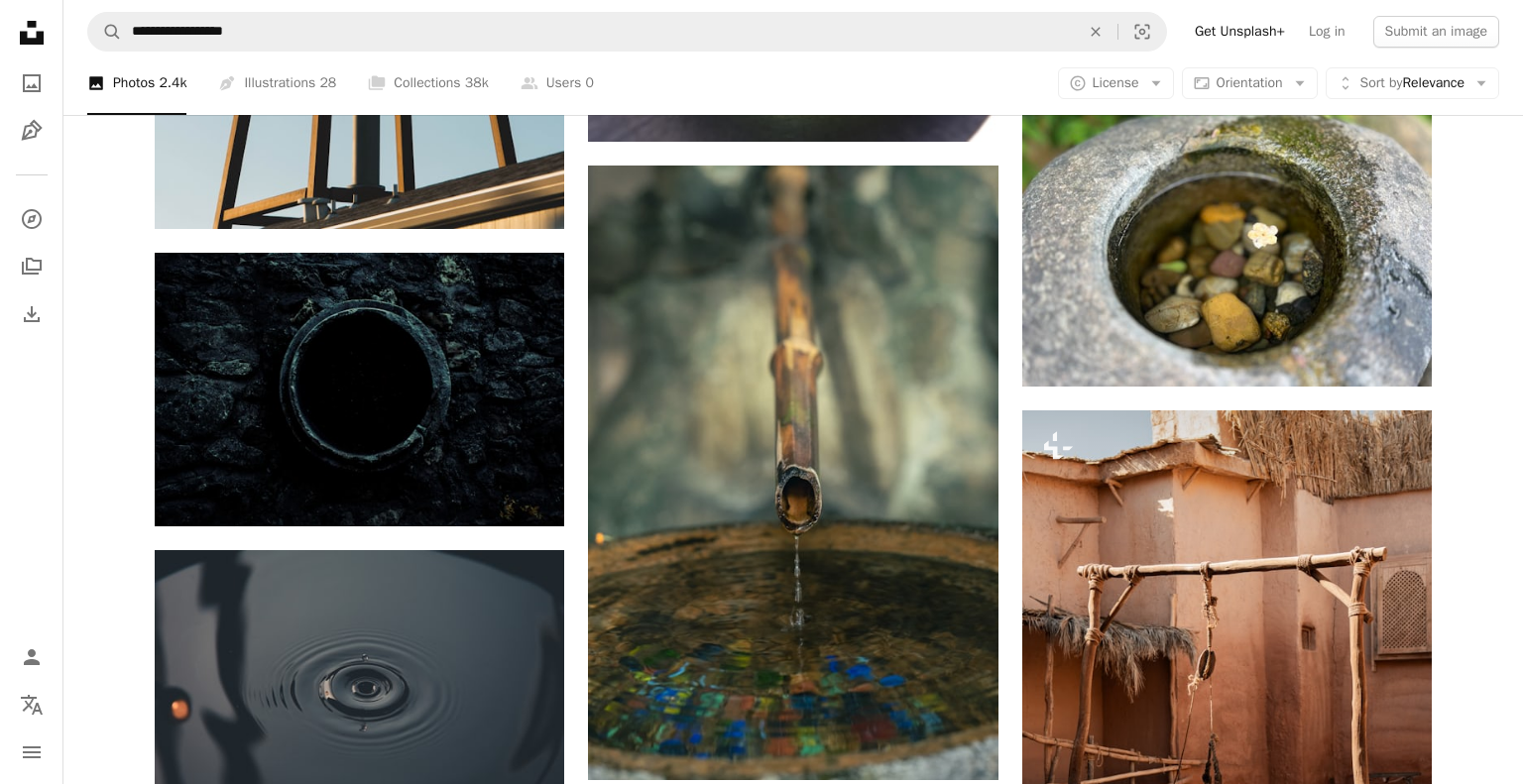 click on "An X shape Premium, ready to use images. Get unlimited access. A plus sign Members-only content added monthly A plus sign Unlimited royalty-free downloads A plus sign Illustrations  New A plus sign Enhanced legal protections yearly 66%  off monthly $12   $4 USD per month * Get  Unsplash+ * When paid annually, billed upfront  $48 Taxes where applicable. Renews automatically. Cancel anytime." at bounding box center (762, 3747) 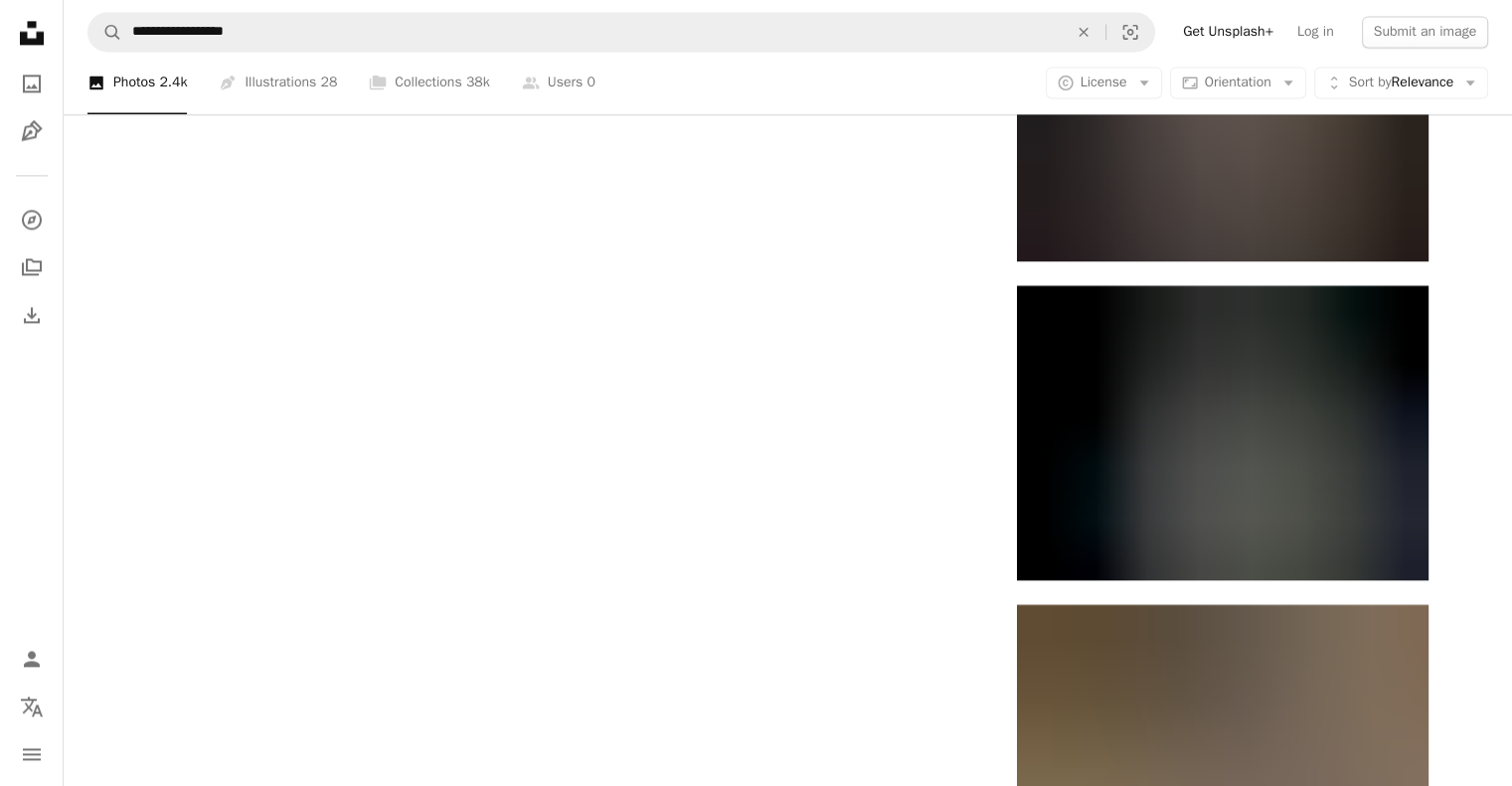scroll, scrollTop: 2931, scrollLeft: 0, axis: vertical 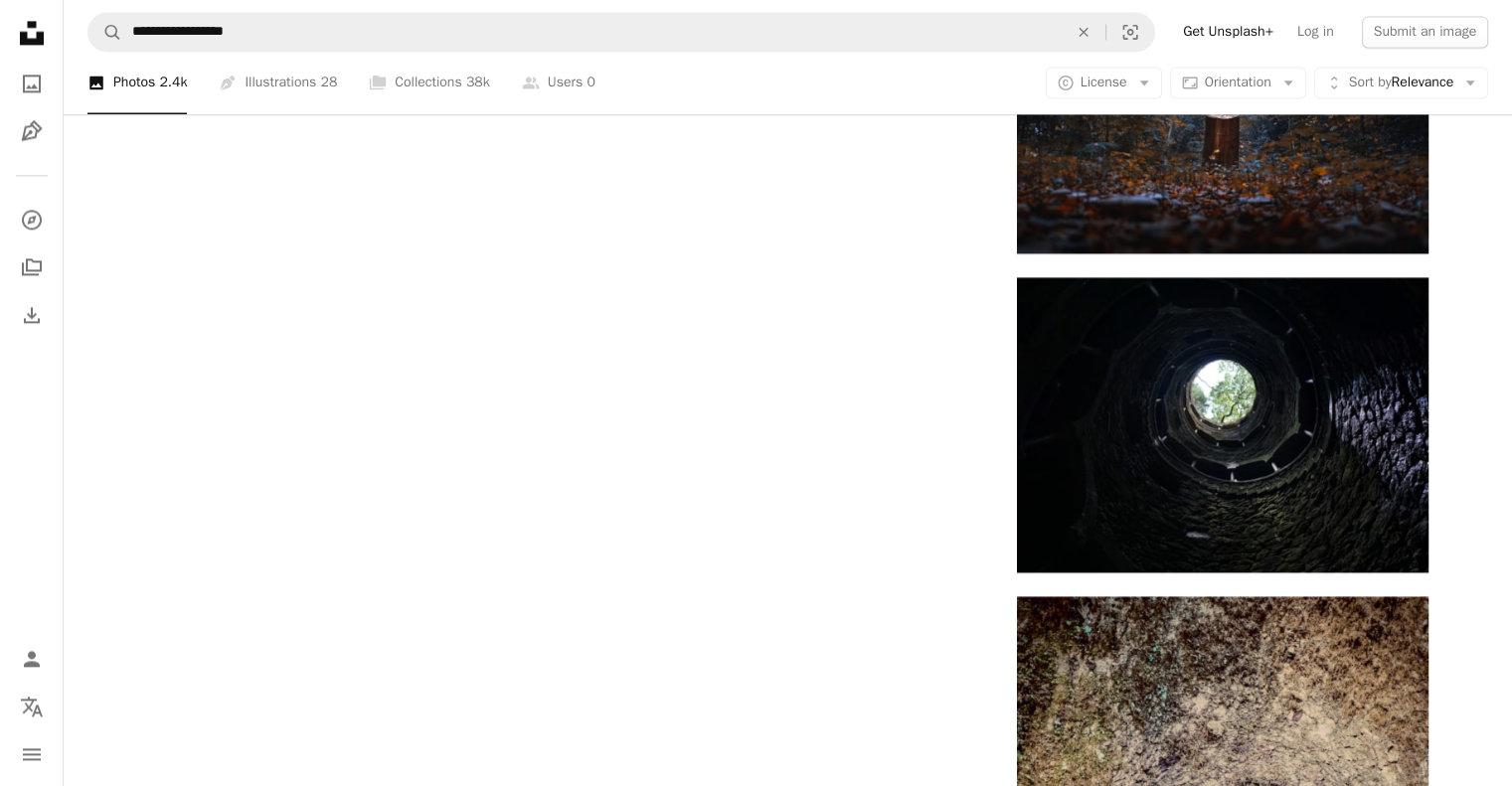 click on "Load more" at bounding box center [788, 1189] 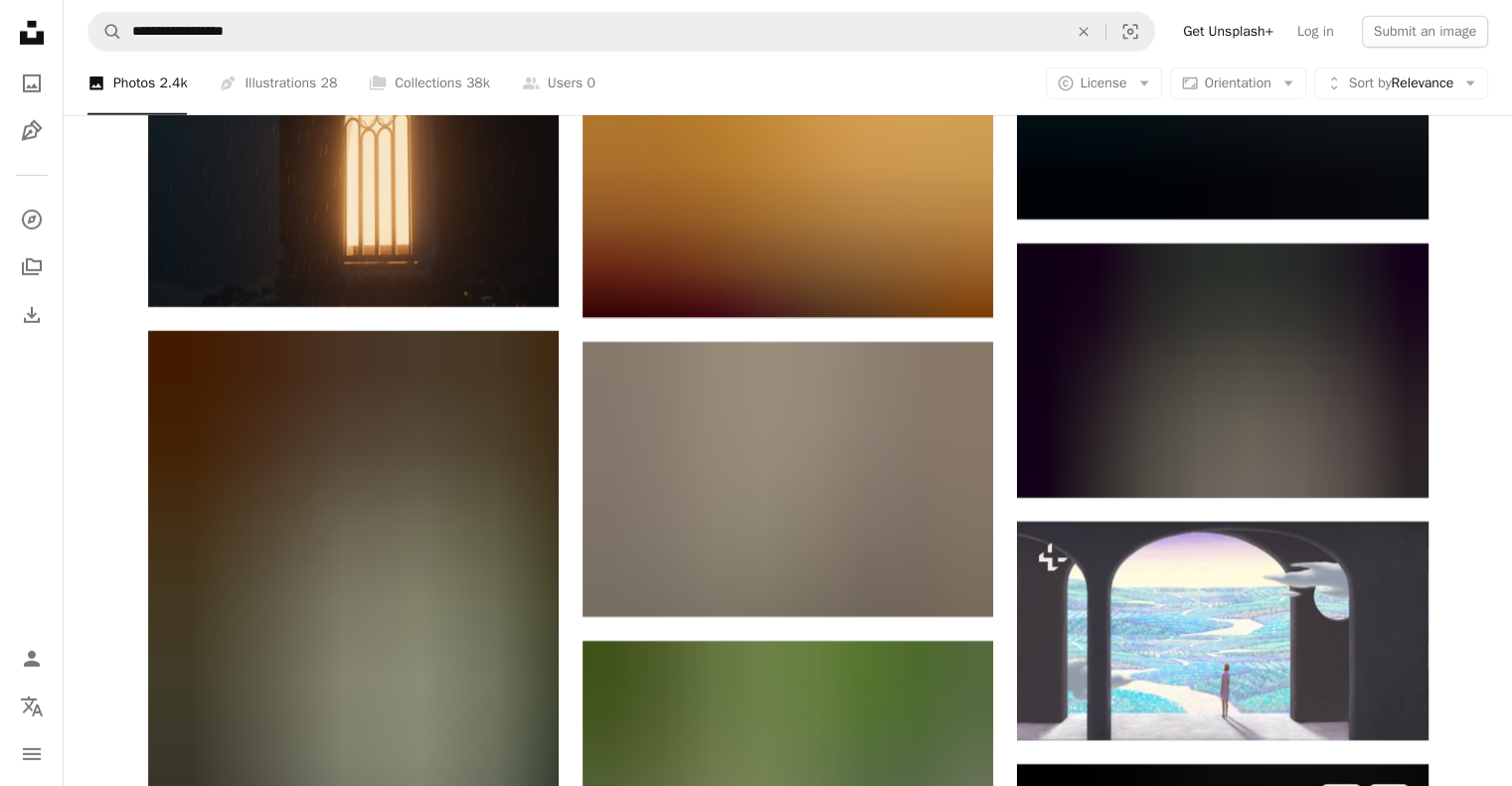 scroll, scrollTop: 6367, scrollLeft: 0, axis: vertical 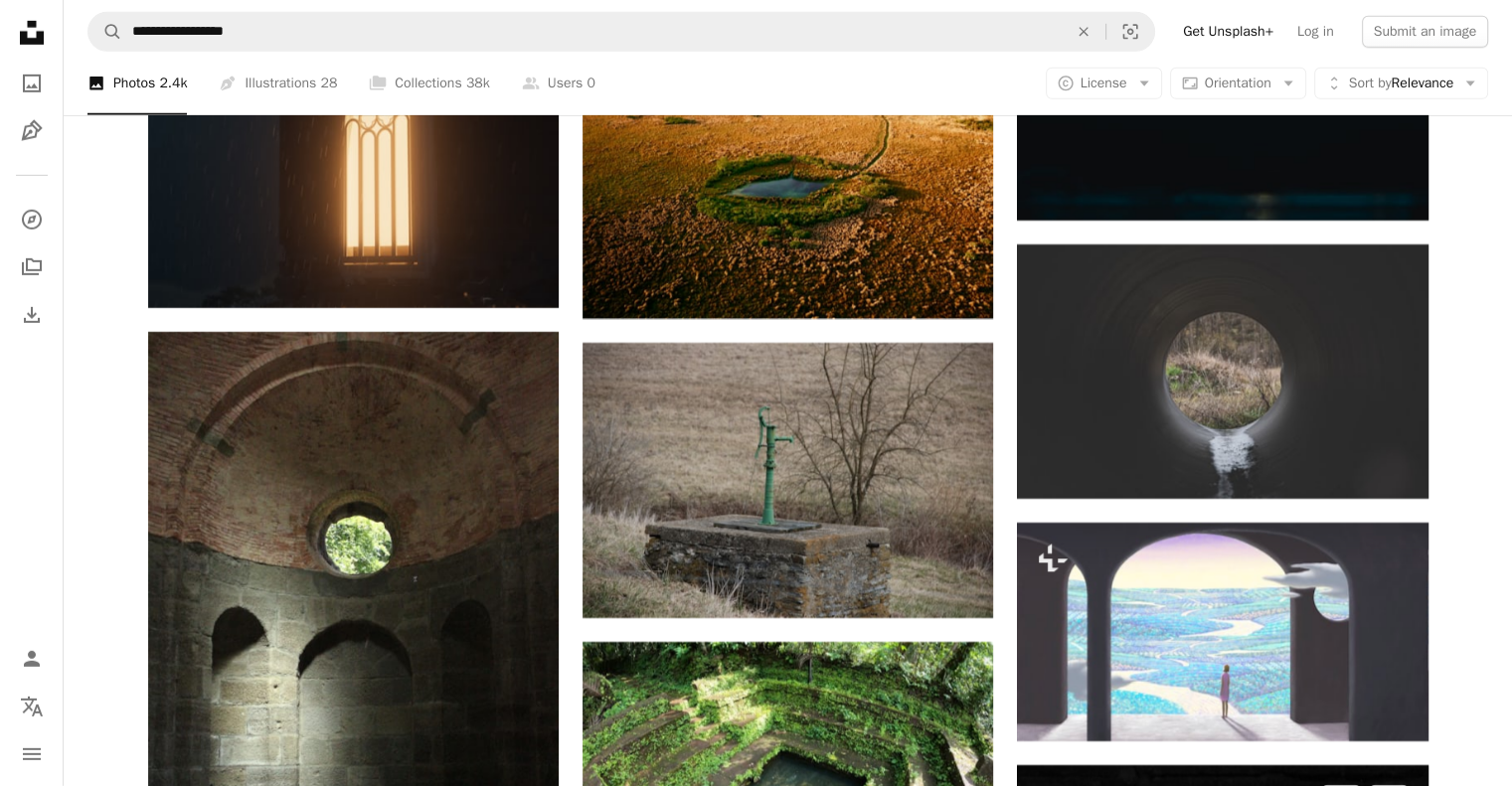 click 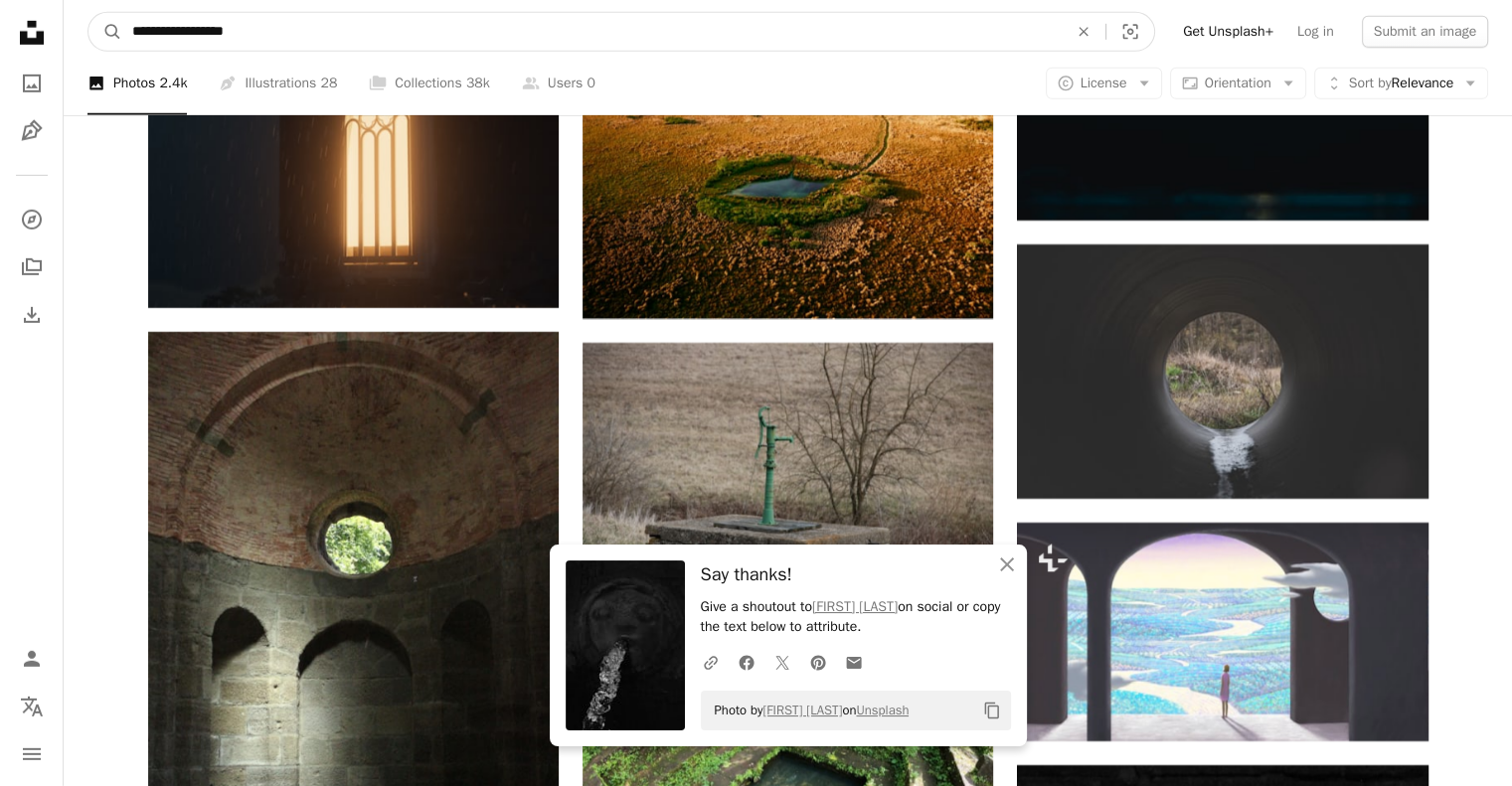 click on "**********" at bounding box center (591, 32) 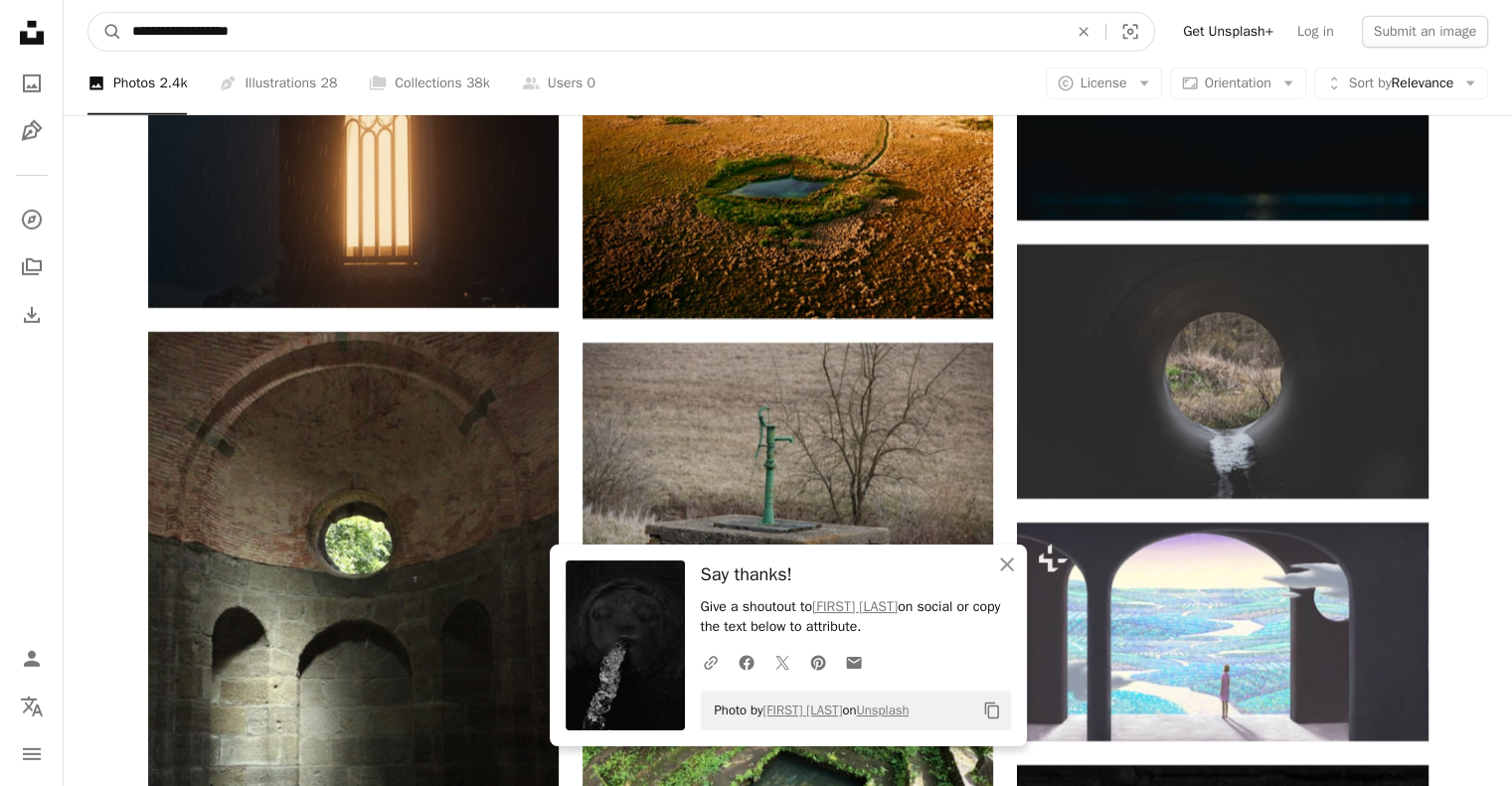 click on "A magnifying glass" at bounding box center (105, 32) 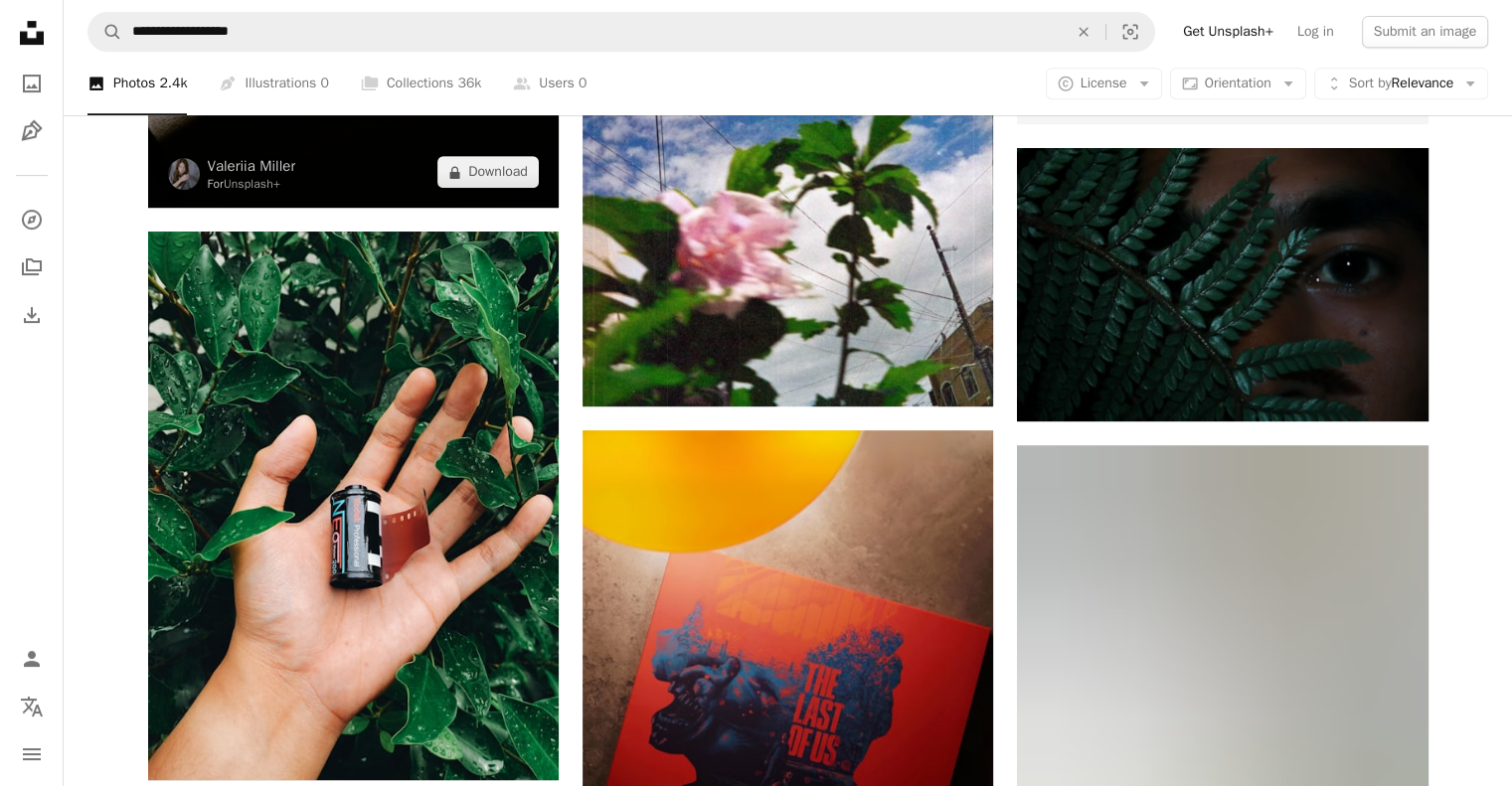 scroll, scrollTop: 902, scrollLeft: 0, axis: vertical 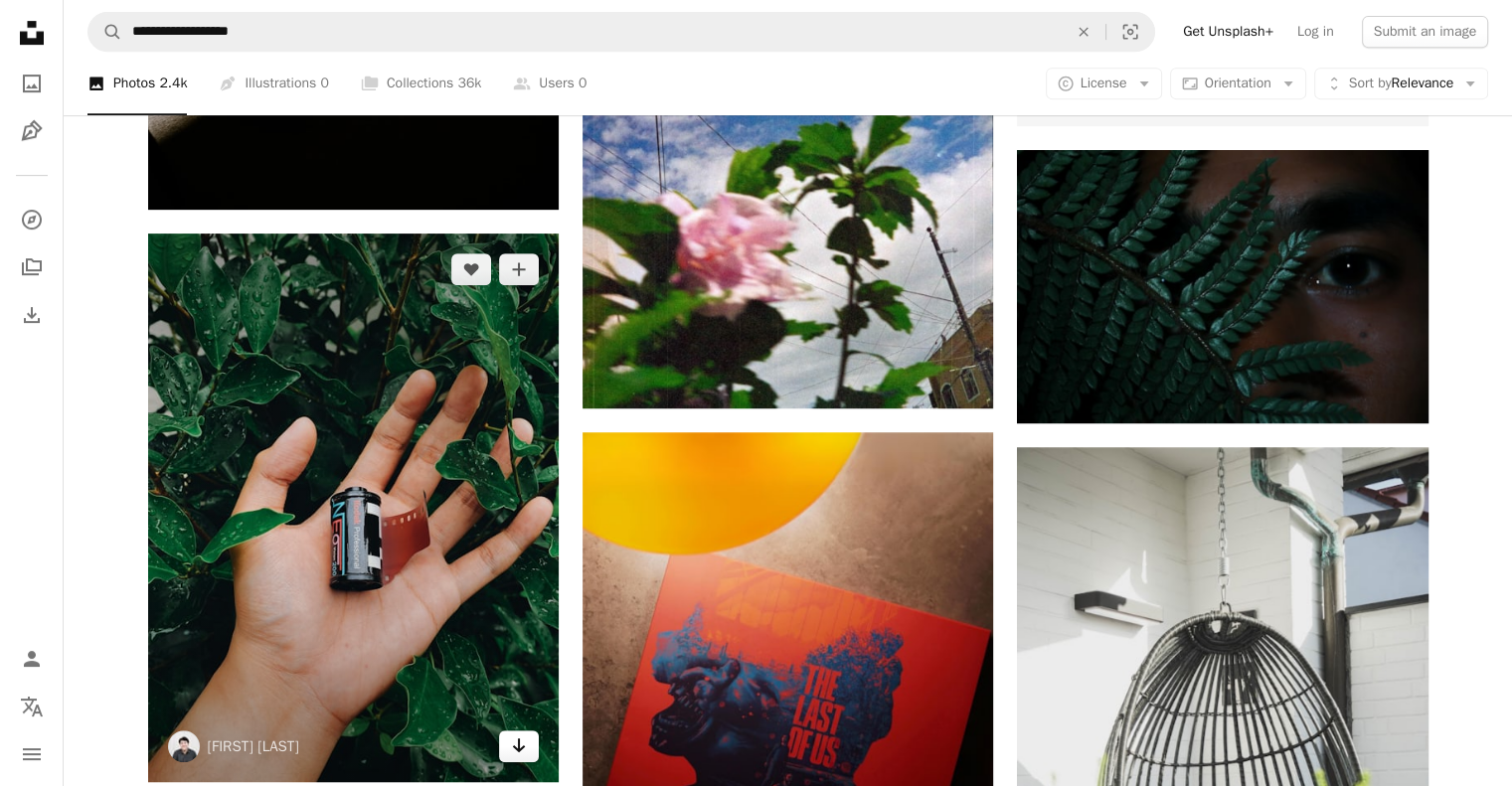 click on "Arrow pointing down" 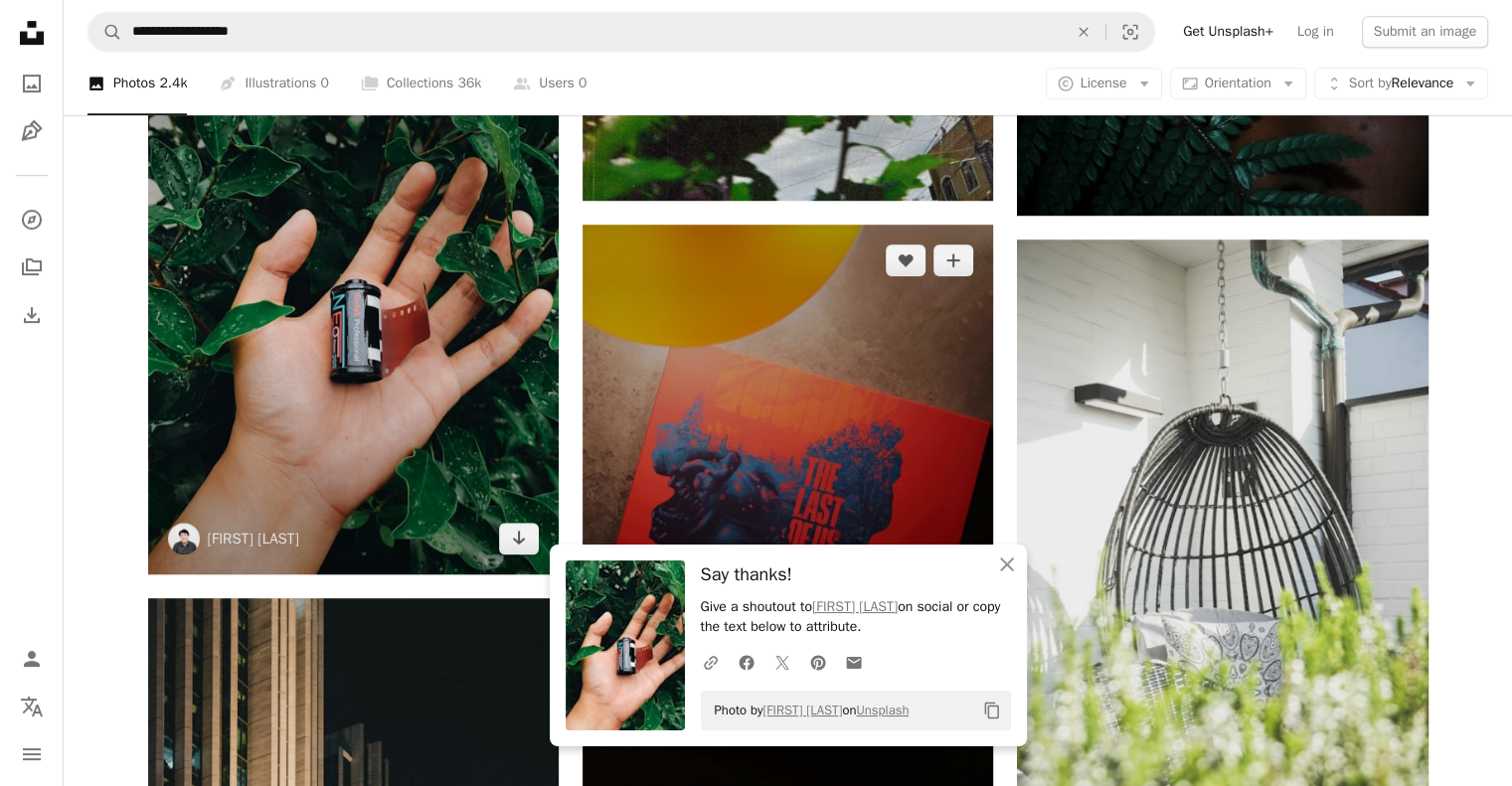 scroll, scrollTop: 1115, scrollLeft: 0, axis: vertical 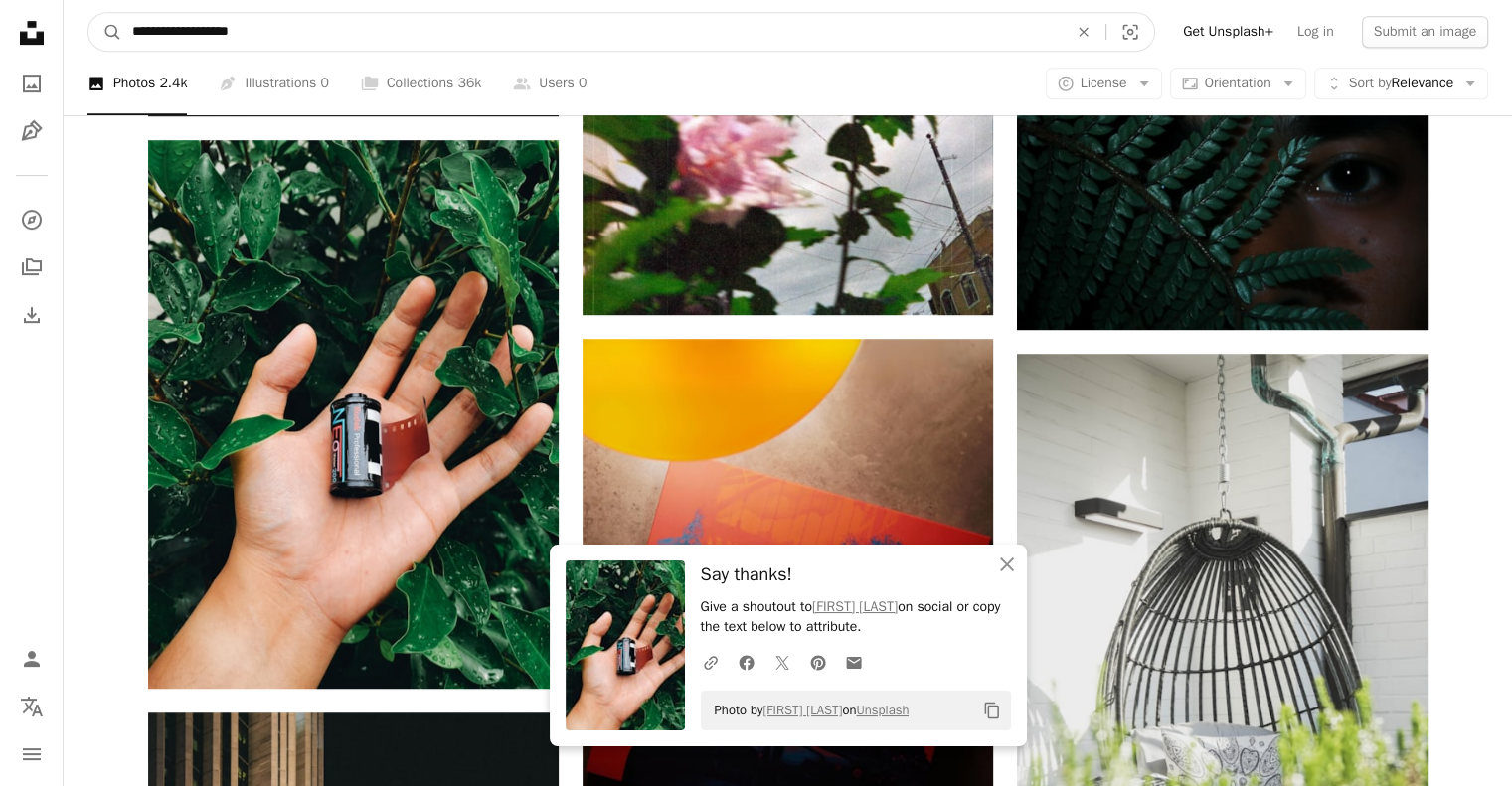 drag, startPoint x: 299, startPoint y: 33, endPoint x: 40, endPoint y: -1, distance: 261.22213 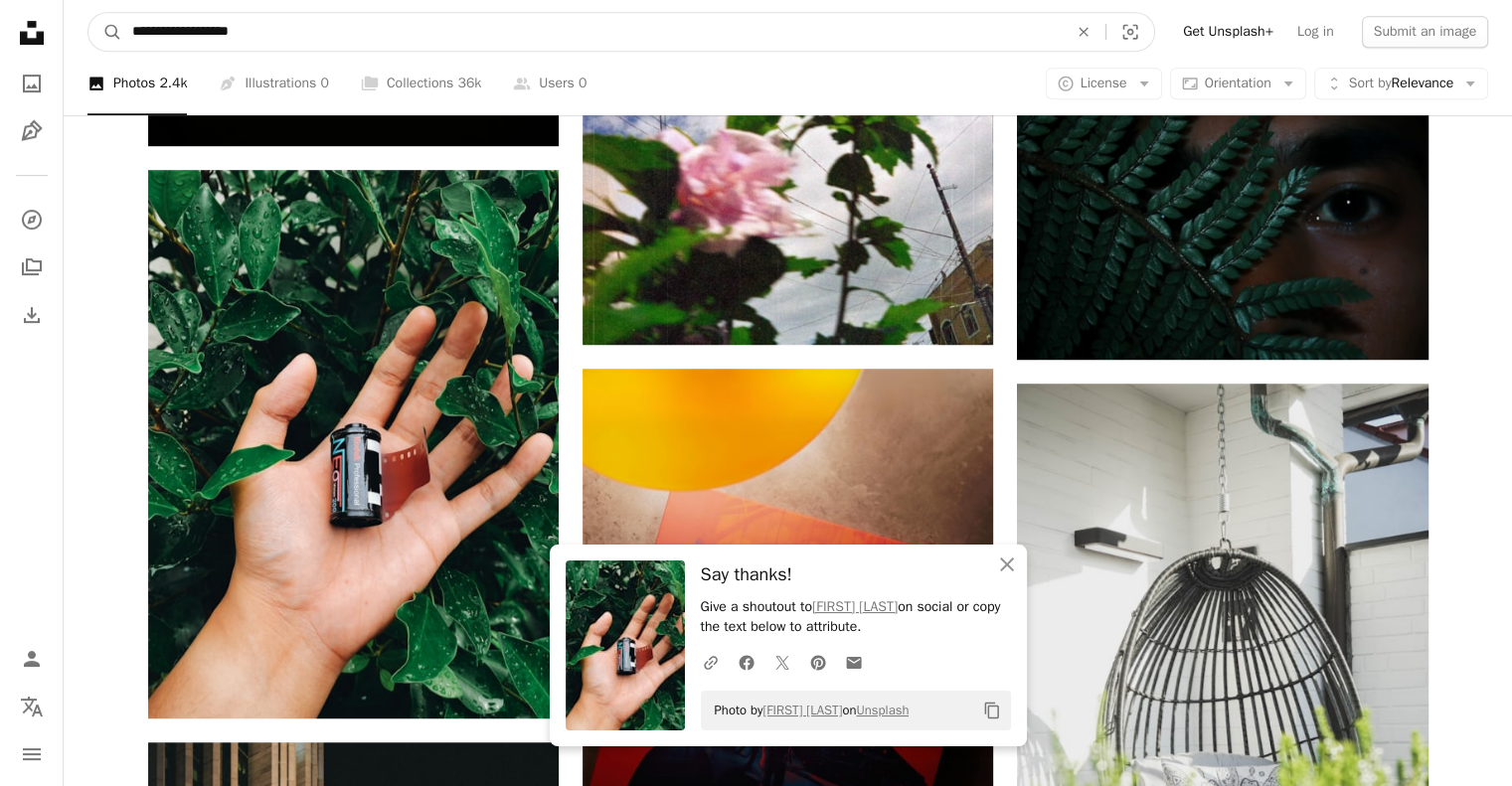 paste 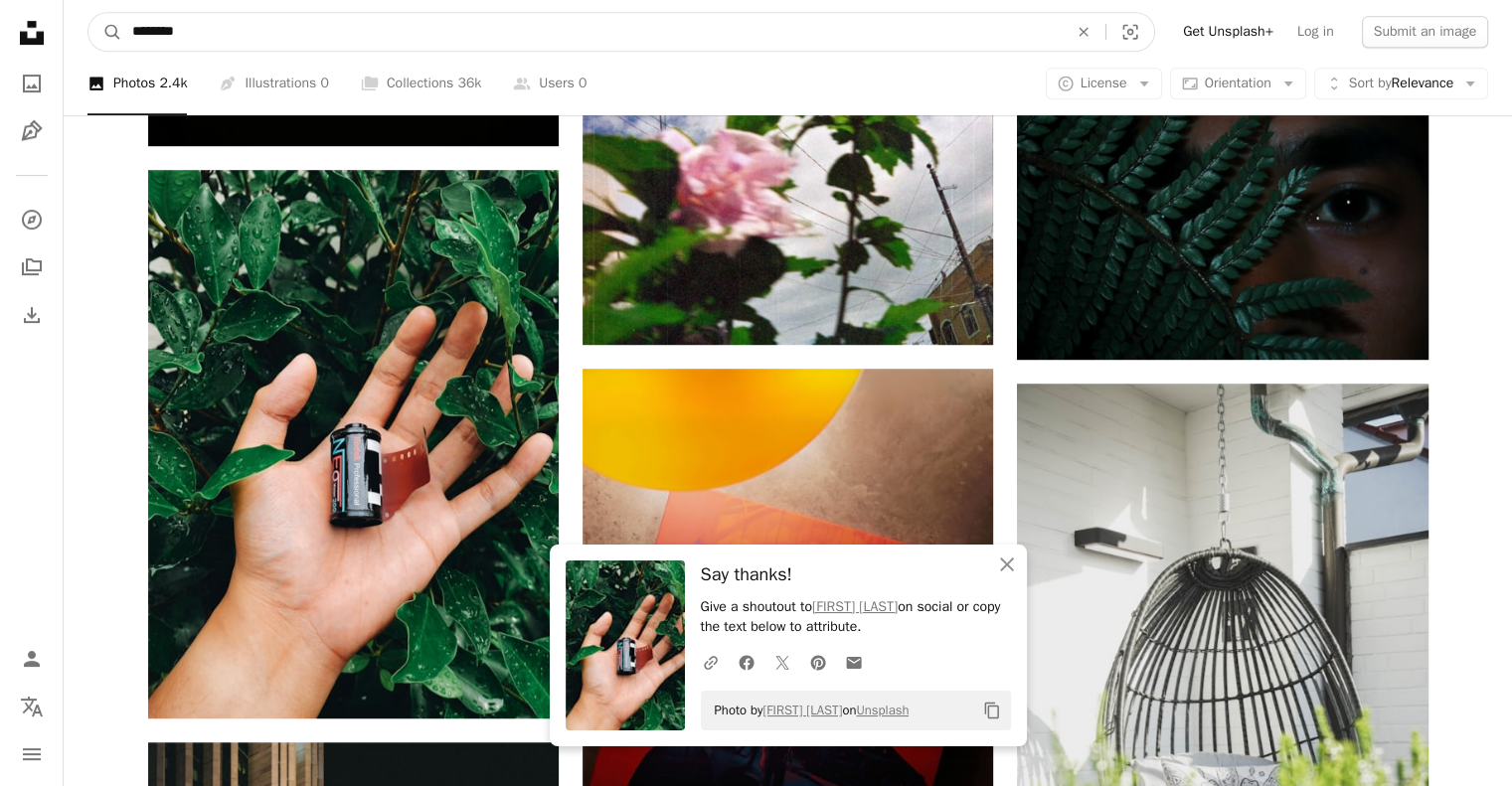 click on "A magnifying glass" at bounding box center [105, 32] 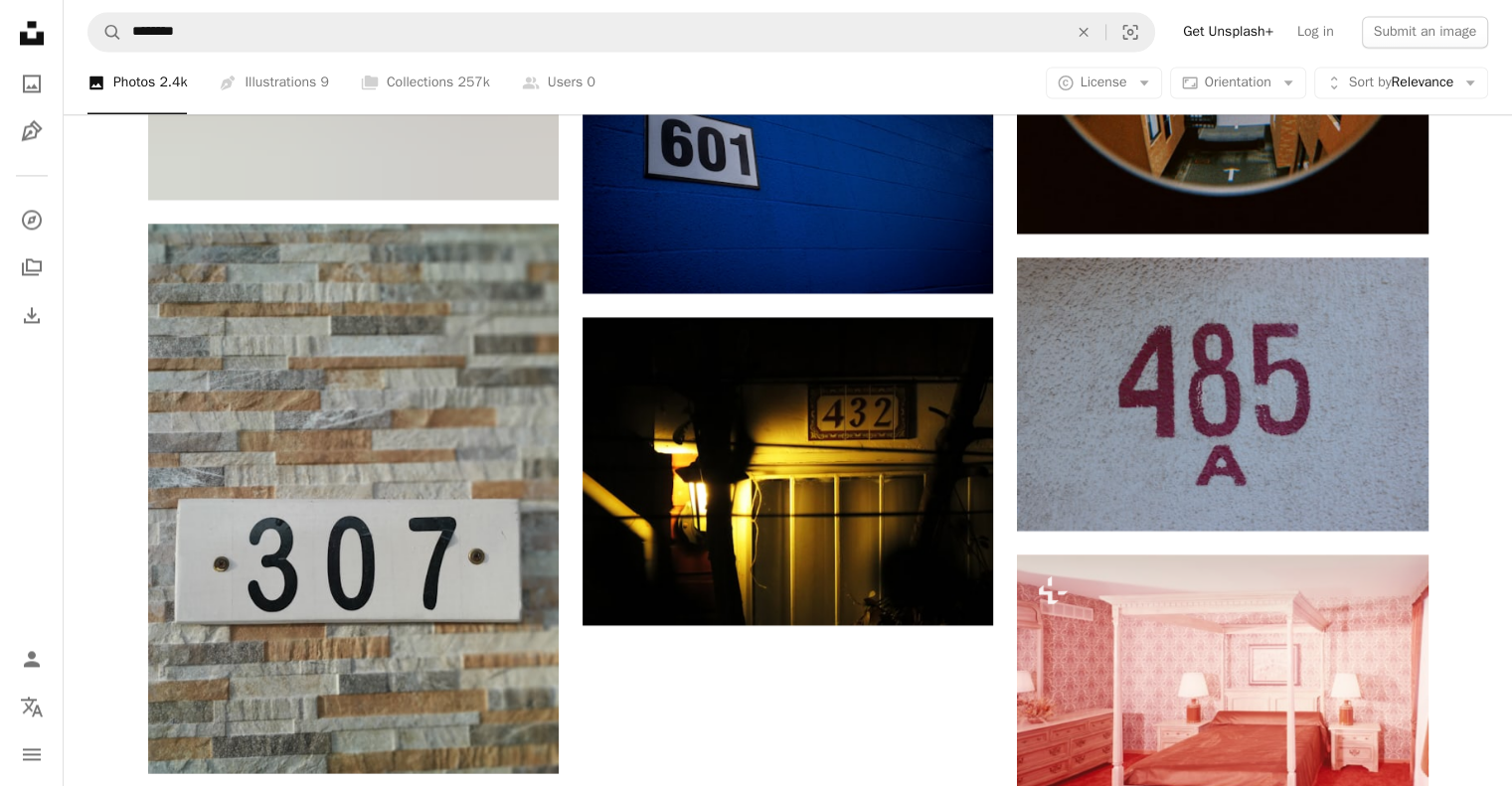 scroll, scrollTop: 3421, scrollLeft: 0, axis: vertical 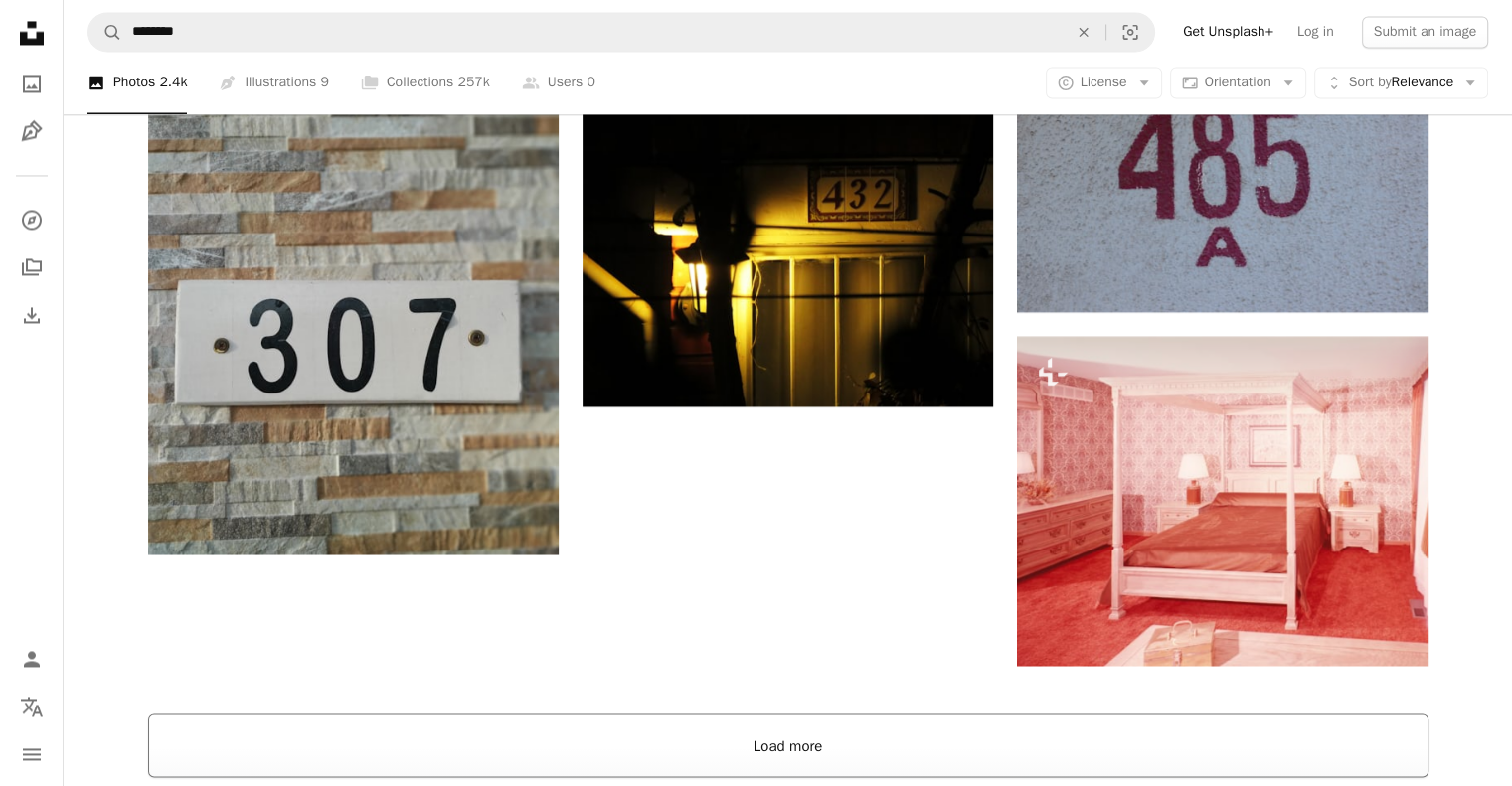 click on "Load more" at bounding box center (788, 745) 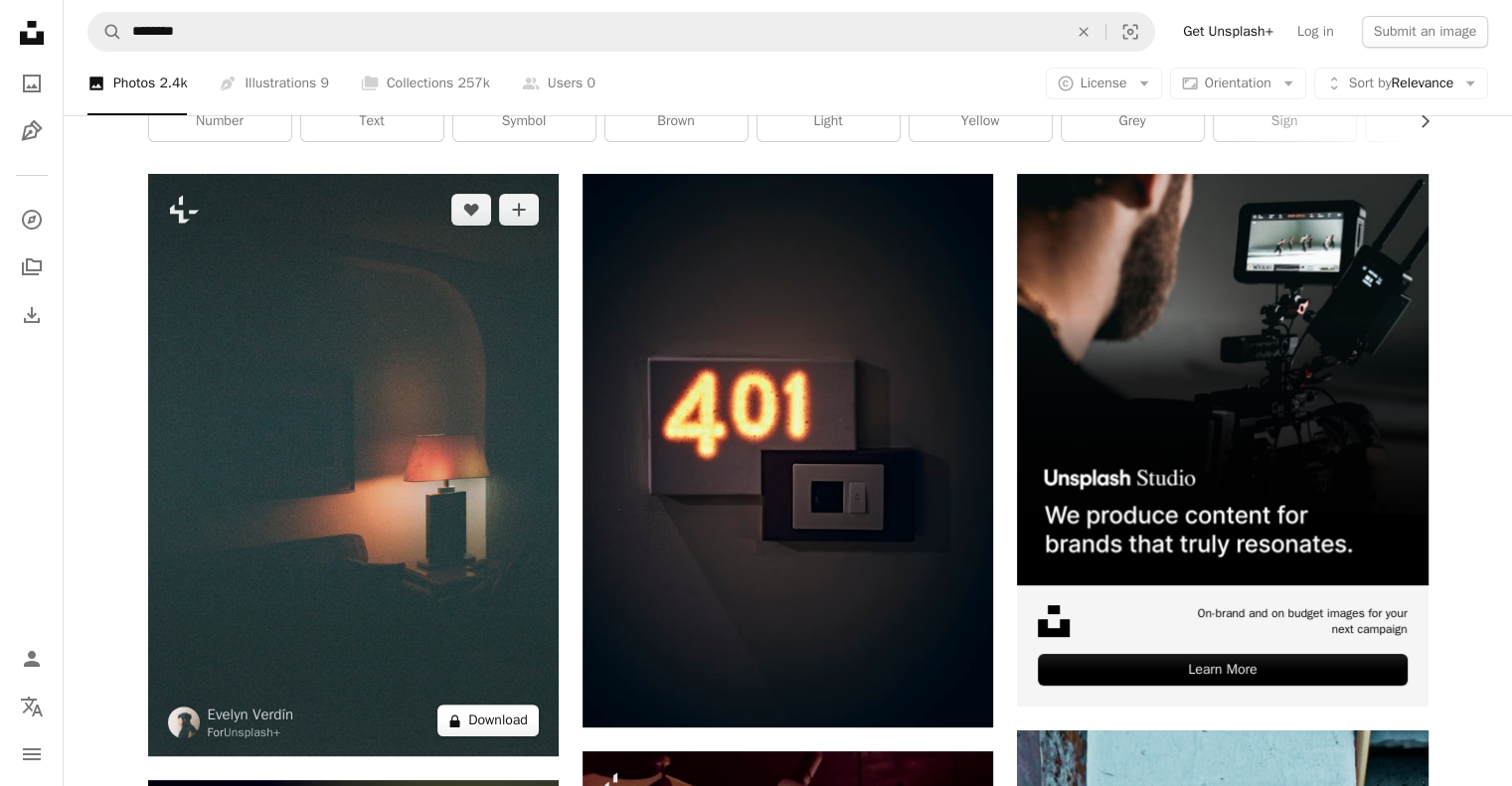 scroll, scrollTop: 322, scrollLeft: 0, axis: vertical 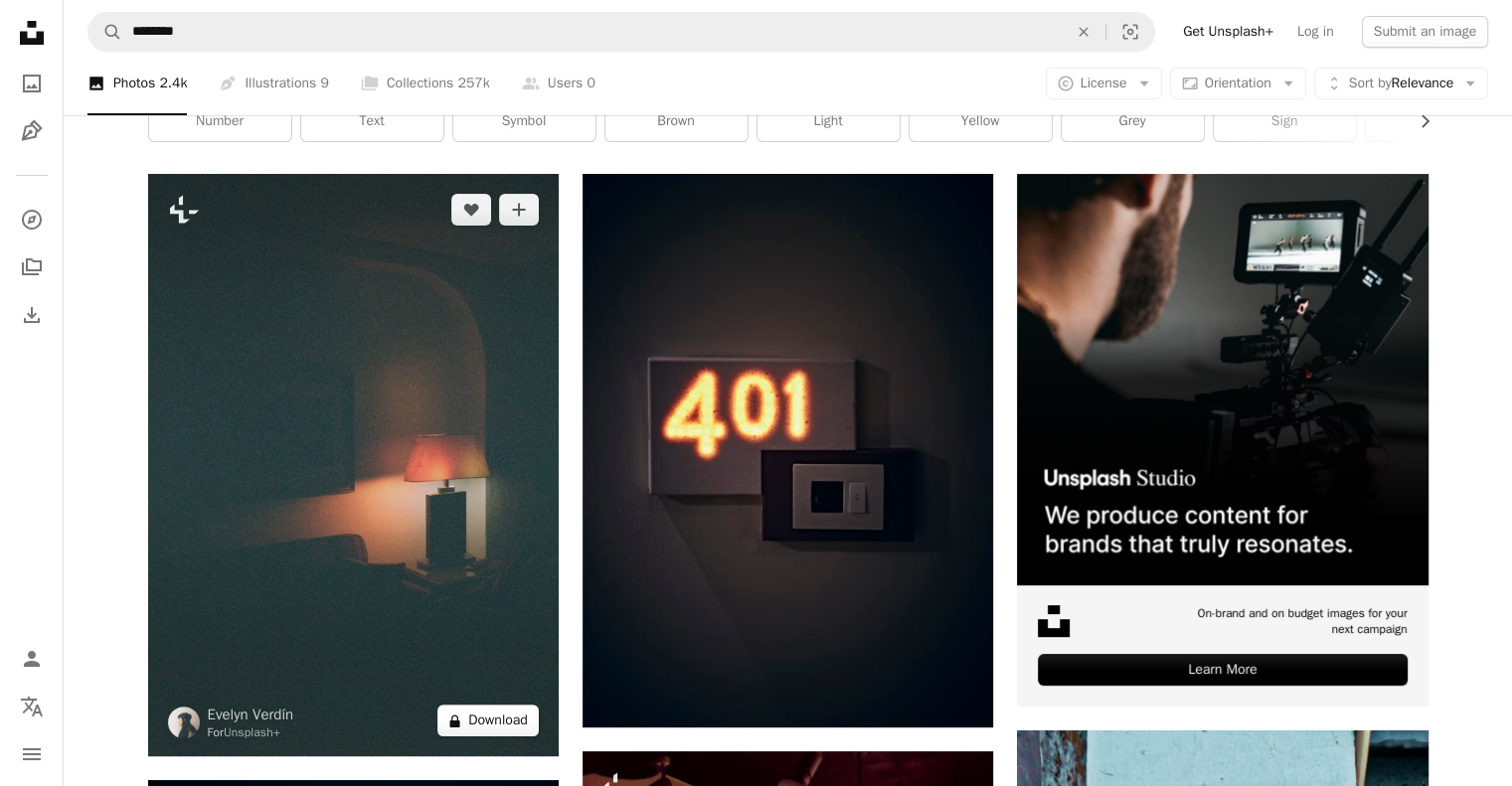 click on "A lock Download" at bounding box center (488, 720) 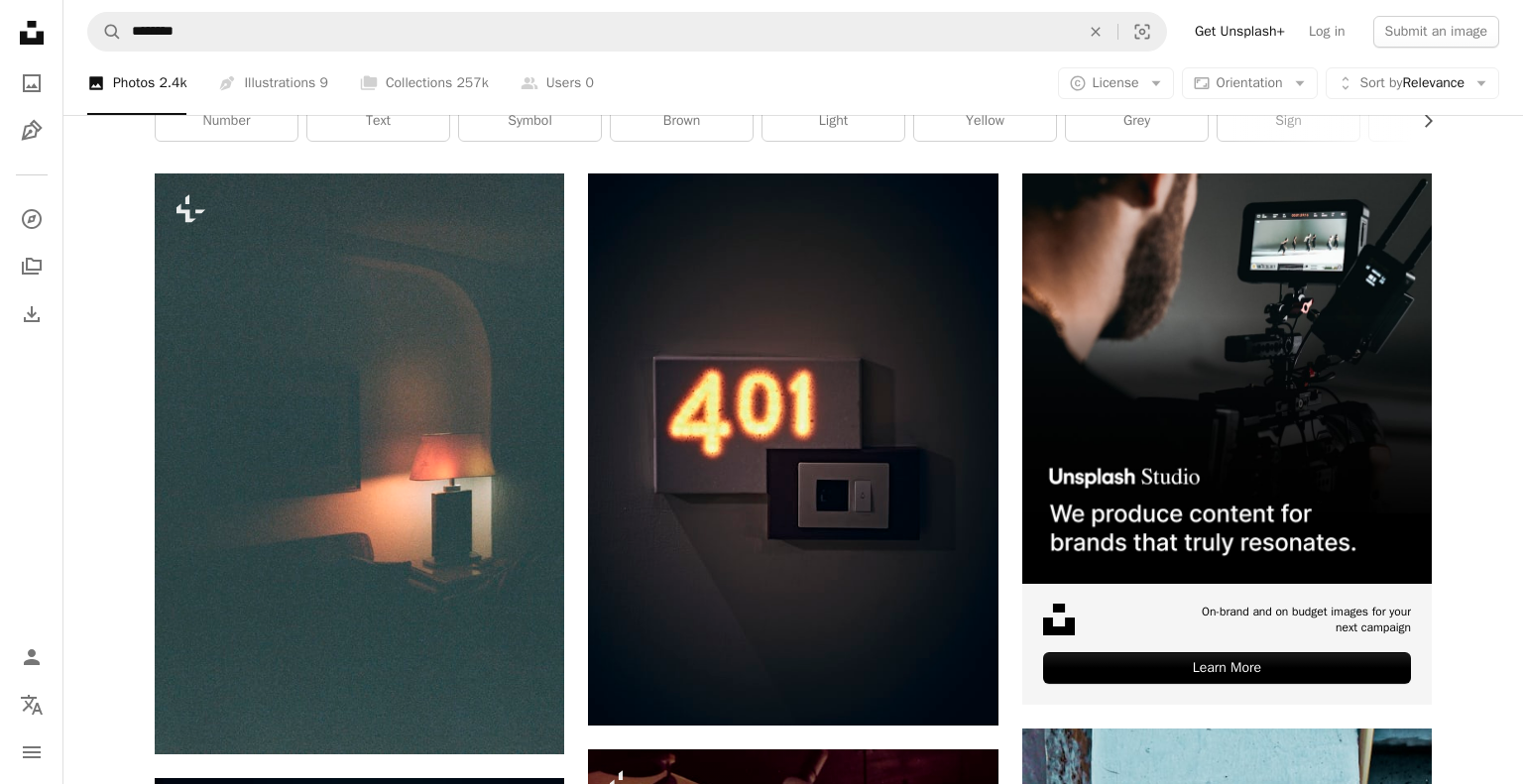 click on "An X shape Premium, ready to use images. Get unlimited access. A plus sign Members-only content added monthly A plus sign Unlimited royalty-free downloads A plus sign Illustrations  New A plus sign Enhanced legal protections yearly 66%  off monthly $12   $4 USD per month * Get  Unsplash+ * When paid annually, billed upfront  $48 Taxes where applicable. Renews automatically. Cancel anytime." at bounding box center (762, 14232) 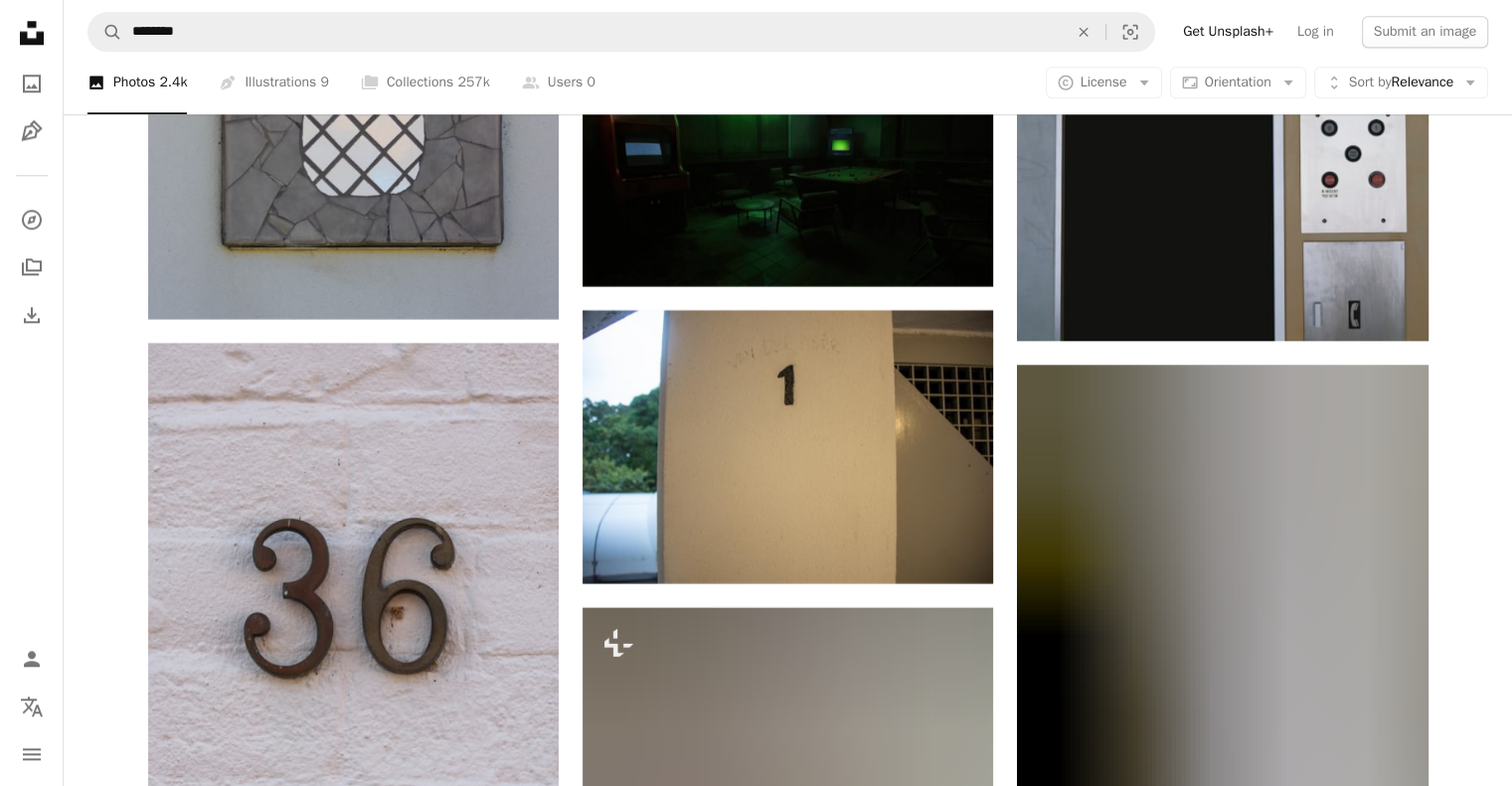 scroll, scrollTop: 9876, scrollLeft: 0, axis: vertical 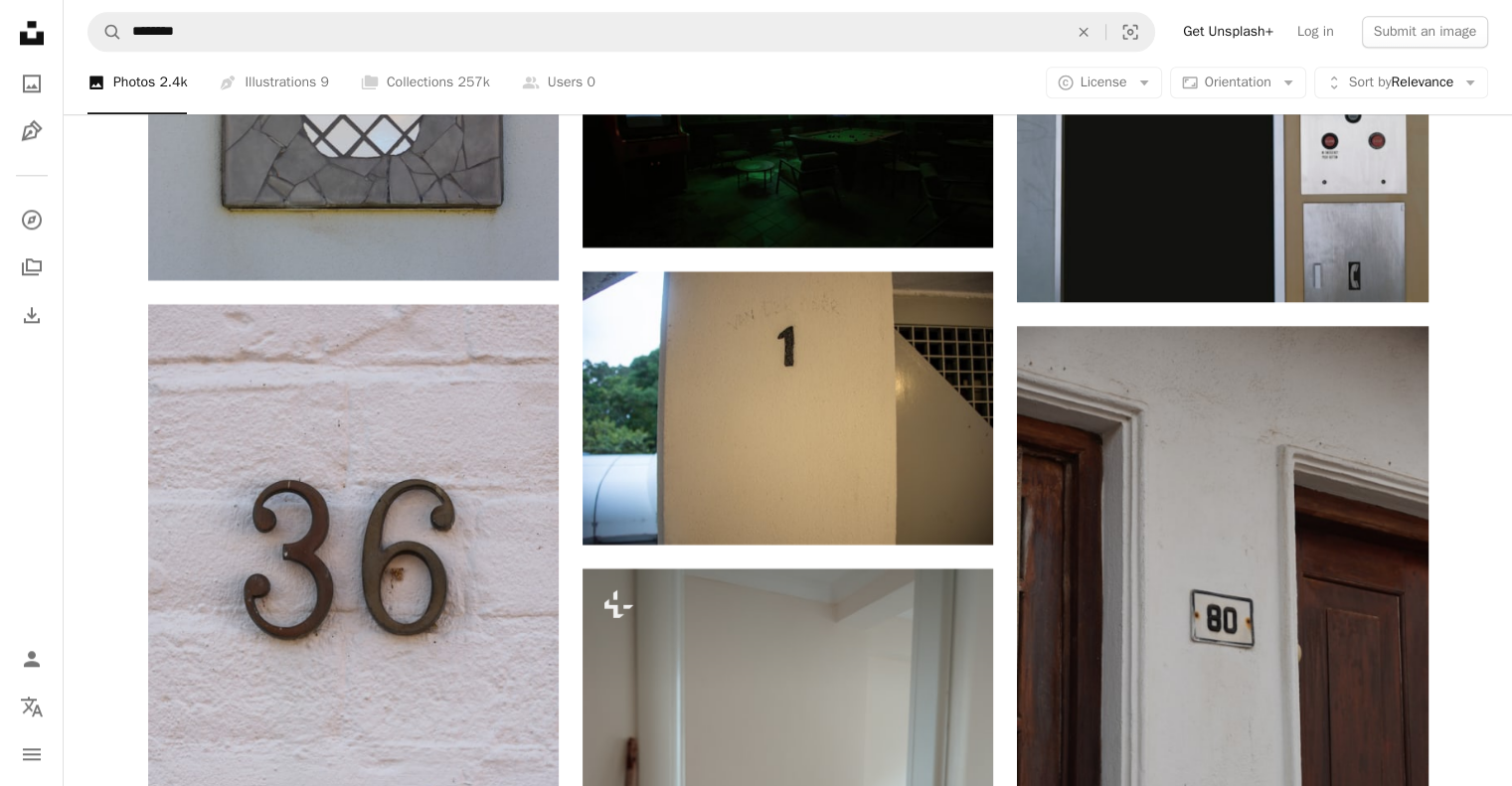 click on "Arrow pointing down" at bounding box center (519, 1387) 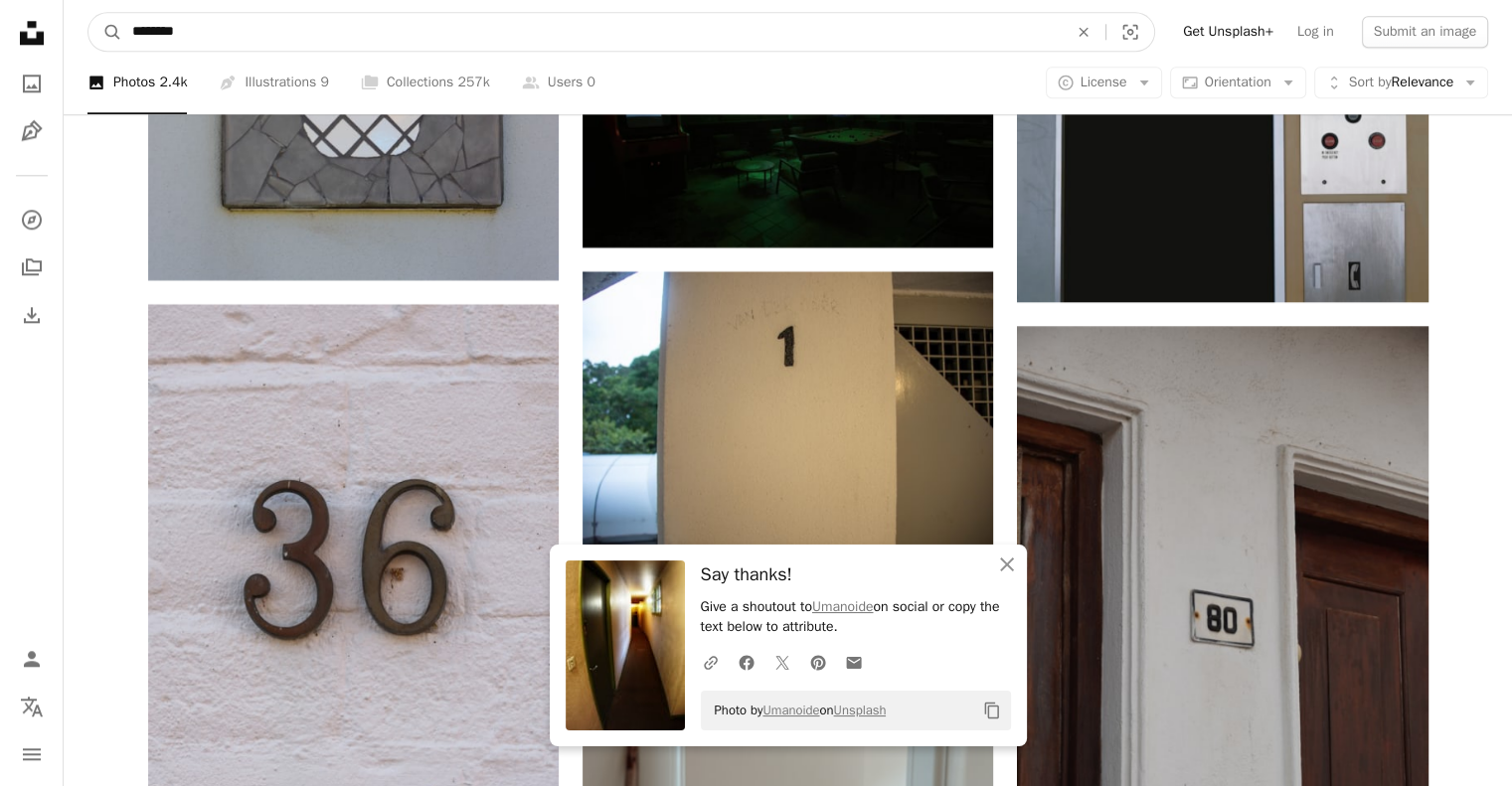 drag, startPoint x: 226, startPoint y: 35, endPoint x: 41, endPoint y: 30, distance: 185.0676 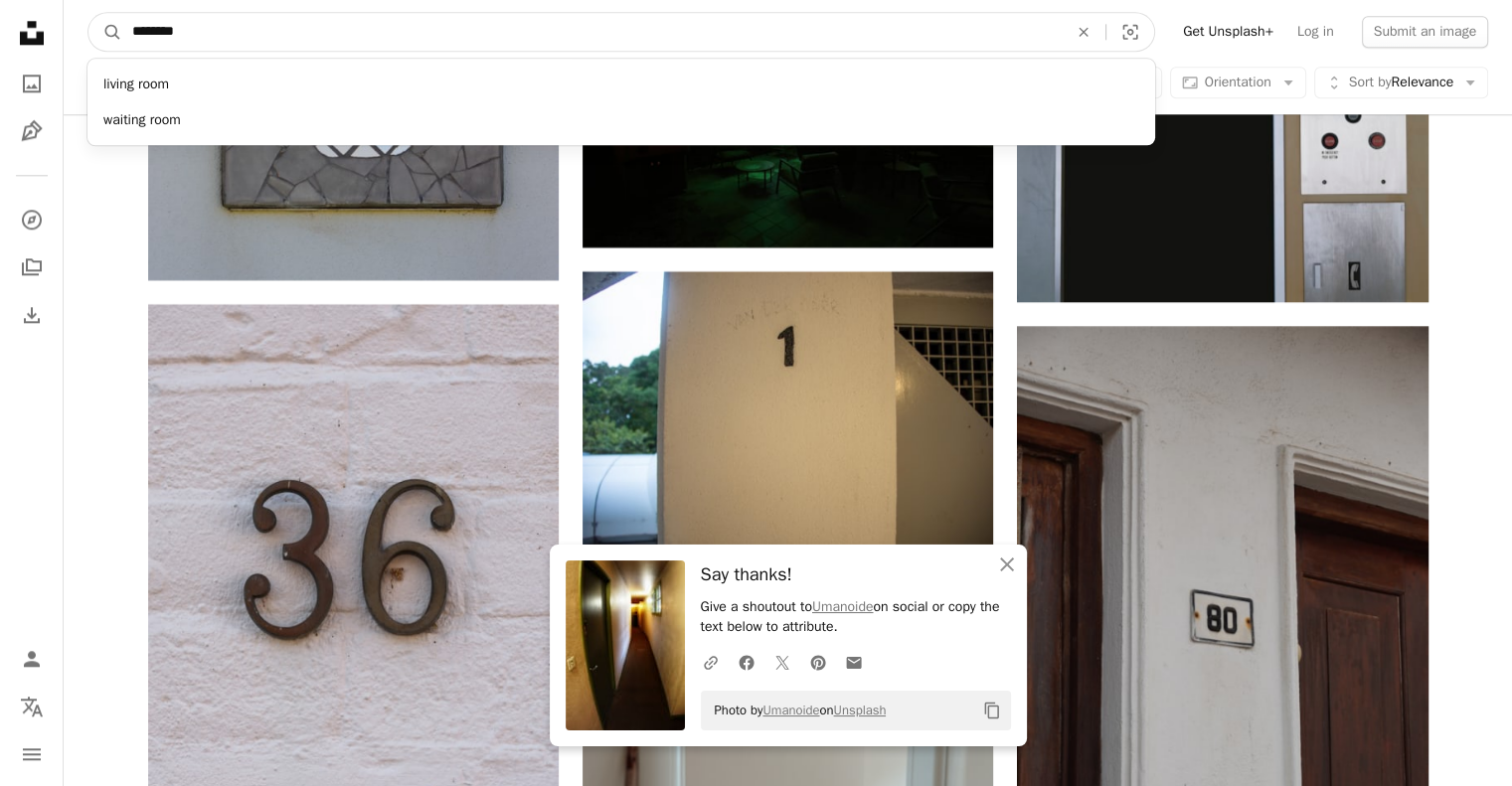 paste on "******" 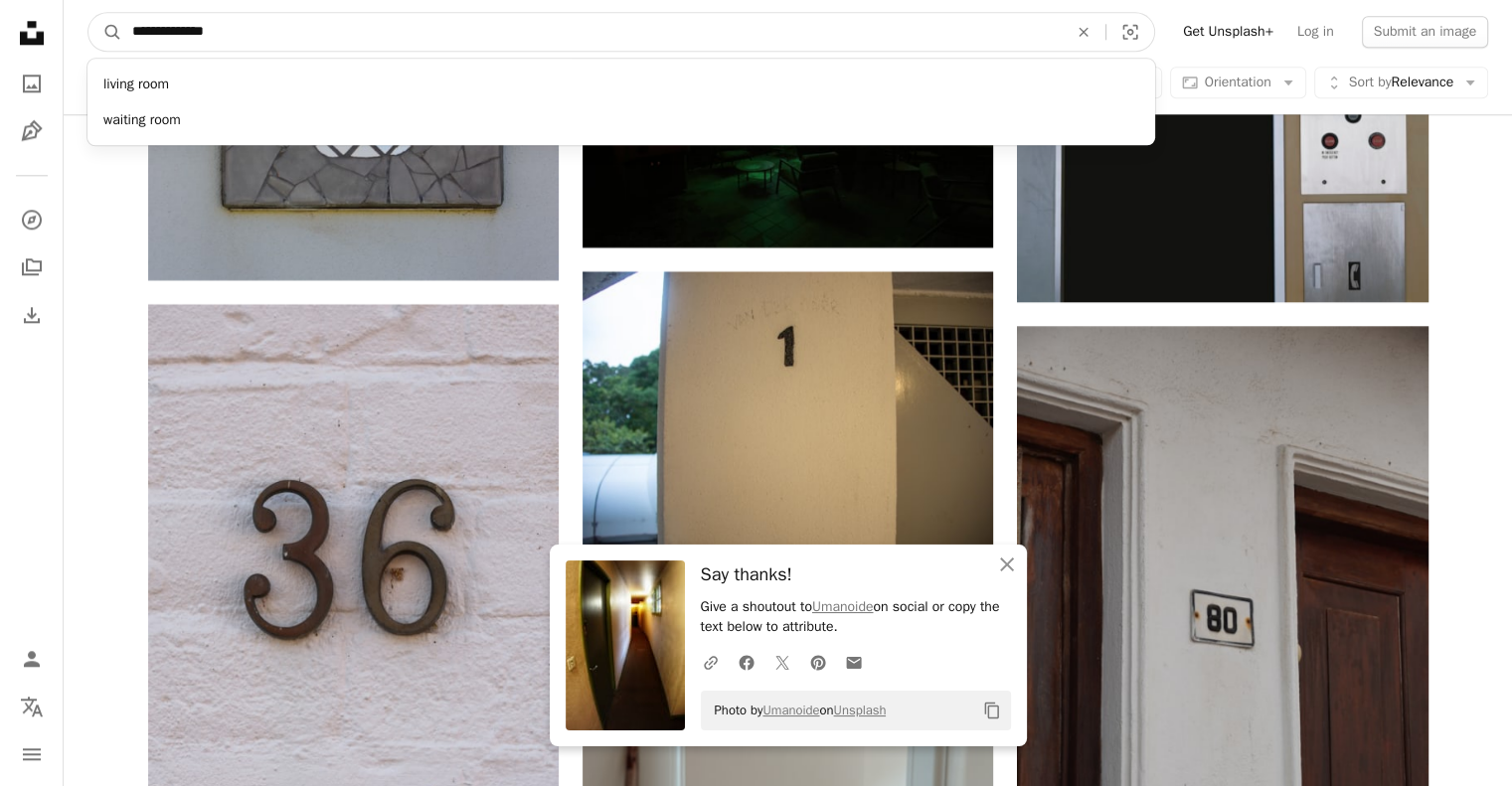 type on "**********" 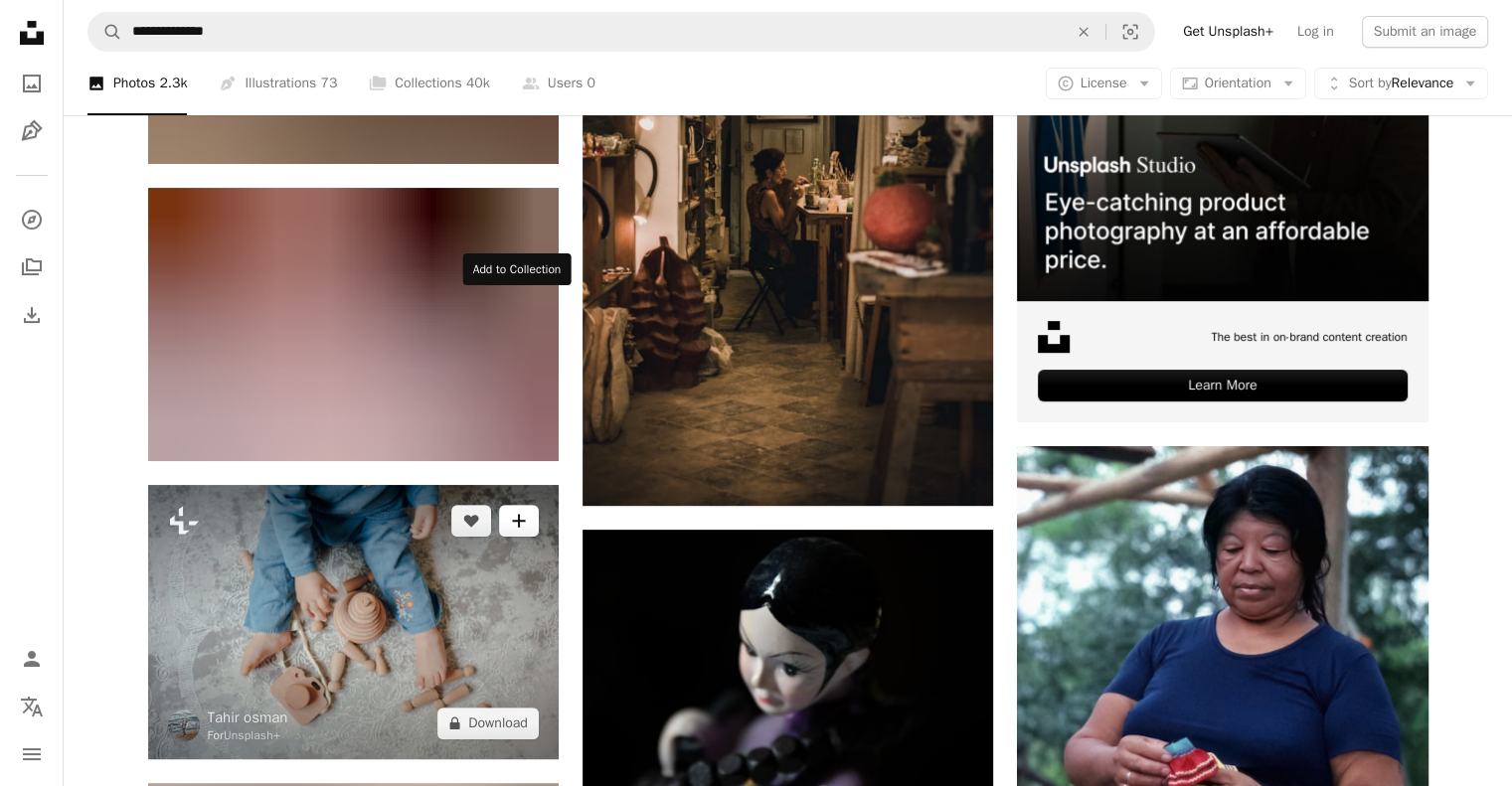 scroll, scrollTop: 614, scrollLeft: 0, axis: vertical 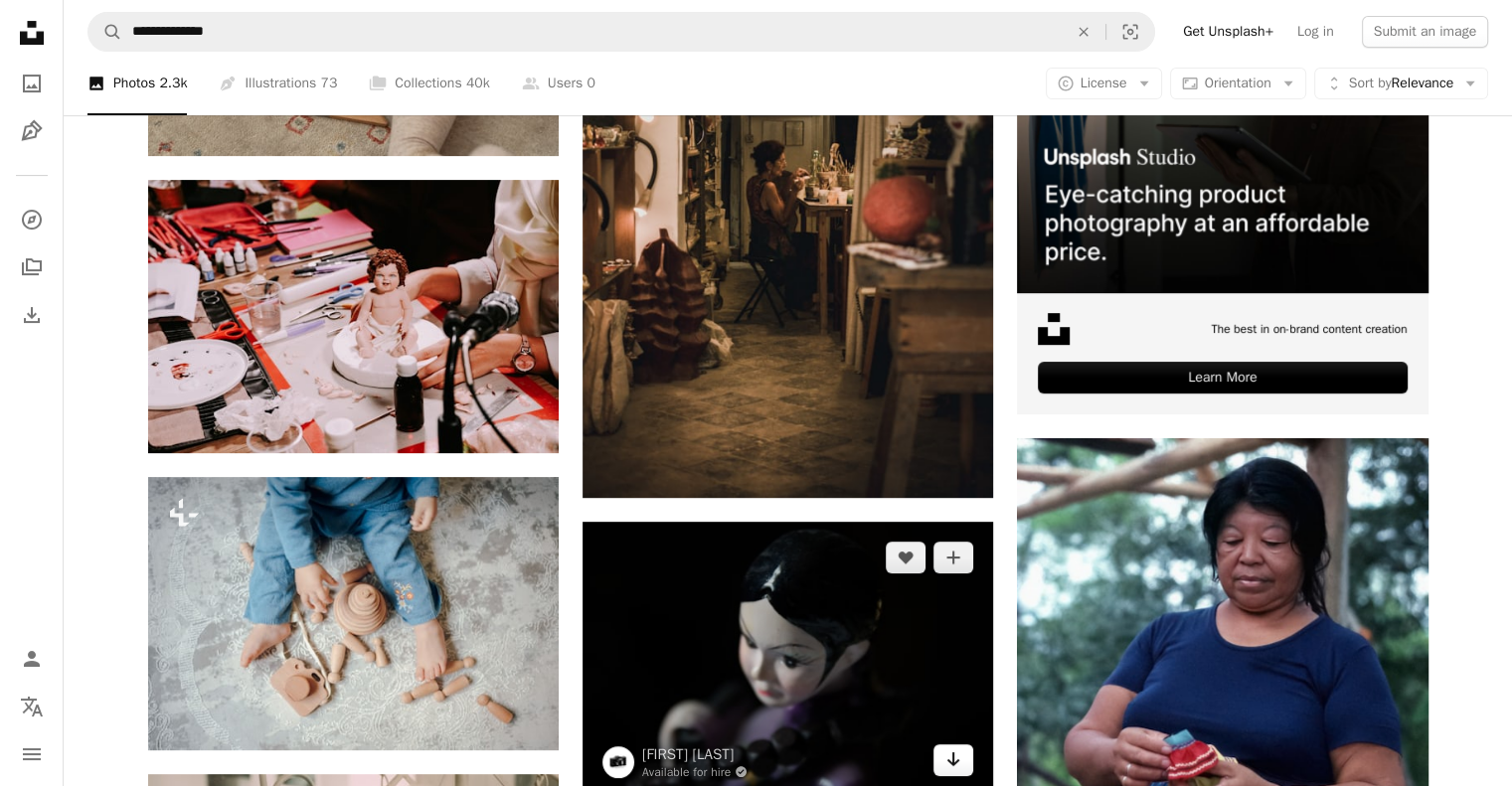 click 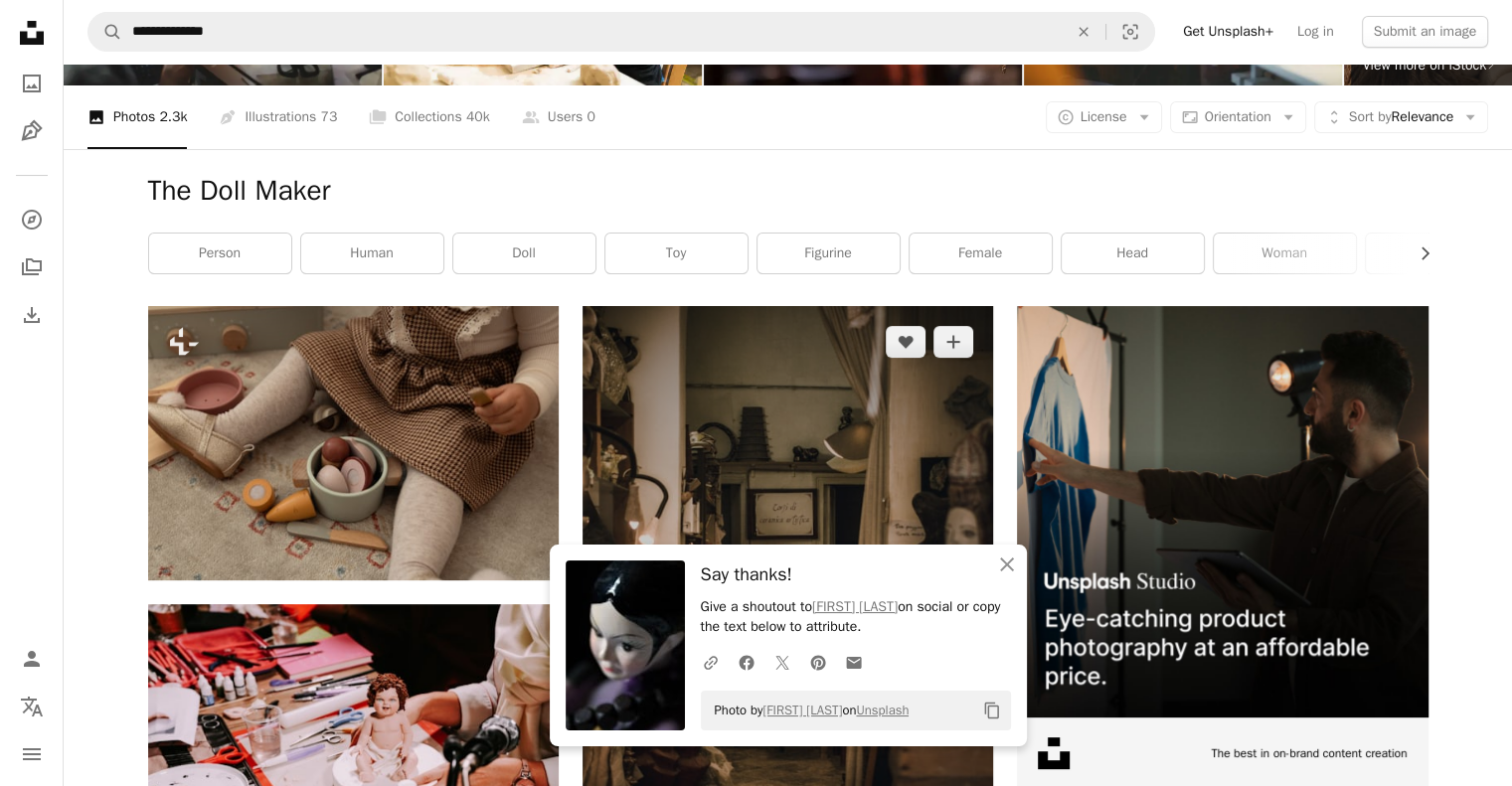 scroll, scrollTop: 0, scrollLeft: 0, axis: both 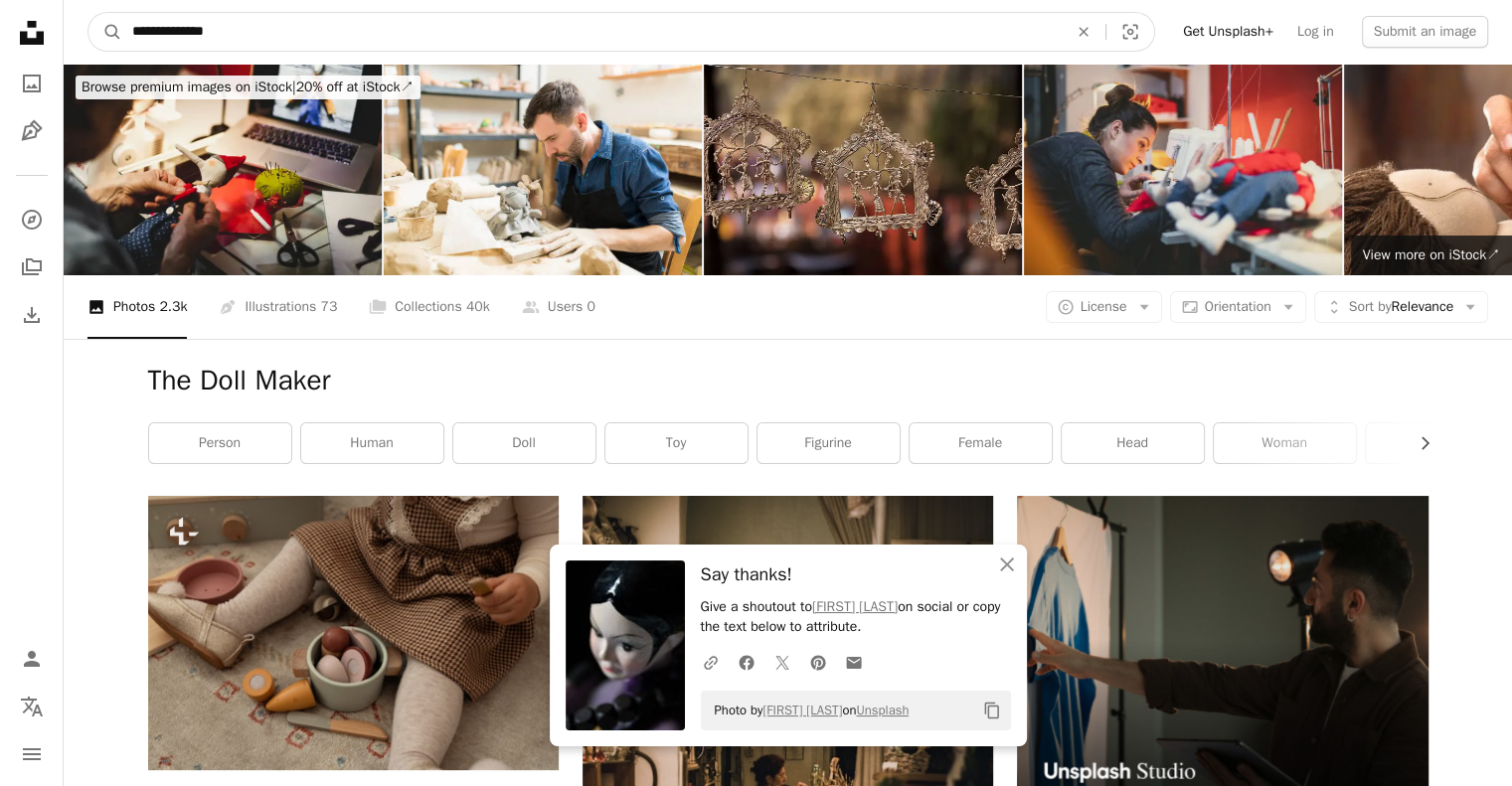 drag, startPoint x: 263, startPoint y: 25, endPoint x: 62, endPoint y: 23, distance: 201.00995 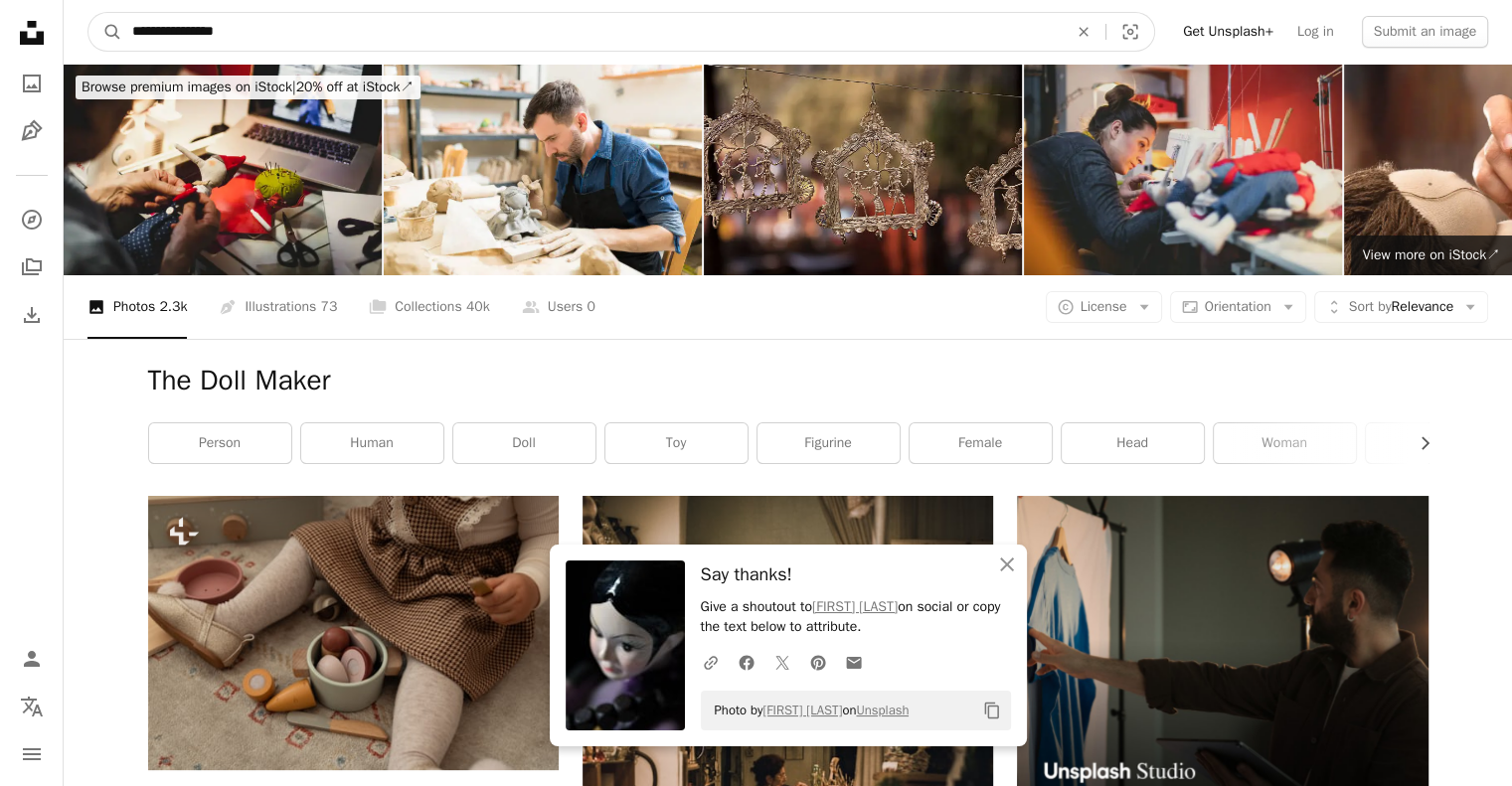 type on "**********" 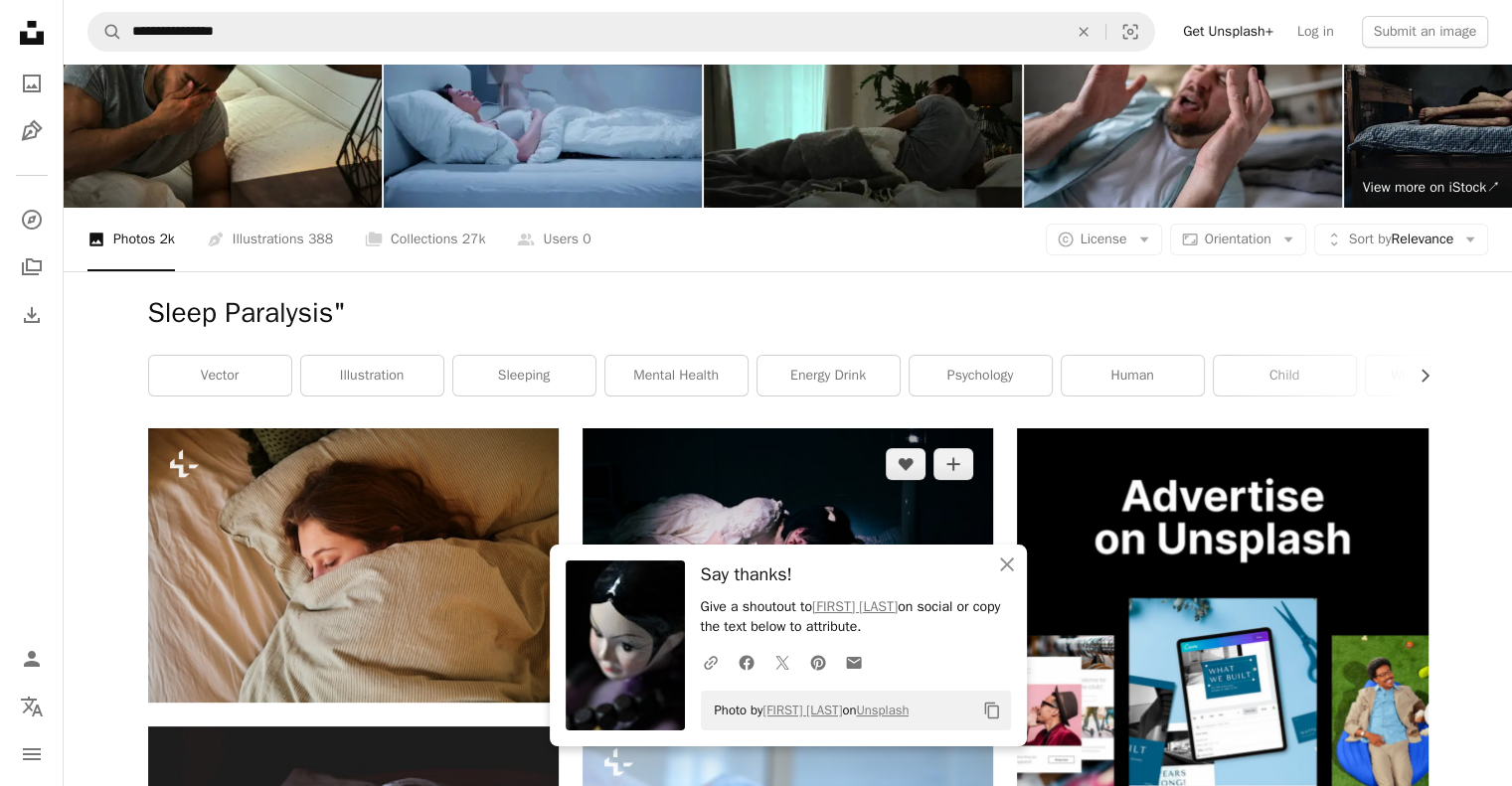 scroll, scrollTop: 70, scrollLeft: 0, axis: vertical 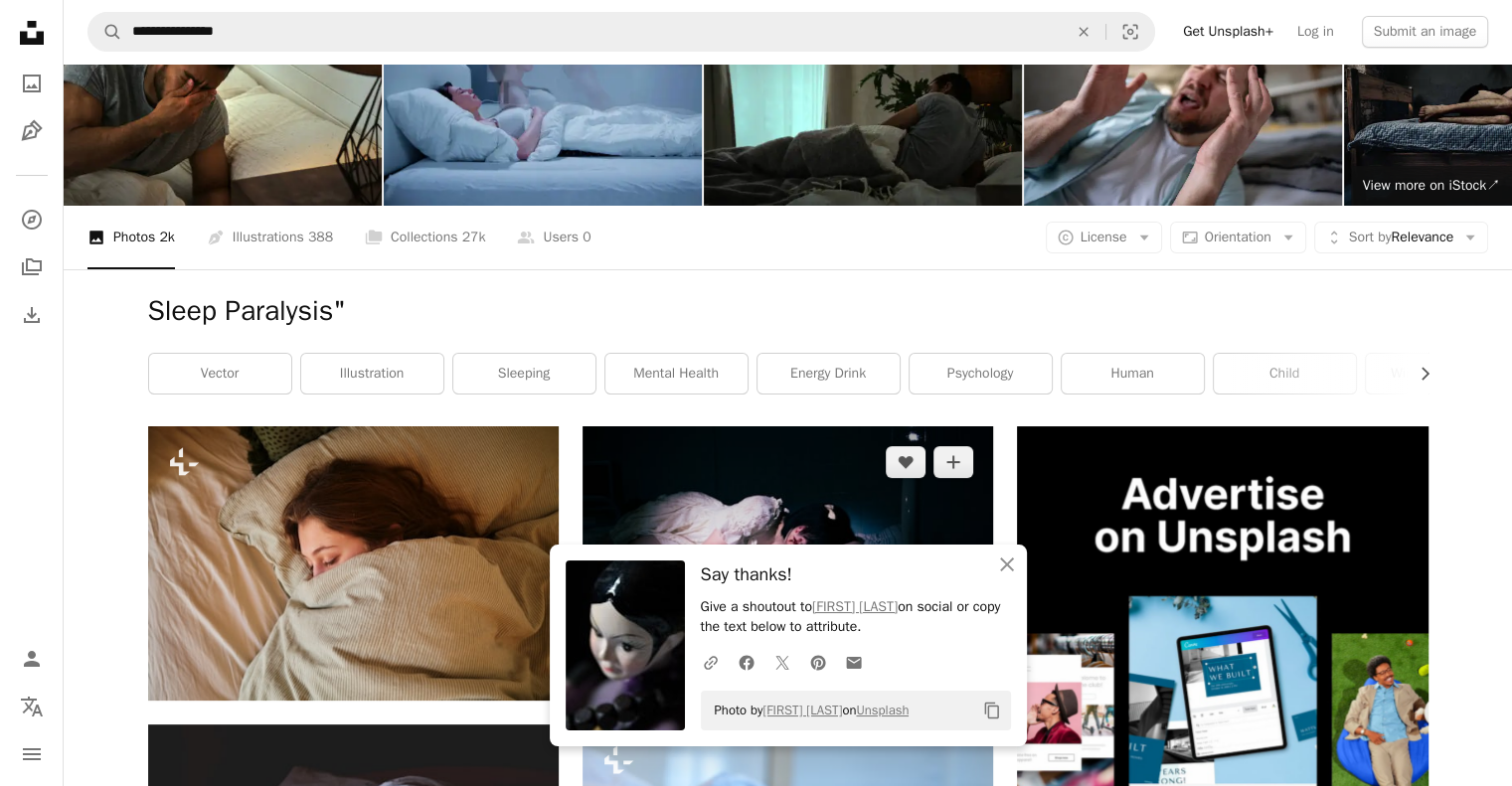 click 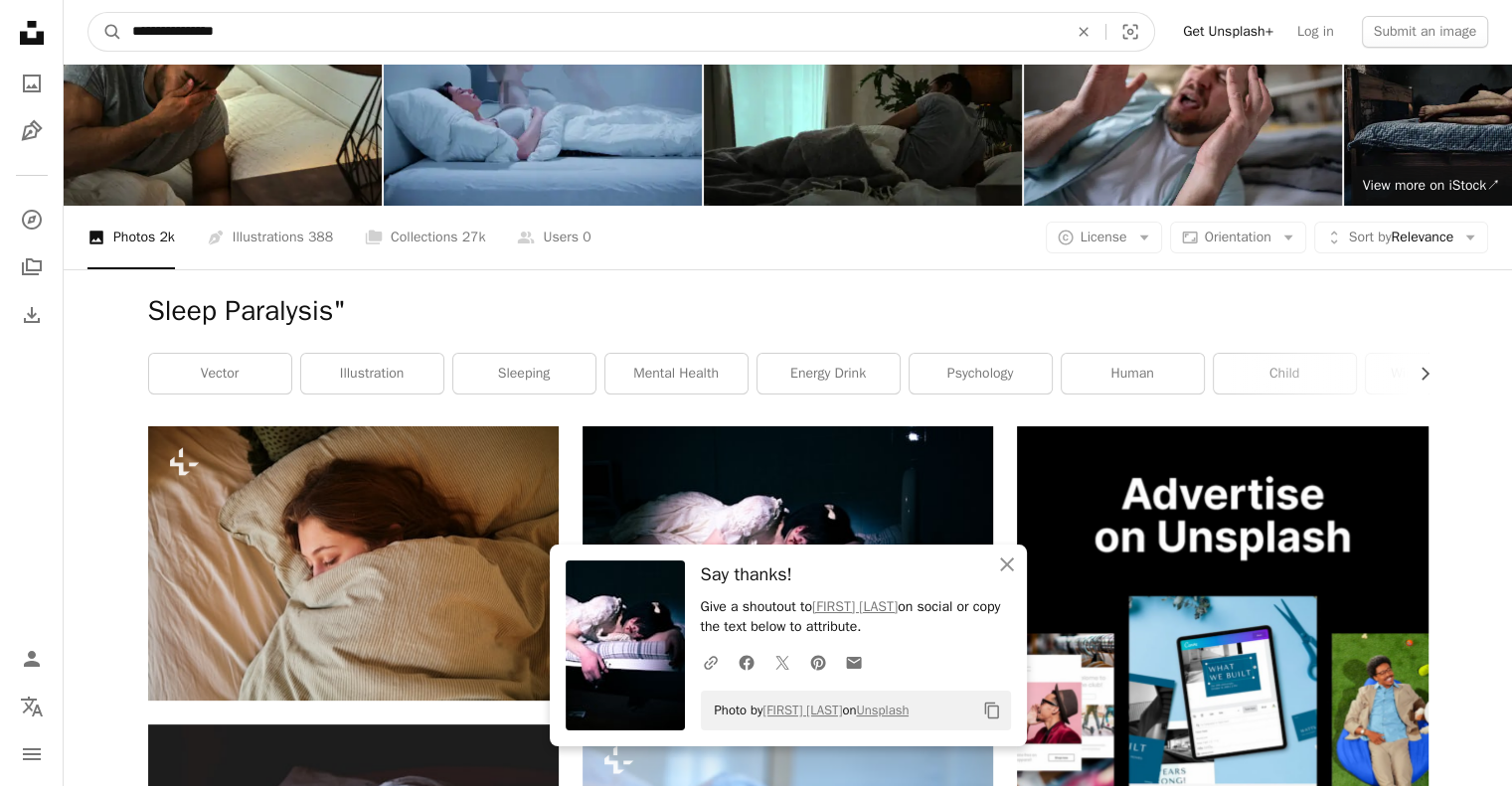 drag, startPoint x: 284, startPoint y: 24, endPoint x: 84, endPoint y: 15, distance: 200.2024 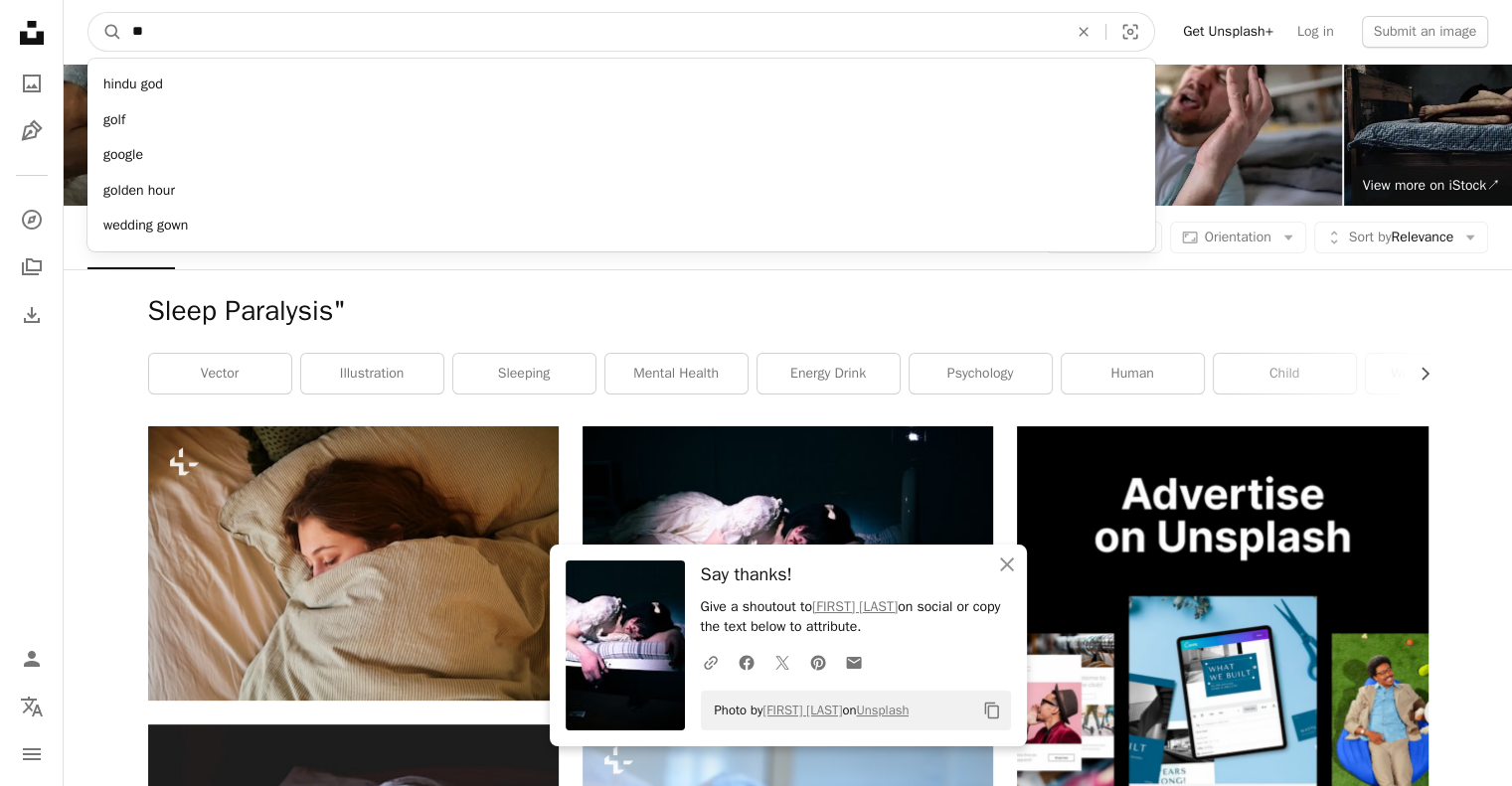 type on "***" 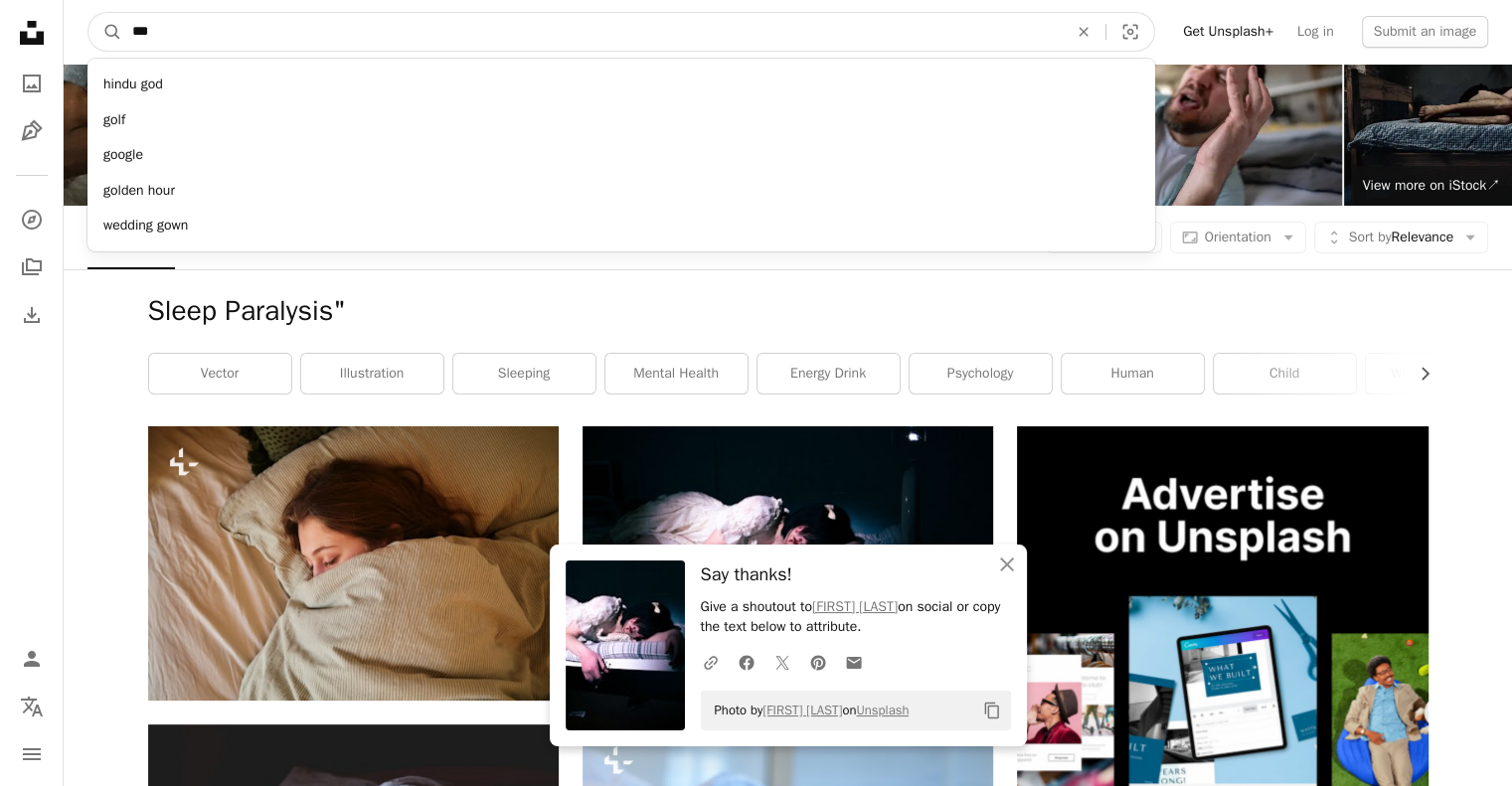 click on "A magnifying glass" at bounding box center (105, 32) 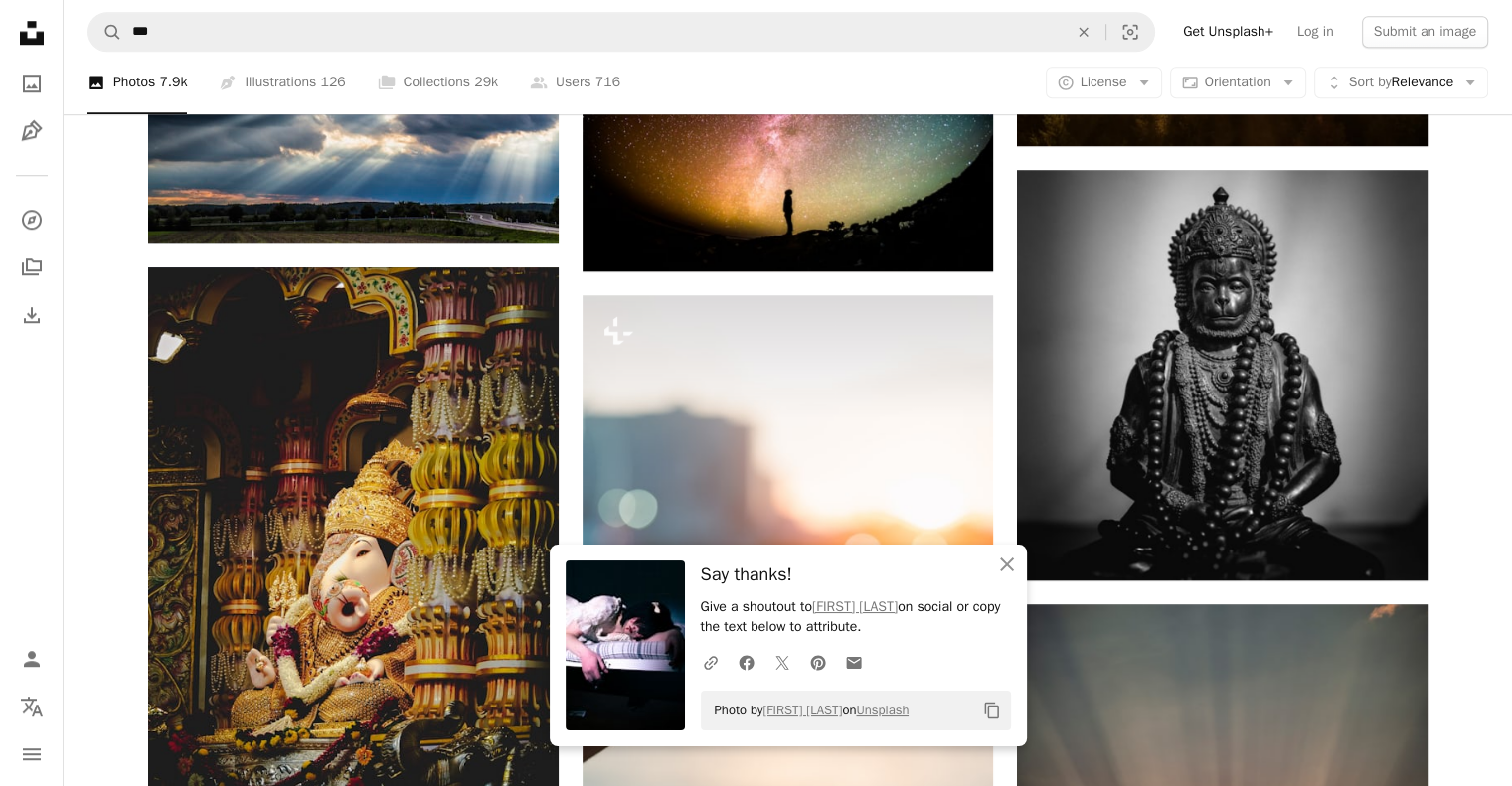 scroll, scrollTop: 1725, scrollLeft: 0, axis: vertical 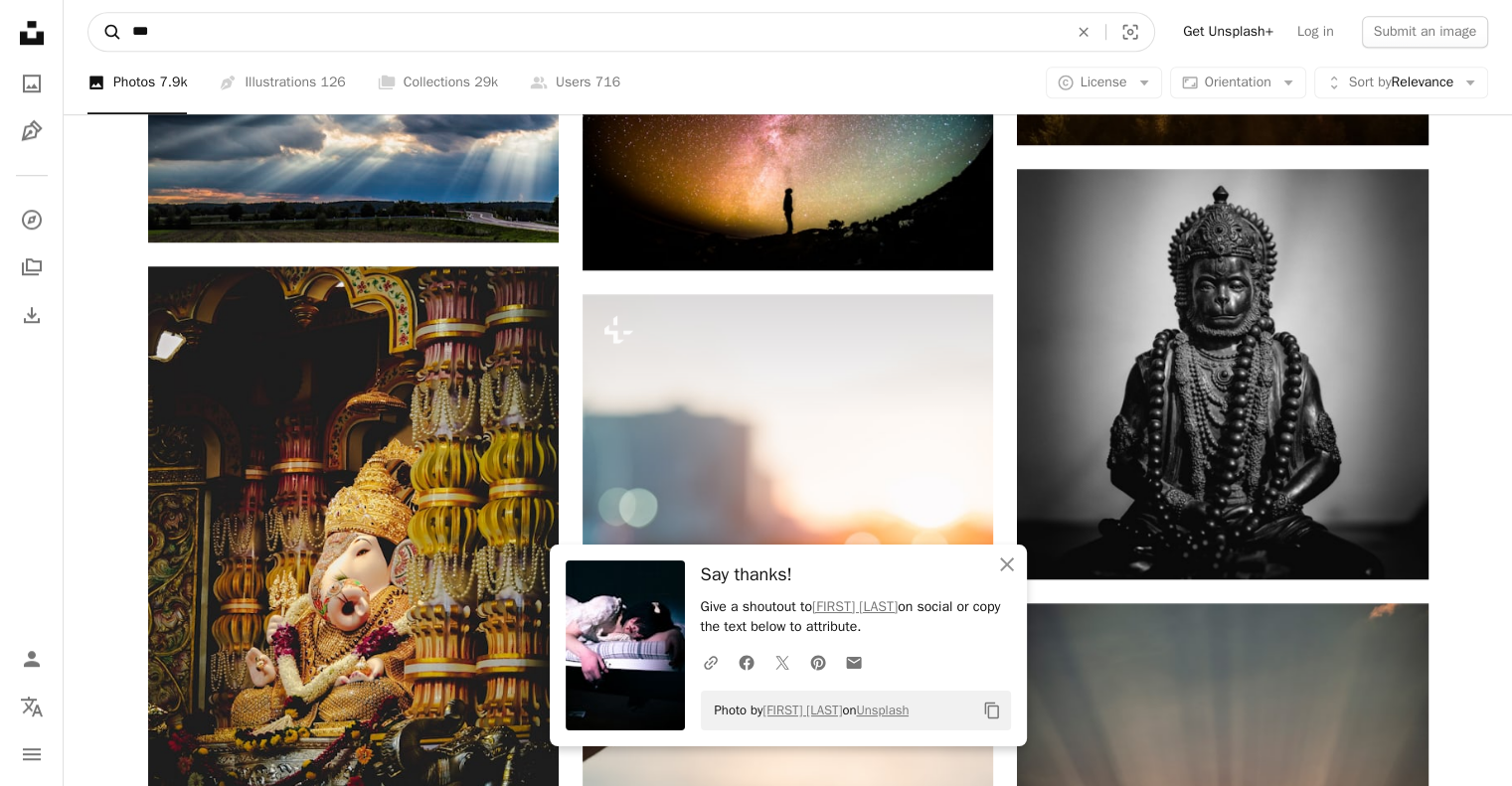drag, startPoint x: 303, startPoint y: 24, endPoint x: 93, endPoint y: 15, distance: 210.19277 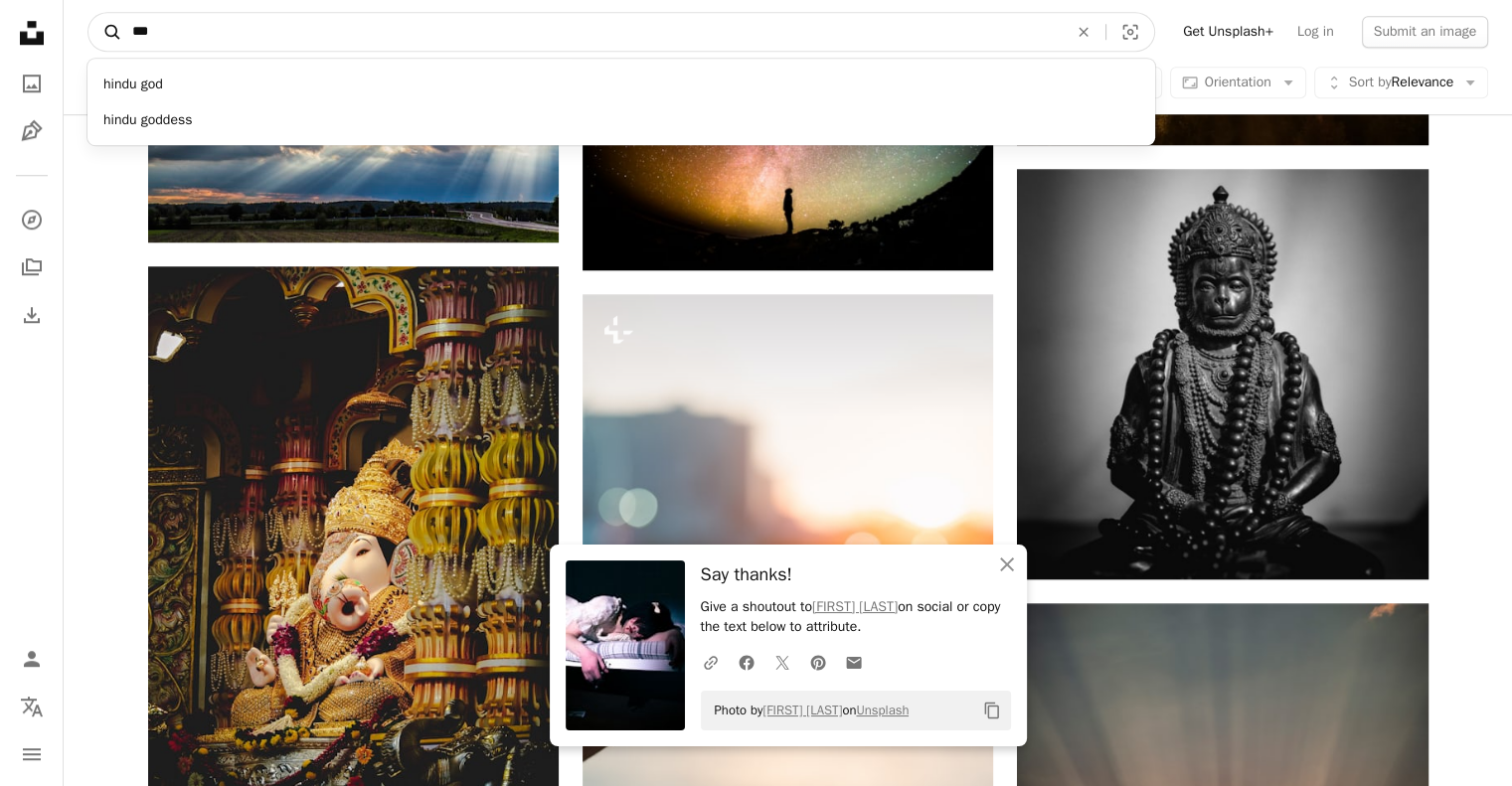 paste on "**********" 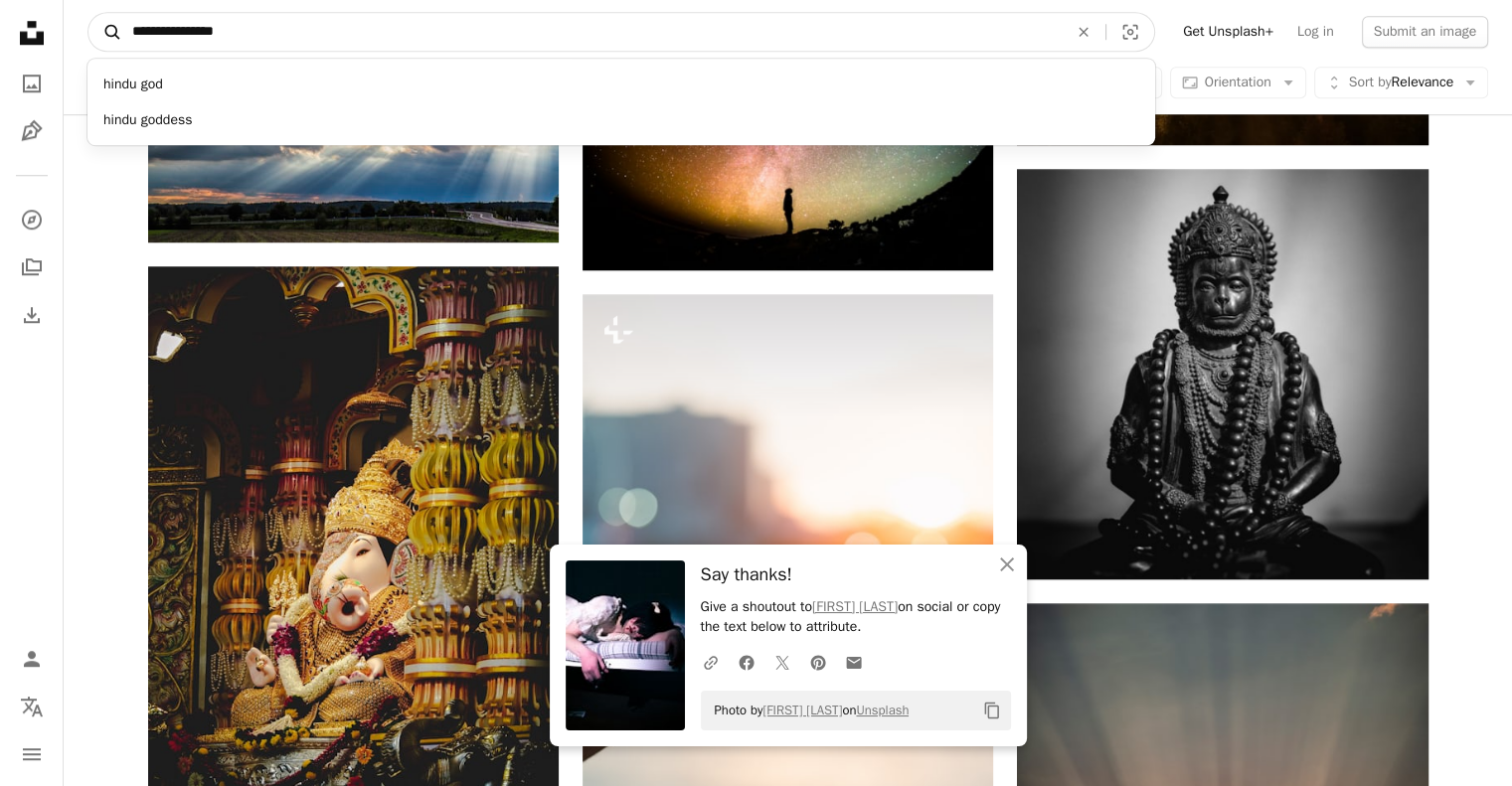 type on "**********" 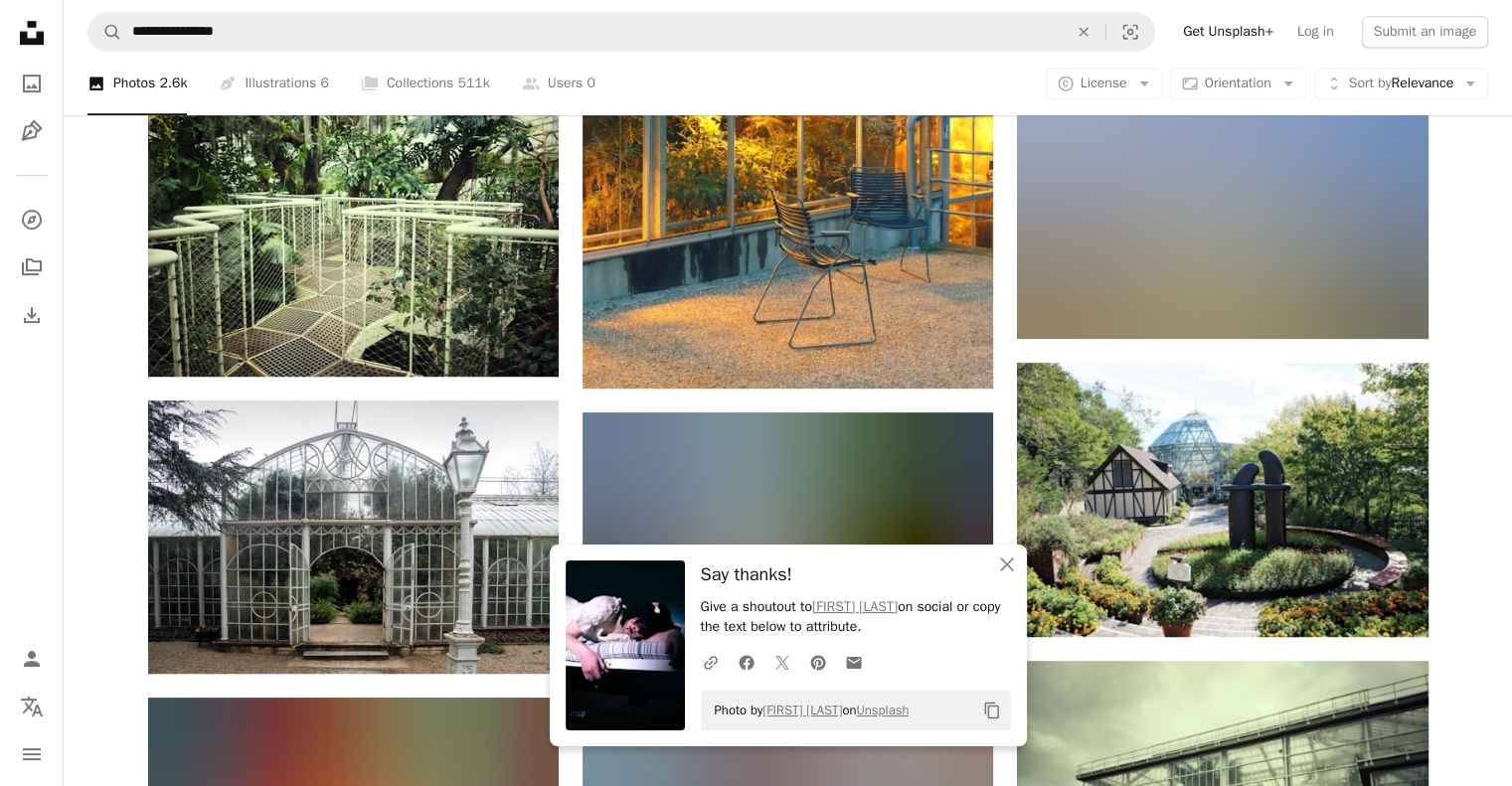 scroll, scrollTop: 1023, scrollLeft: 0, axis: vertical 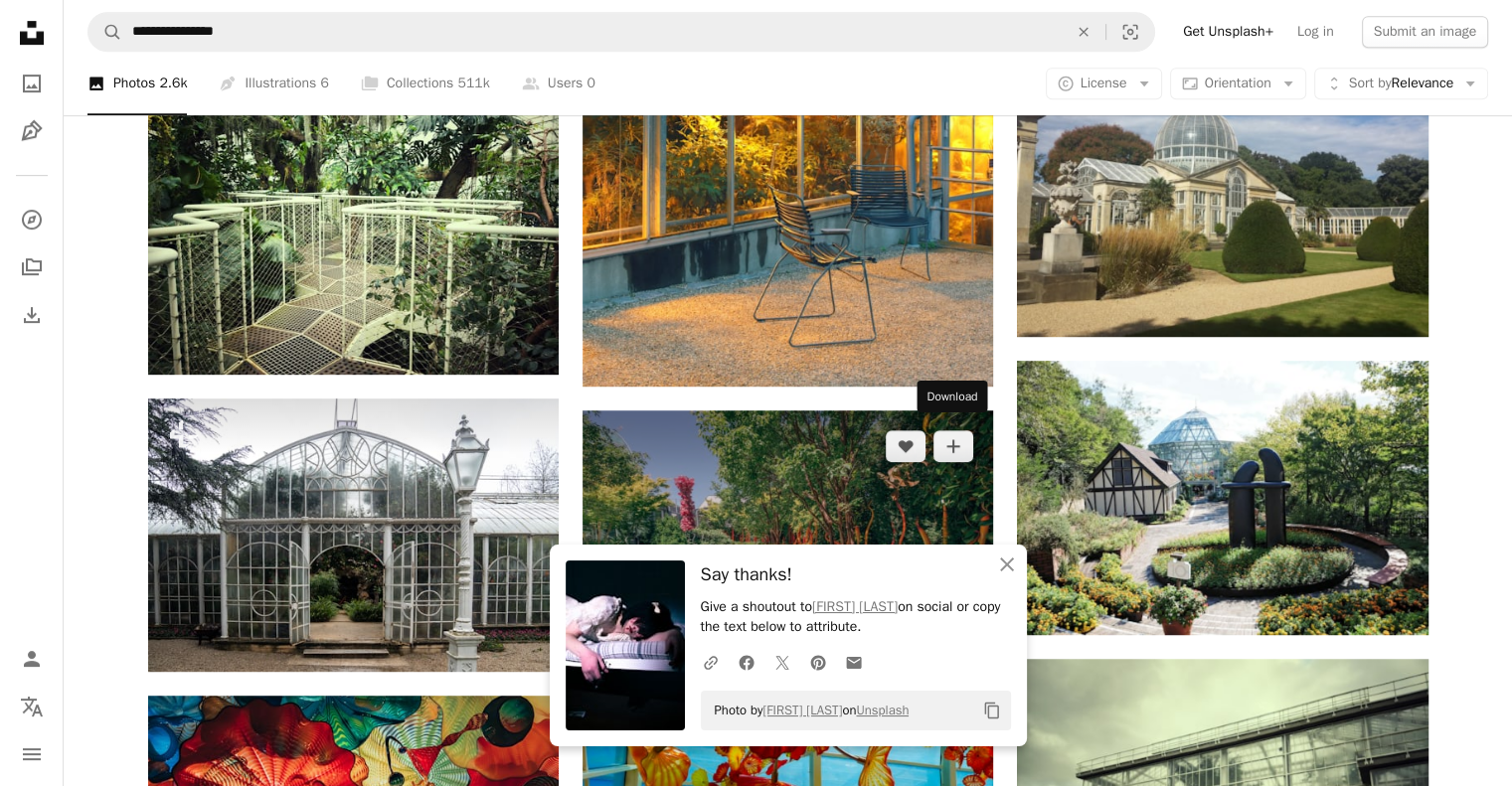 click on "Arrow pointing down" at bounding box center [953, 648] 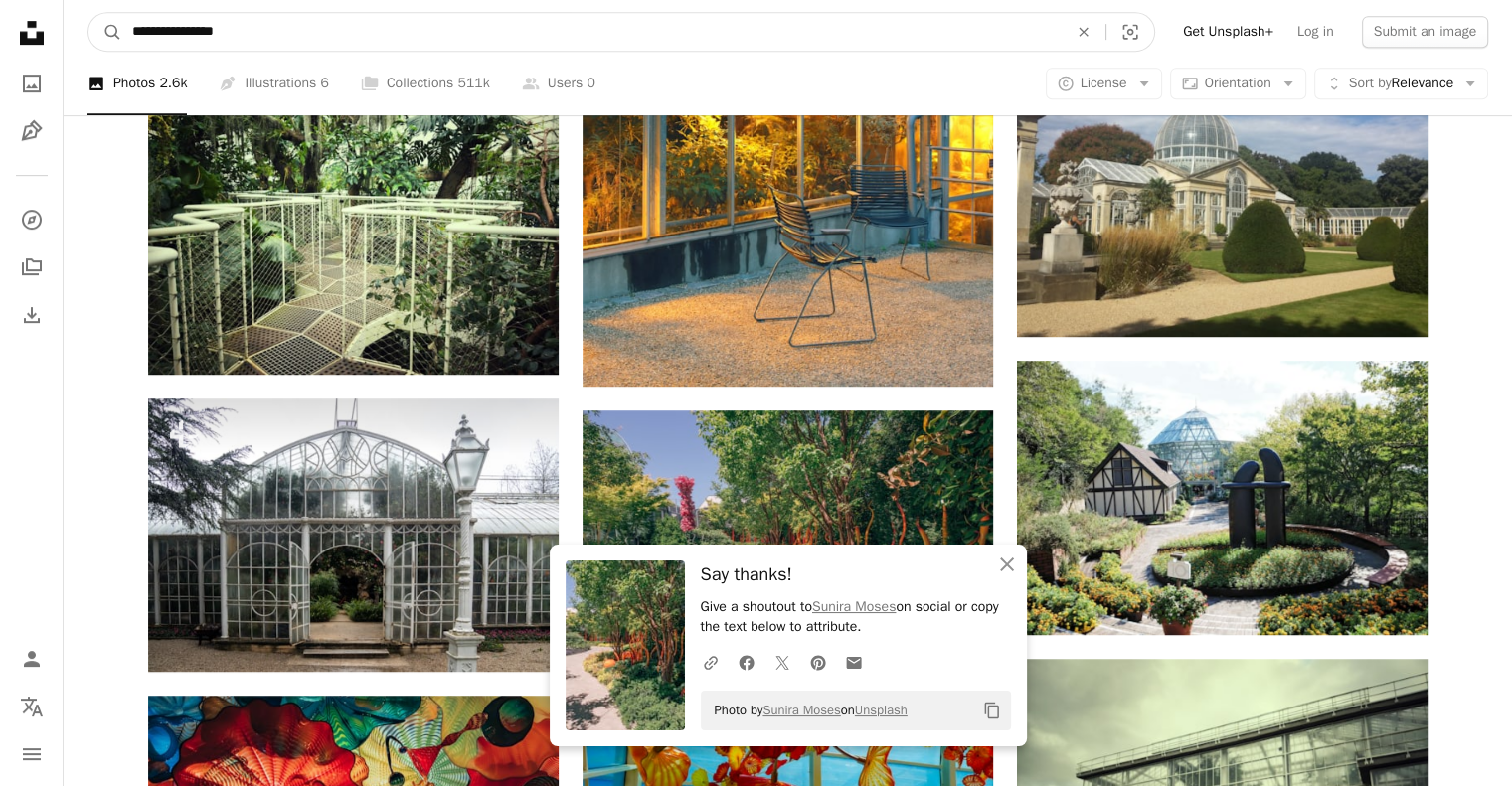 drag, startPoint x: 392, startPoint y: 23, endPoint x: 34, endPoint y: 34, distance: 358.16895 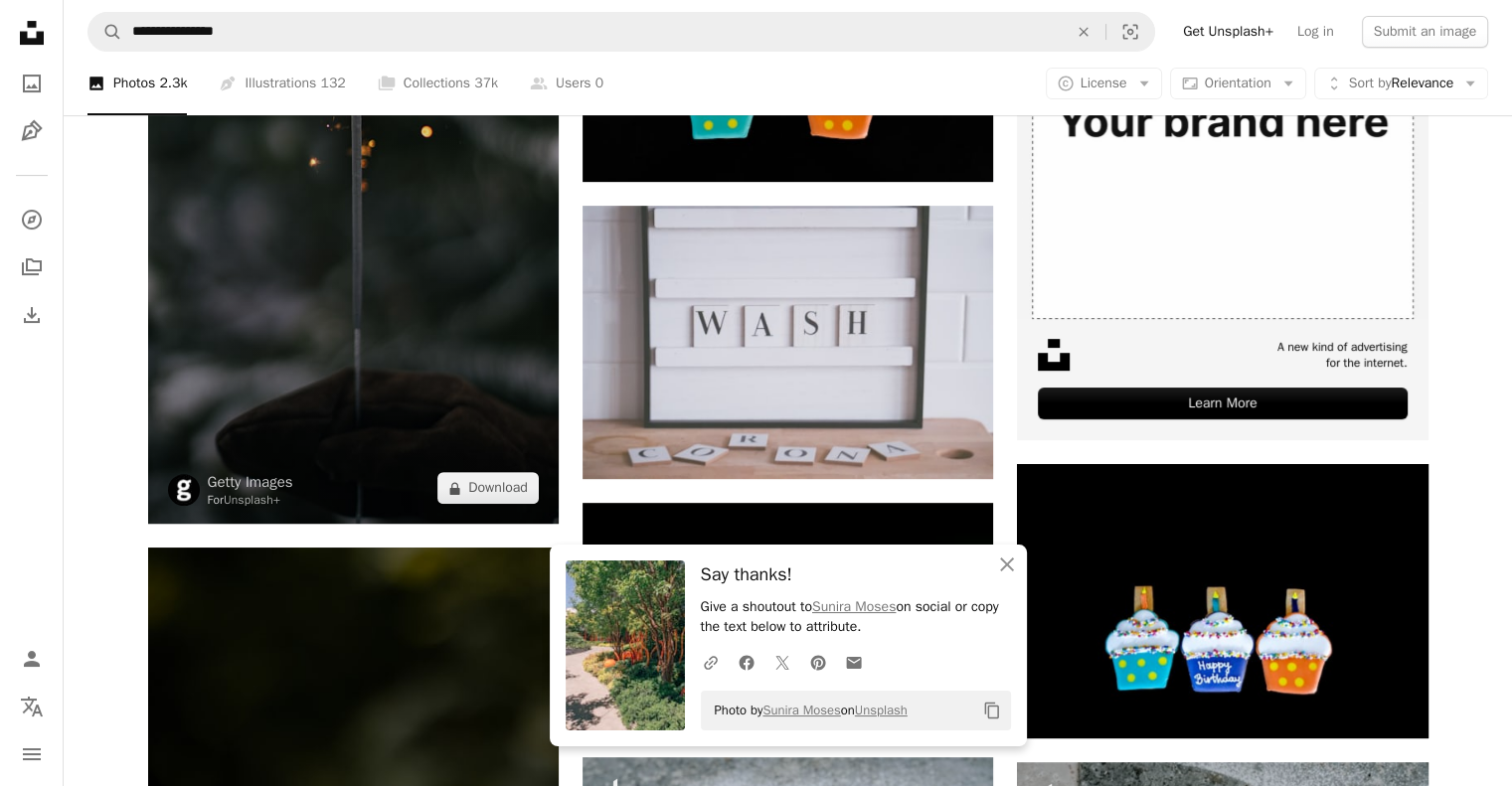 scroll, scrollTop: 591, scrollLeft: 0, axis: vertical 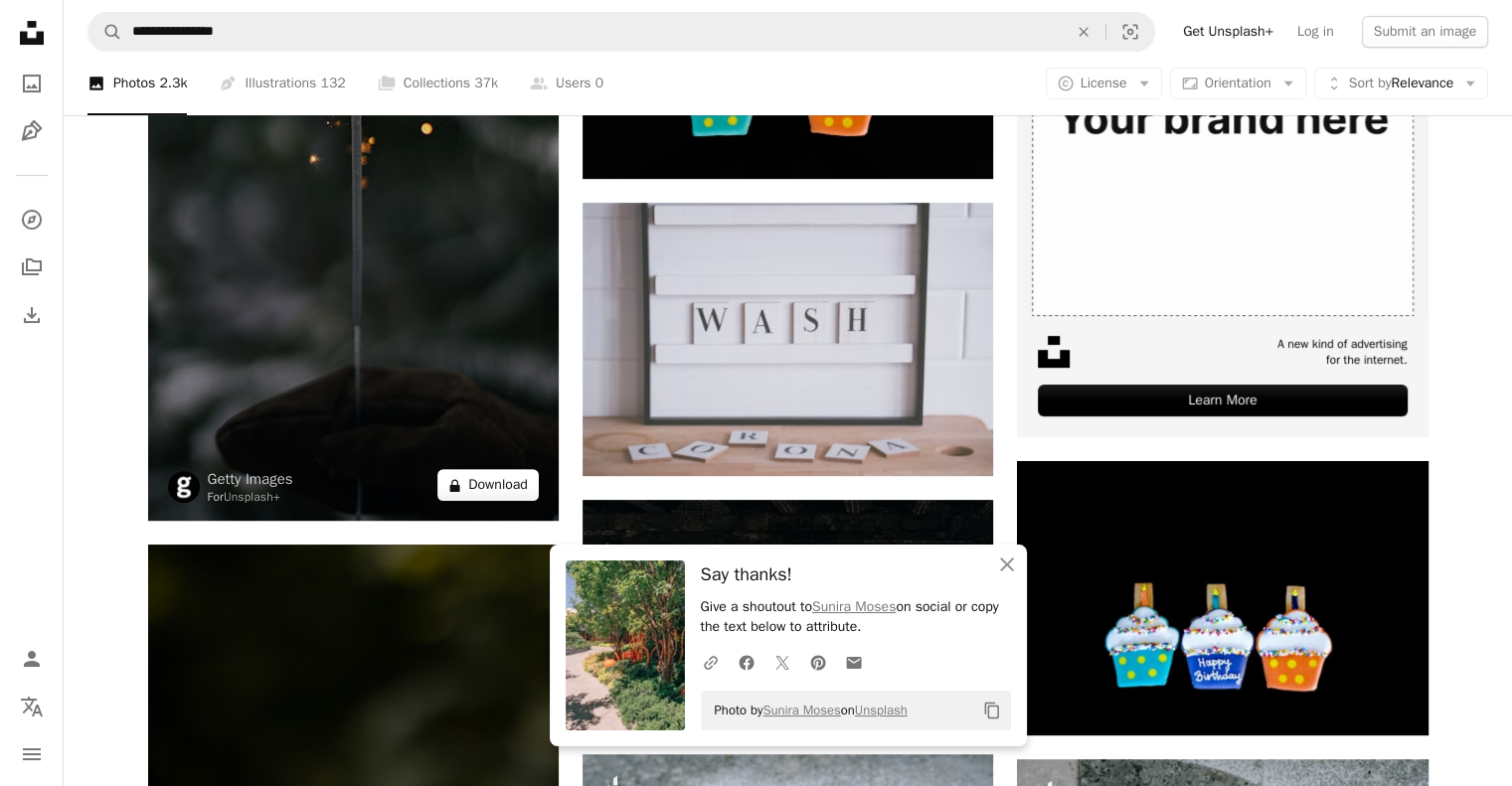click on "A lock Download" at bounding box center (488, 485) 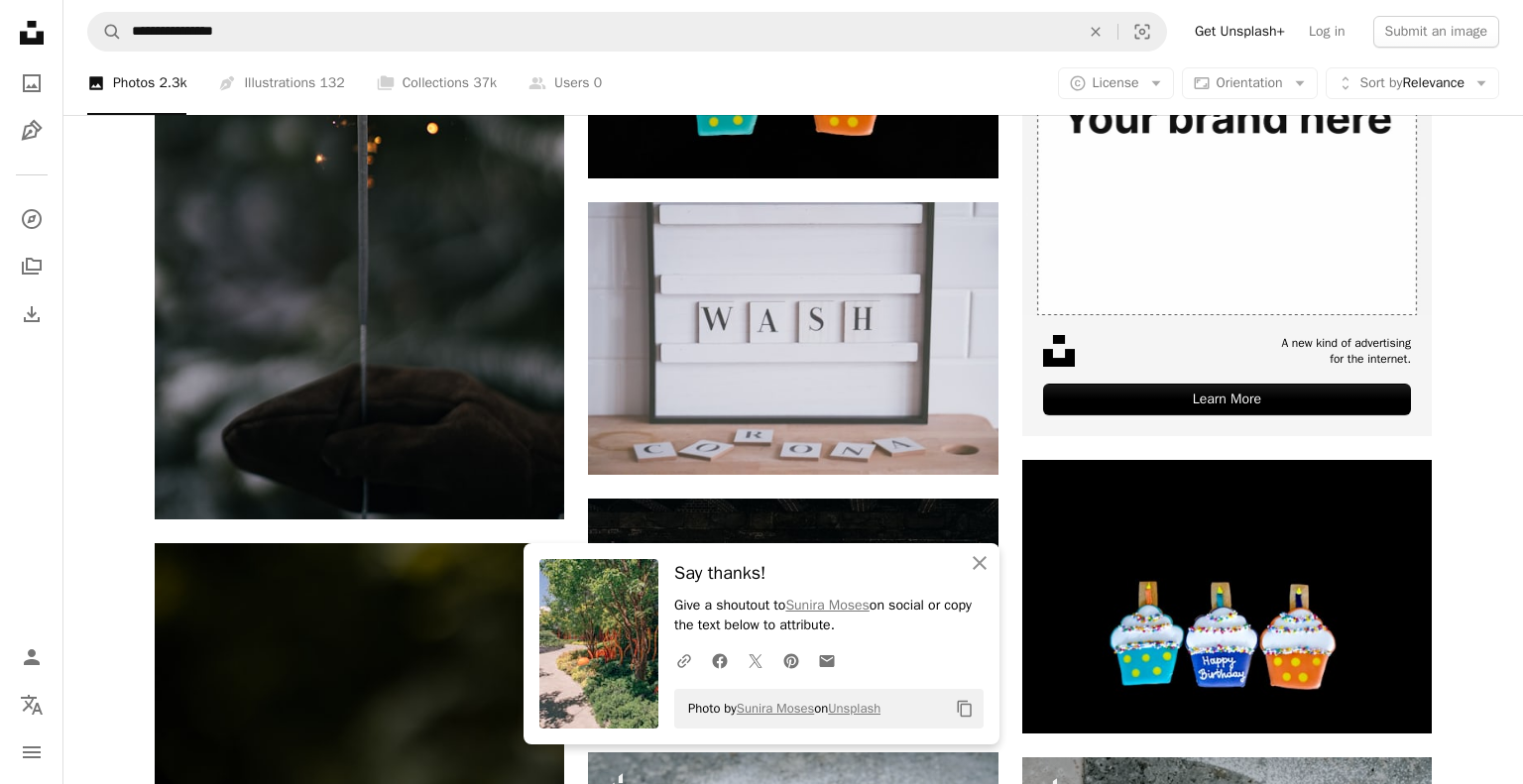 click on "An X shape An X shape Close Say thanks! Give a shoutout to  [PERSON]  on social or copy the text below to attribute. A URL sharing icon (chains) Facebook icon X (formerly Twitter) icon Pinterest icon An envelope Photo by  [PERSON]  on  Unsplash
Copy content Premium, ready to use images. Get unlimited access. A plus sign Members-only content added monthly A plus sign Unlimited royalty-free downloads A plus sign Illustrations  New A plus sign Enhanced legal protections yearly 66%  off monthly $12   $4 USD per month * Get  Unsplash+ * When paid annually, billed upfront  $48 Taxes where applicable. Renews automatically. Cancel anytime." at bounding box center [762, 4331] 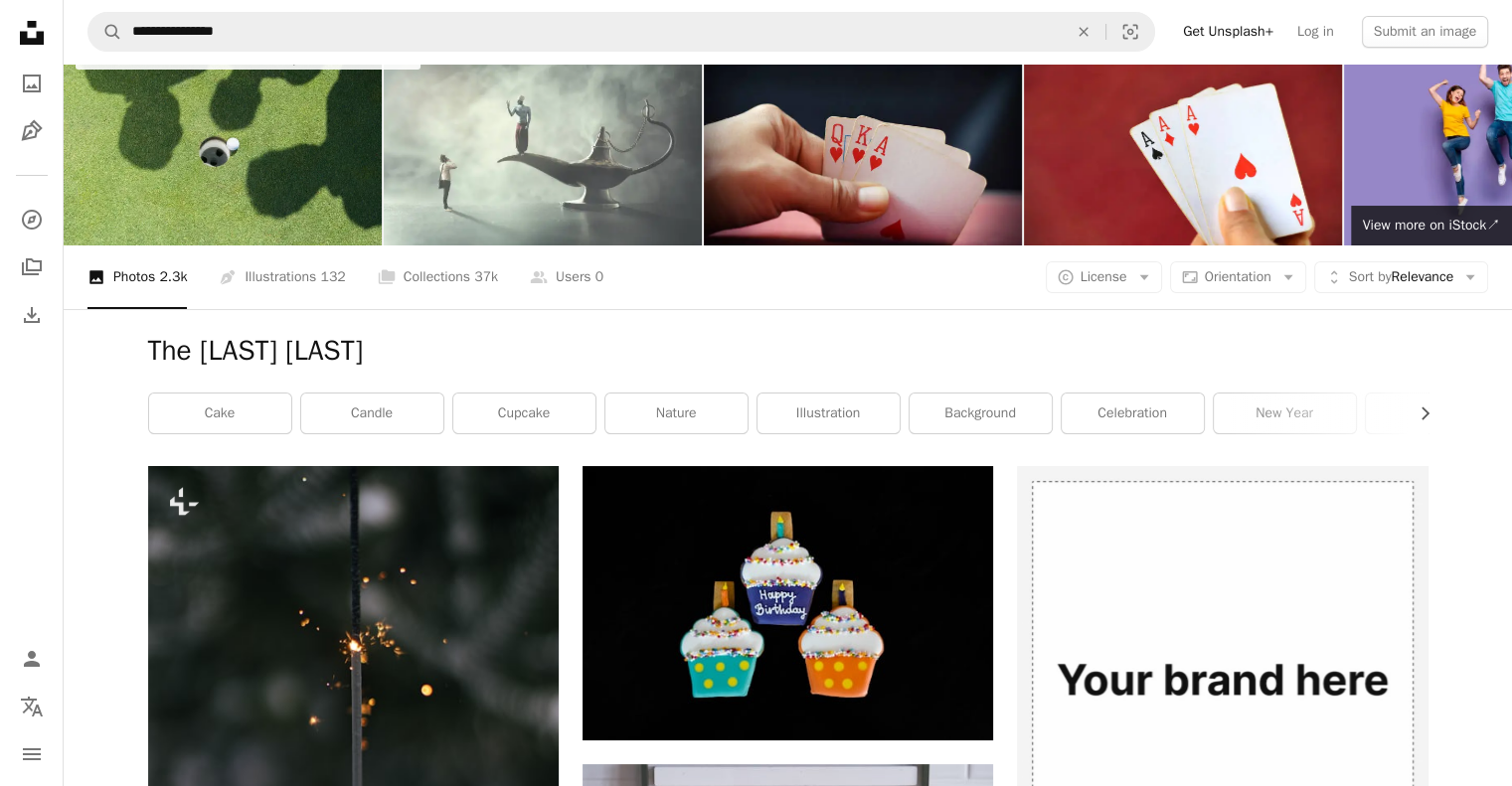 scroll, scrollTop: 0, scrollLeft: 0, axis: both 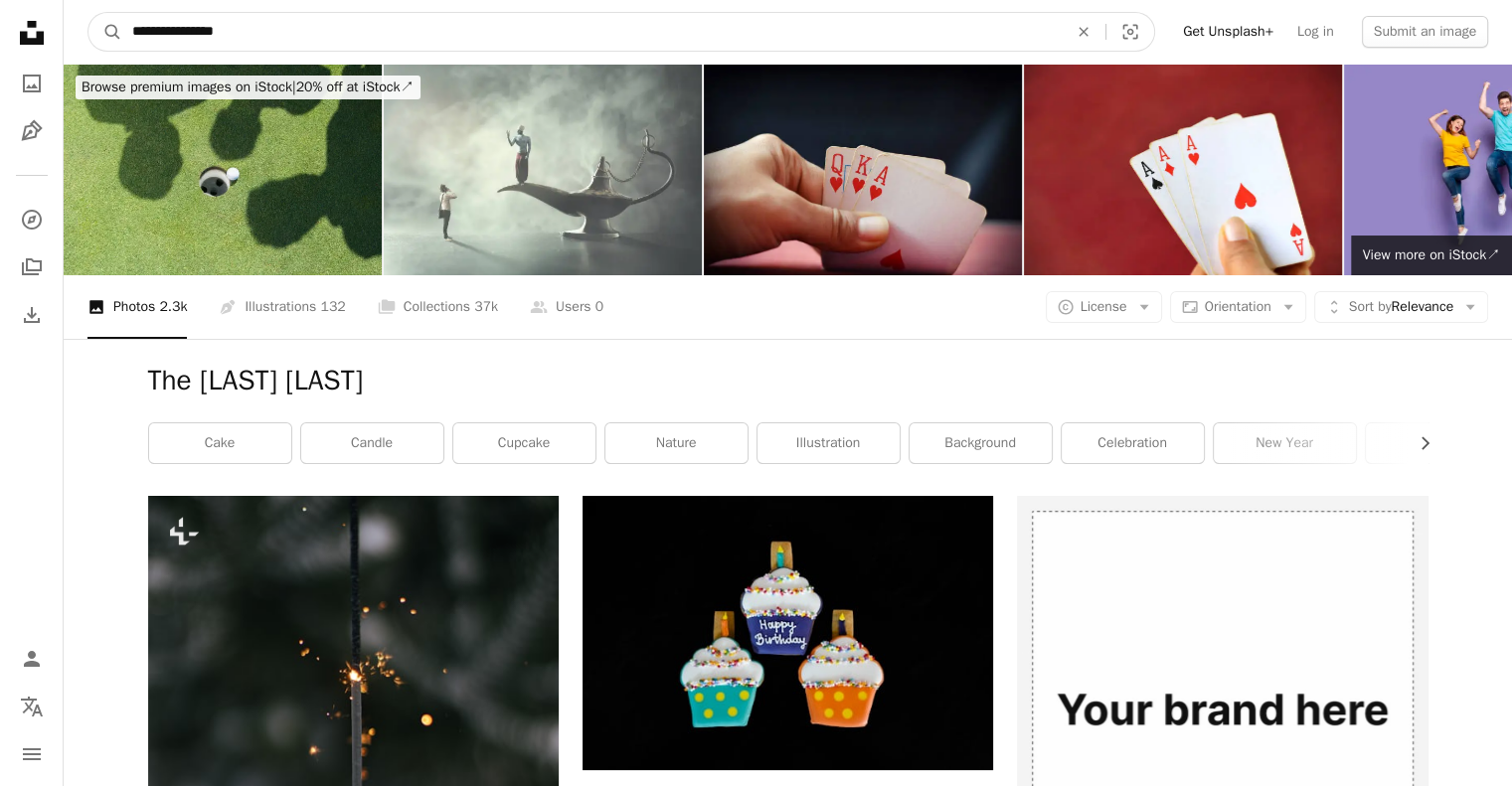 click on "**********" at bounding box center (591, 32) 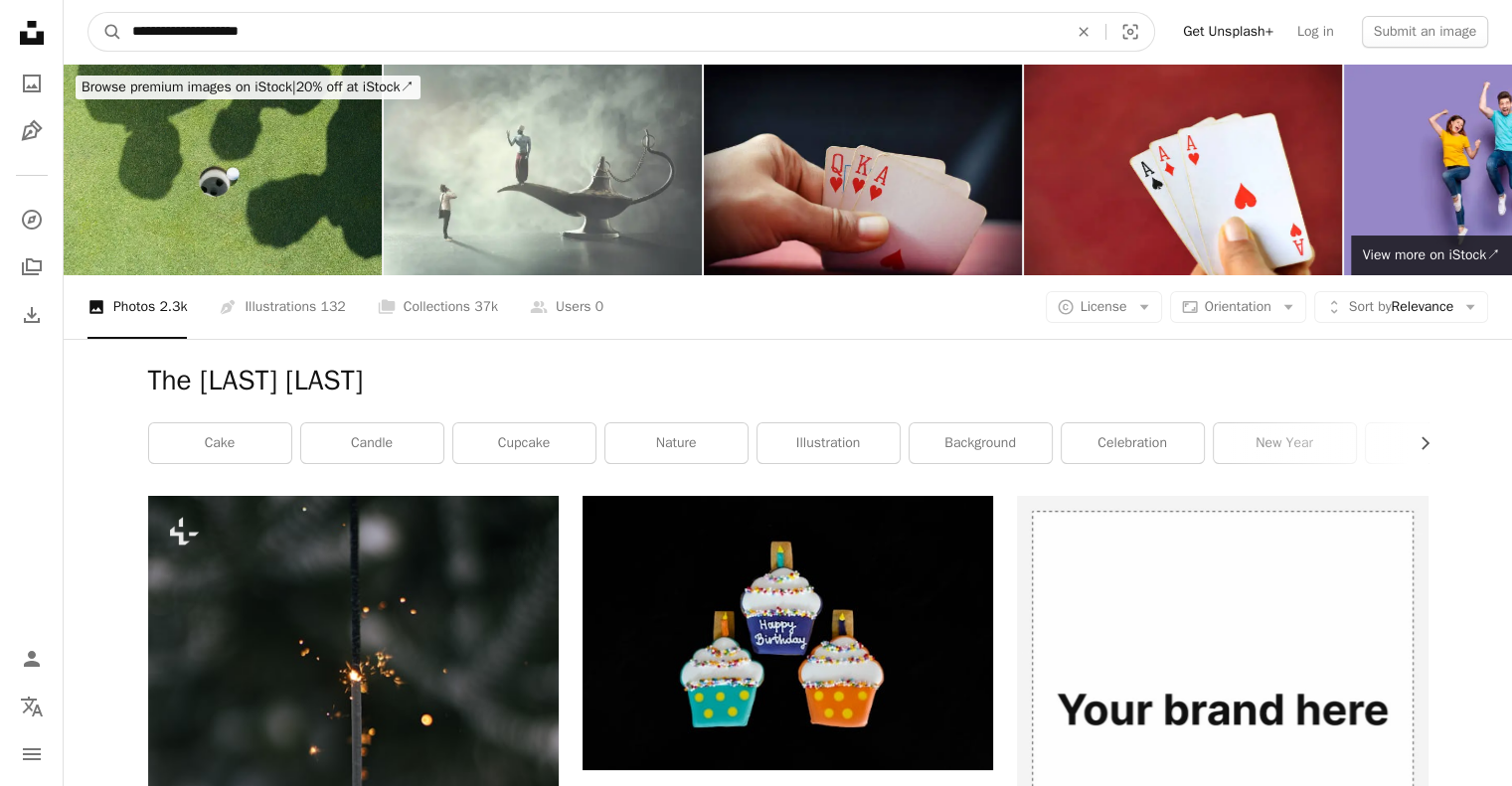 click on "**********" at bounding box center (591, 32) 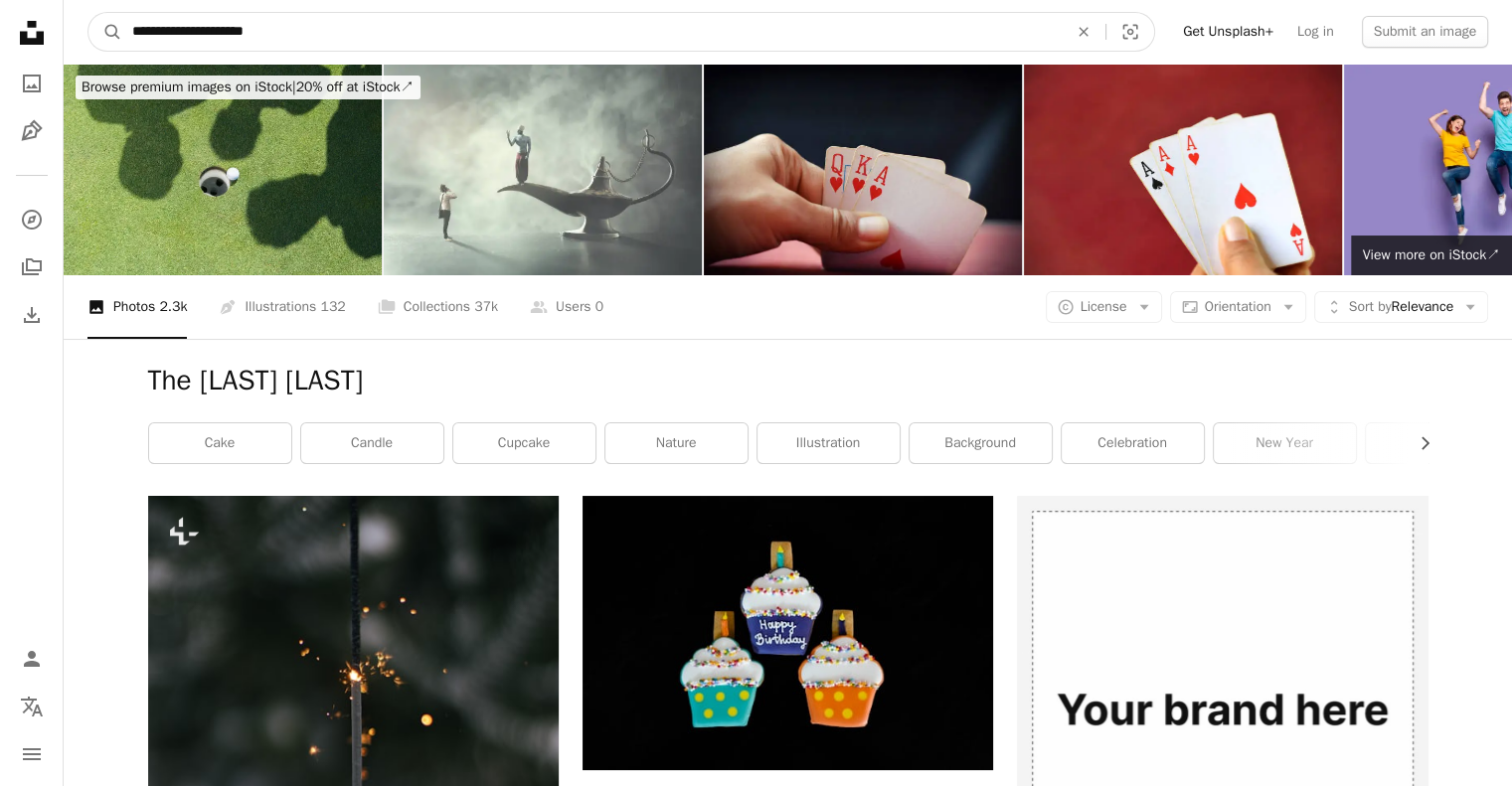 type on "**********" 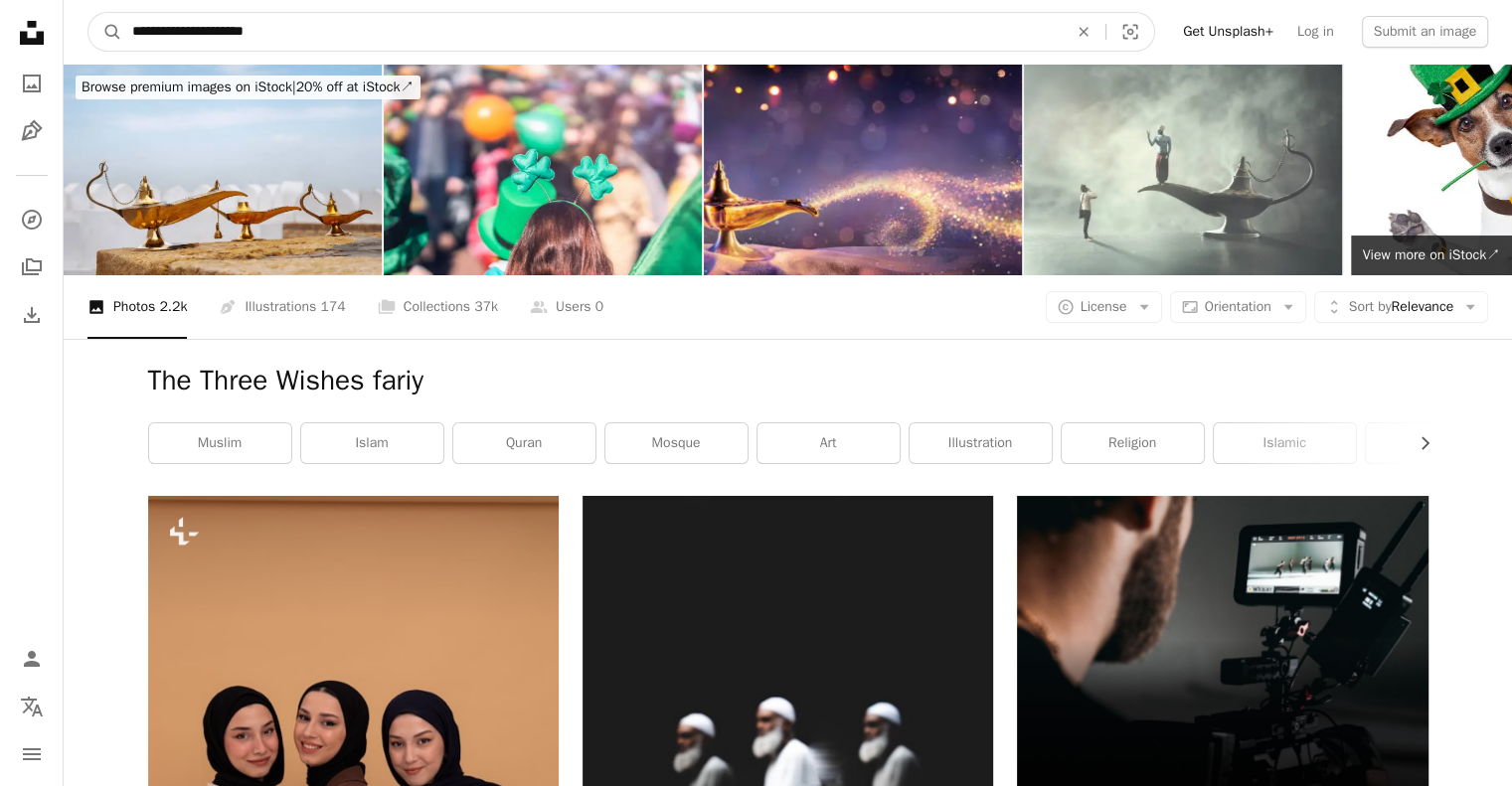 click on "**********" at bounding box center [591, 32] 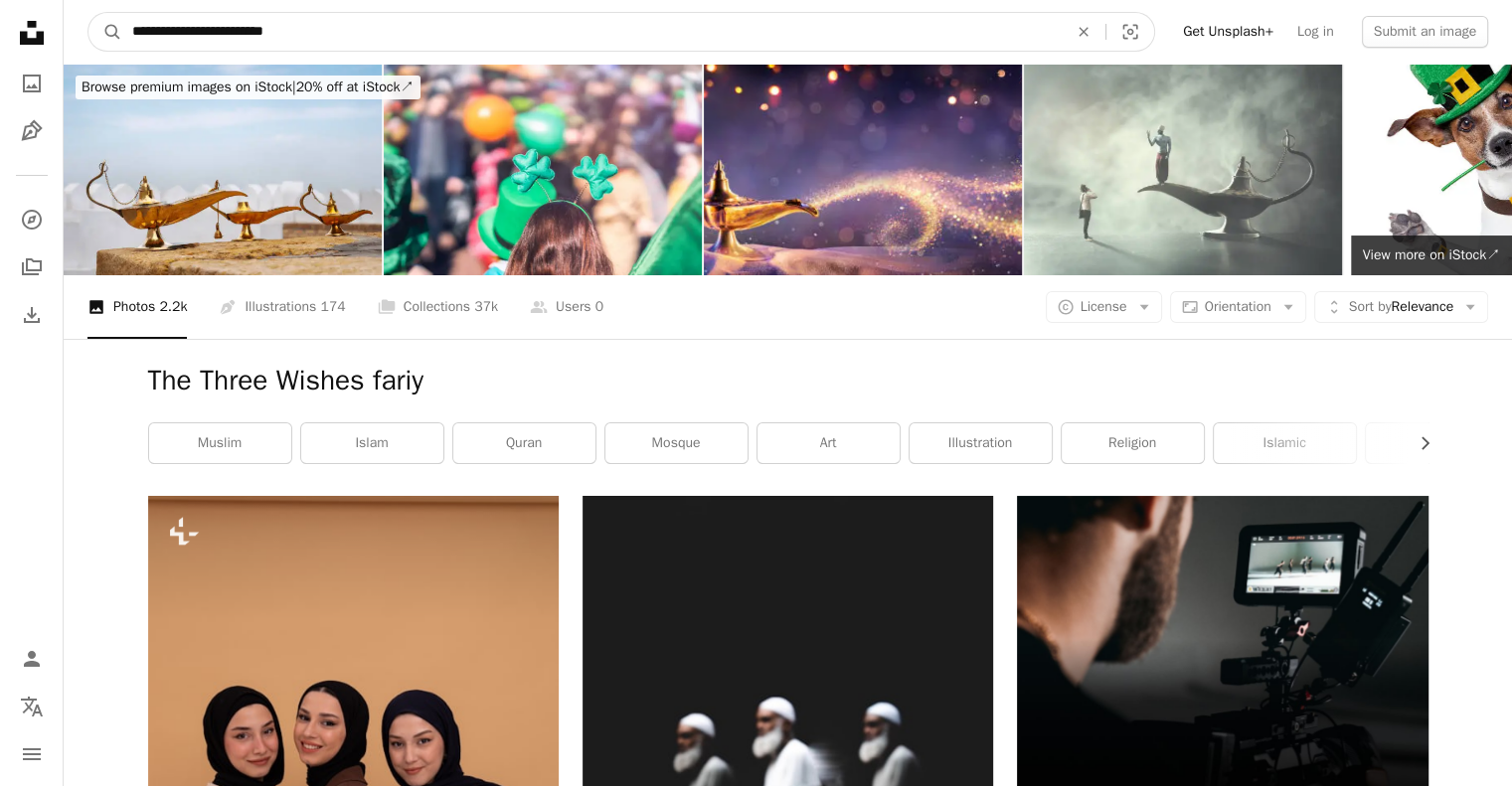 type on "**********" 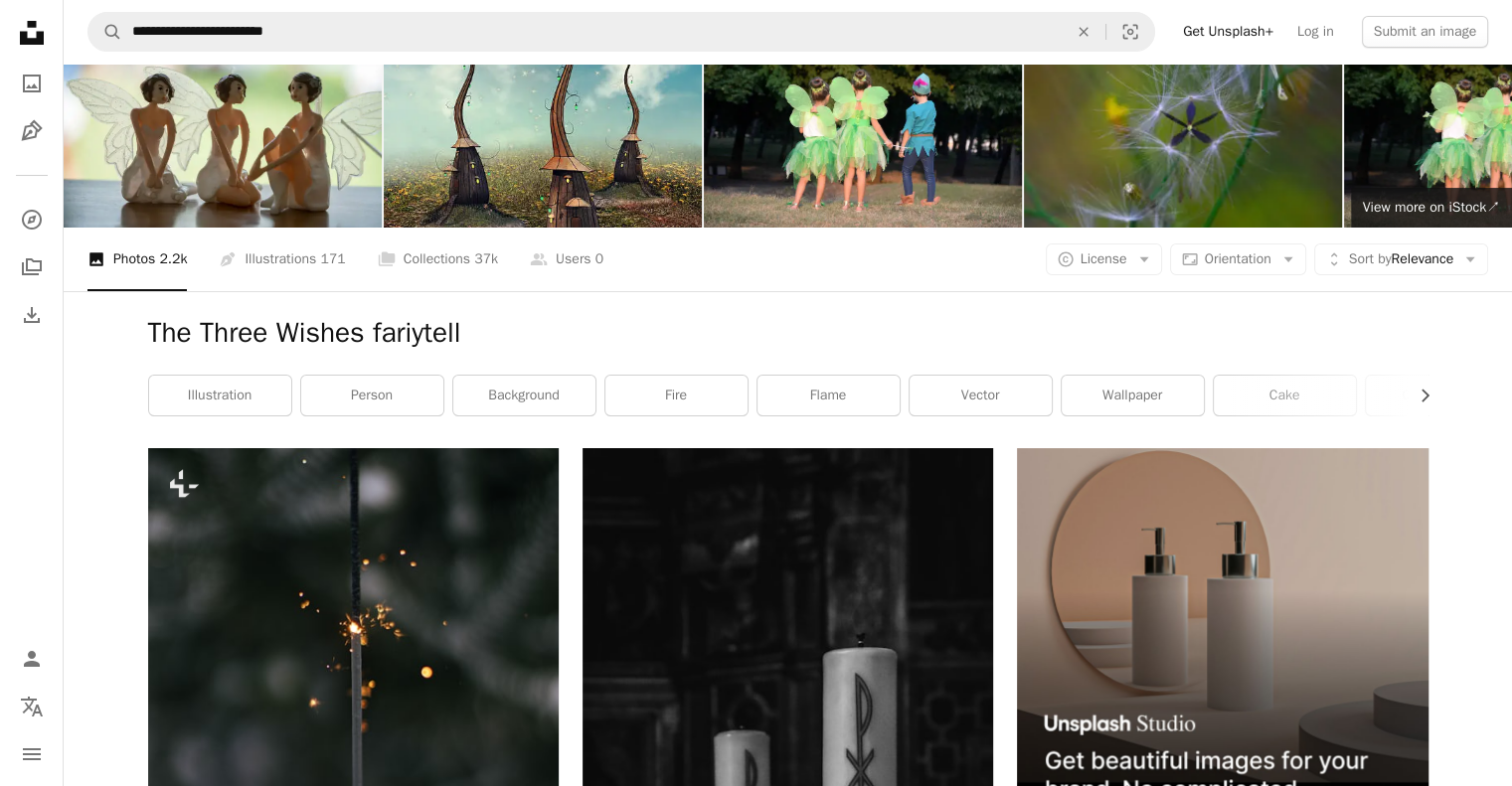 scroll, scrollTop: 24, scrollLeft: 0, axis: vertical 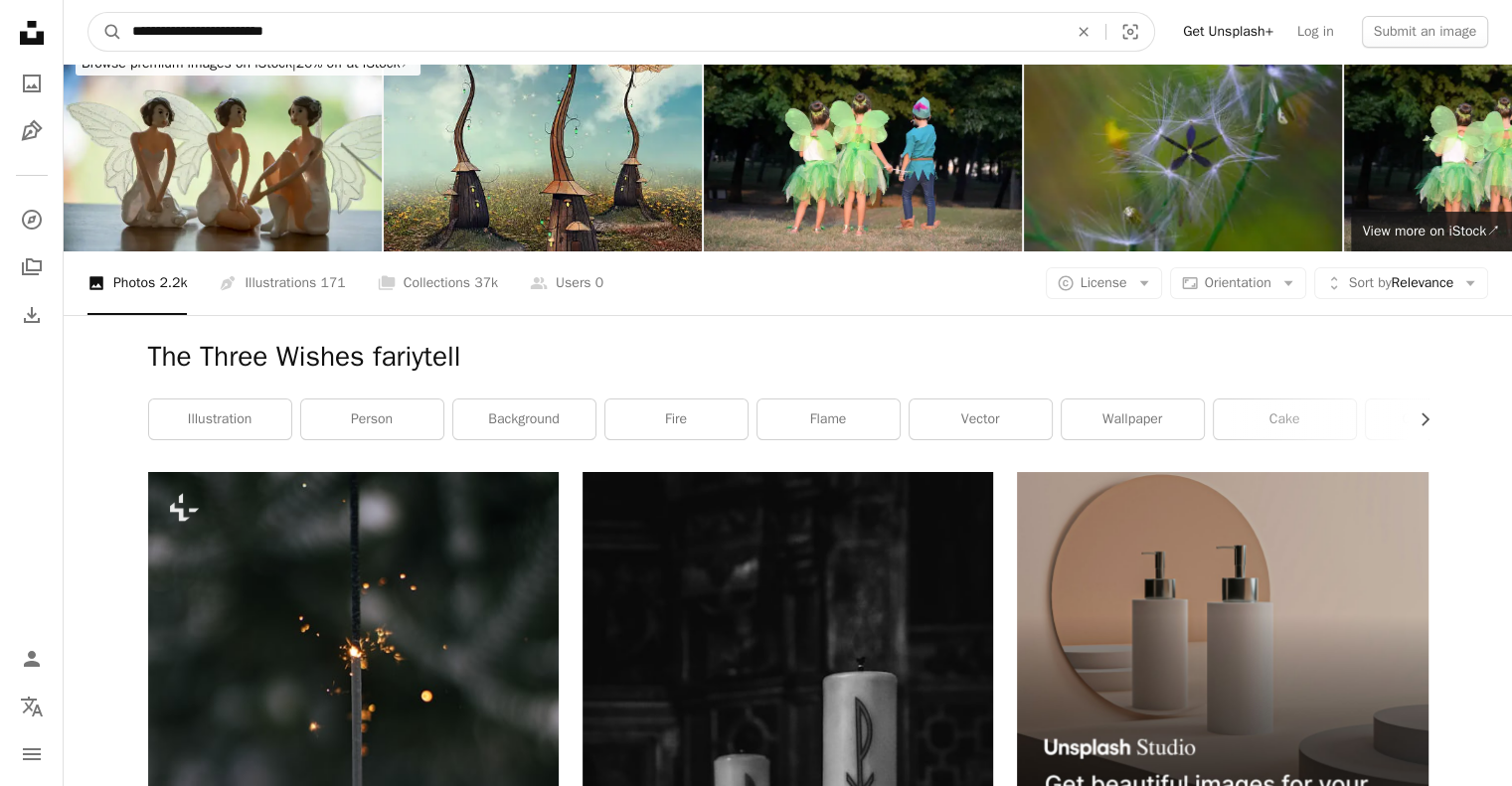 click on "**********" at bounding box center [591, 32] 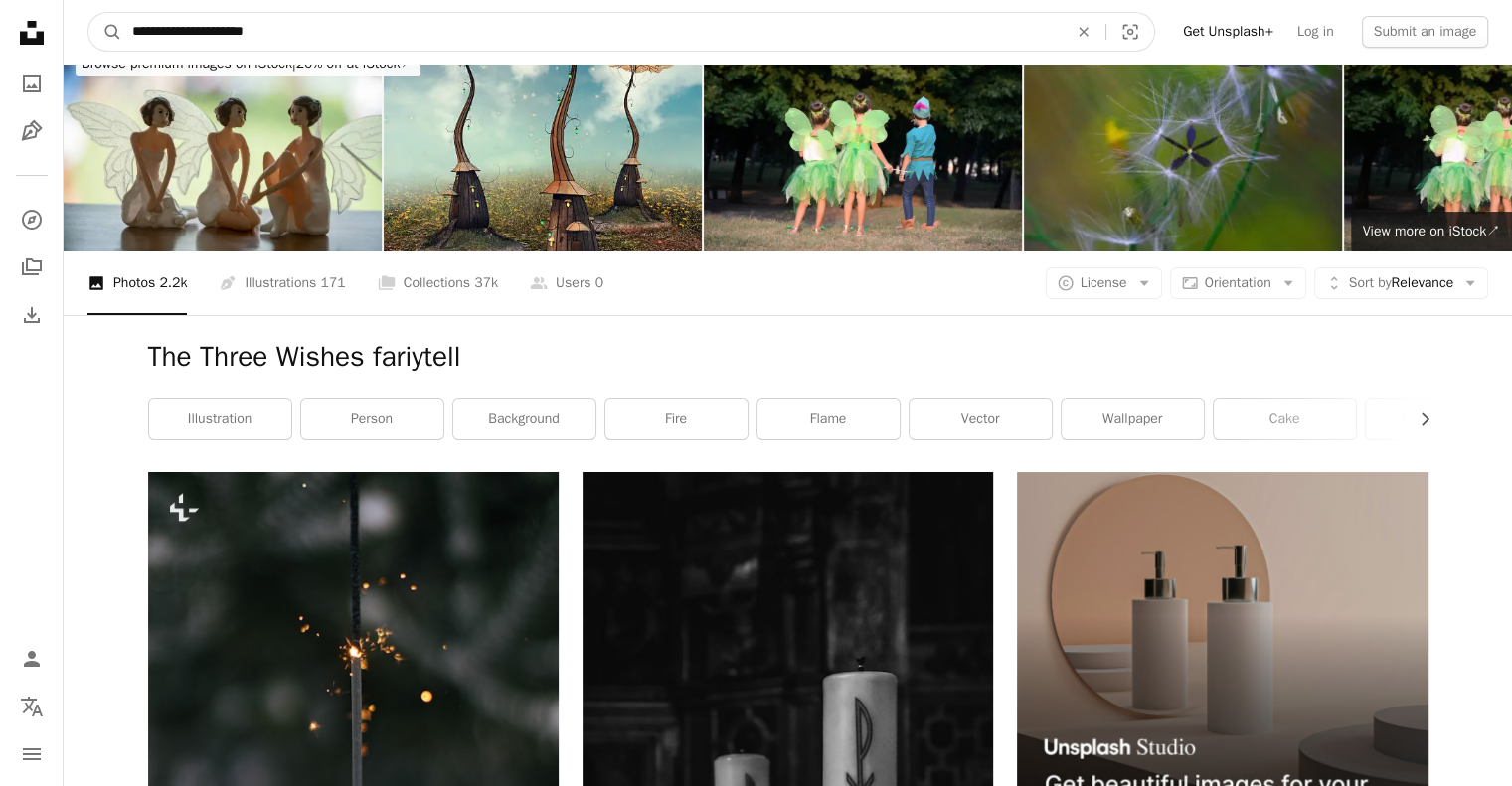 type on "**********" 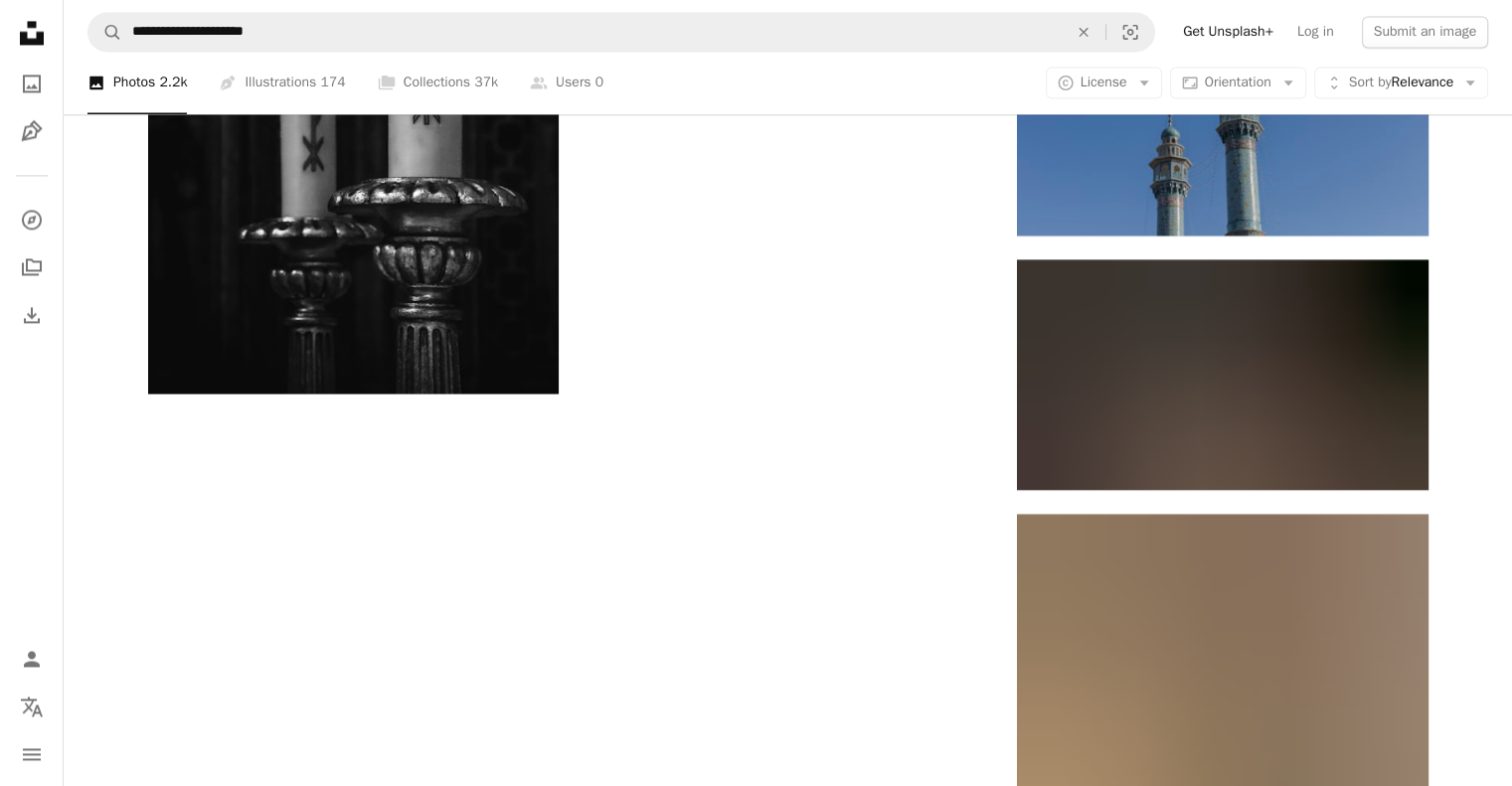 scroll, scrollTop: 3168, scrollLeft: 0, axis: vertical 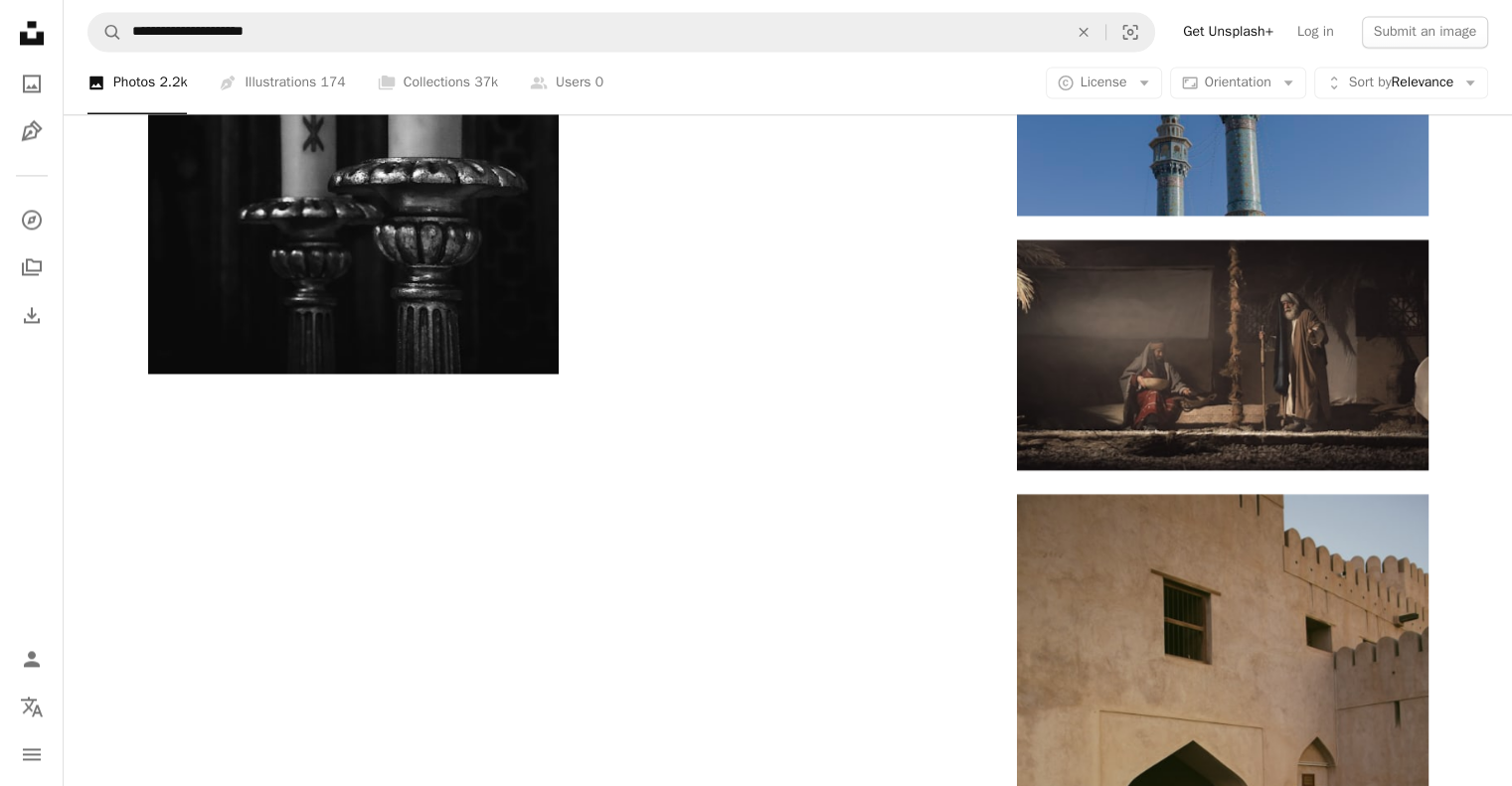 click on "Load more" at bounding box center (788, 1189) 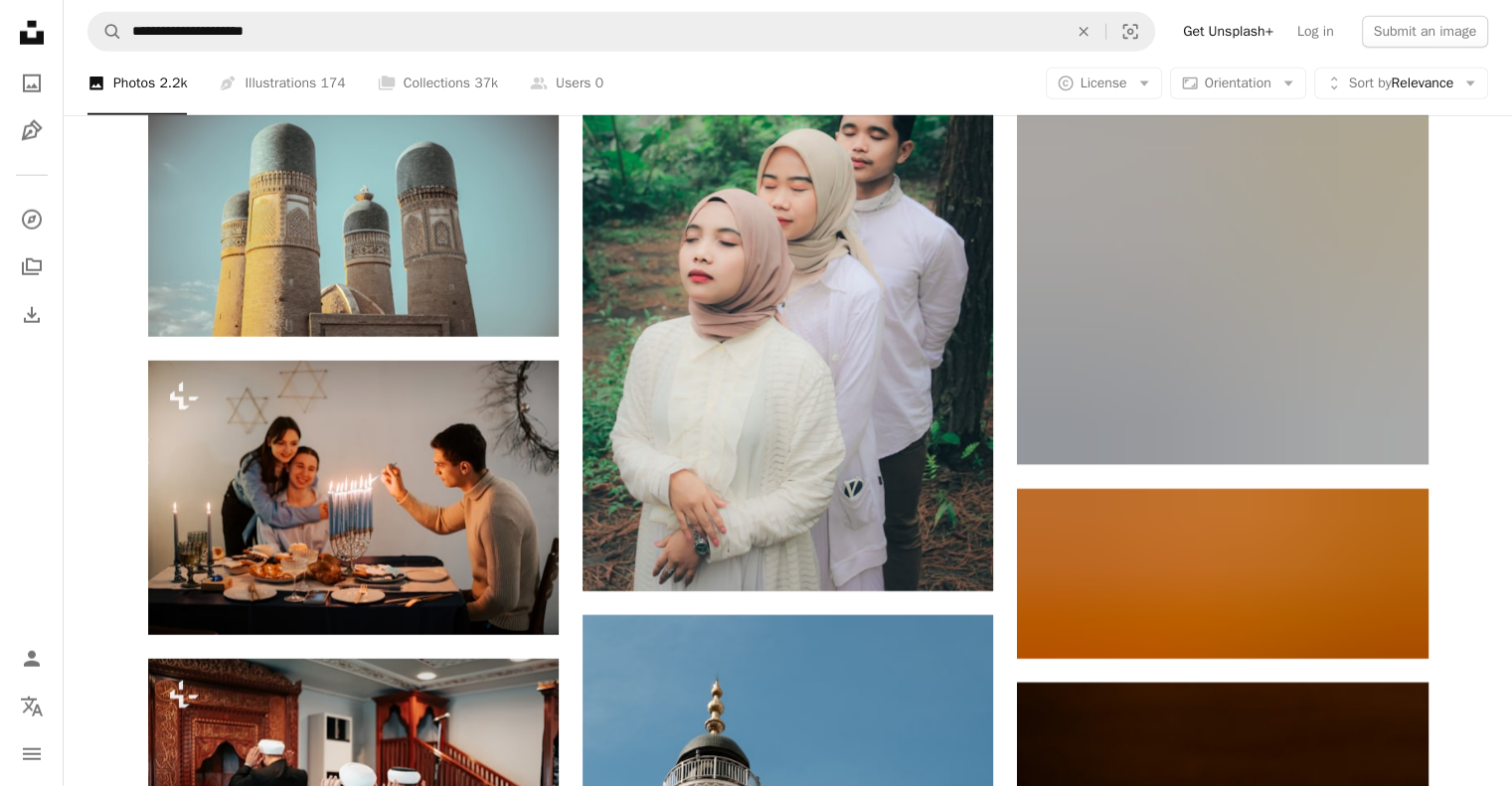 scroll, scrollTop: 5456, scrollLeft: 0, axis: vertical 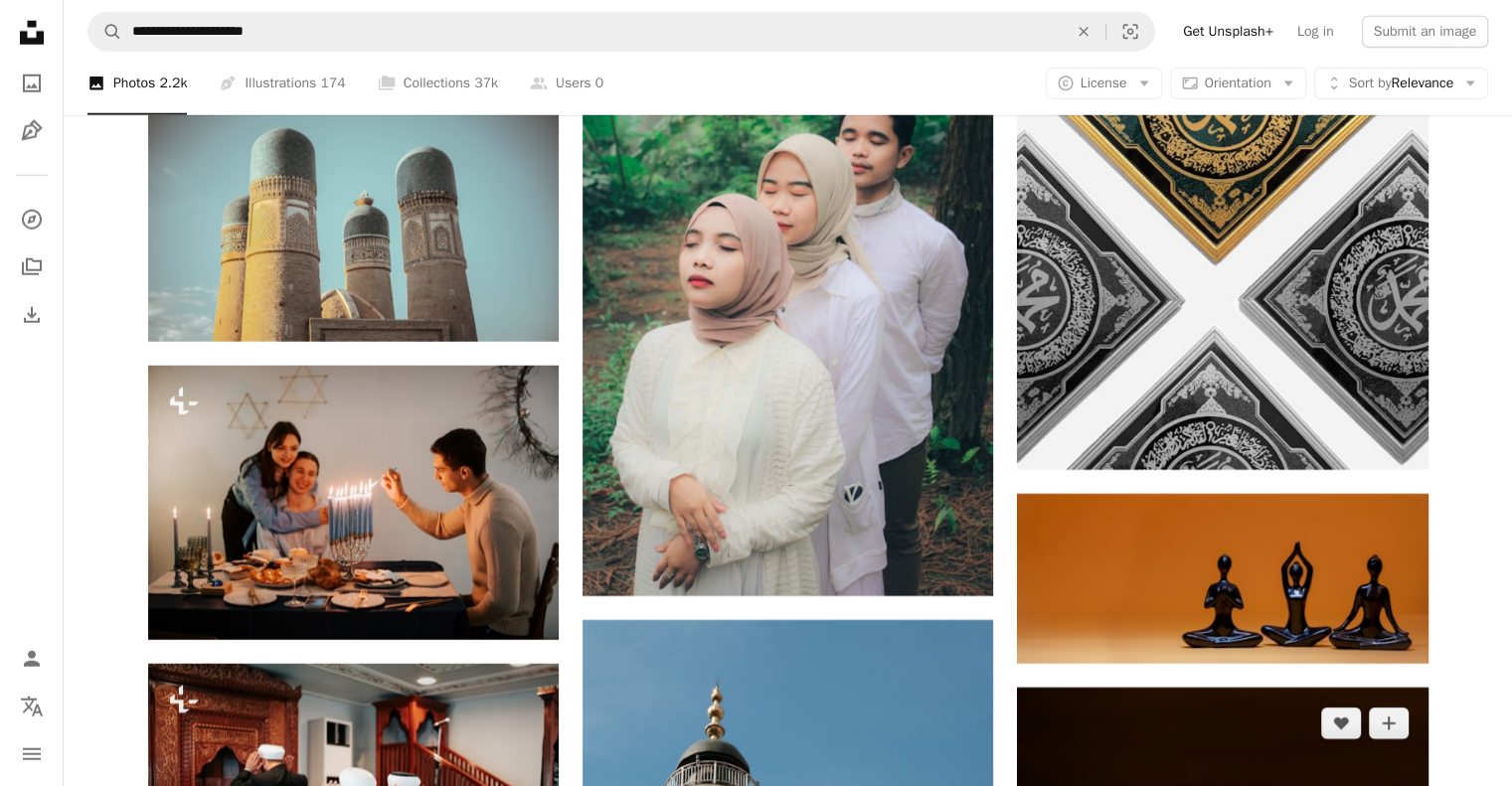 click on "Arrow pointing down" at bounding box center [1389, 1268] 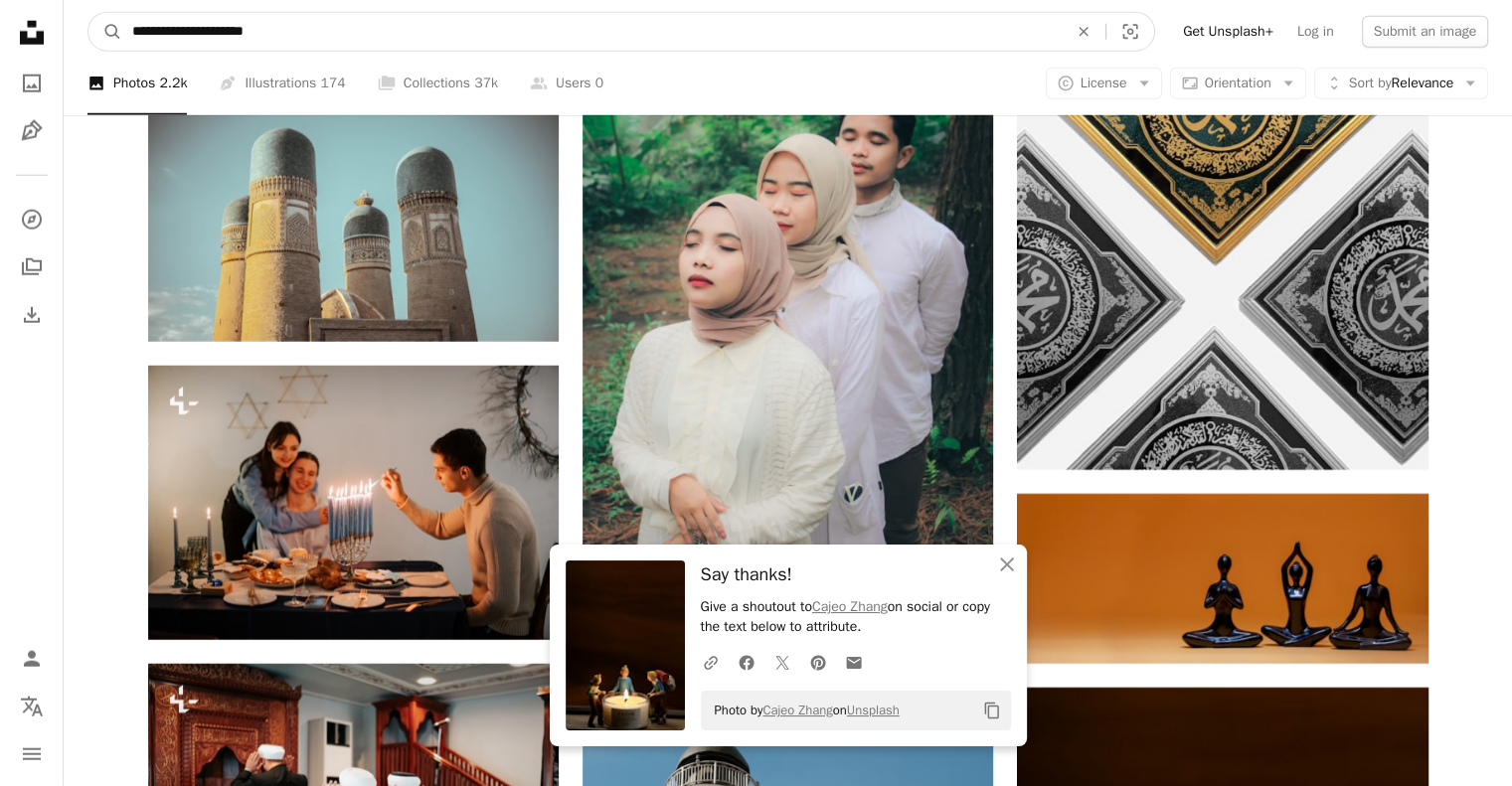 drag, startPoint x: 243, startPoint y: 30, endPoint x: 36, endPoint y: 35, distance: 207.06038 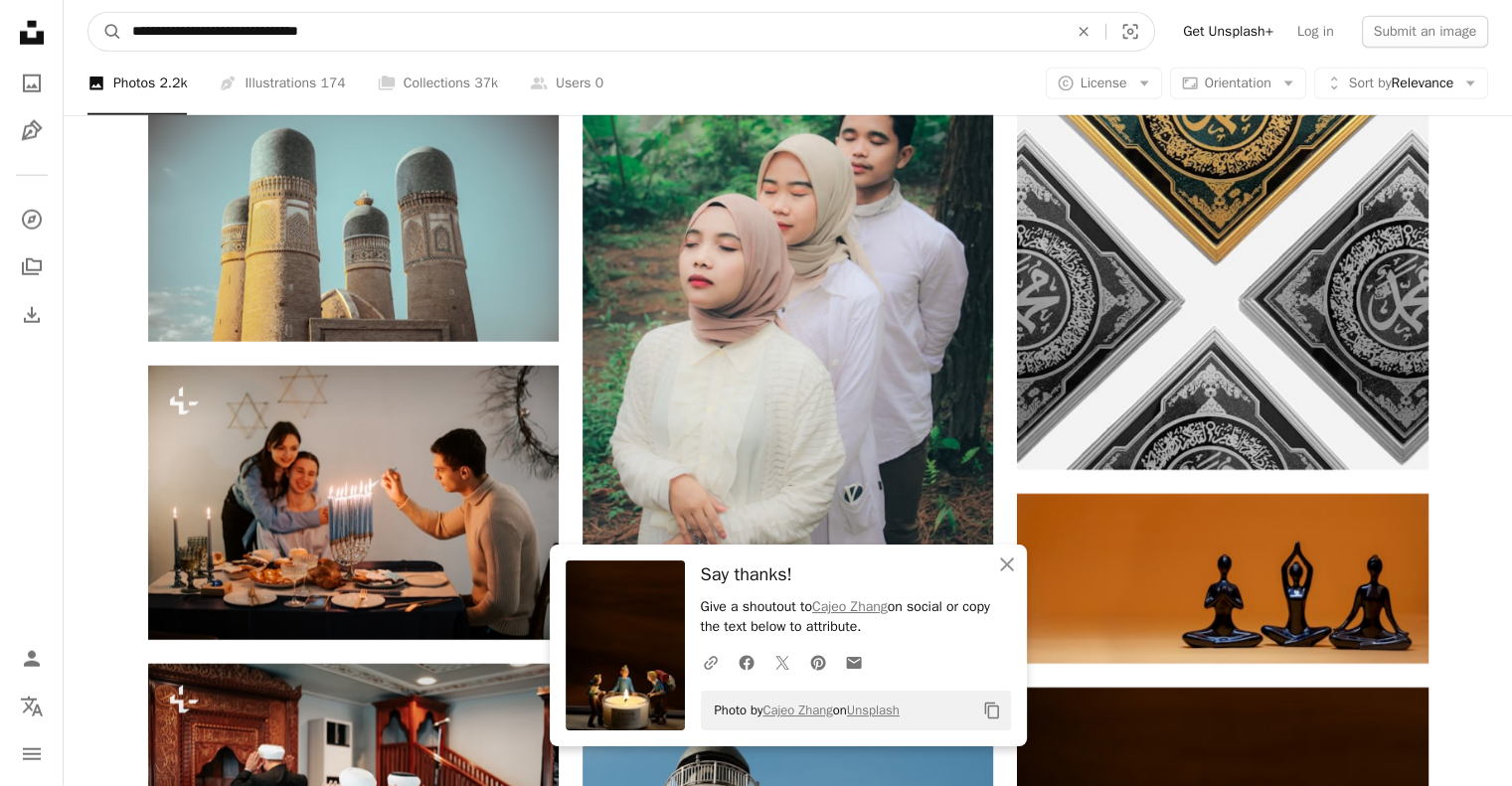 type on "**********" 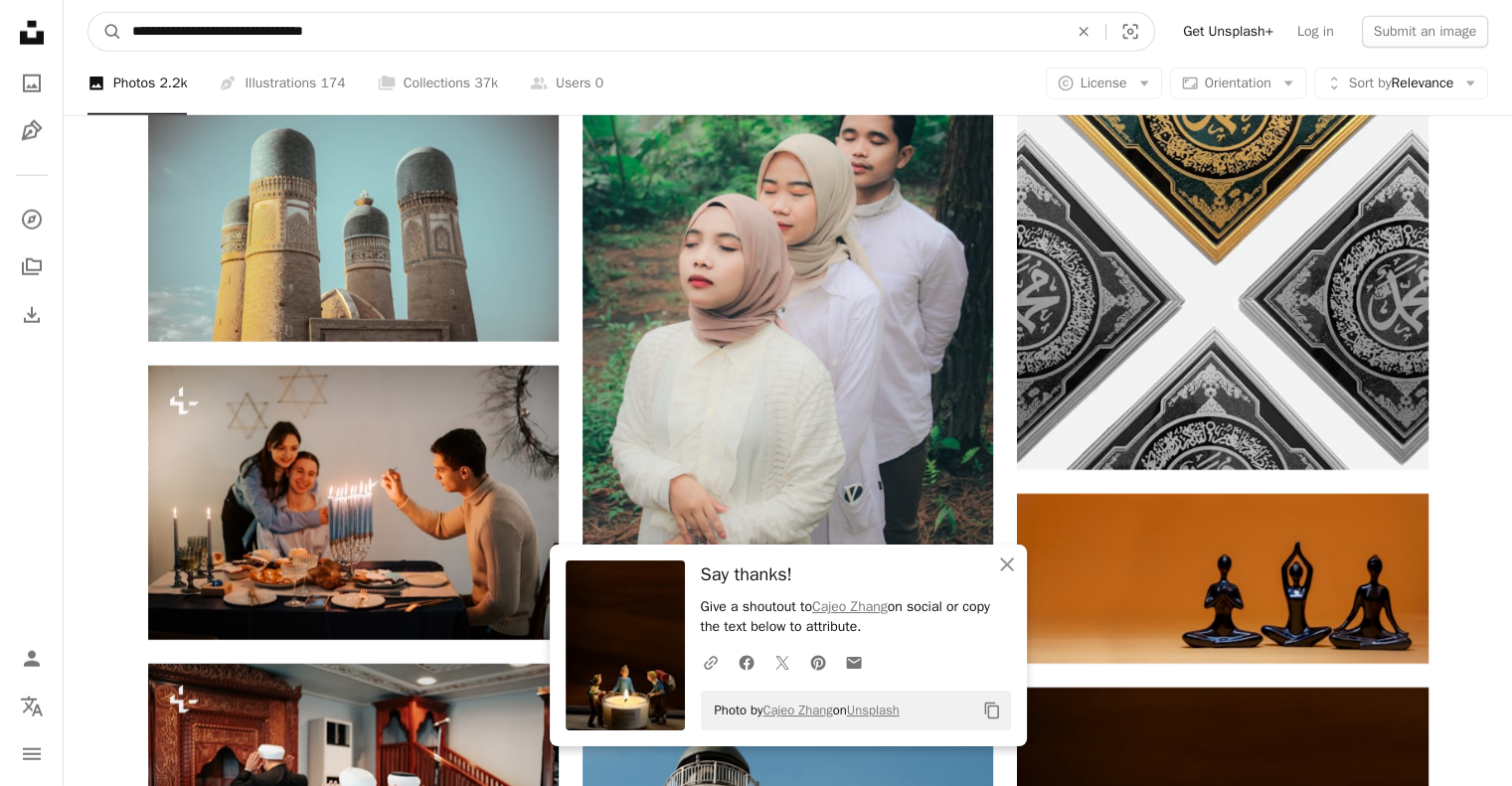 click on "A magnifying glass" at bounding box center [105, 32] 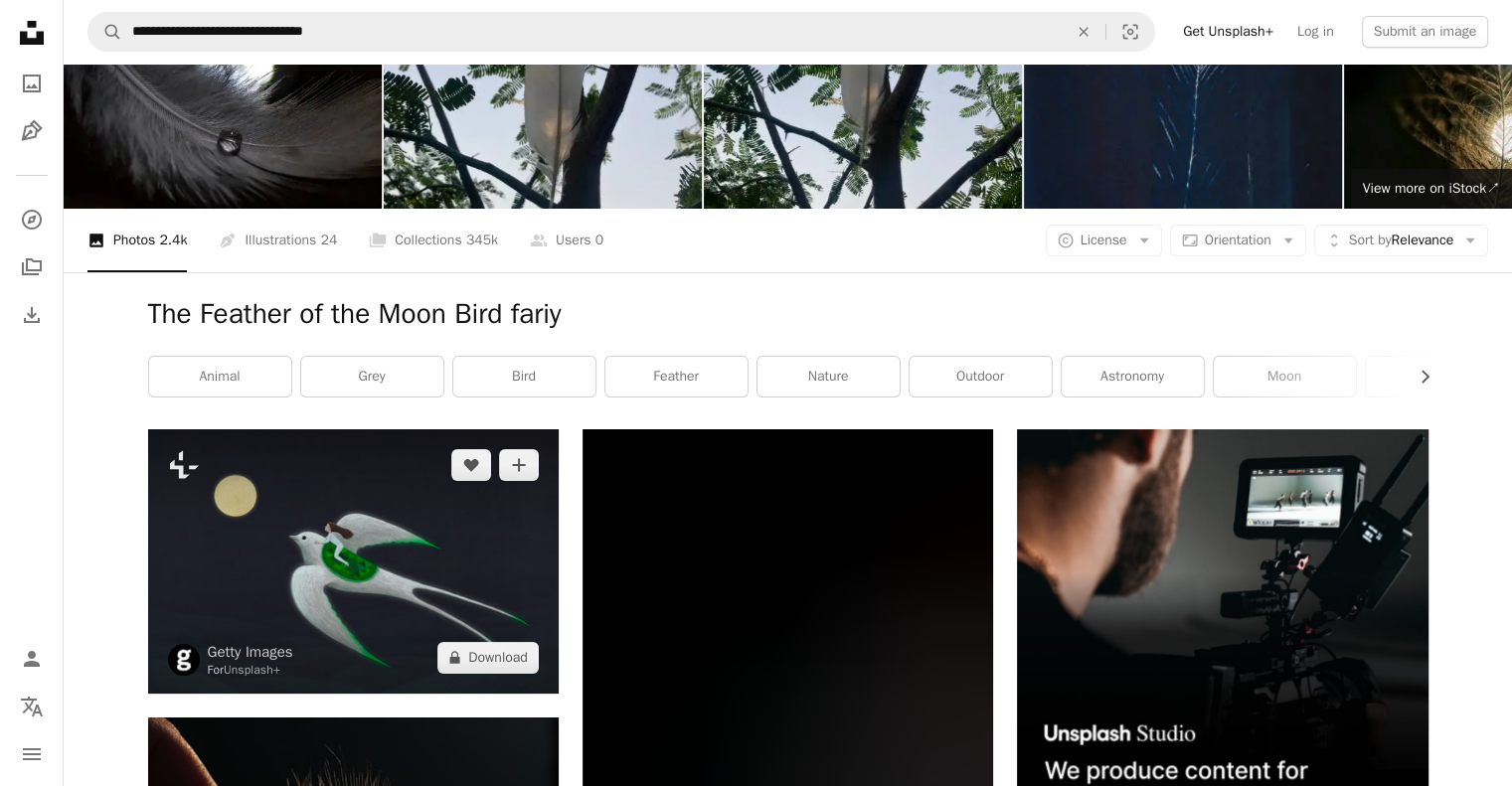 scroll, scrollTop: 60, scrollLeft: 0, axis: vertical 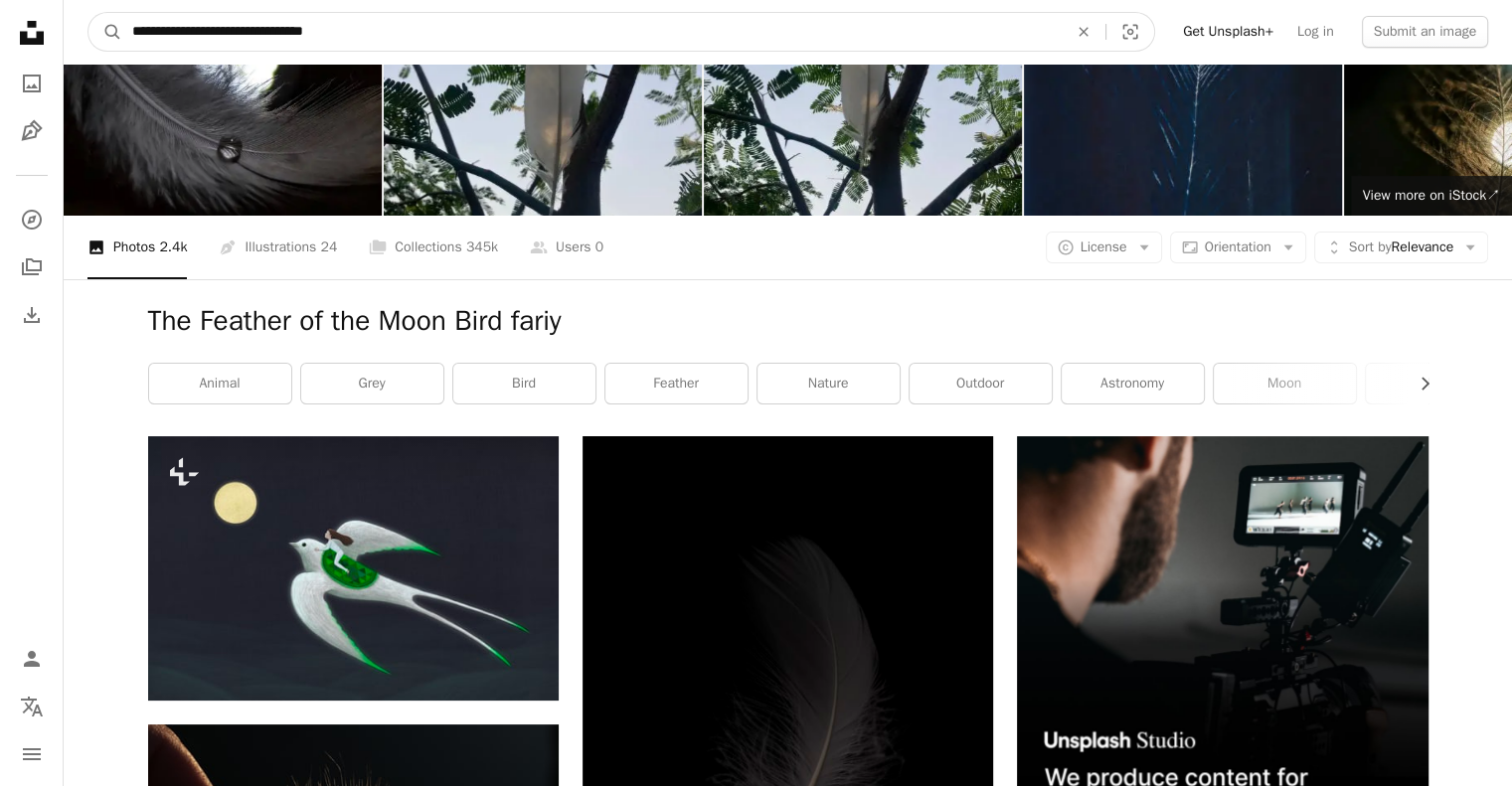 click on "**********" at bounding box center [591, 32] 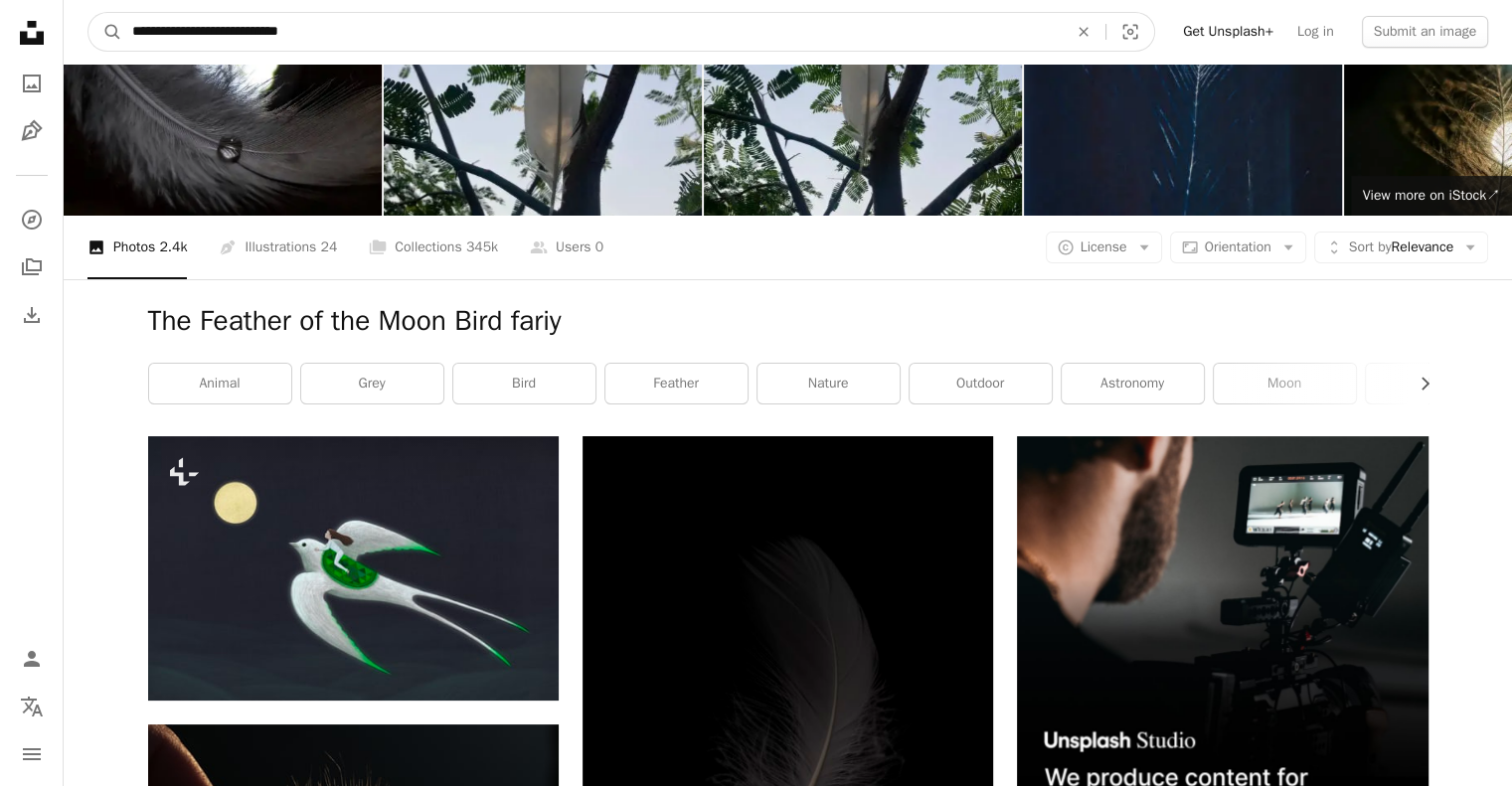 click on "A magnifying glass" at bounding box center [105, 32] 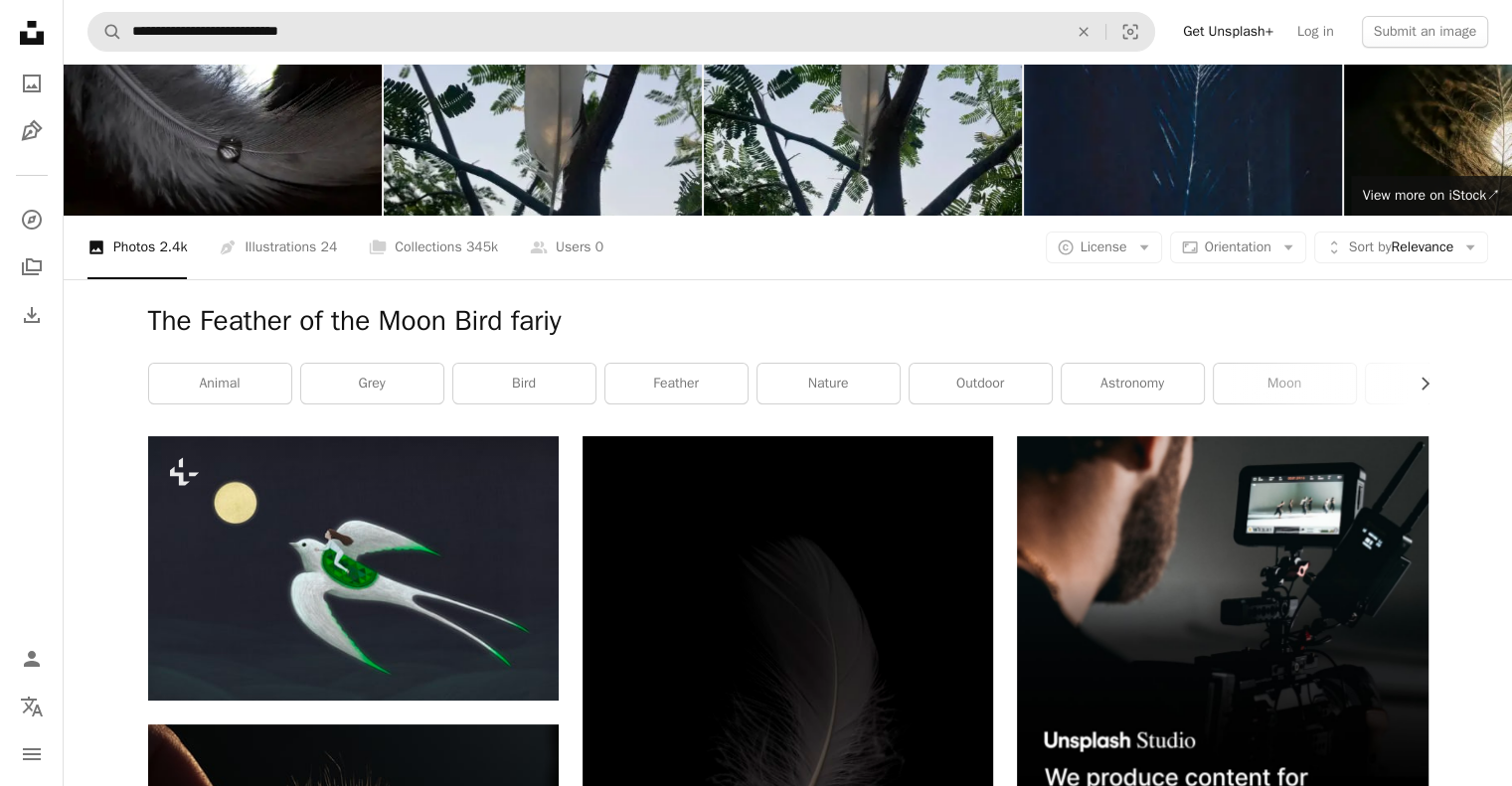 scroll, scrollTop: 0, scrollLeft: 0, axis: both 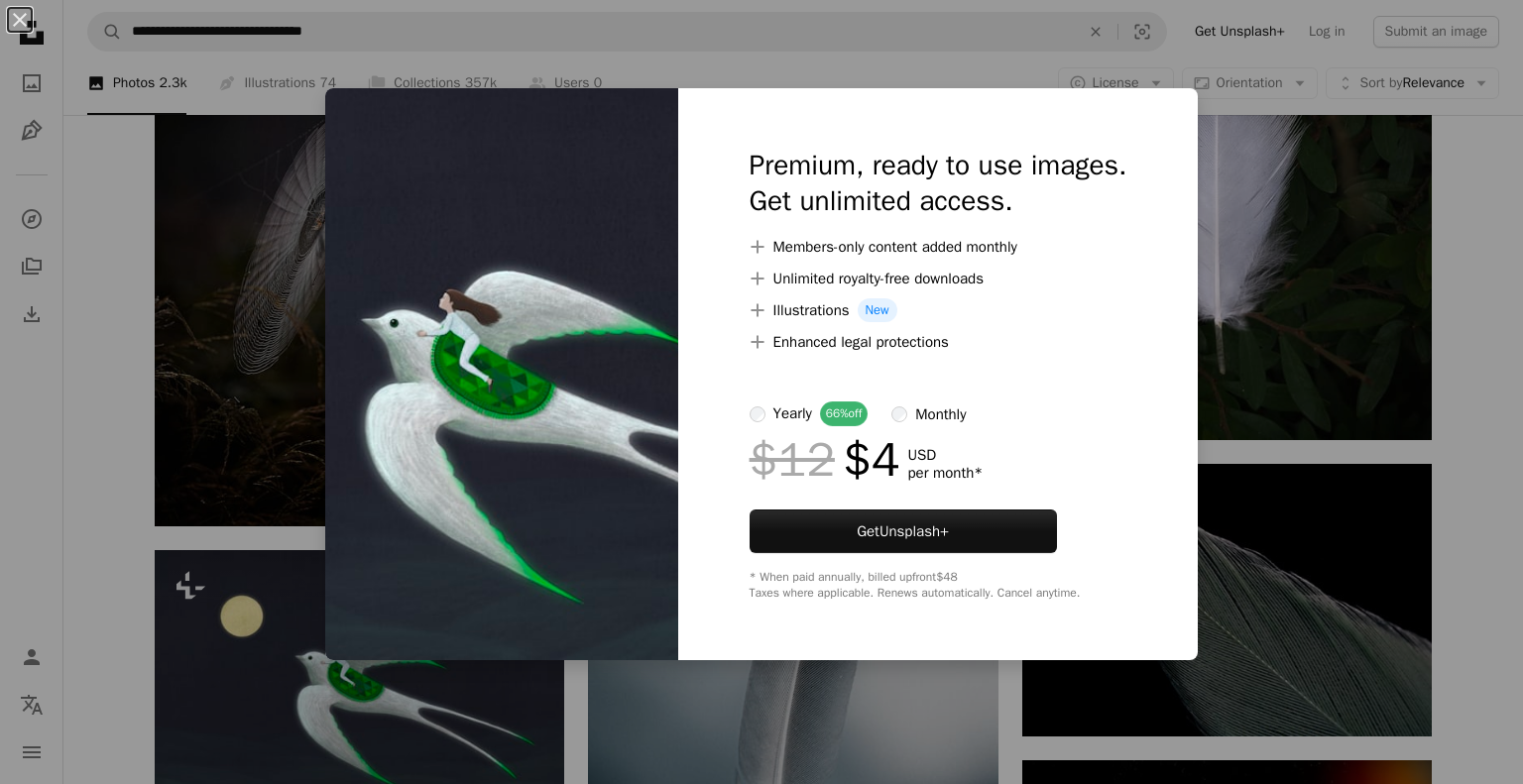 click on "An X shape Premium, ready to use images. Get unlimited access. A plus sign Members-only content added monthly A plus sign Unlimited royalty-free downloads A plus sign Illustrations  New A plus sign Enhanced legal protections yearly 66%  off monthly $12   $4 USD per month * Get  Unsplash+ * When paid annually, billed upfront  $48 Taxes where applicable. Renews automatically. Cancel anytime." at bounding box center (762, 392) 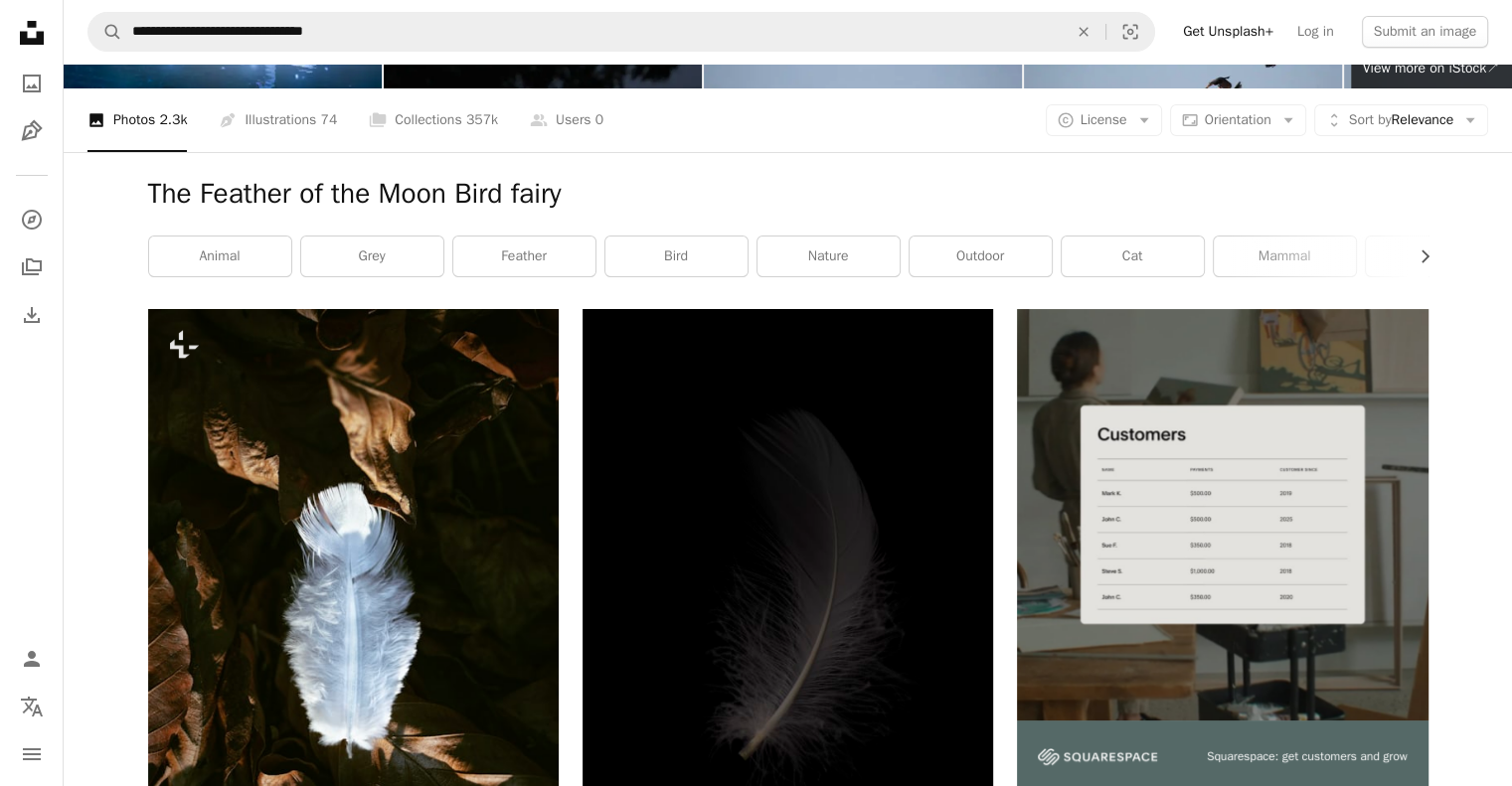 scroll, scrollTop: 191, scrollLeft: 0, axis: vertical 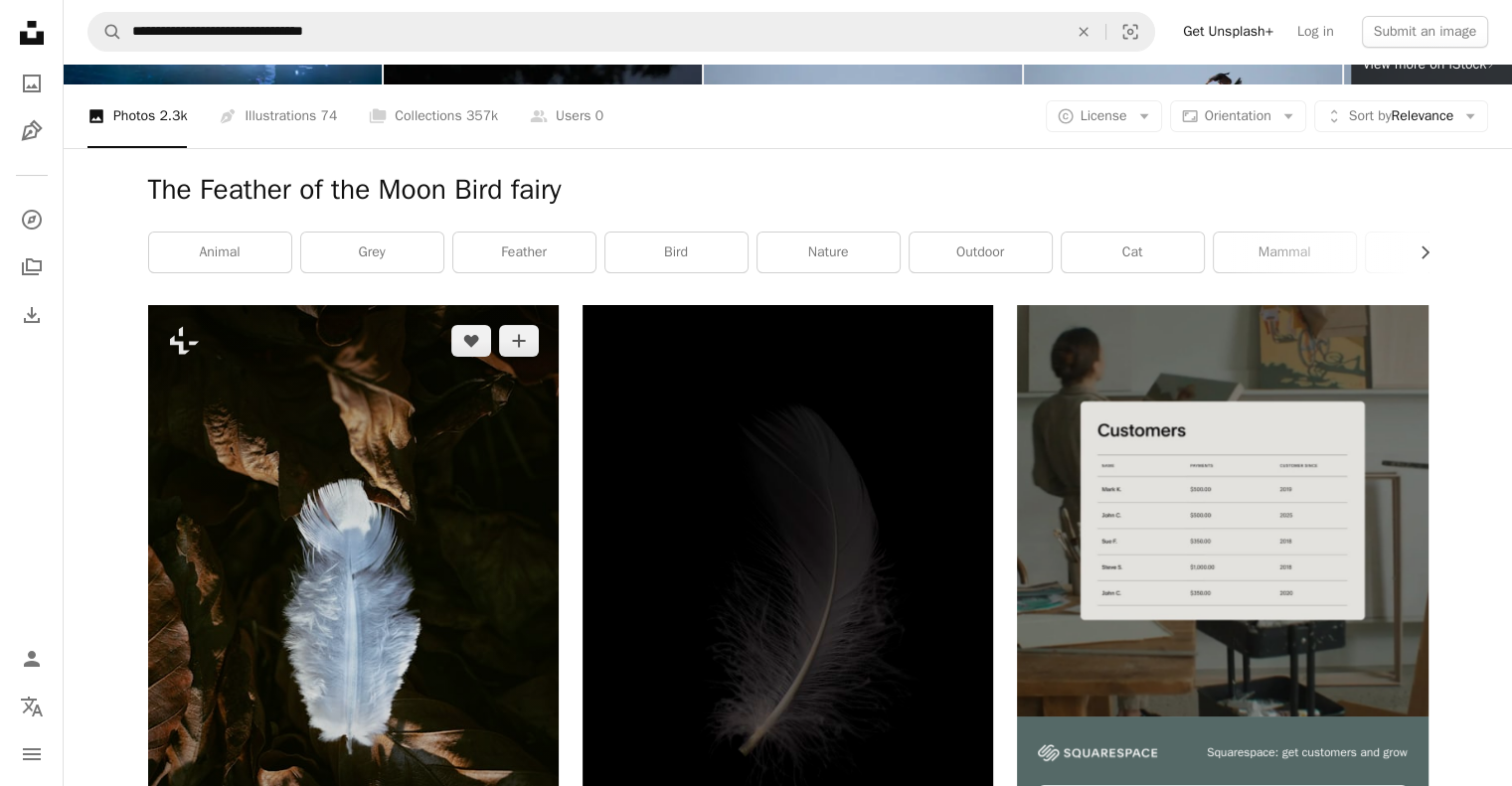 click on "A lock Download" at bounding box center [488, 885] 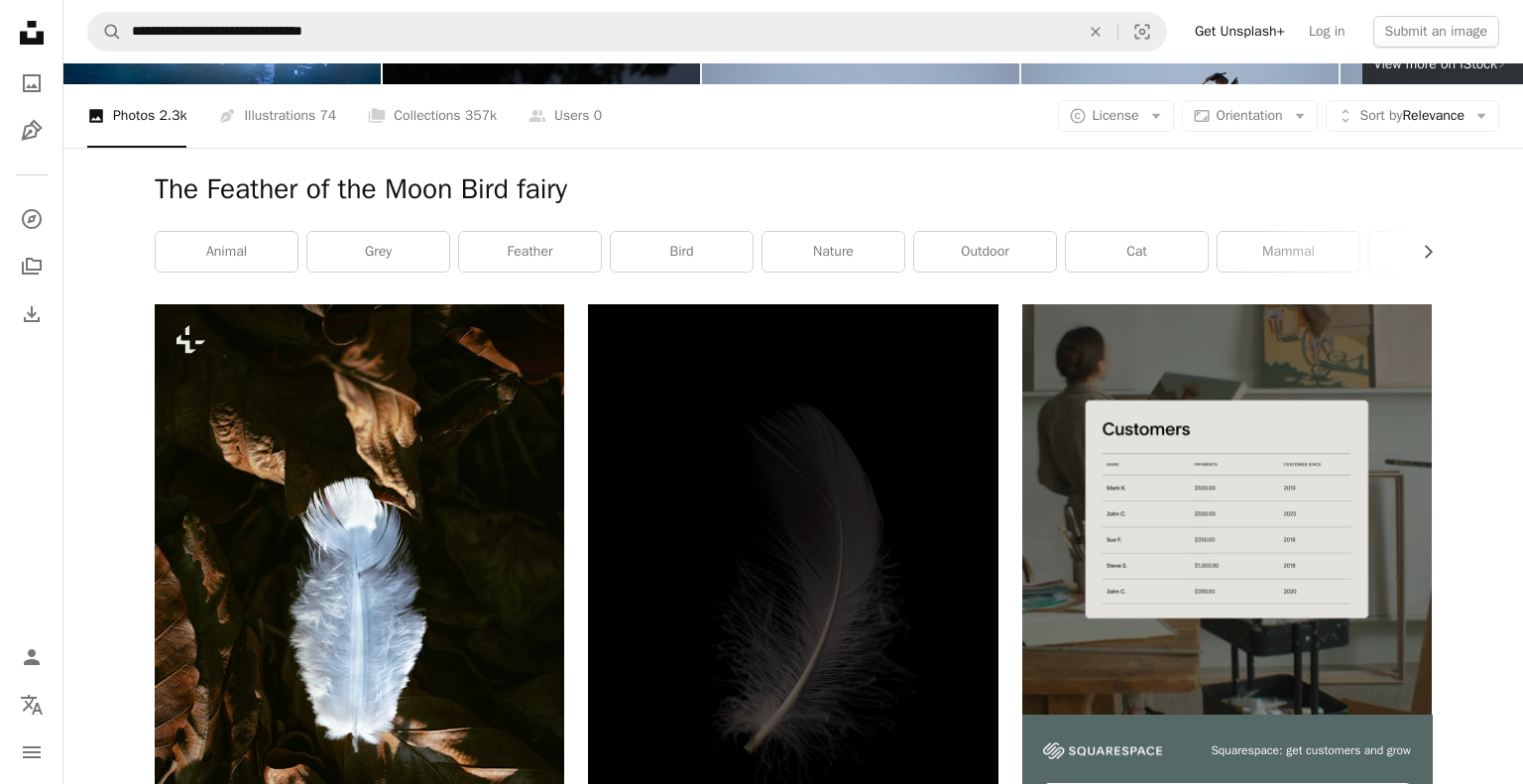 click on "An X shape Premium, ready to use images. Get unlimited access. A plus sign Members-only content added monthly A plus sign Unlimited royalty-free downloads A plus sign Illustrations  New A plus sign Enhanced legal protections yearly 66%  off monthly $12   $4 USD per month * Get  Unsplash+ * When paid annually, billed upfront  $48 Taxes where applicable. Renews automatically. Cancel anytime." at bounding box center (762, 5186) 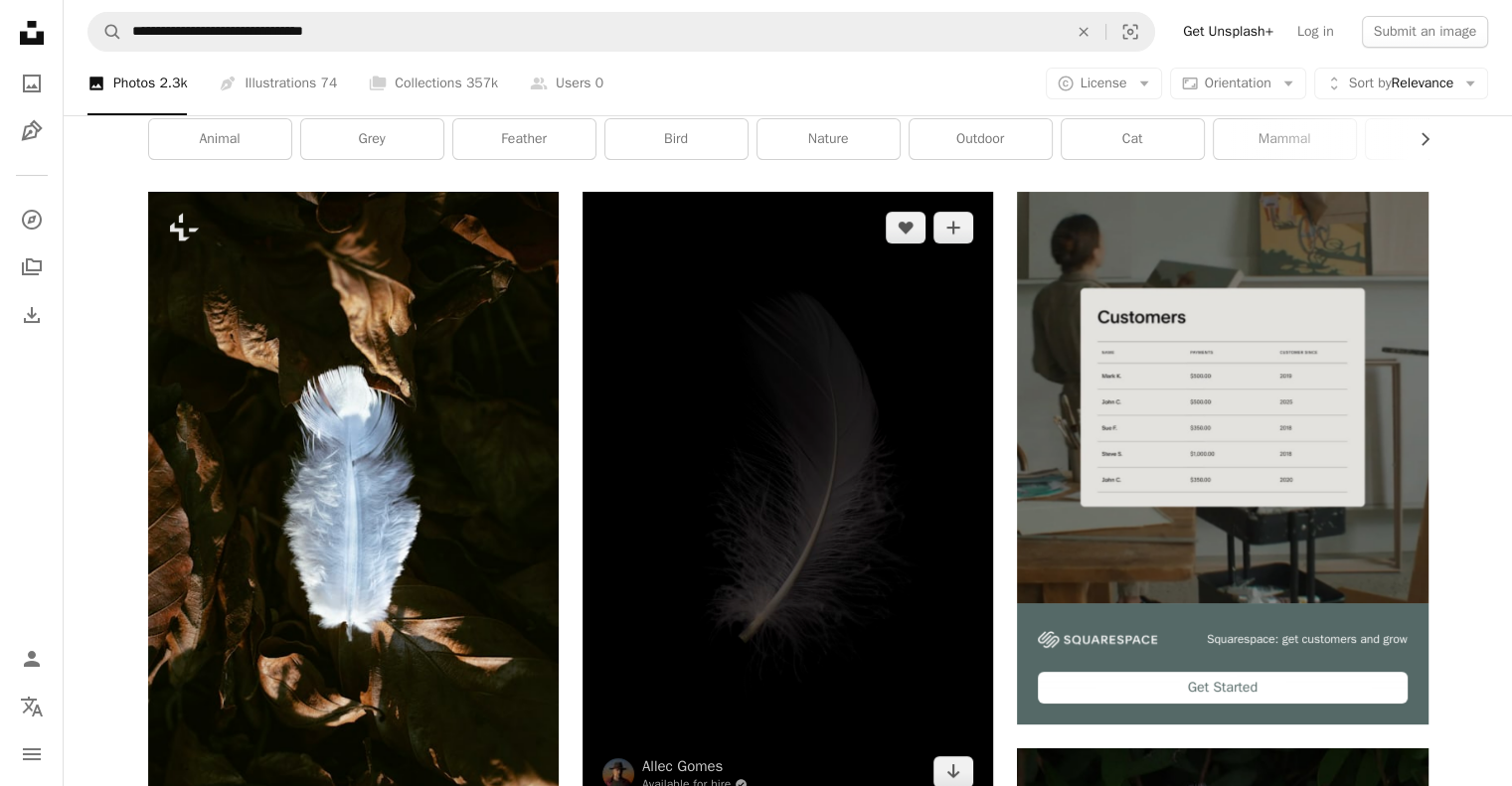 scroll, scrollTop: 312, scrollLeft: 0, axis: vertical 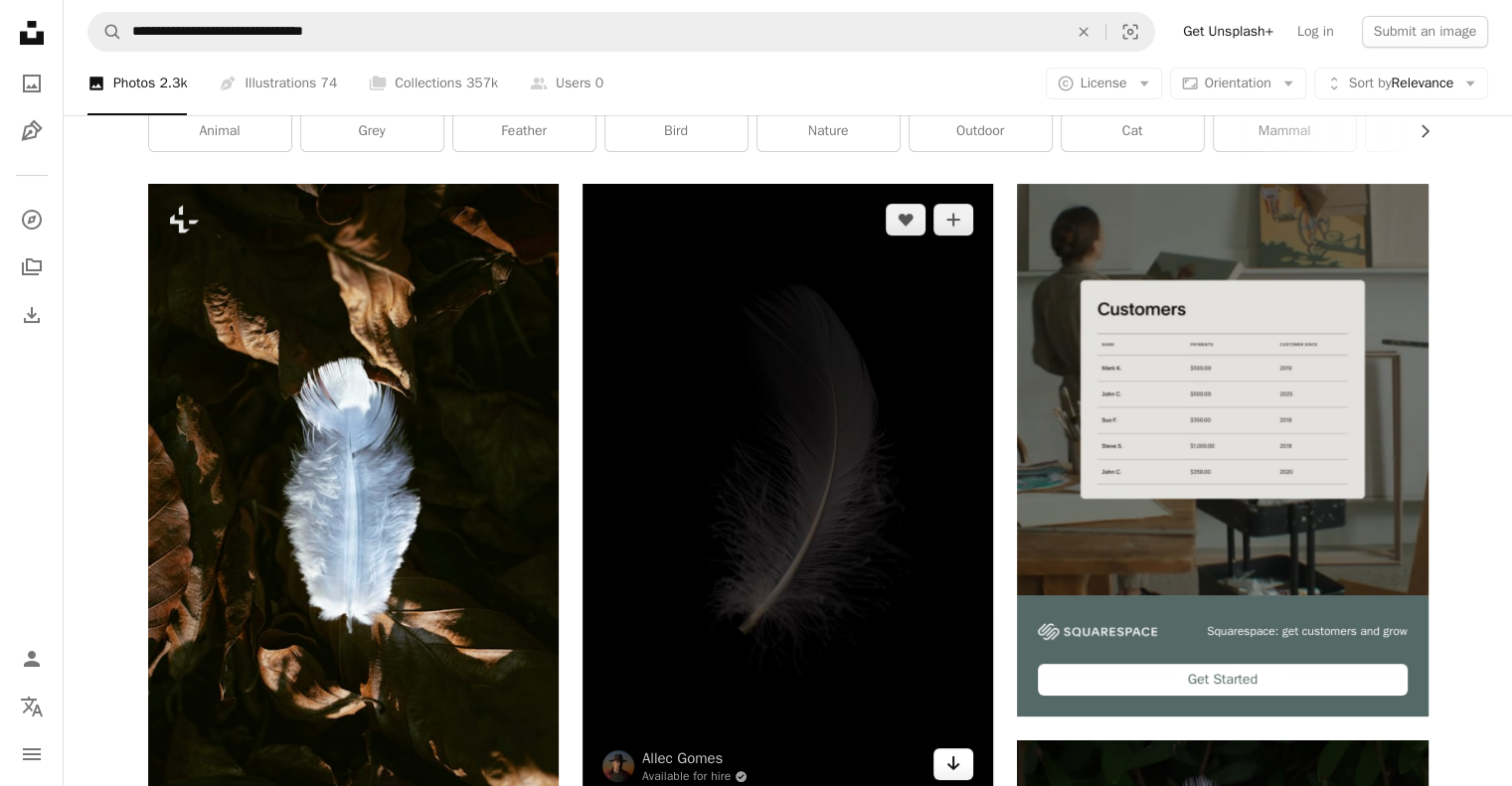 click on "Arrow pointing down" 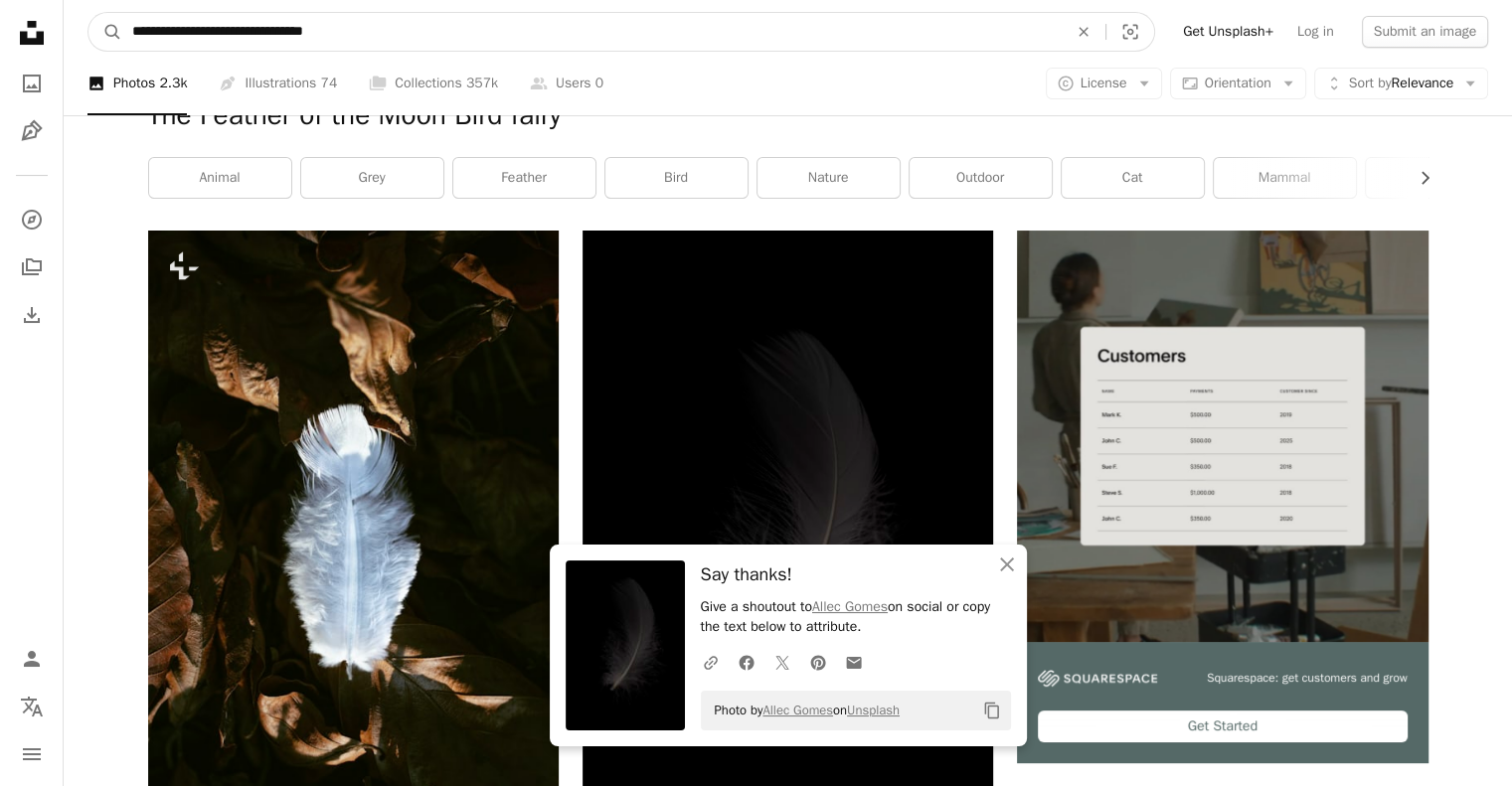 drag, startPoint x: 361, startPoint y: 29, endPoint x: 46, endPoint y: -5, distance: 316.8296 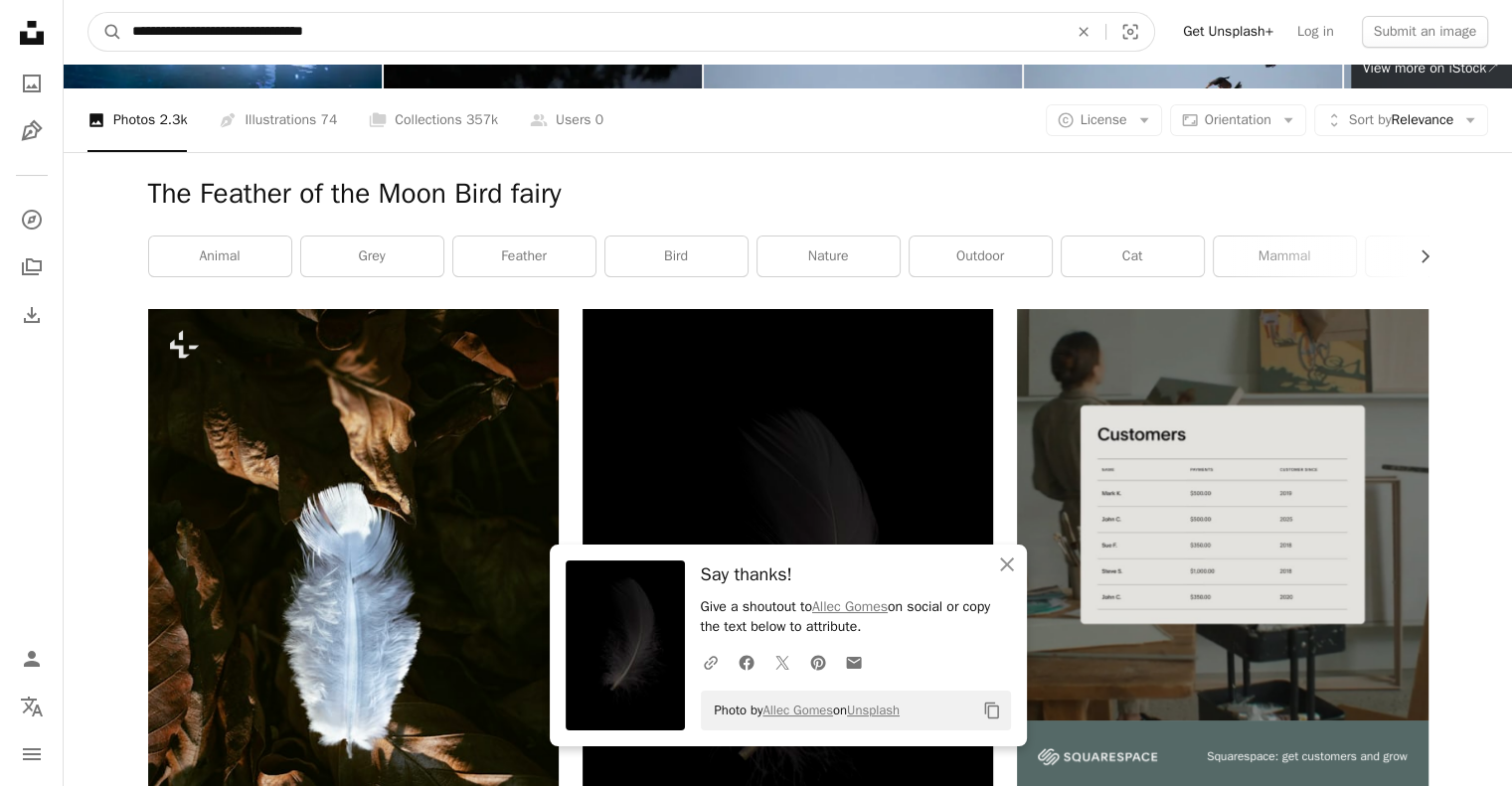 paste 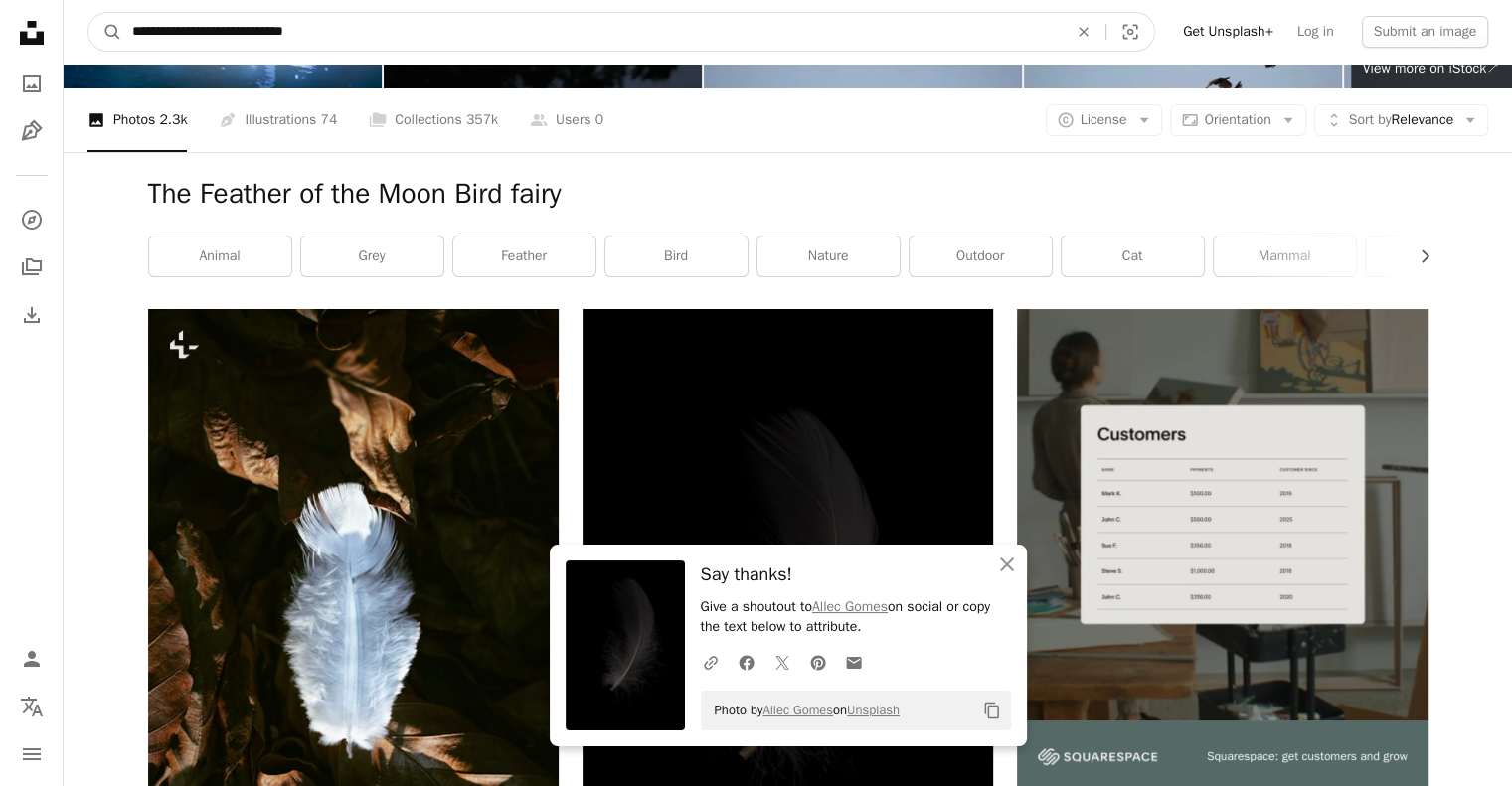 click on "A magnifying glass" at bounding box center (105, 32) 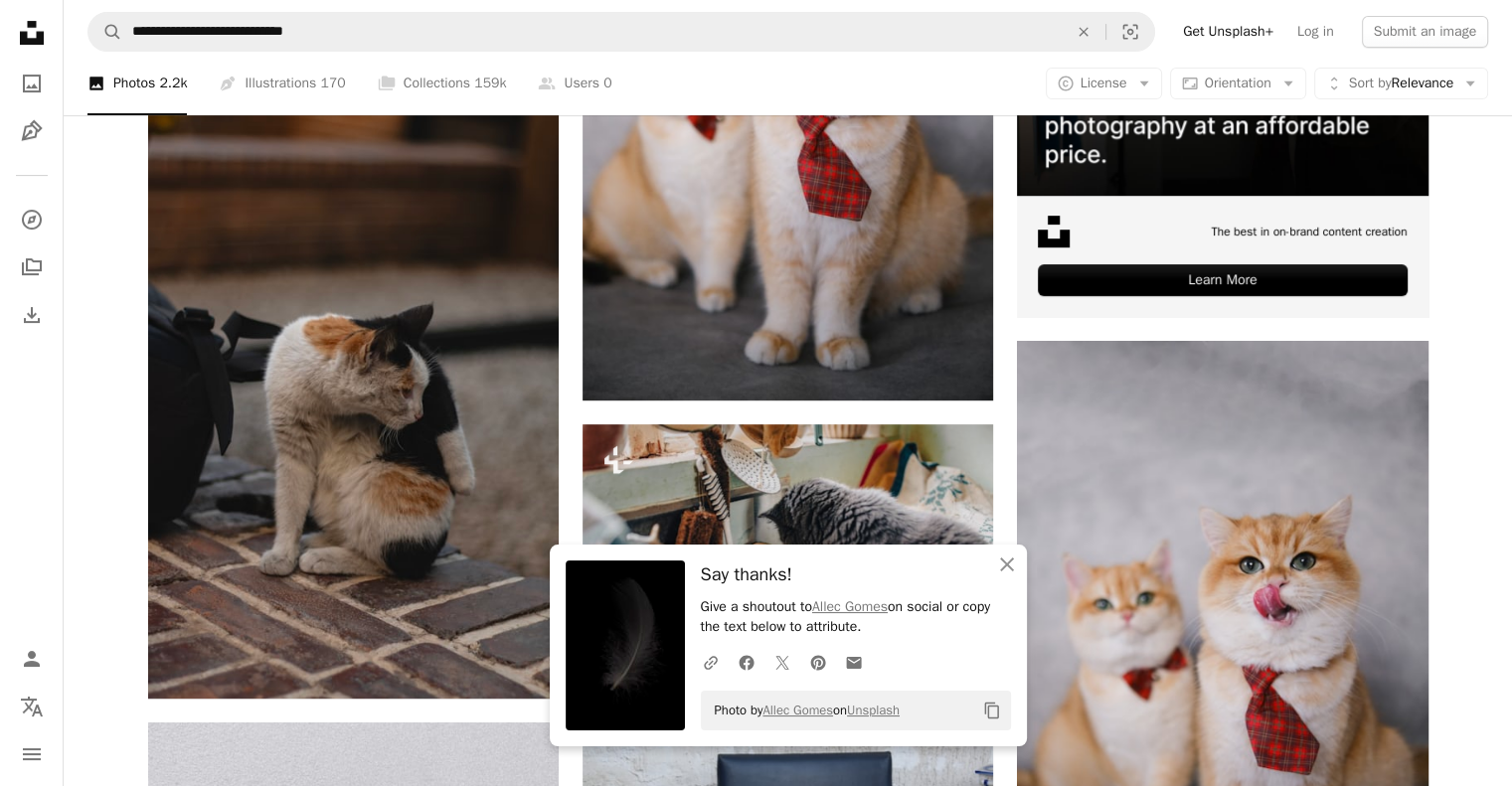 scroll, scrollTop: 719, scrollLeft: 0, axis: vertical 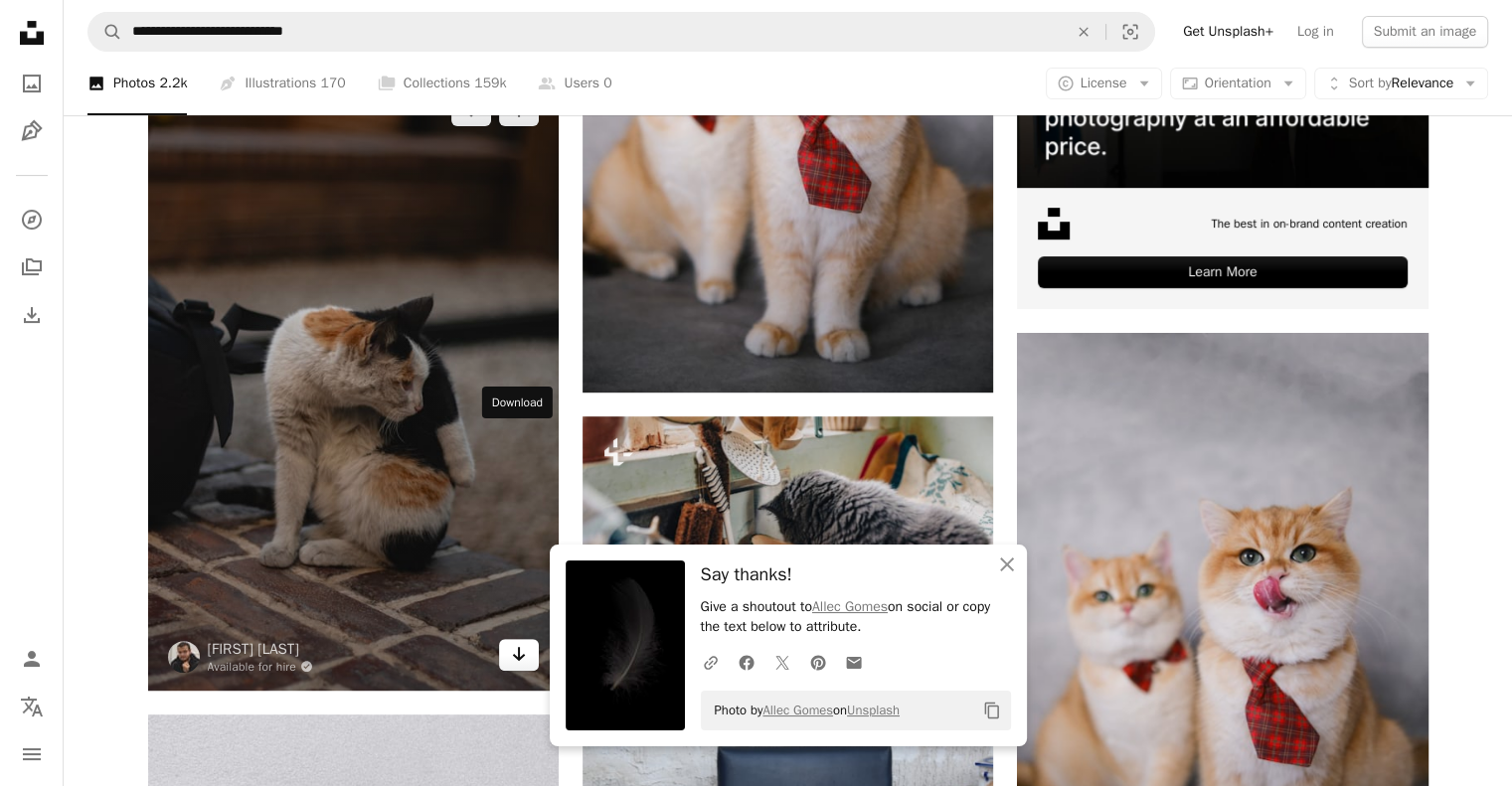 click 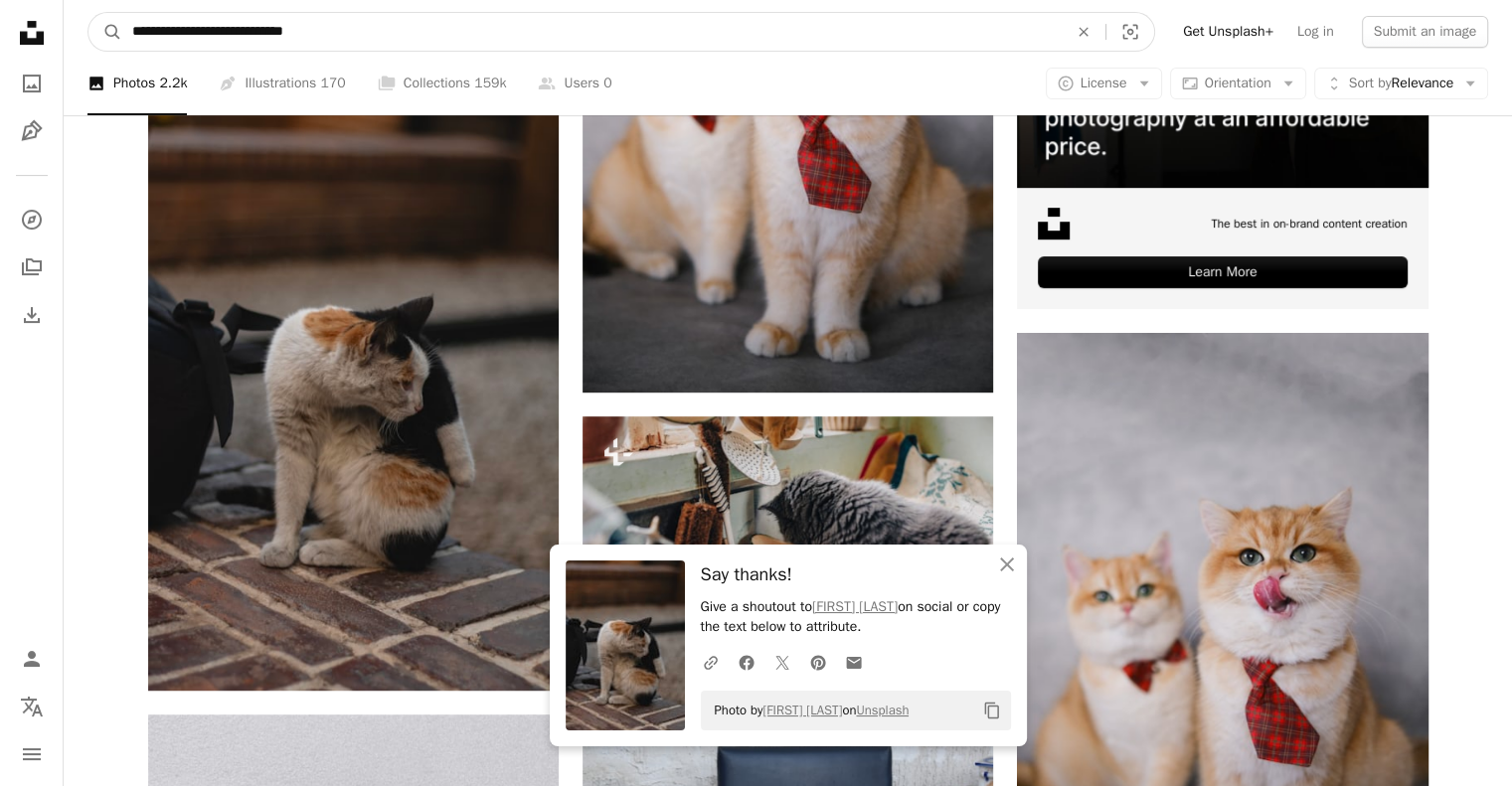 drag, startPoint x: 353, startPoint y: 33, endPoint x: 0, endPoint y: 55, distance: 353.68489 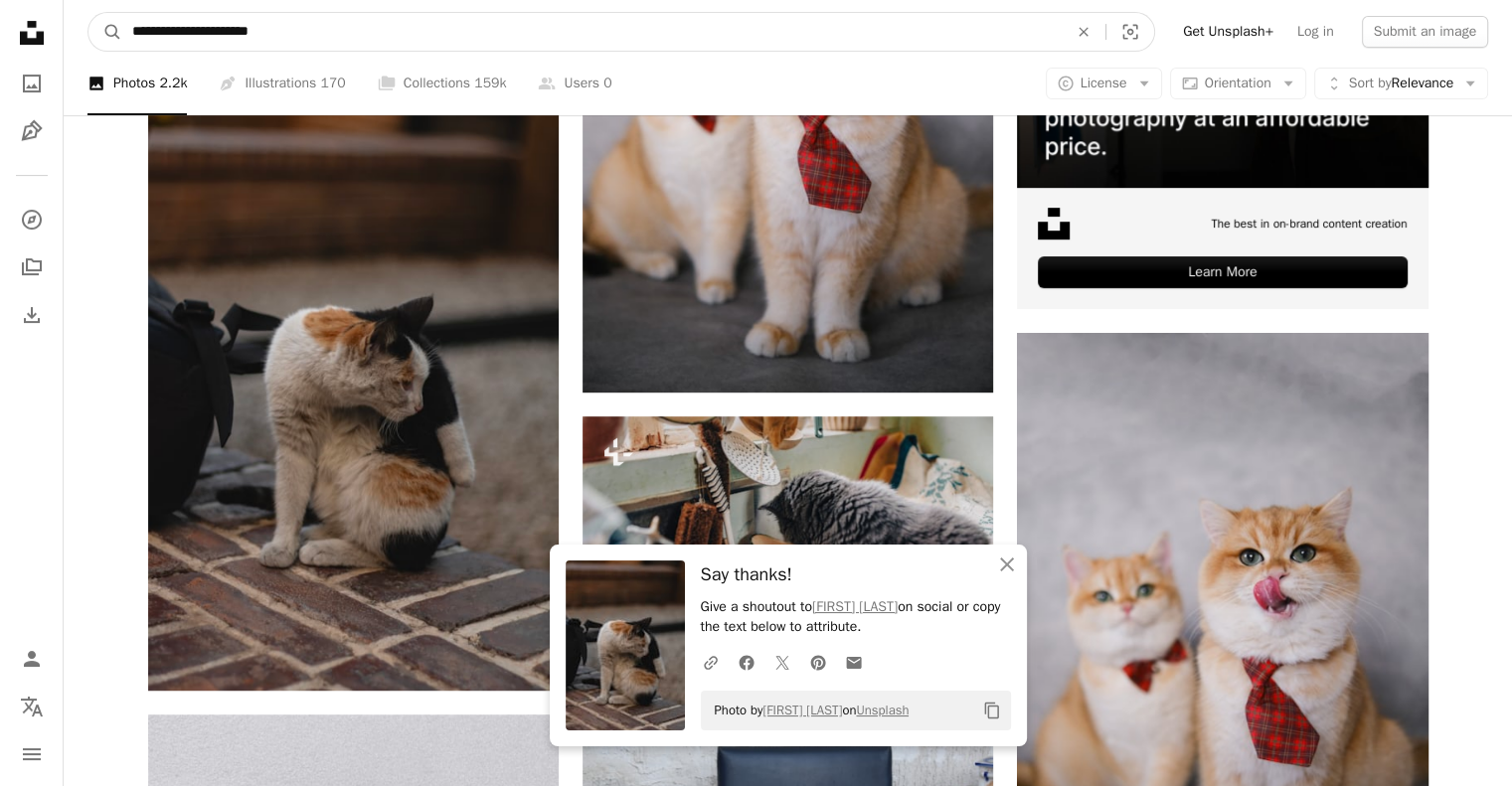 type on "**********" 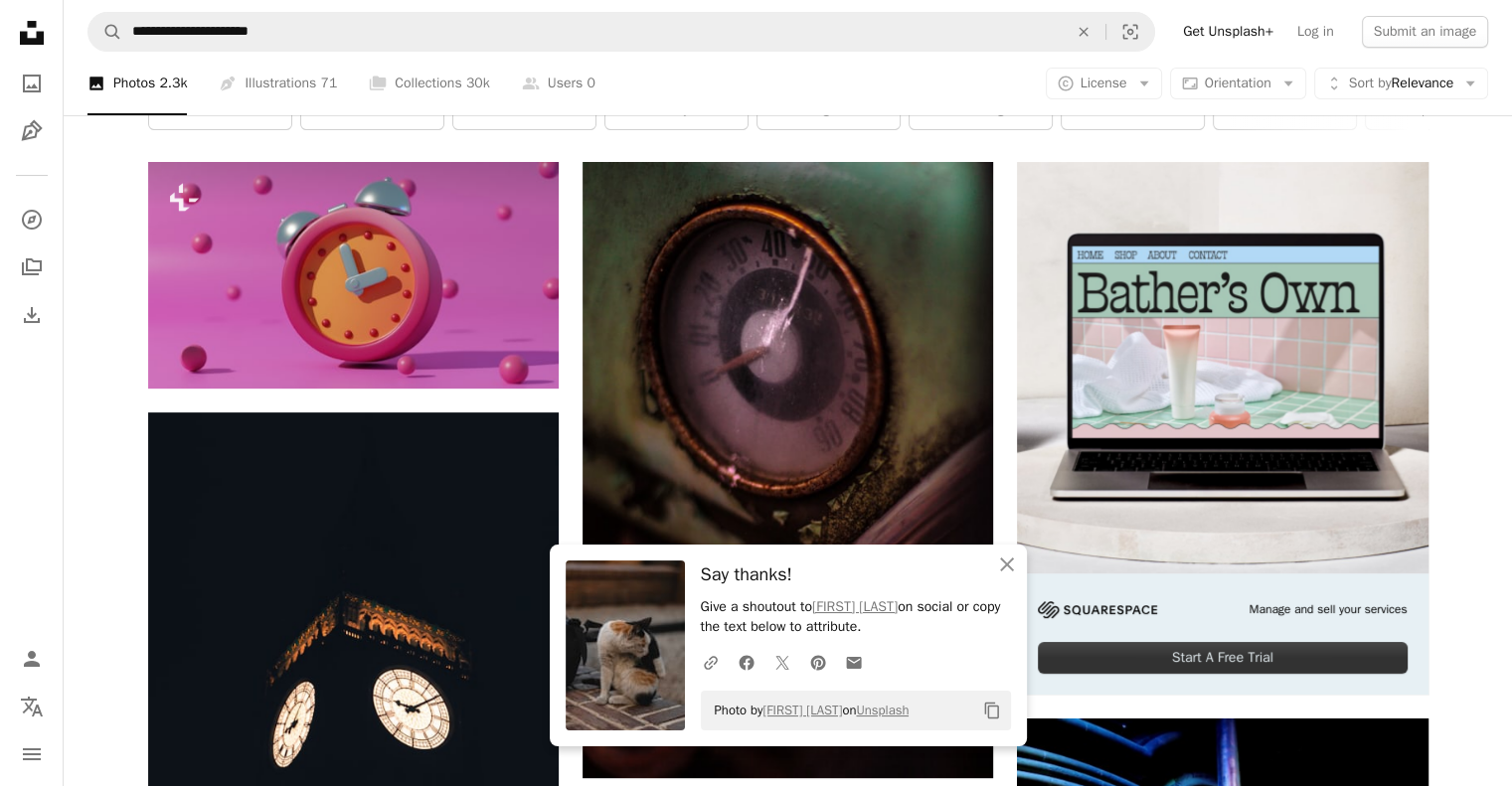 scroll, scrollTop: 337, scrollLeft: 0, axis: vertical 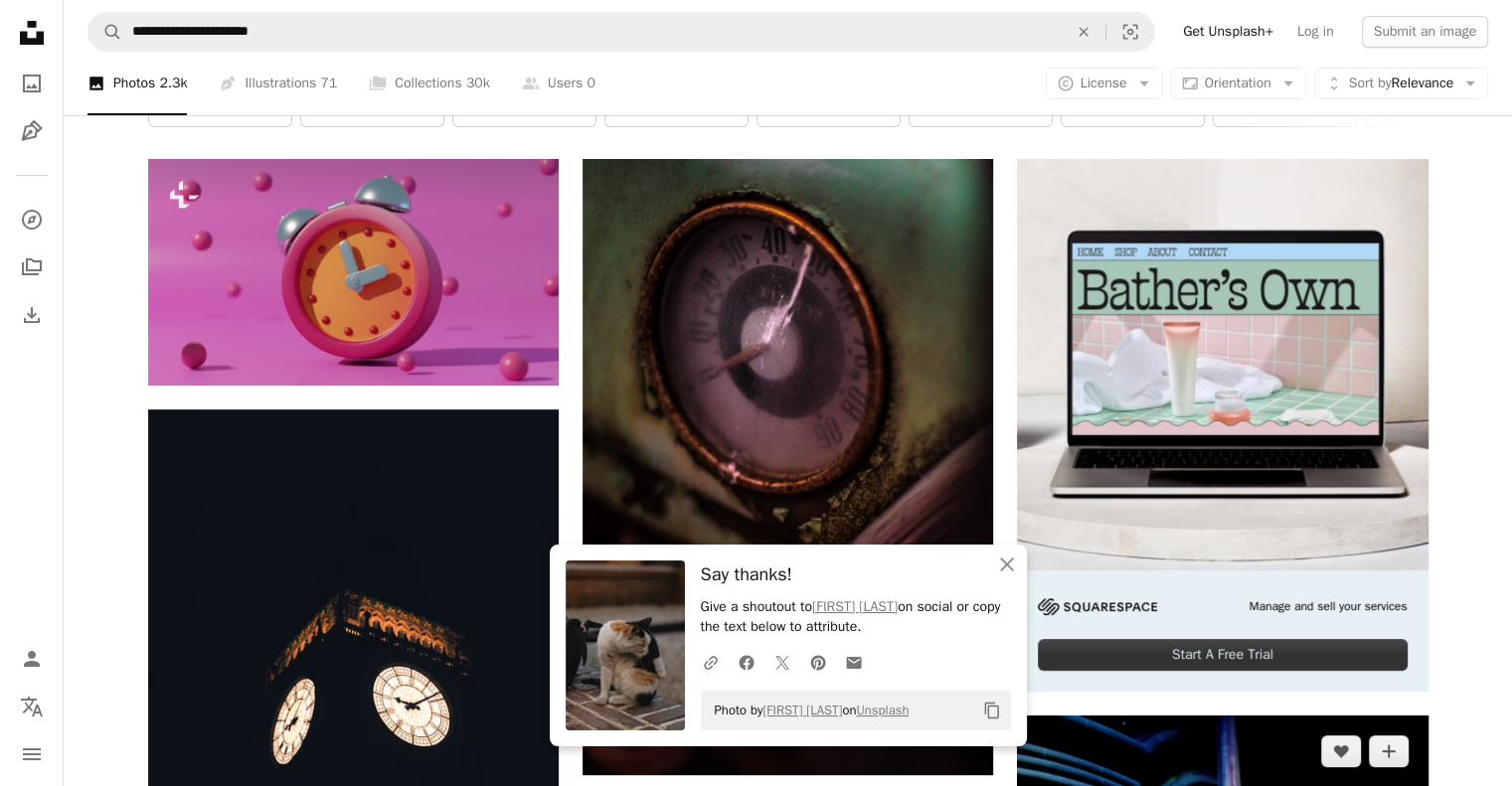 click on "Arrow pointing down" 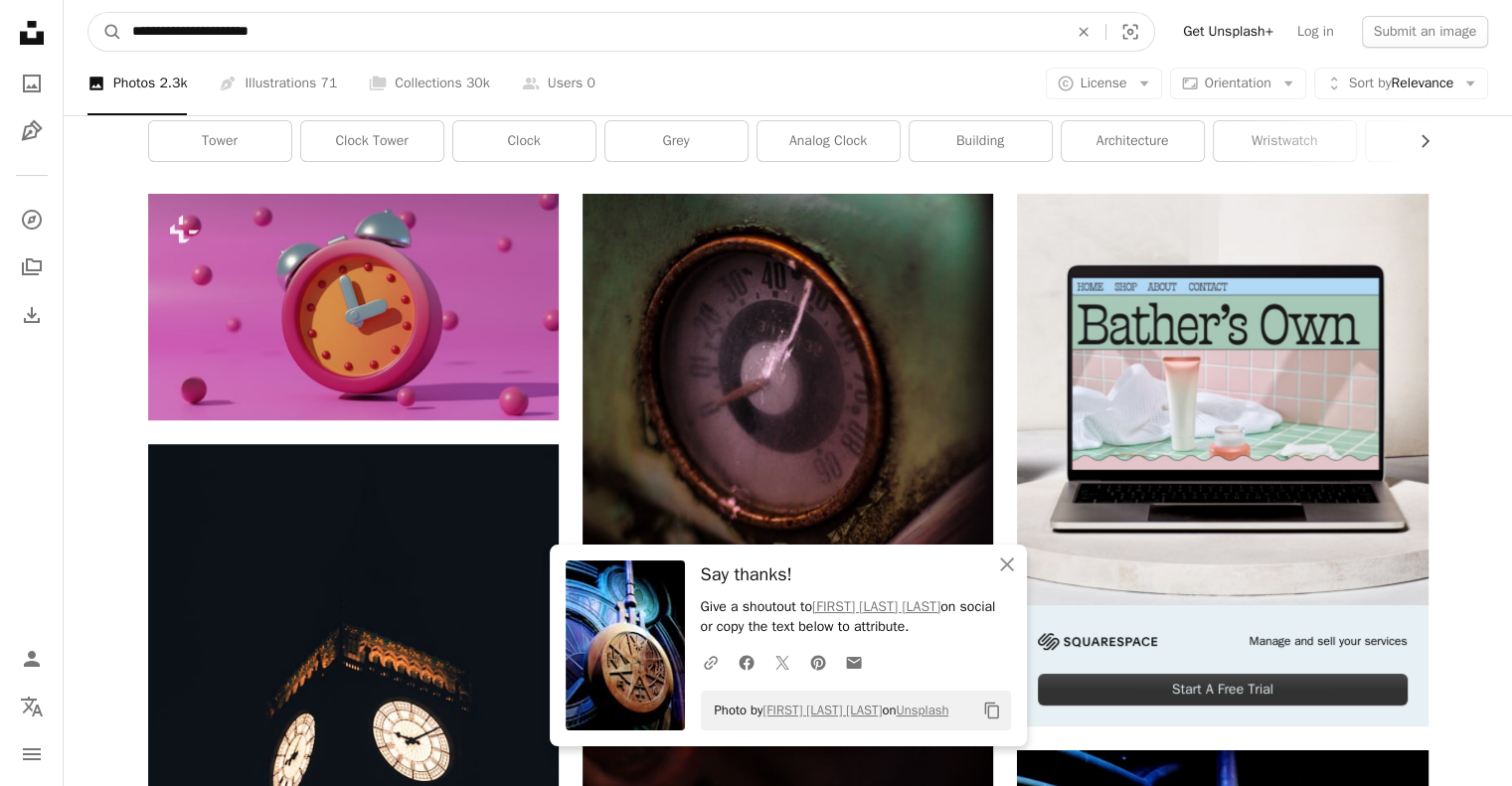 drag, startPoint x: 343, startPoint y: 38, endPoint x: 70, endPoint y: 10, distance: 274.43214 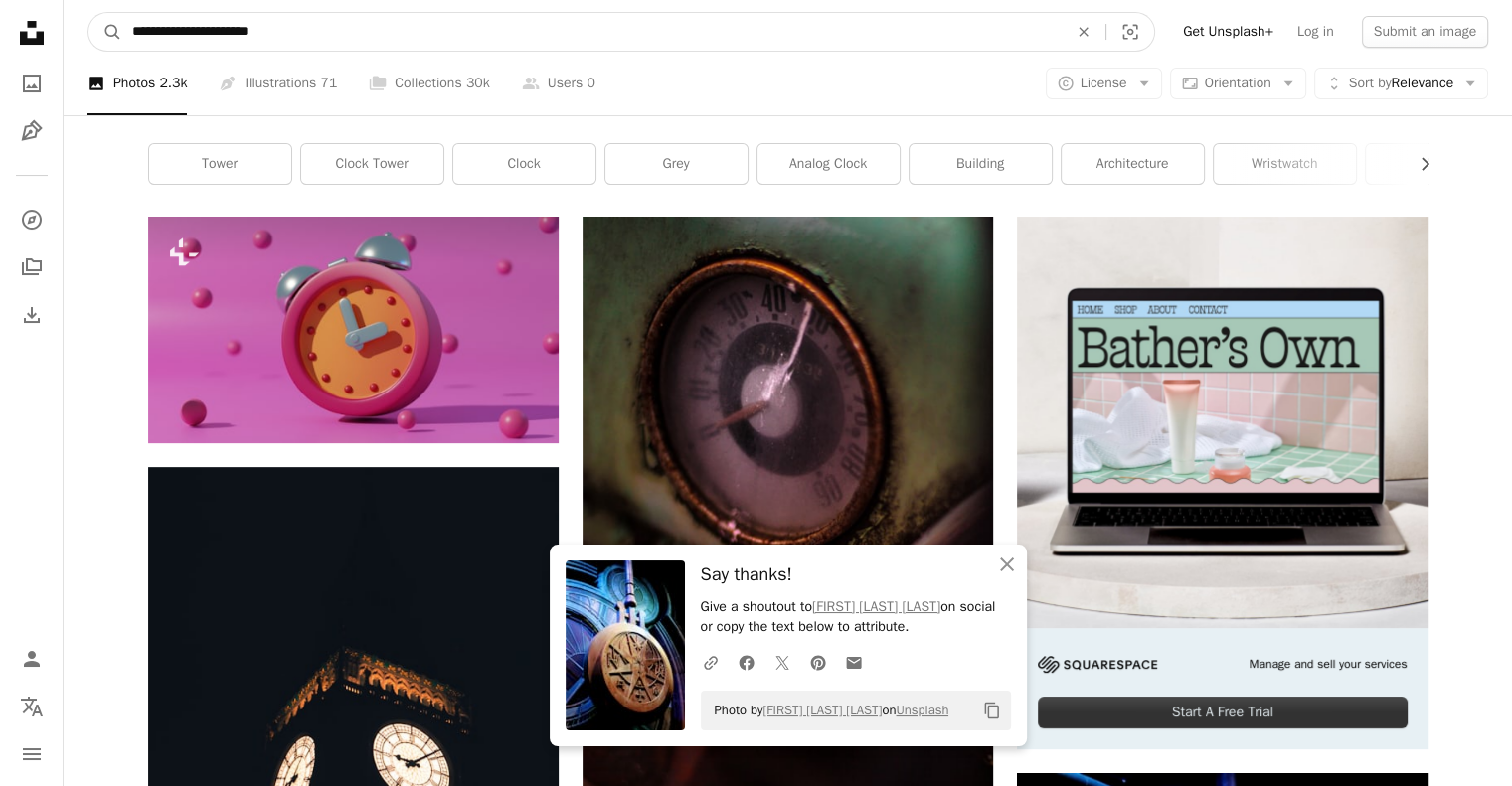 paste 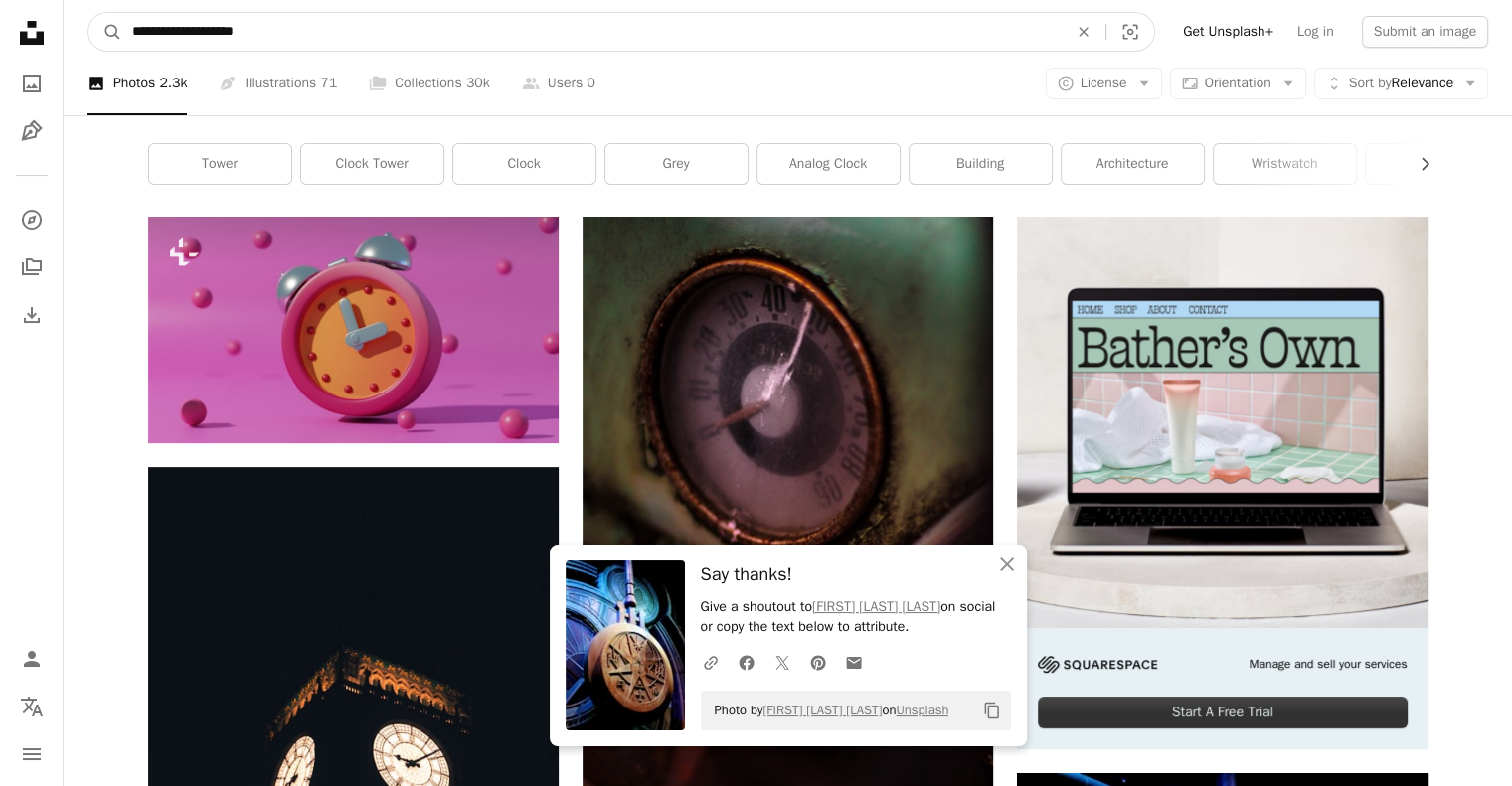 type on "**********" 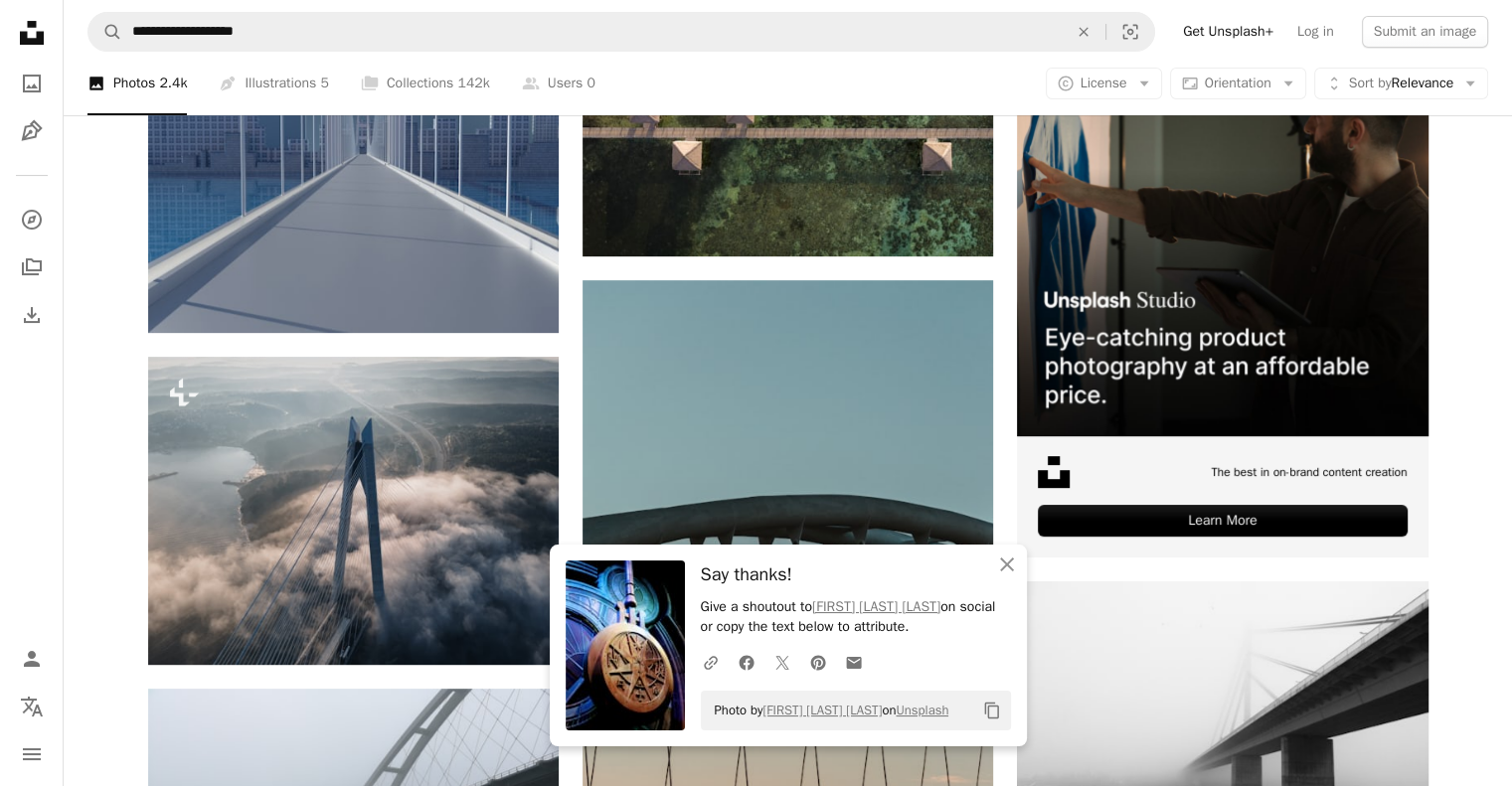 scroll, scrollTop: 477, scrollLeft: 0, axis: vertical 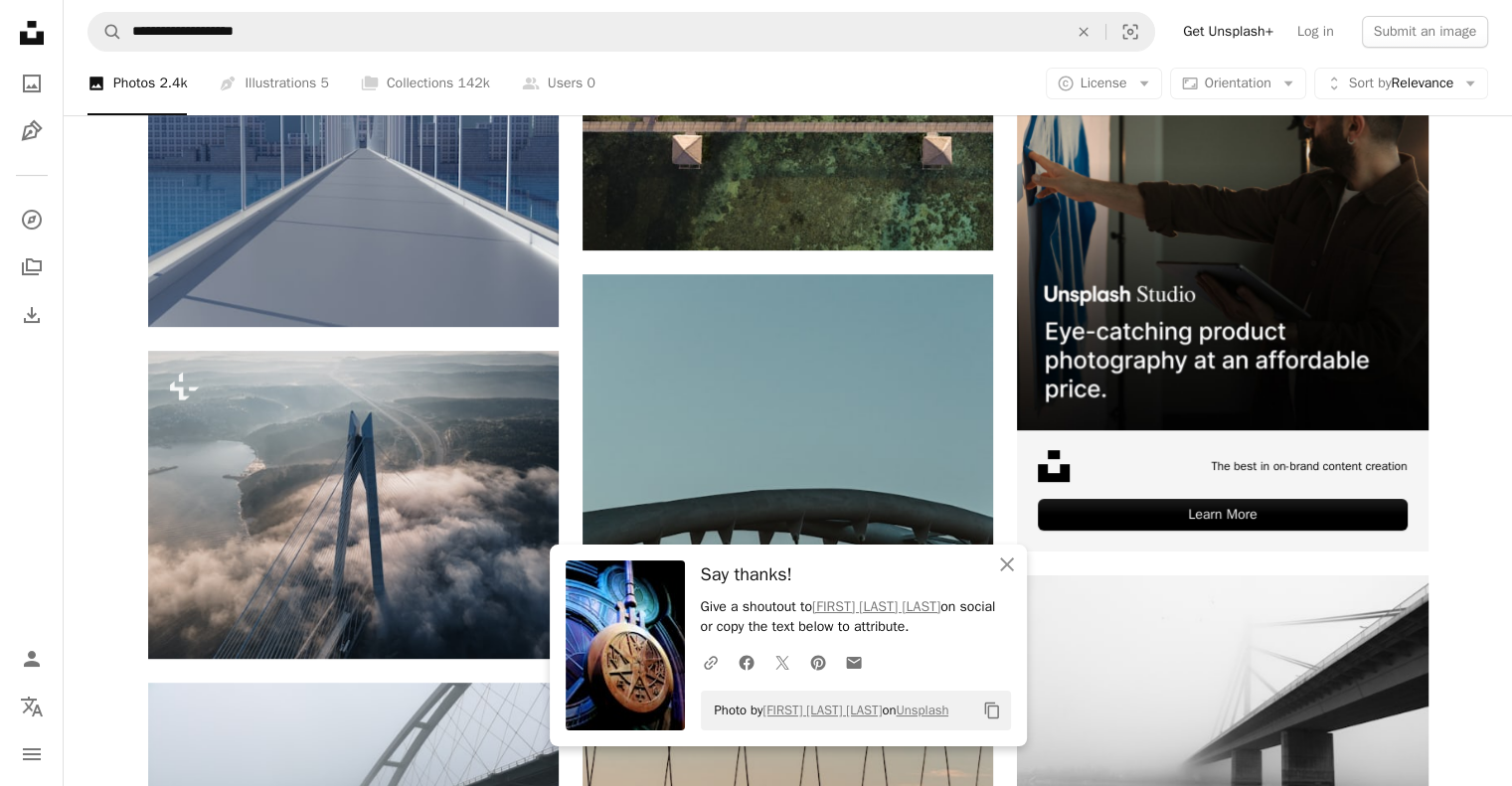 click on "Arrow pointing down" 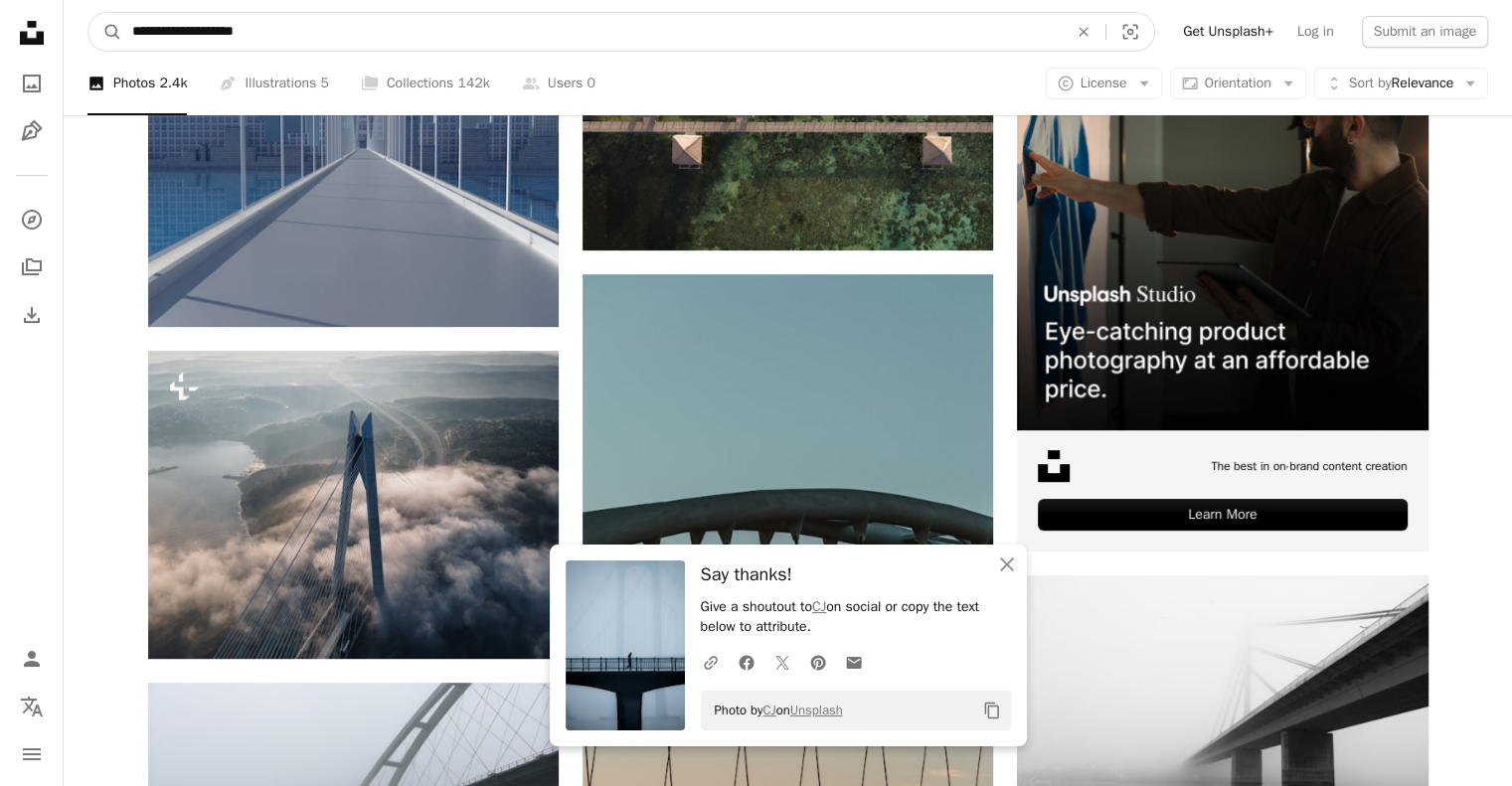 scroll, scrollTop: 409, scrollLeft: 0, axis: vertical 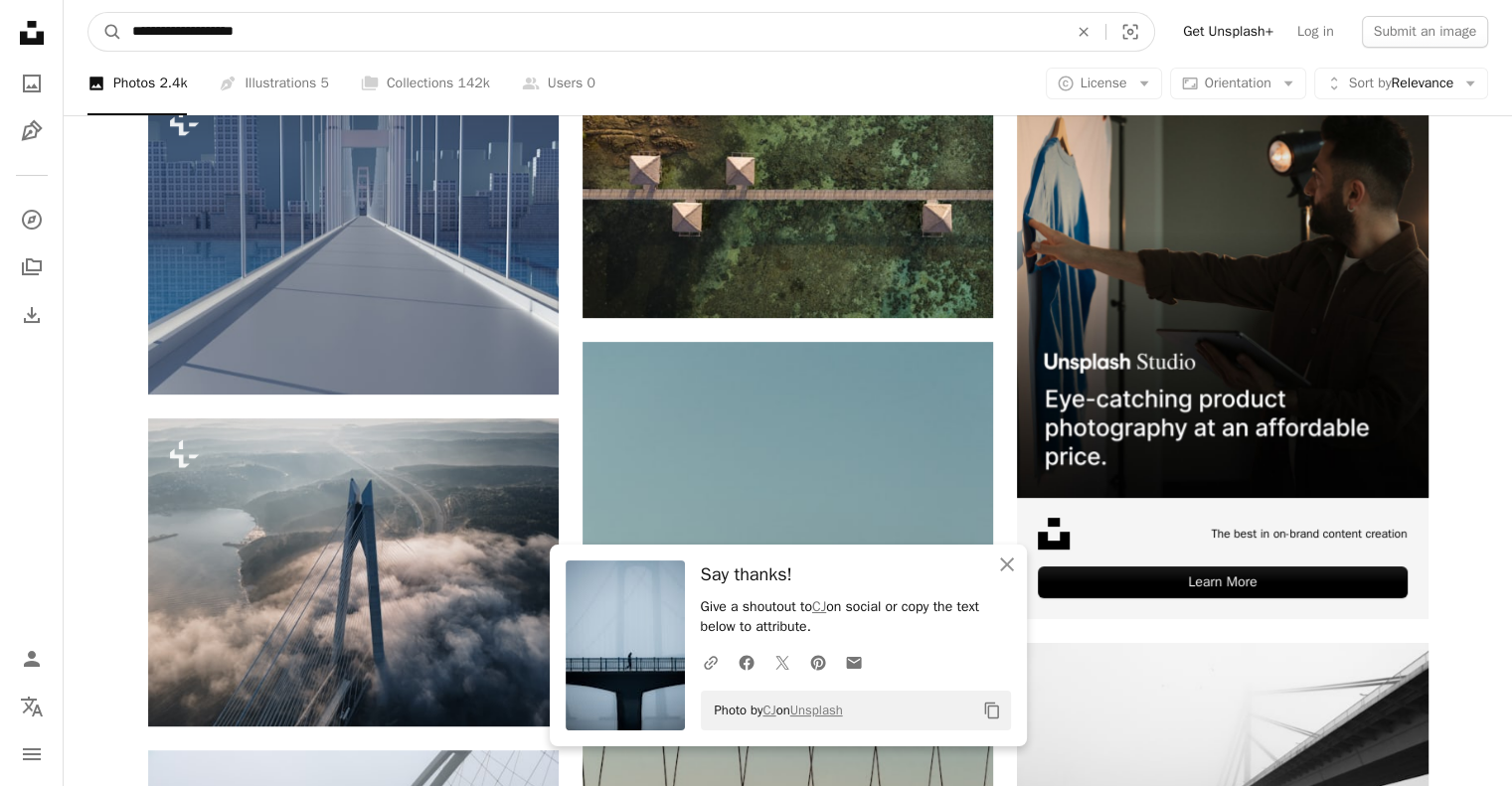 drag, startPoint x: 304, startPoint y: 30, endPoint x: 0, endPoint y: -2, distance: 305.67957 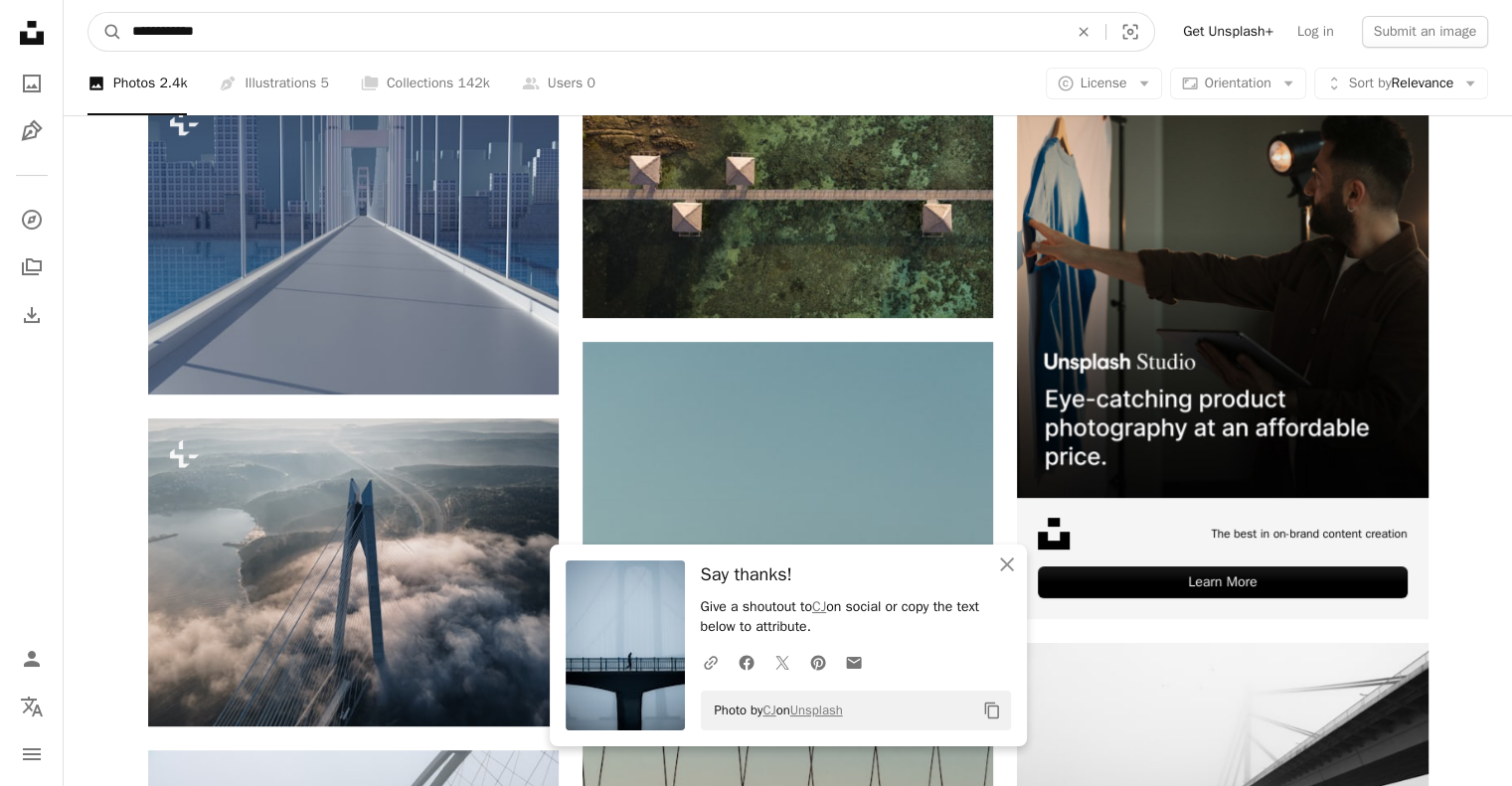 click on "A magnifying glass" at bounding box center [105, 32] 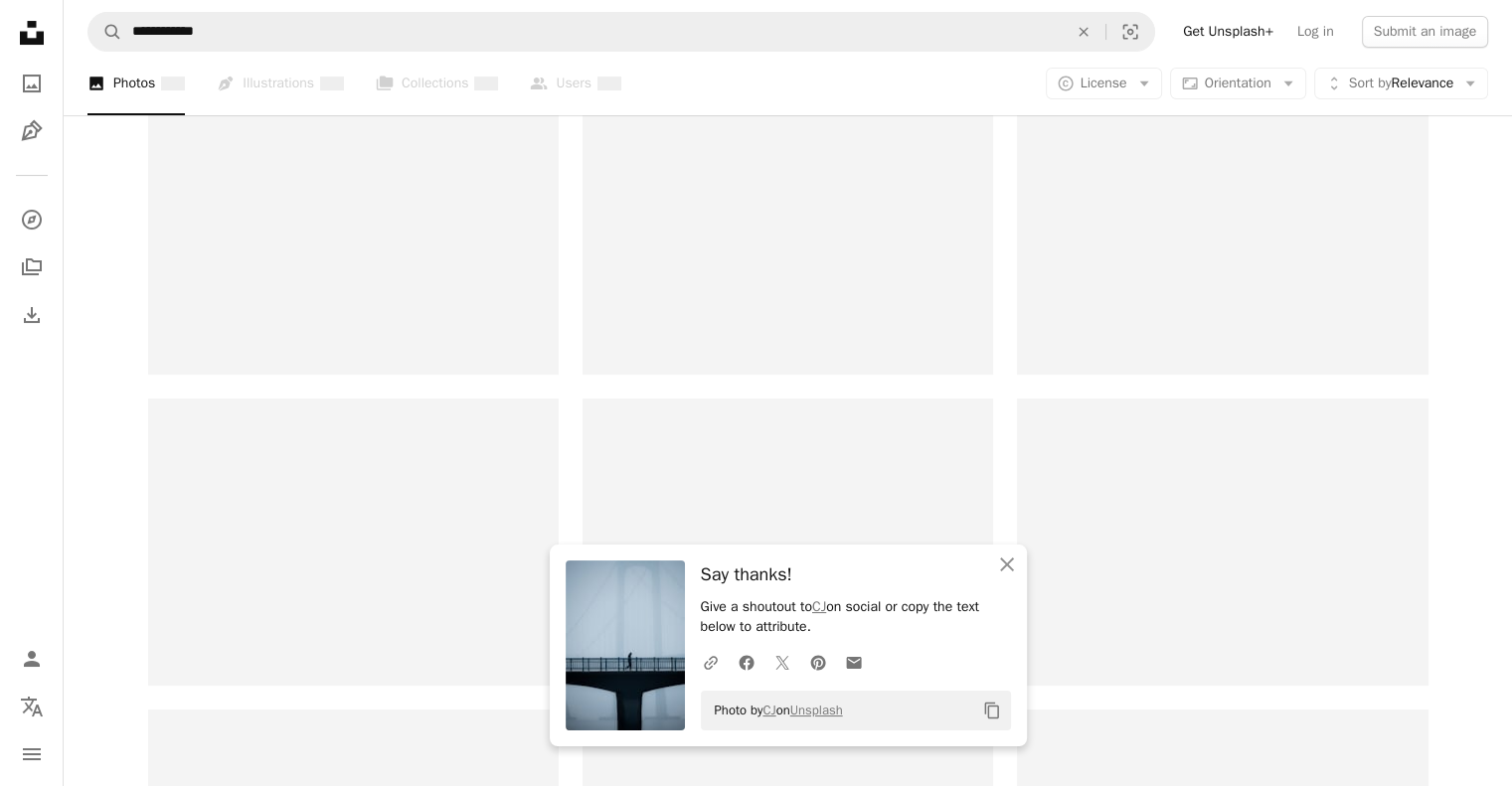 scroll, scrollTop: 0, scrollLeft: 0, axis: both 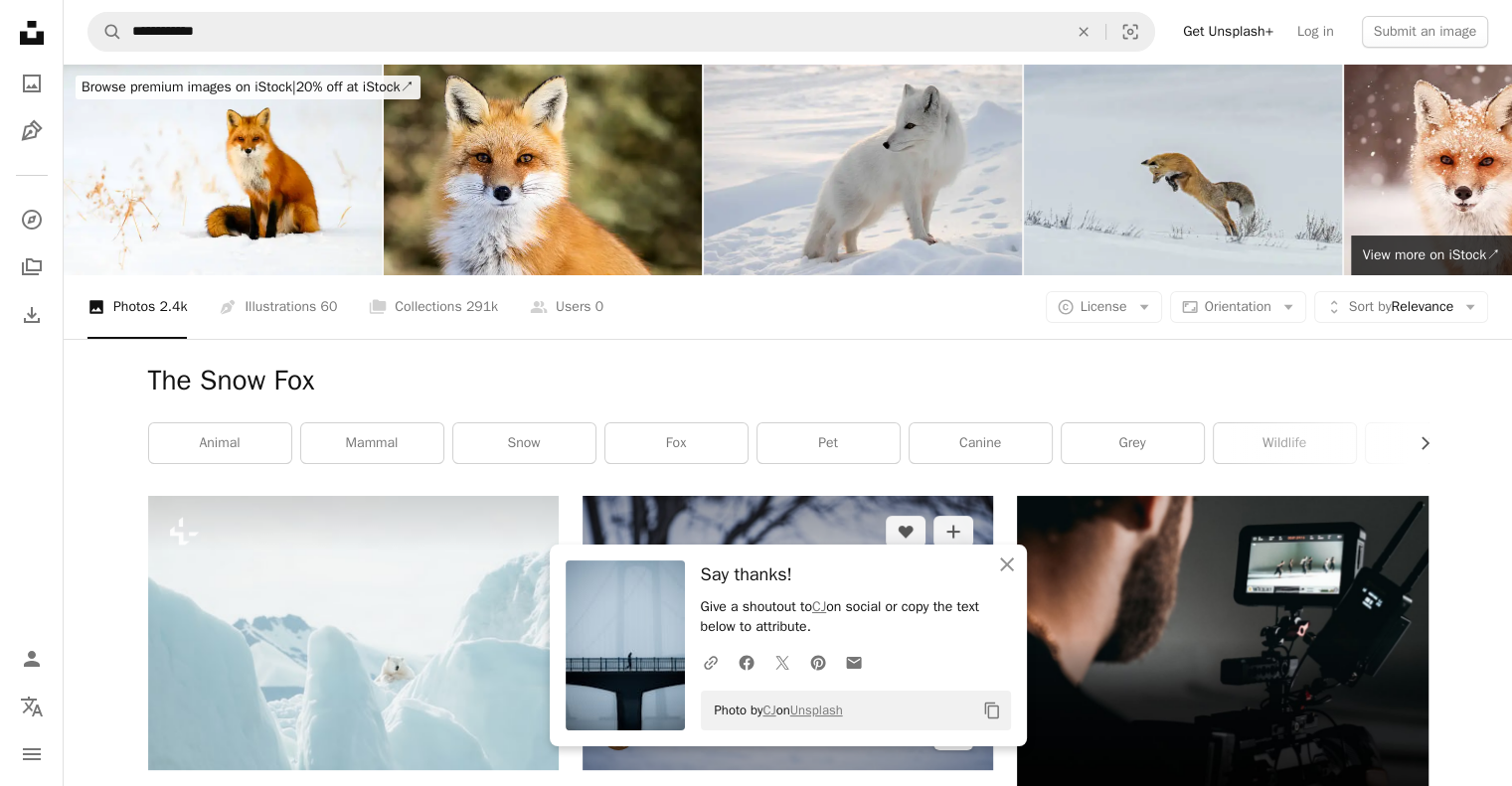 click on "Arrow pointing down" 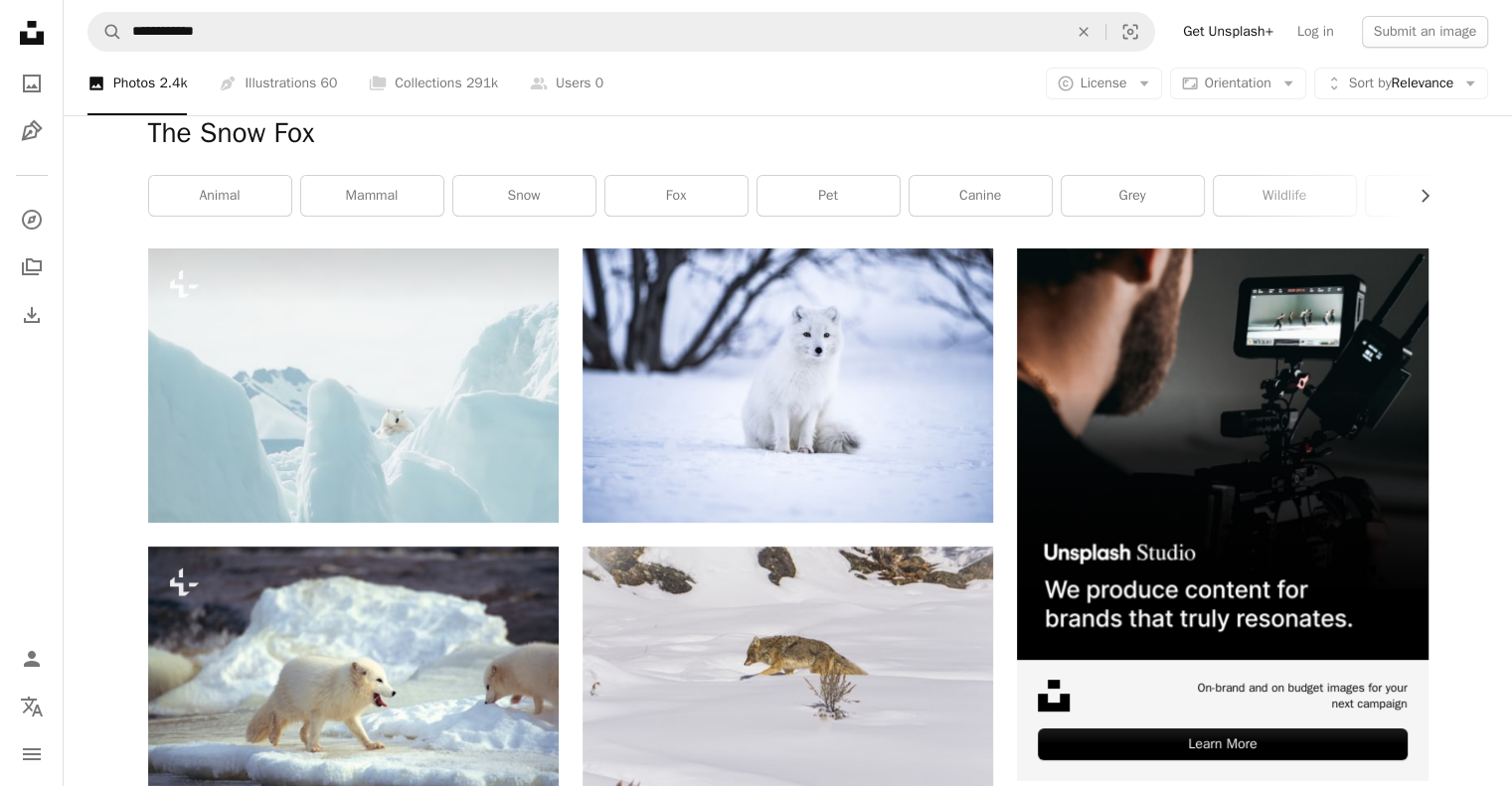 scroll, scrollTop: 257, scrollLeft: 0, axis: vertical 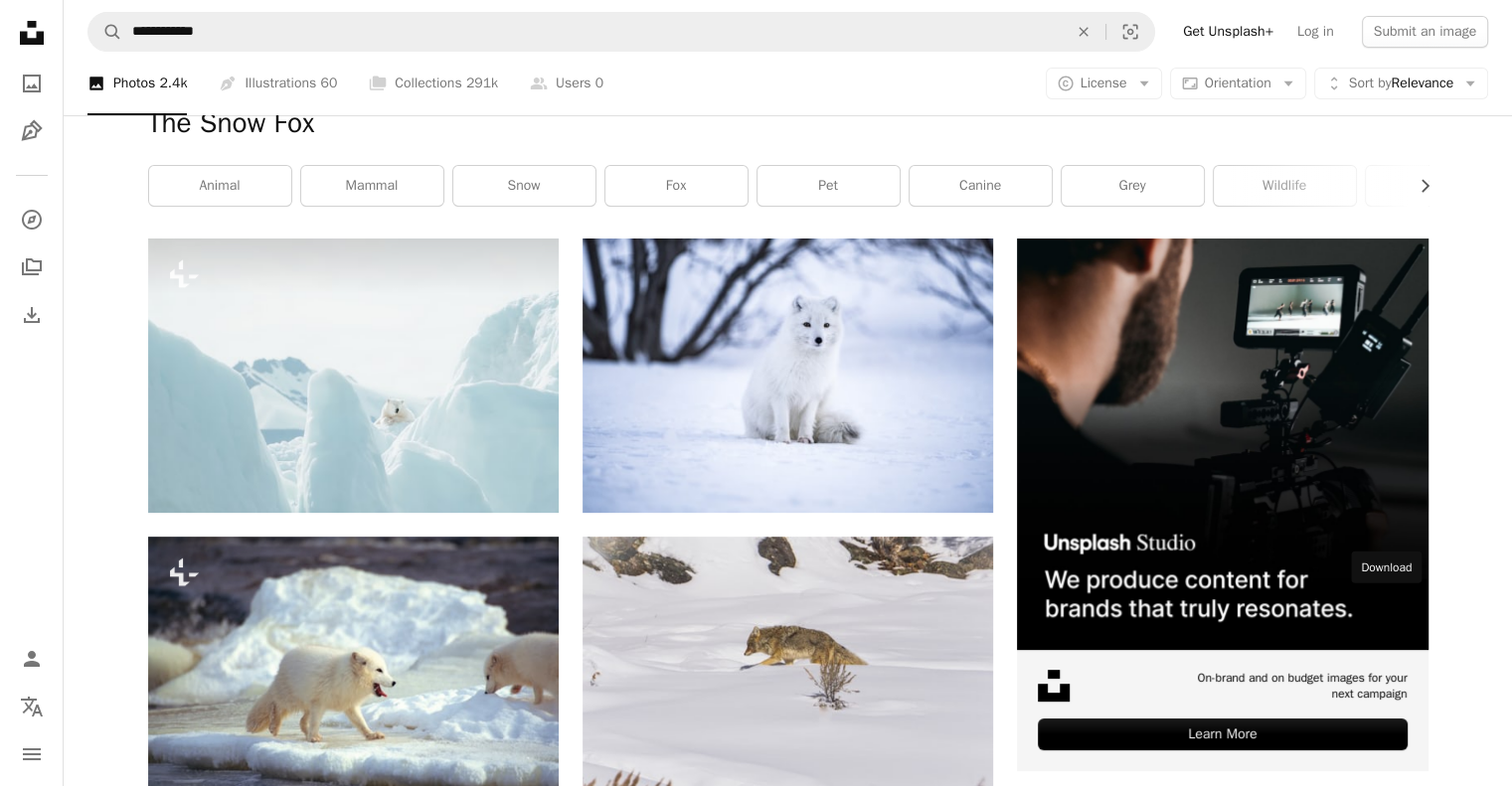 click on "Arrow pointing down" 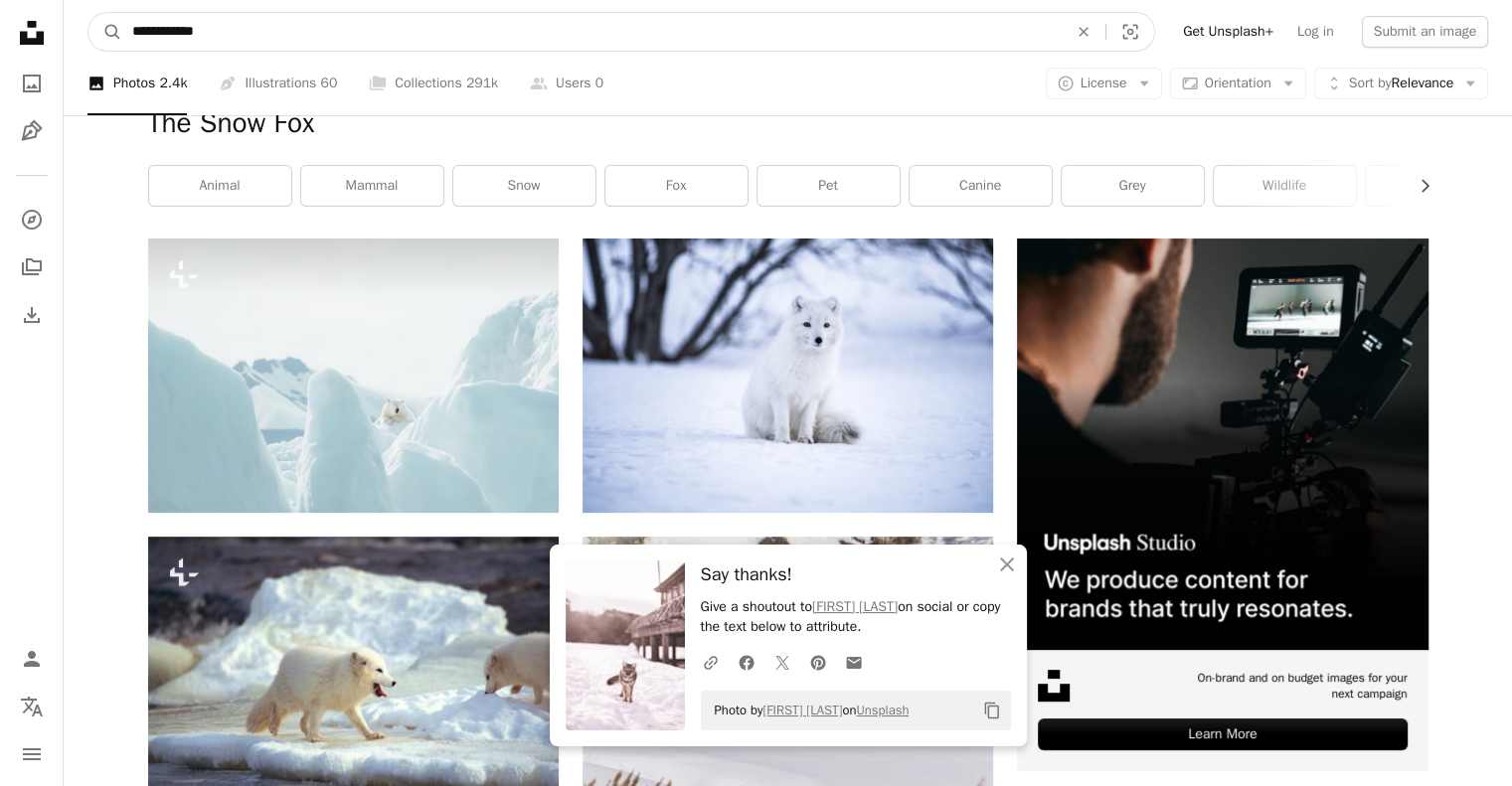 drag, startPoint x: 225, startPoint y: 38, endPoint x: 0, endPoint y: 23, distance: 225.49945 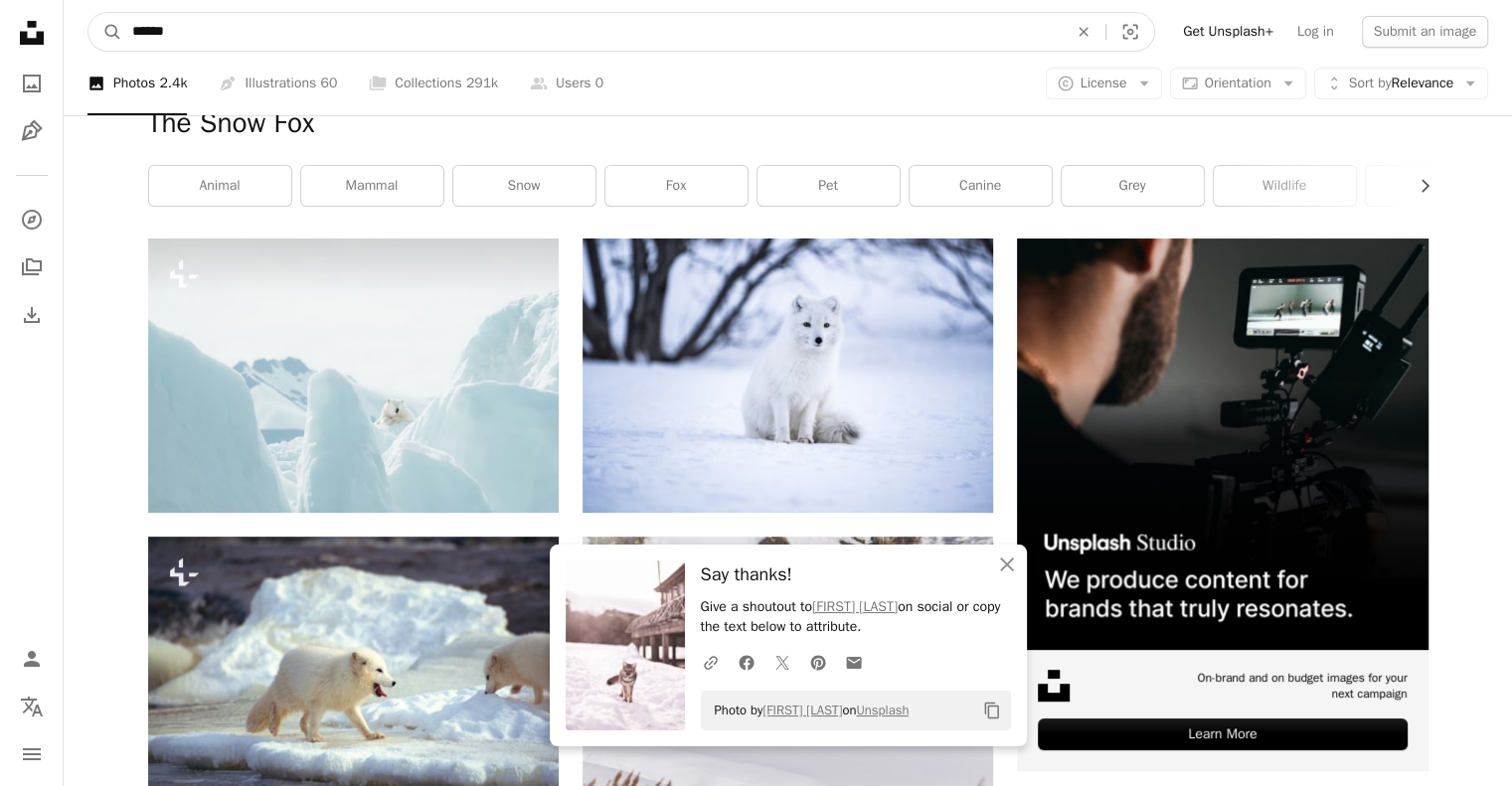 type on "******" 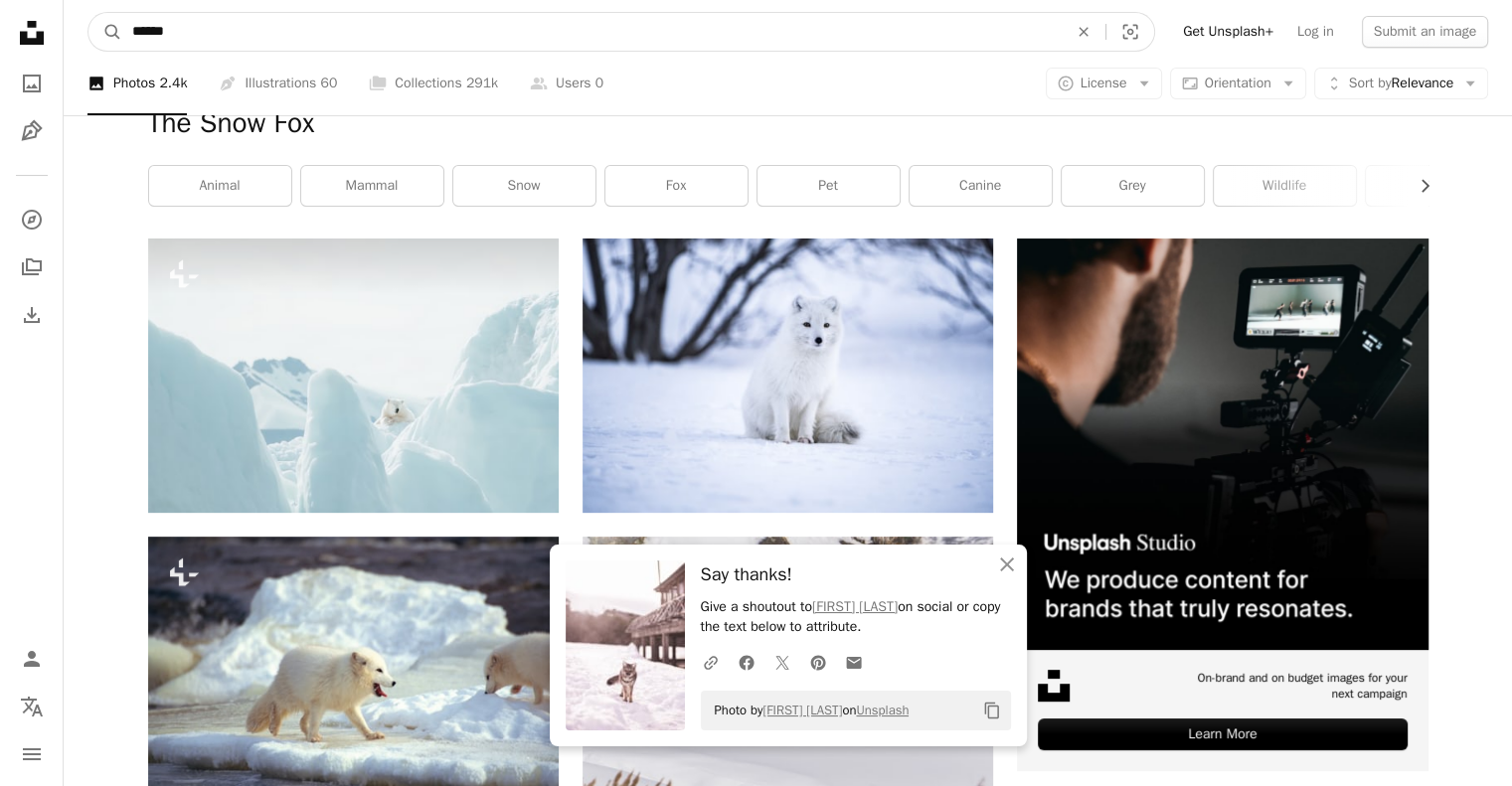 click on "A magnifying glass" at bounding box center [105, 32] 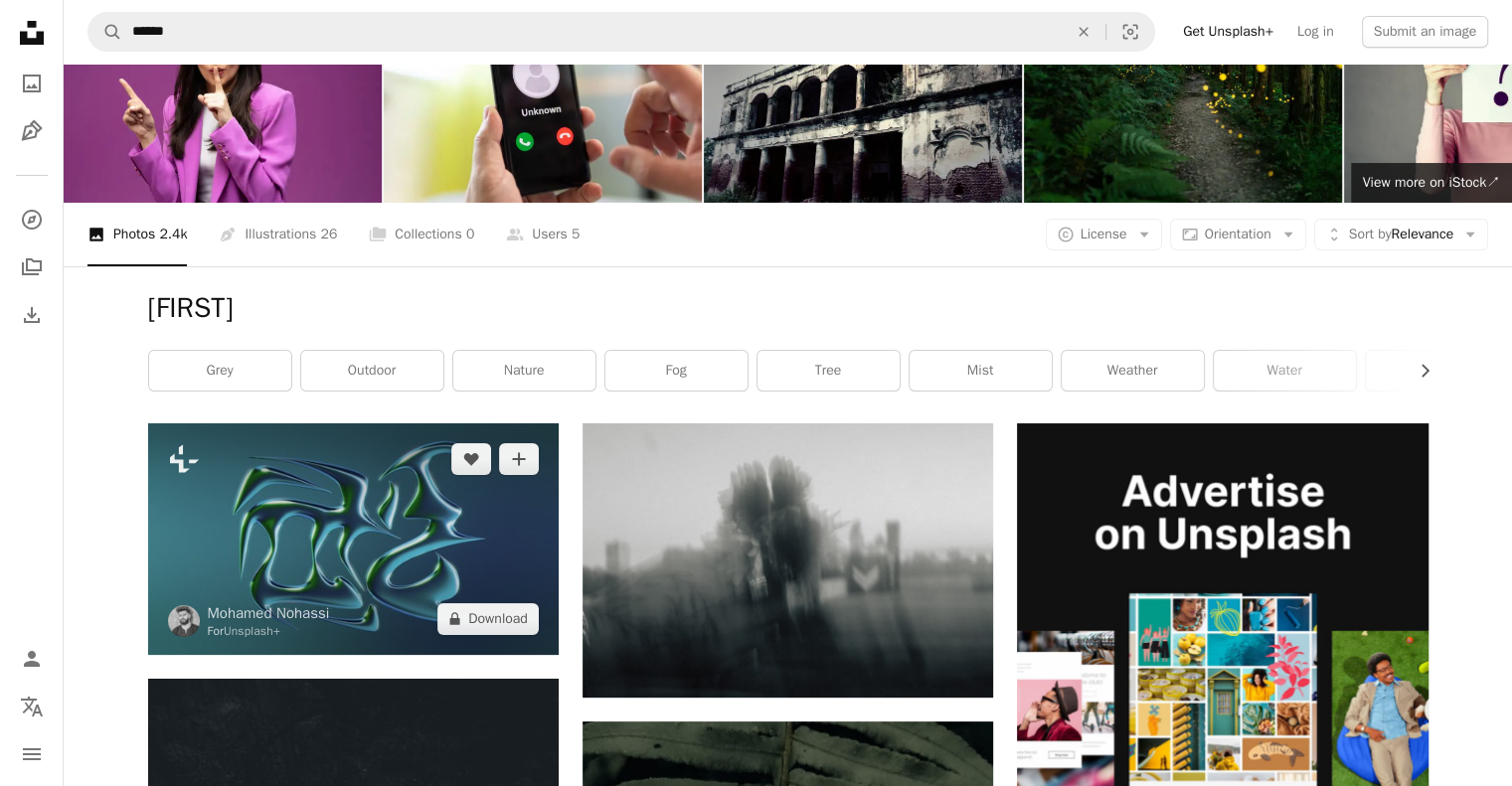 scroll, scrollTop: 96, scrollLeft: 0, axis: vertical 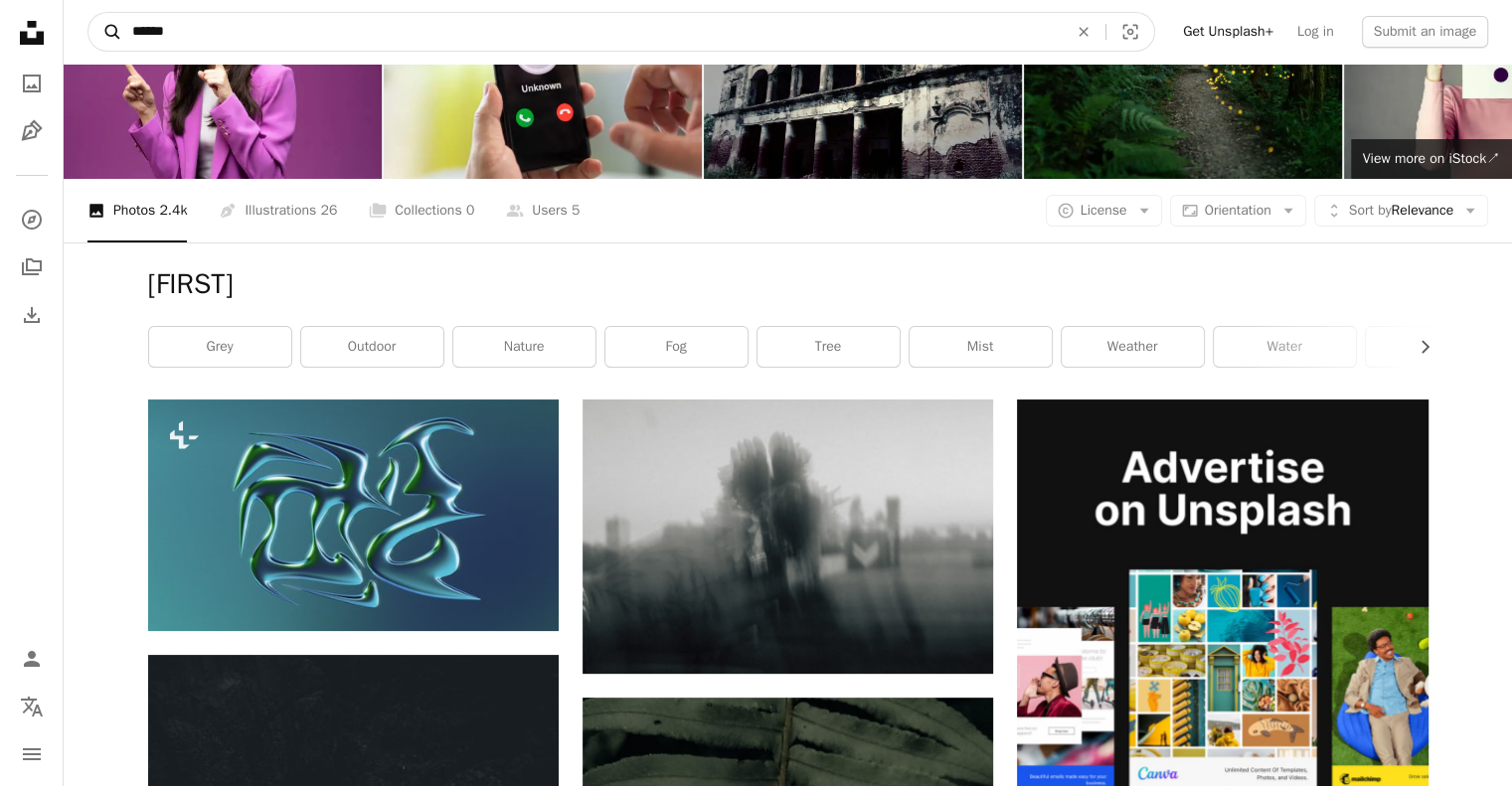 drag, startPoint x: 212, startPoint y: 33, endPoint x: 103, endPoint y: 23, distance: 109.457754 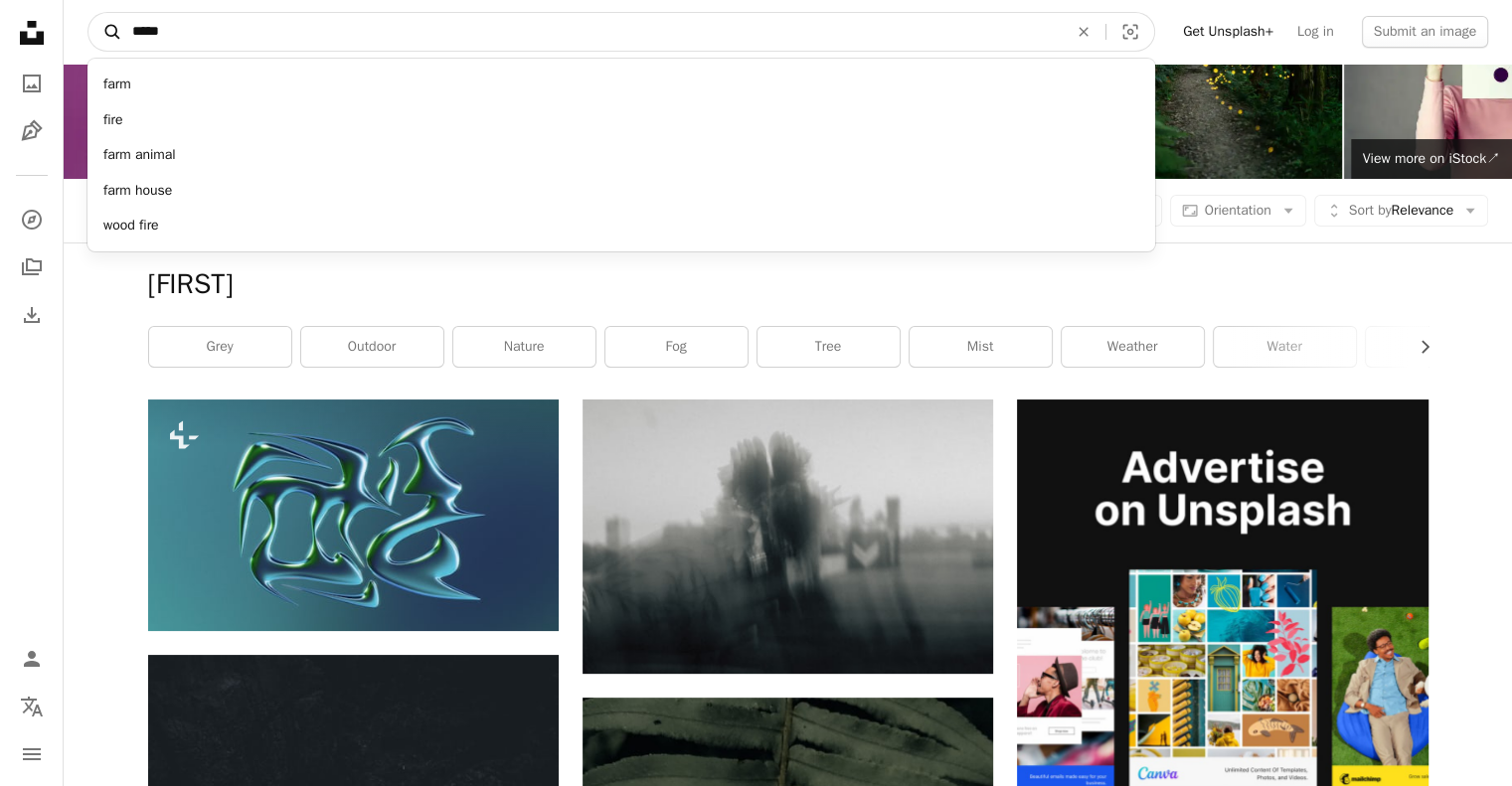 type on "*****" 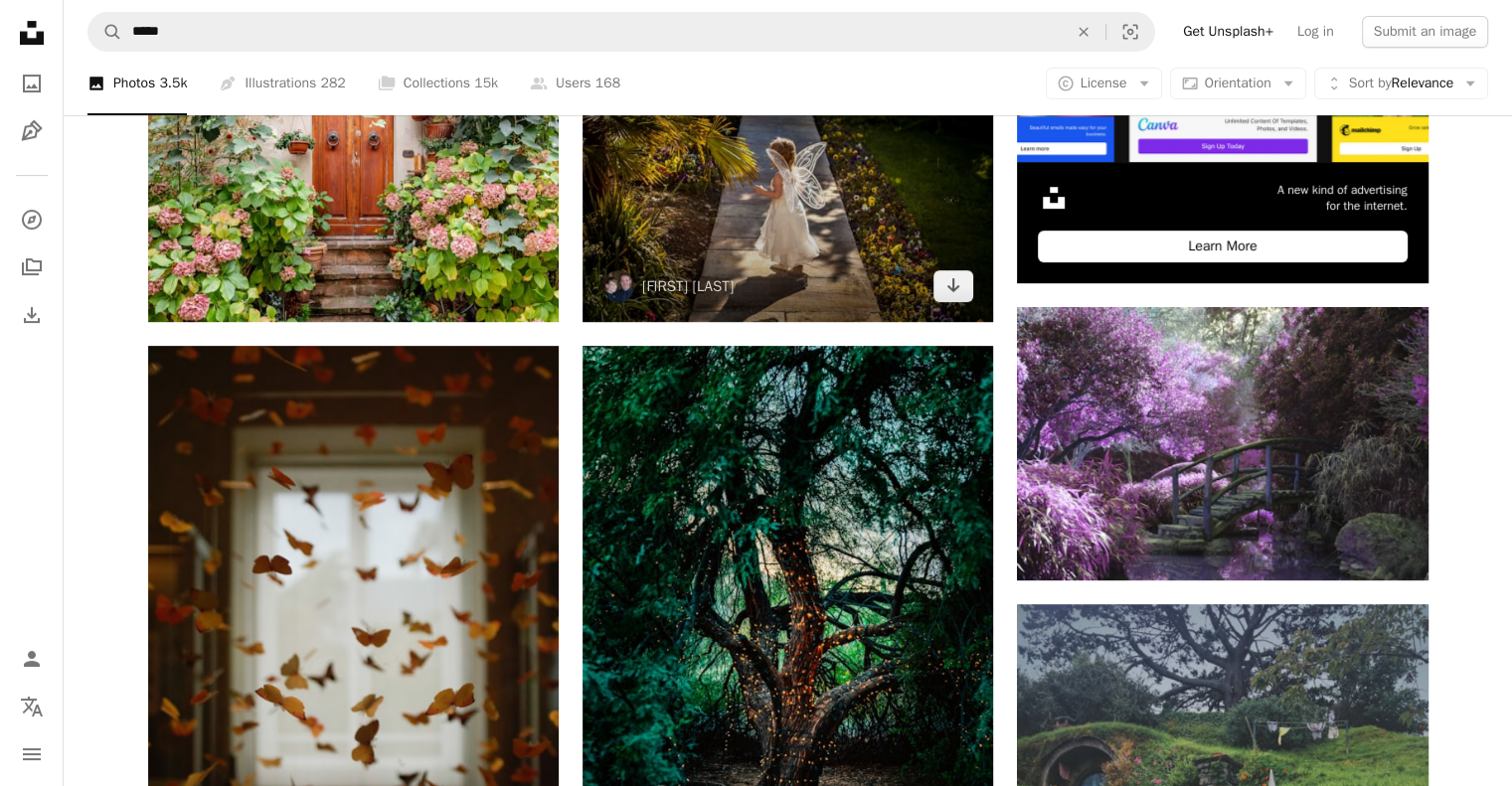 scroll, scrollTop: 744, scrollLeft: 0, axis: vertical 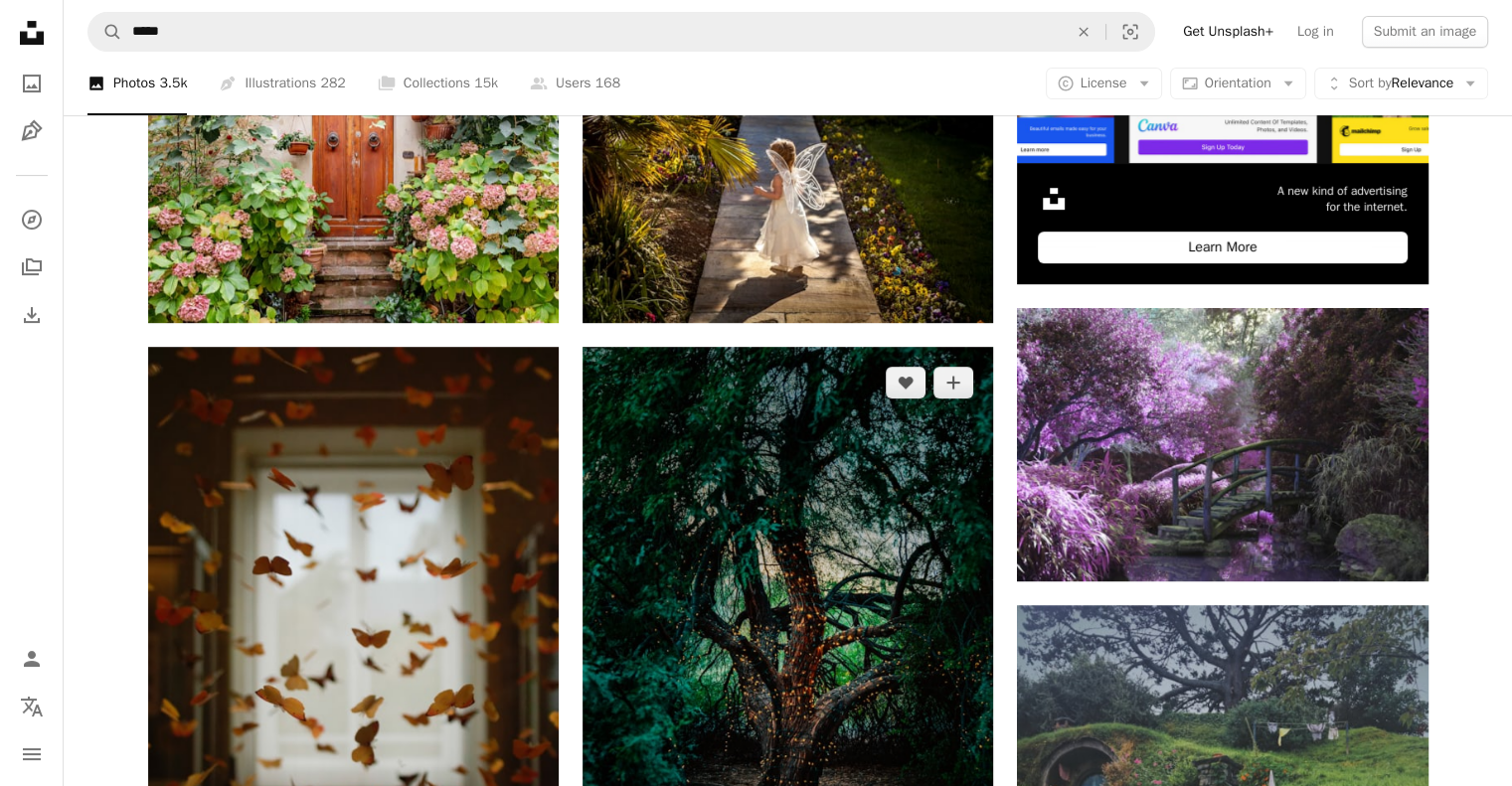 click on "Arrow pointing down" 